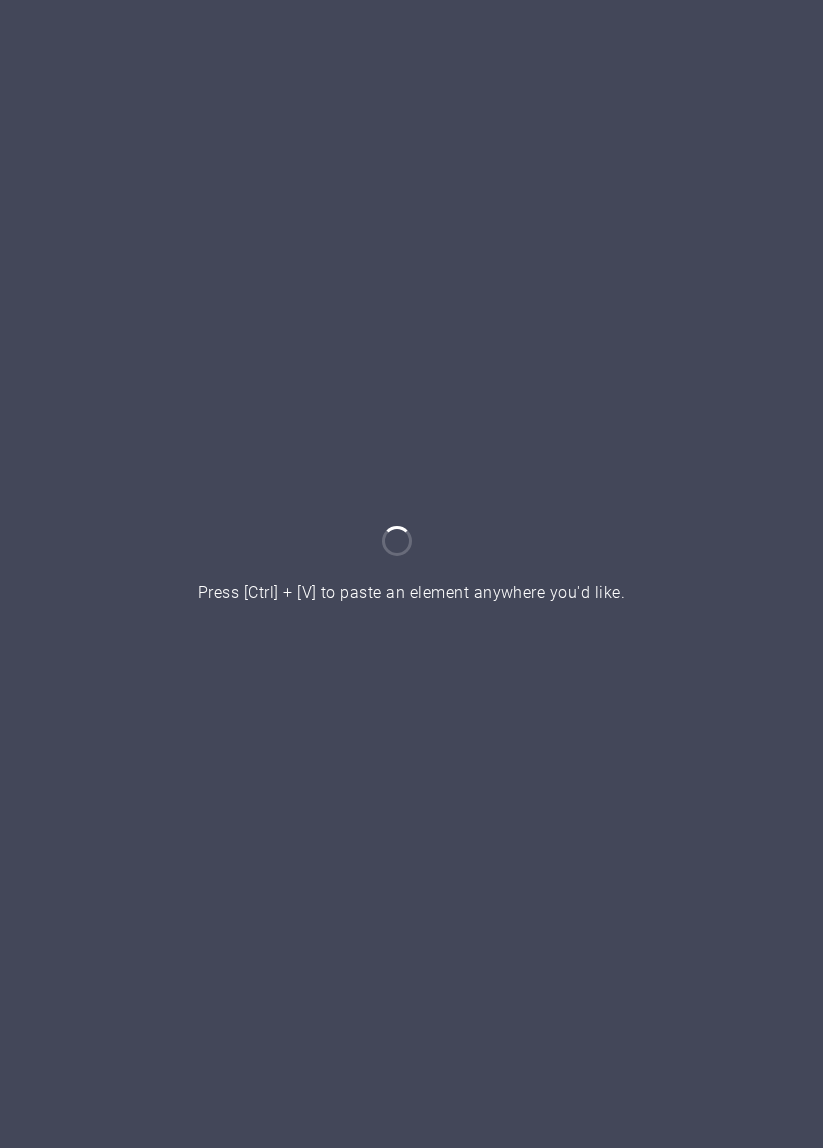 scroll, scrollTop: 0, scrollLeft: 0, axis: both 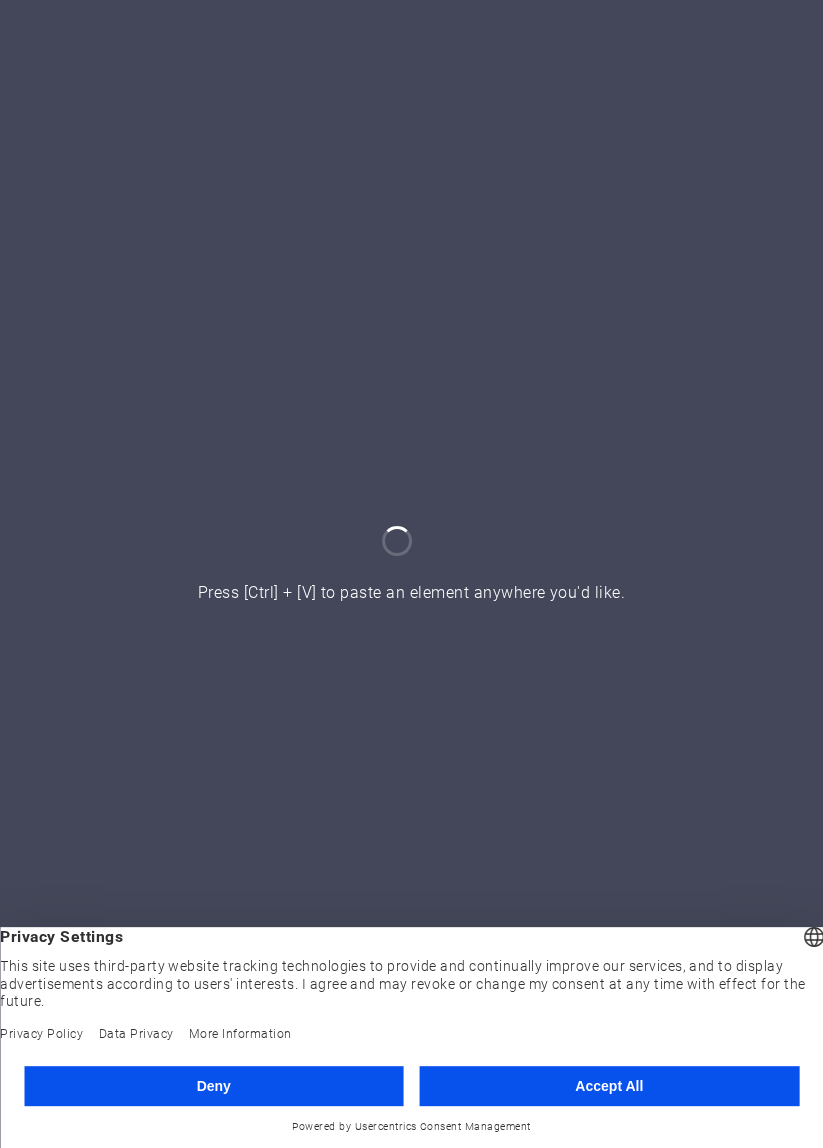 click on "Accept All" at bounding box center (610, 1086) 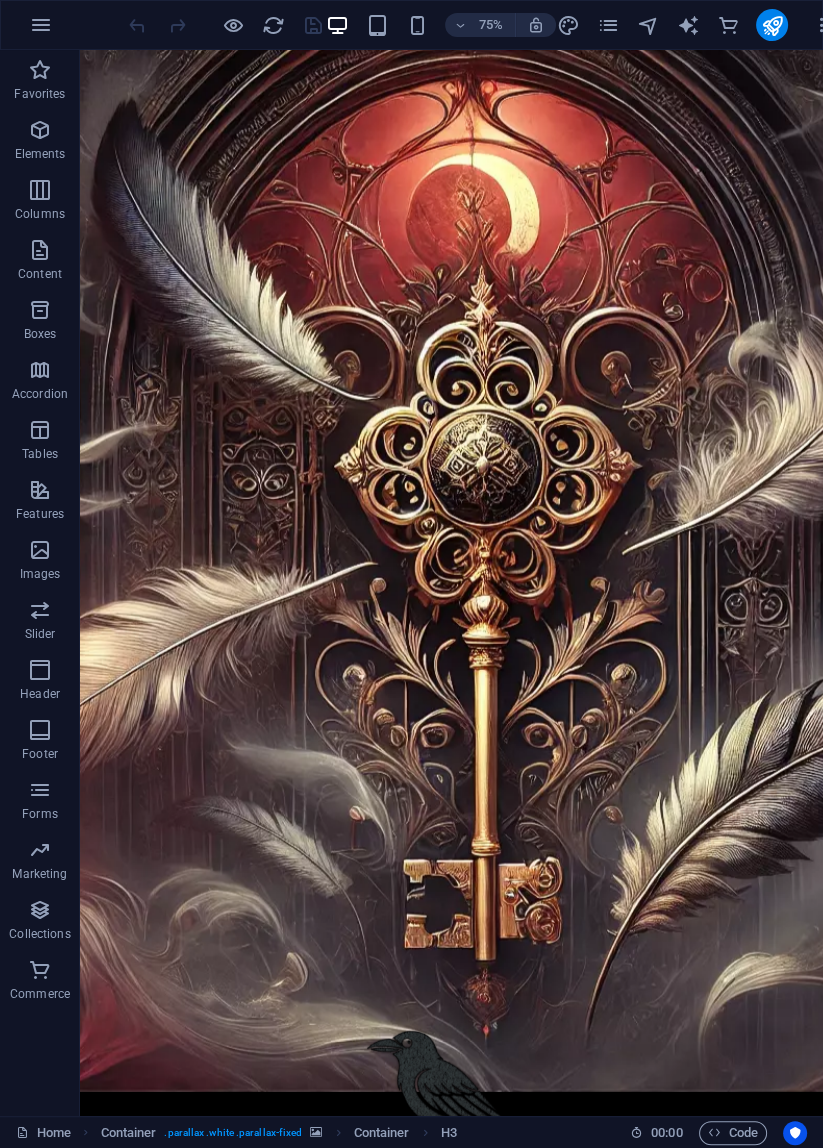 scroll, scrollTop: 0, scrollLeft: 0, axis: both 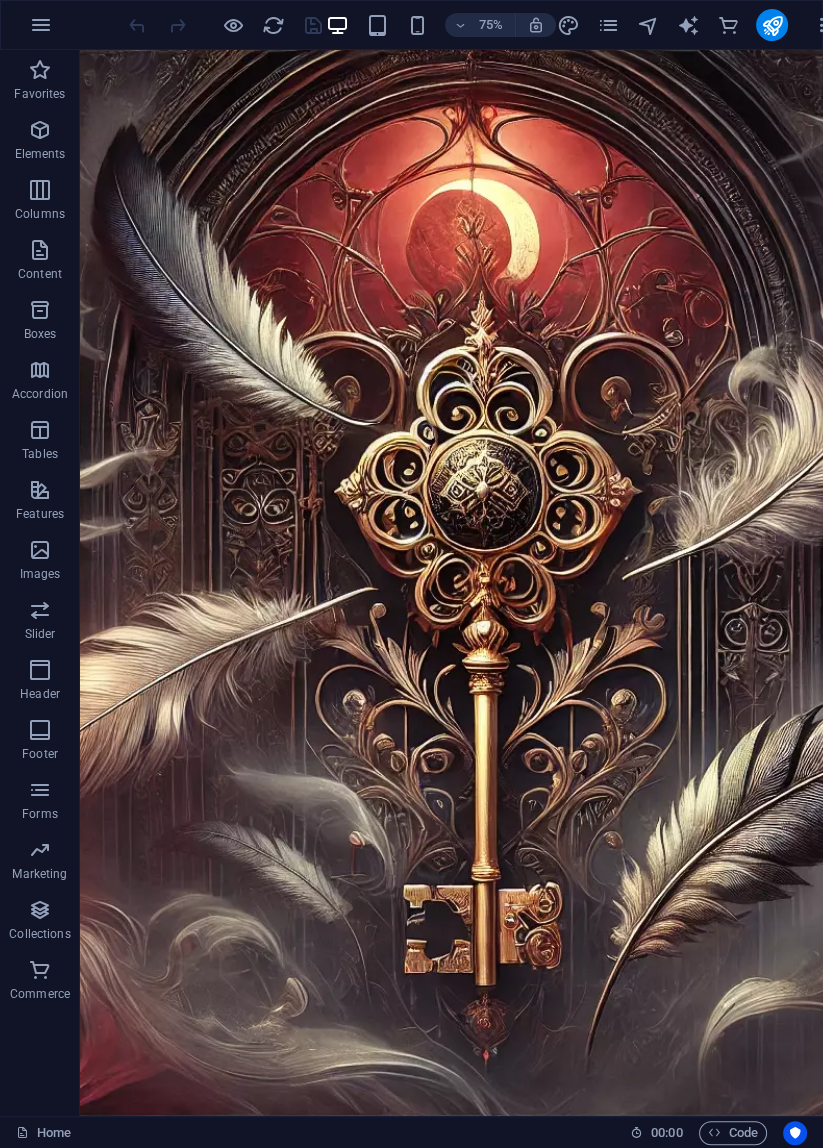 click at bounding box center (576, 1760) 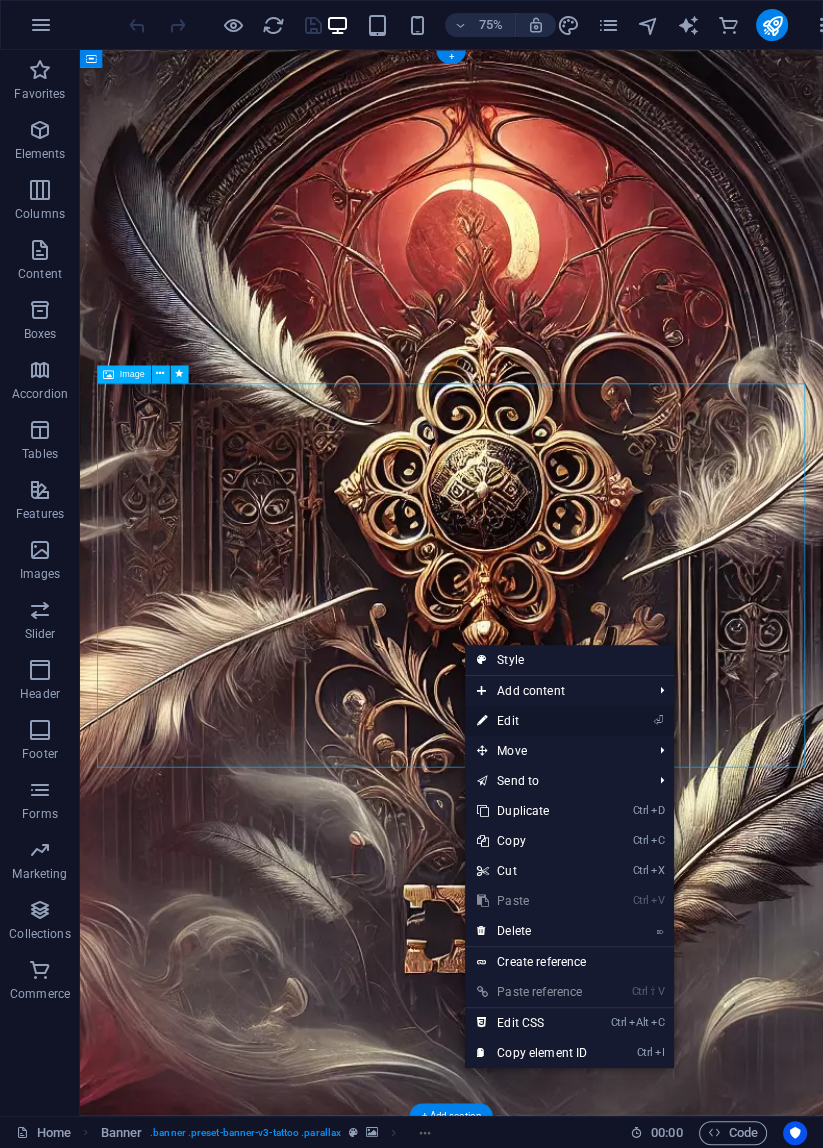 click on "⏎  Edit" at bounding box center (532, 721) 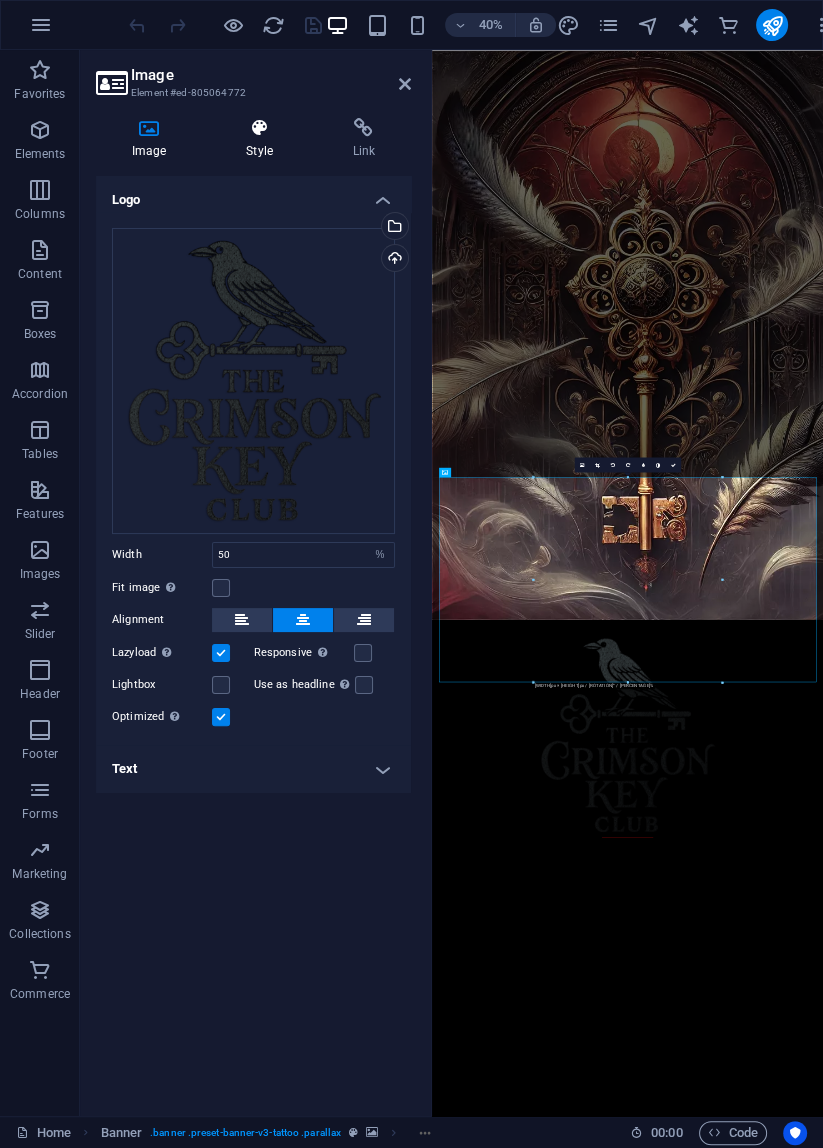 click on "Style" at bounding box center [263, 139] 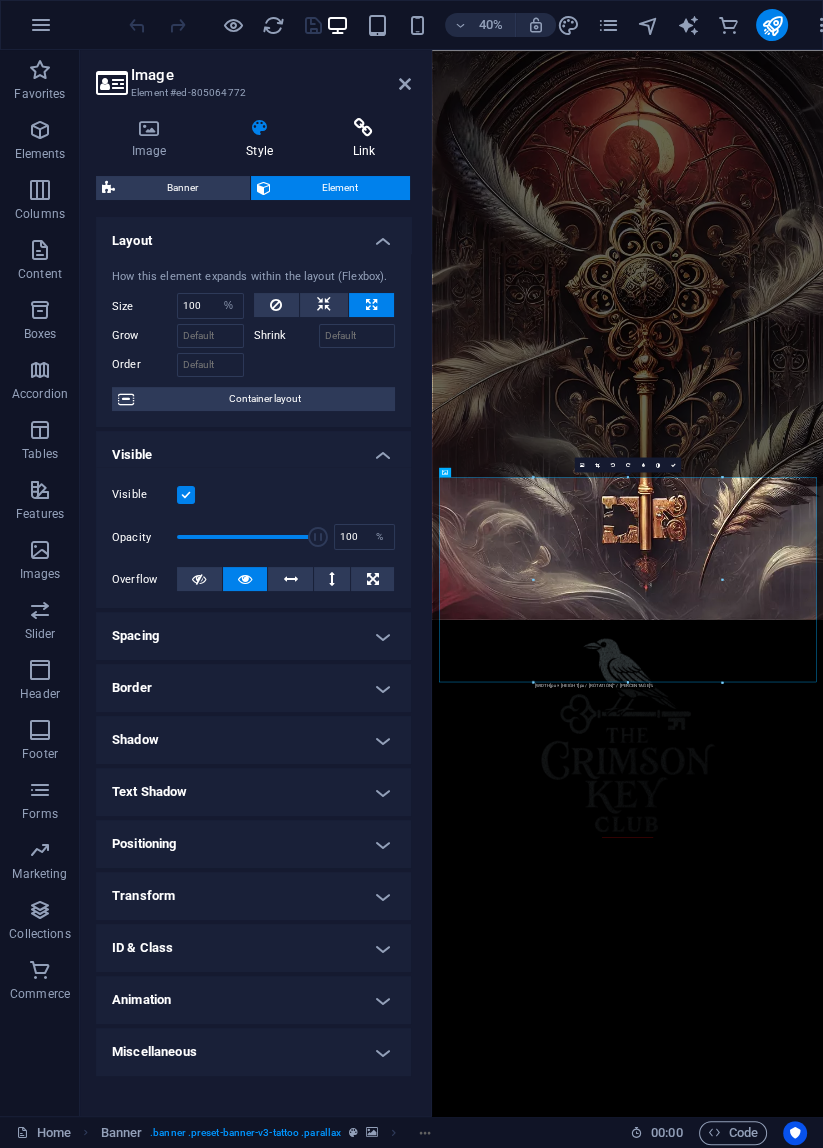 click at bounding box center [364, 128] 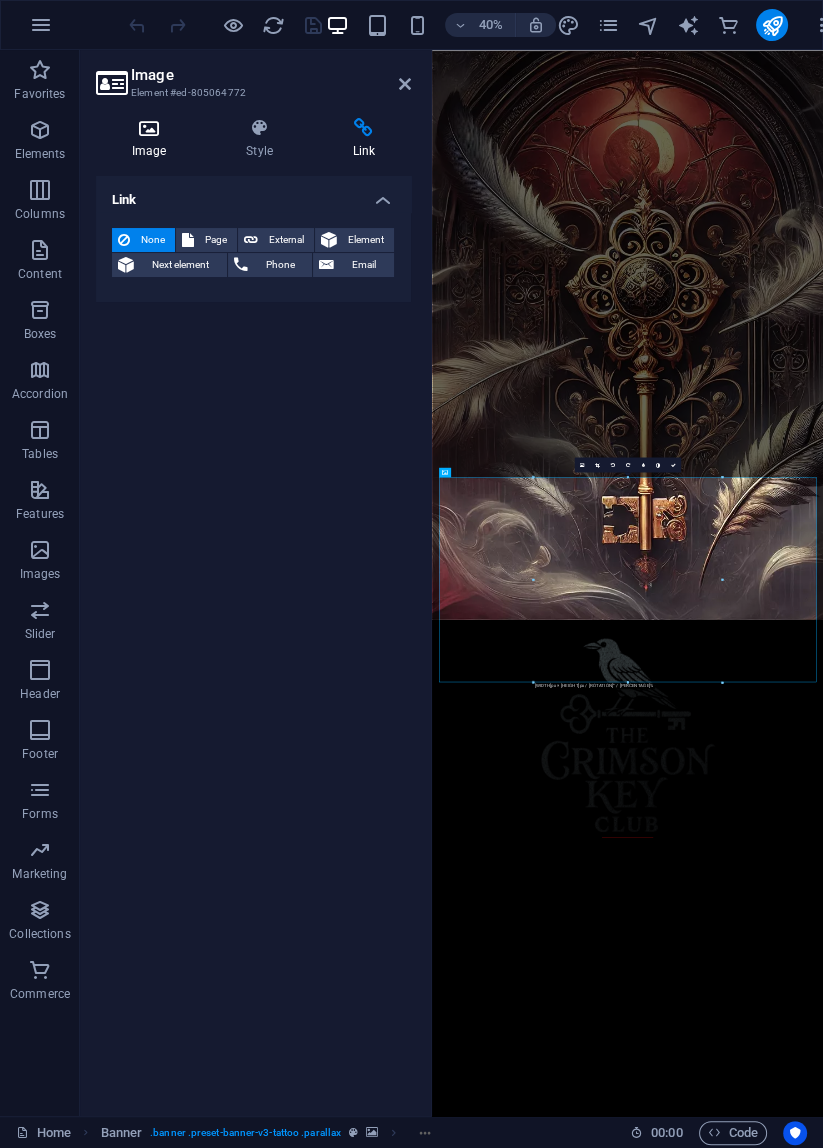 click on "Image" at bounding box center [153, 139] 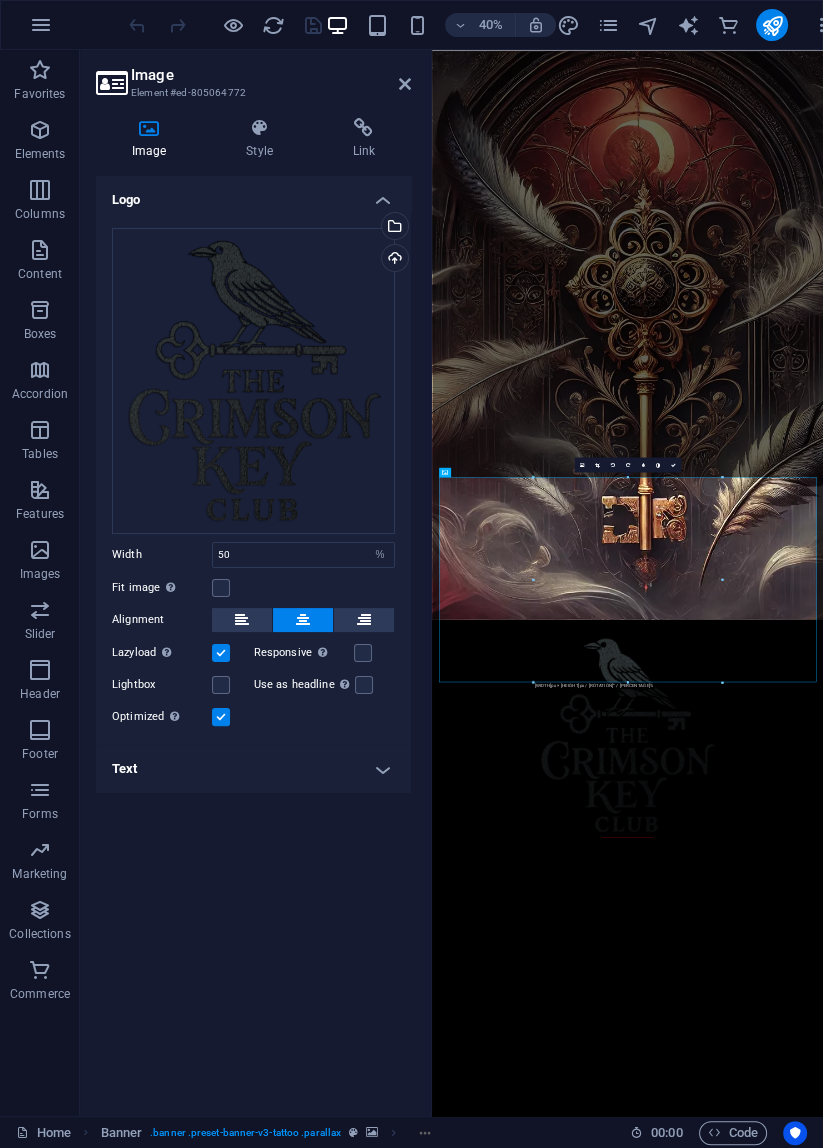 click on "Logo Drag files here, click to choose files or select files from Files or our free stock photos & videos Select files from the file manager, stock photos, or upload file(s) Upload Width 50 Default auto px rem % em vh vw Fit image Automatically fit image to a fixed width and height Height Default auto px Alignment Lazyload Loading images after the page loads improves page speed. Responsive Automatically load retina image and smartphone optimized sizes. Lightbox Use as headline The image will be wrapped in an H1 headline tag. Useful for giving alternative text the weight of an H1 headline, e.g. for the logo. Leave unchecked if uncertain. Optimized Images are compressed to improve page speed. Position Direction Custom X offset 50 px rem % vh vw Y offset 50 px rem % vh vw Text Float No float Image left Image right Determine how text should behave around the image. Text Alternative text [DOMAIN] Image caption Paragraph Format Normal Heading 1 Heading 2 Heading 3 Heading 4 Heading 5 Heading 6 Code Arial 8" at bounding box center [253, 638] 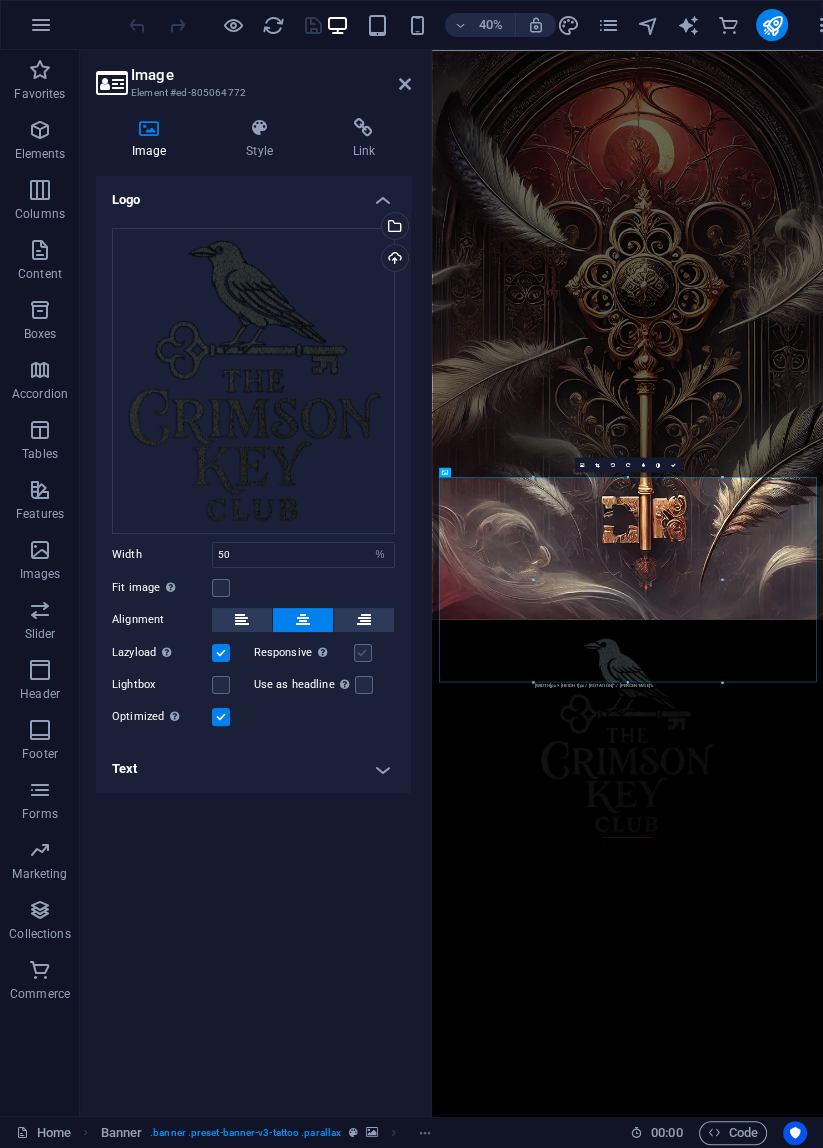 click at bounding box center [363, 653] 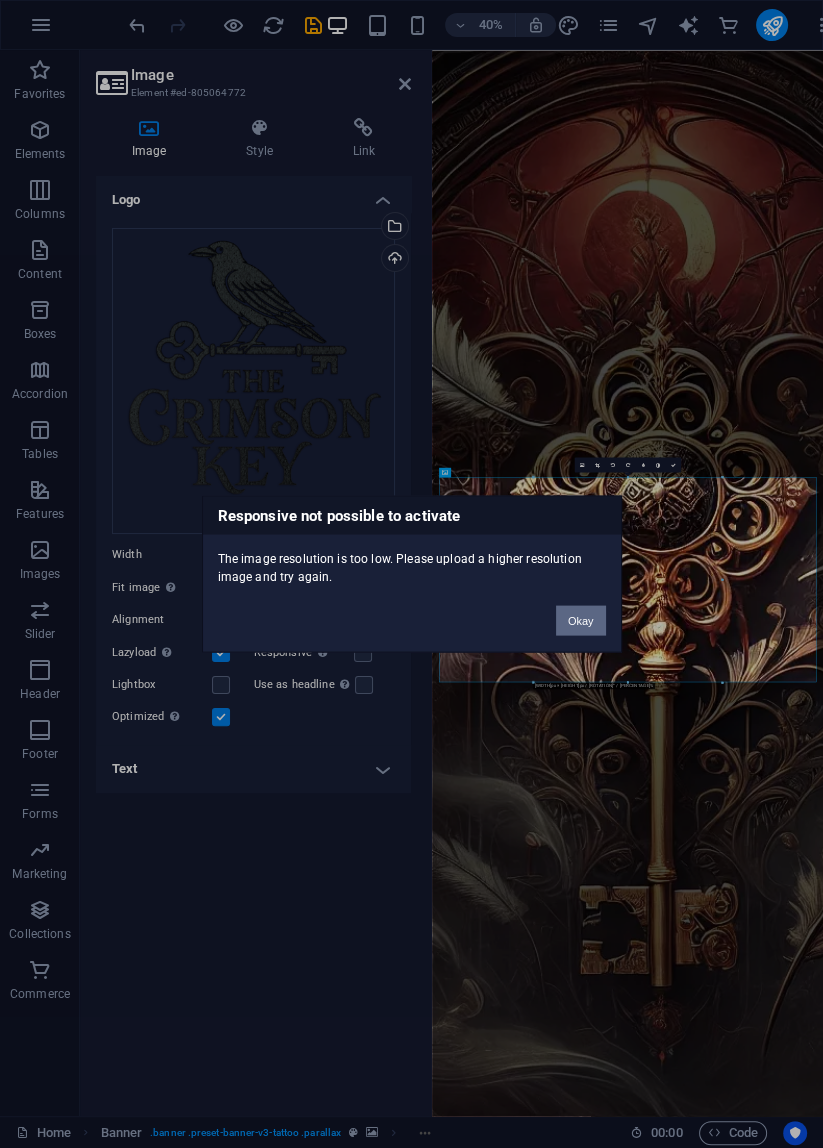 click on "Okay" at bounding box center (581, 621) 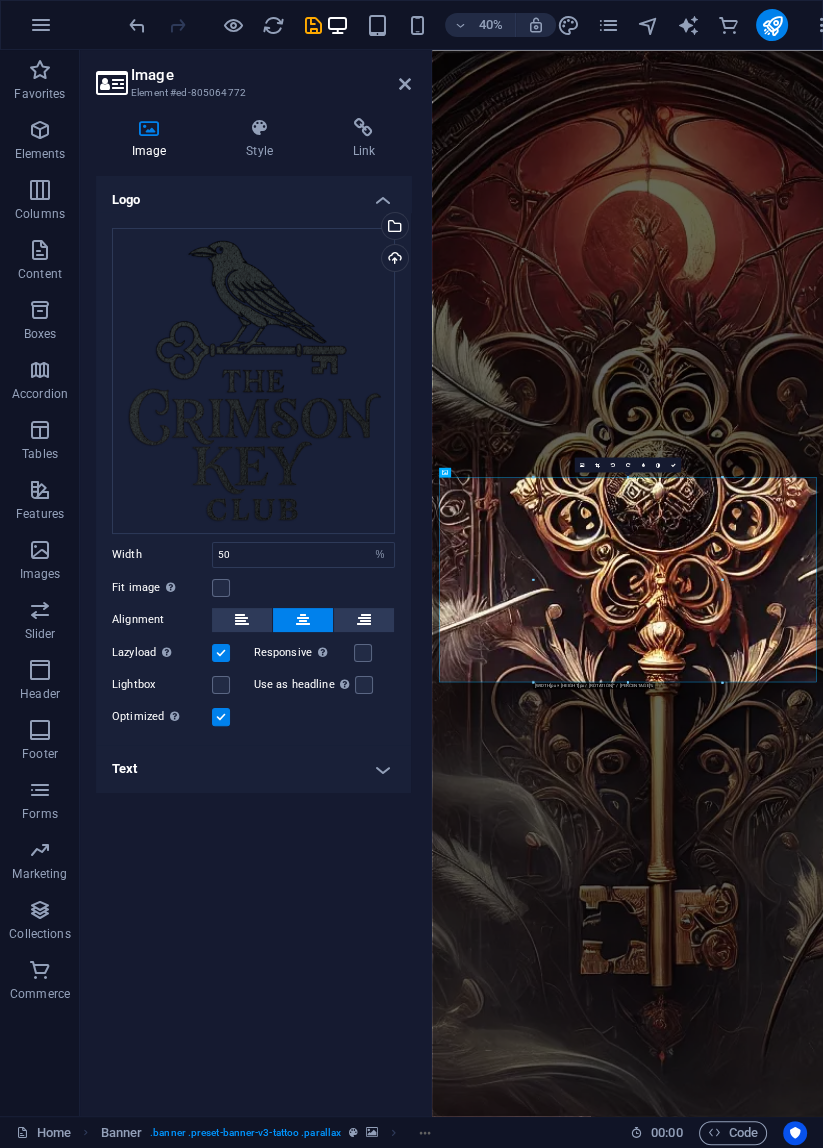 click on "Logo Drag files here, click to choose files or select files from Files or our free stock photos & videos Select files from the file manager, stock photos, or upload file(s) Upload Width 50 Default auto px rem % em vh vw Fit image Automatically fit image to a fixed width and height Height Default auto px Alignment Lazyload Loading images after the page loads improves page speed. Responsive Automatically load retina image and smartphone optimized sizes. Lightbox Use as headline The image will be wrapped in an H1 headline tag. Useful for giving alternative text the weight of an H1 headline, e.g. for the logo. Leave unchecked if uncertain. Optimized Images are compressed to improve page speed. Position Direction Custom X offset 50 px rem % vh vw Y offset 50 px rem % vh vw Text Float No float Image left Image right Determine how text should behave around the image. Text Alternative text [DOMAIN] Image caption Paragraph Format Normal Heading 1 Heading 2 Heading 3 Heading 4 Heading 5 Heading 6 Code Arial 8" at bounding box center [253, 638] 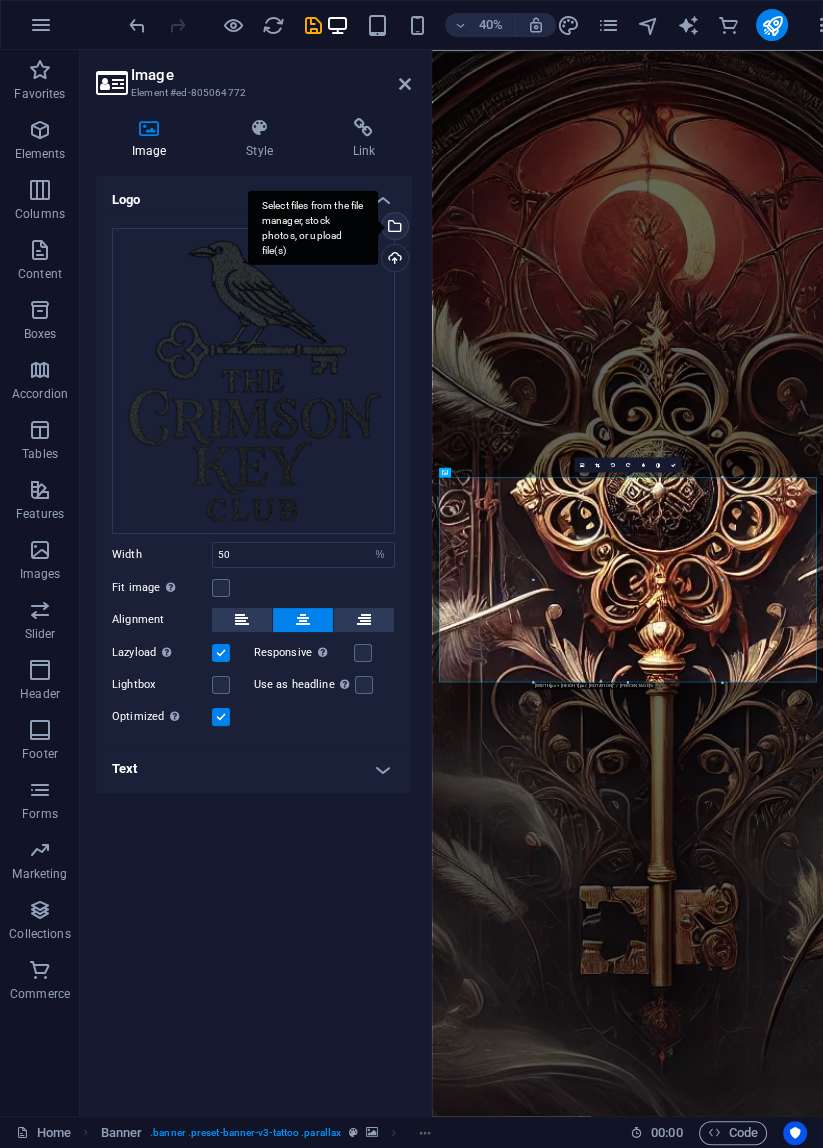 click on "Select files from the file manager, stock photos, or upload file(s)" at bounding box center [313, 227] 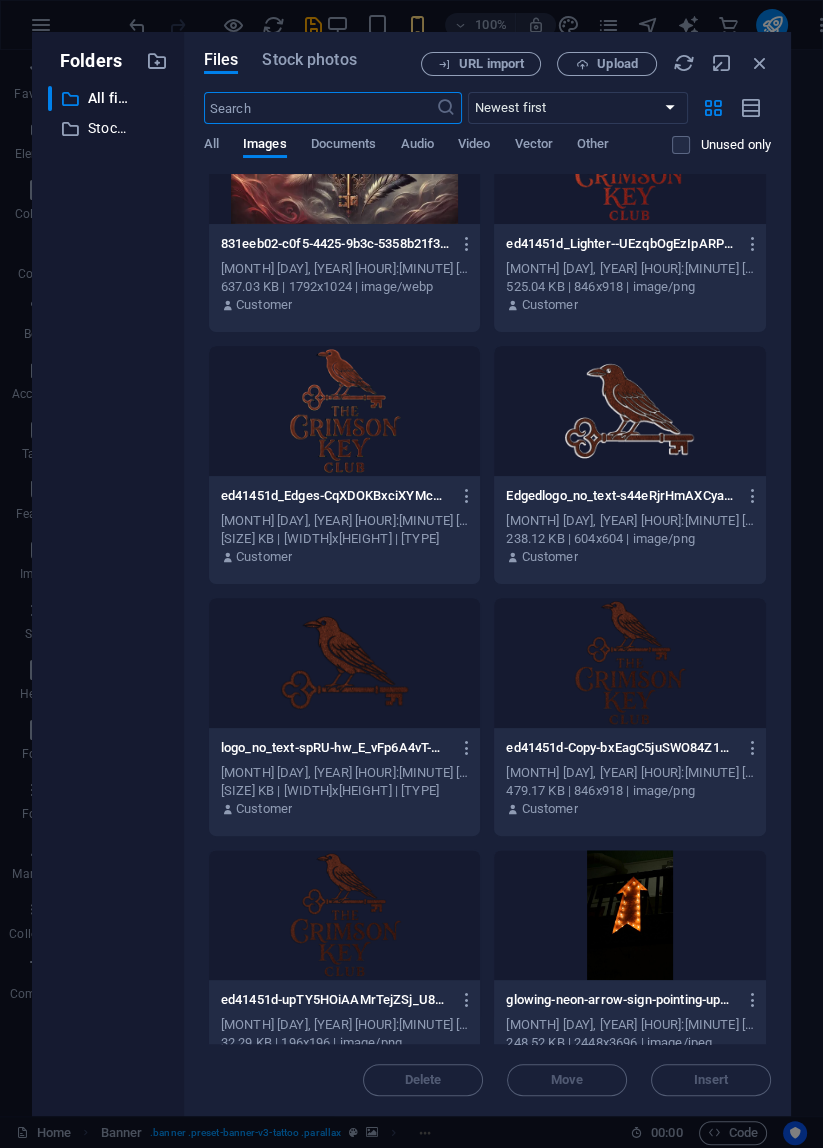 scroll, scrollTop: 1346, scrollLeft: 0, axis: vertical 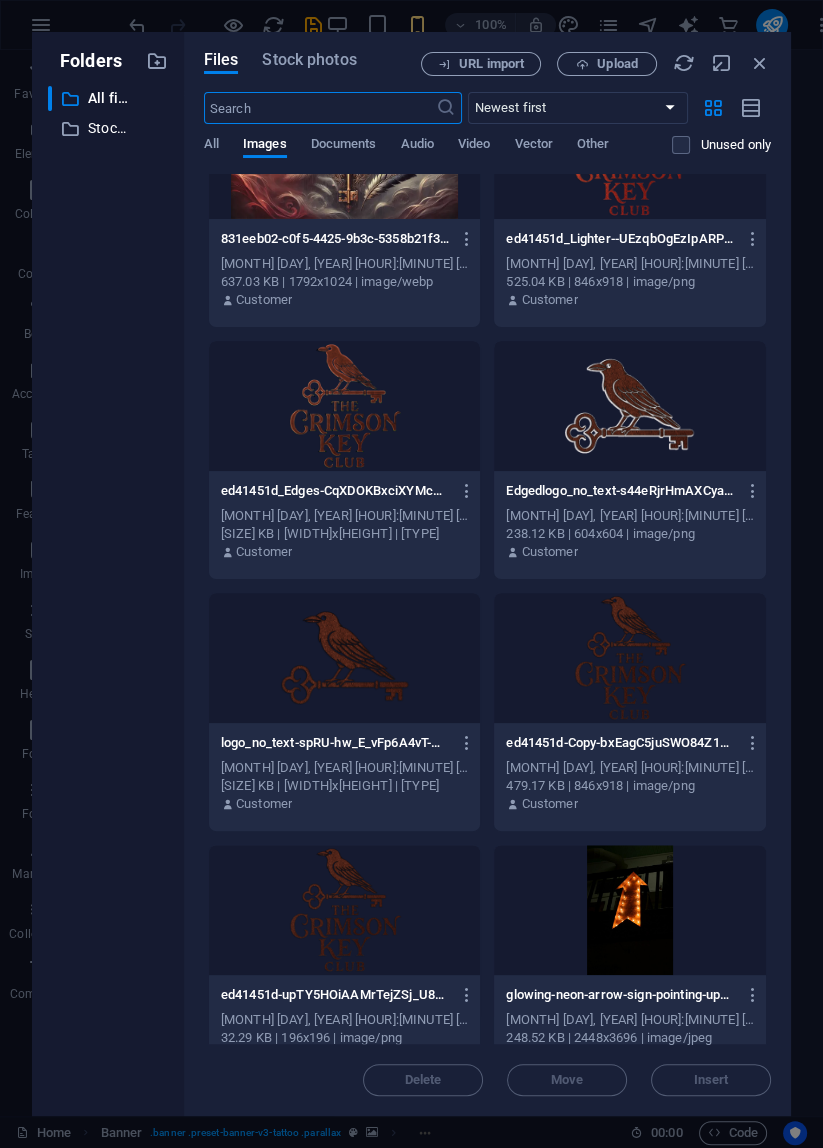 click at bounding box center (630, 406) 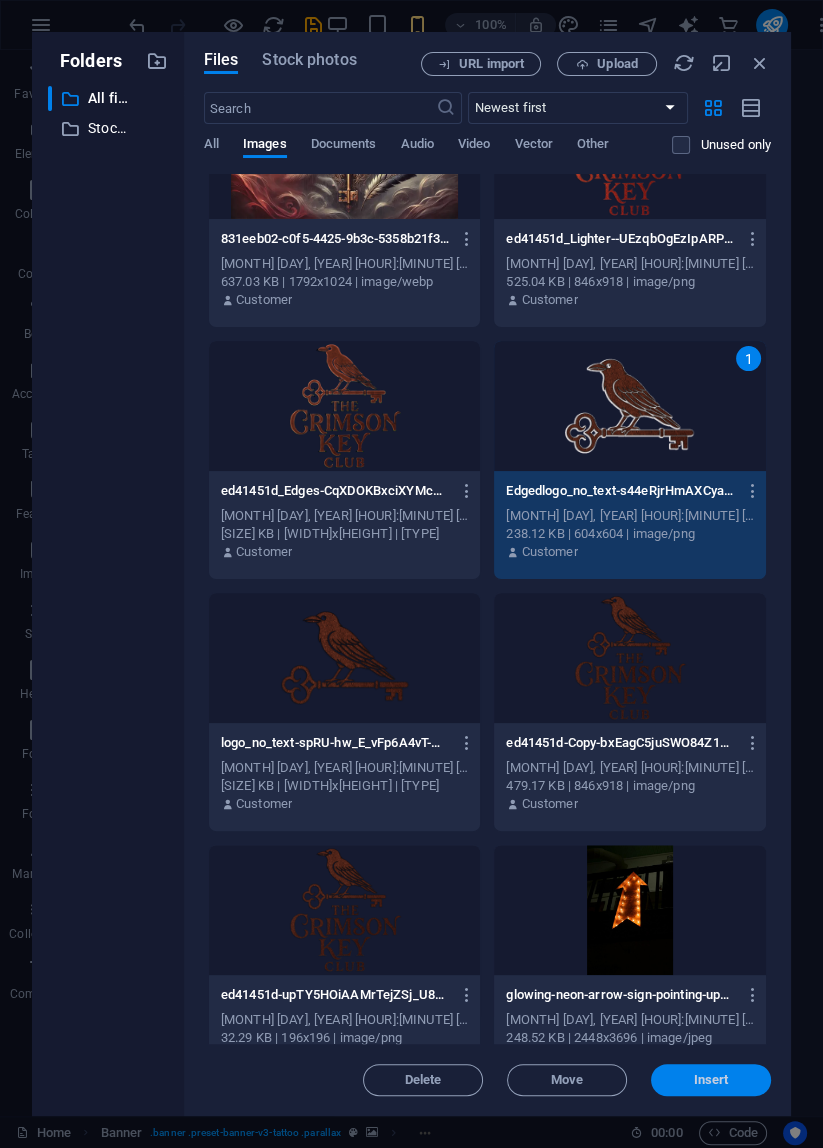 click on "Insert" at bounding box center (711, 1080) 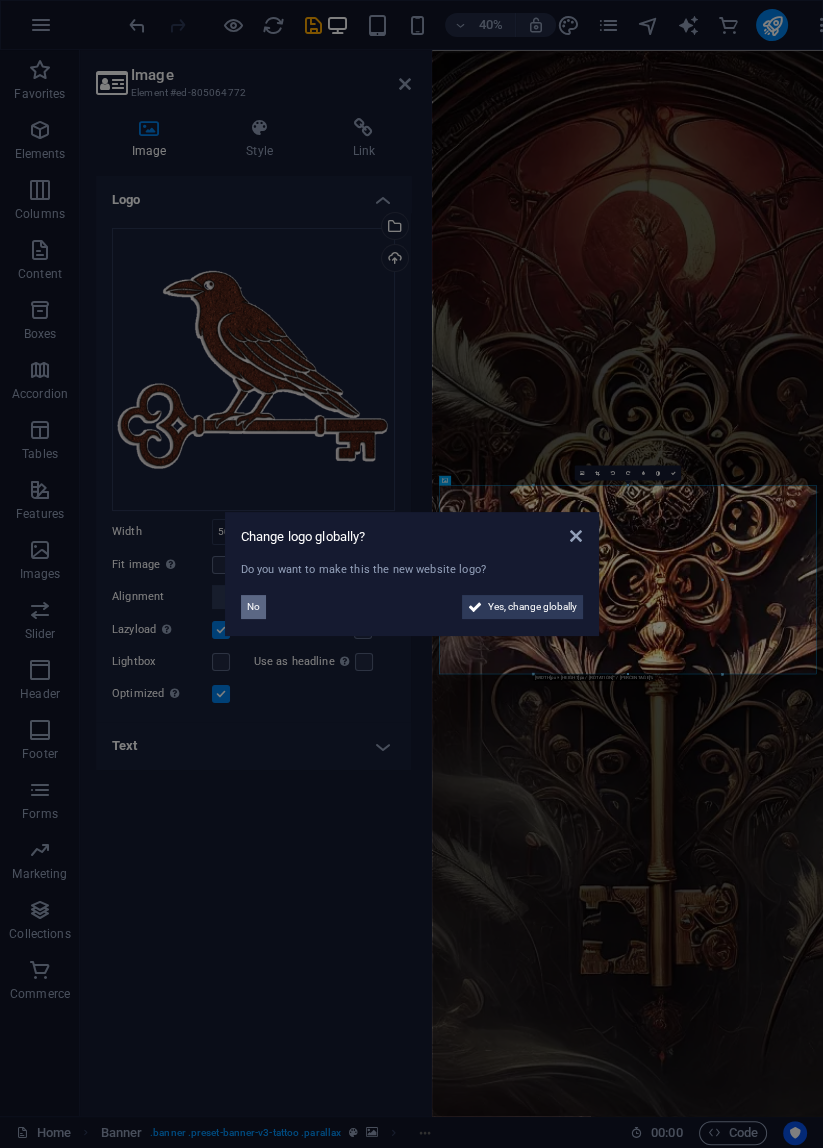 click on "No" at bounding box center [253, 607] 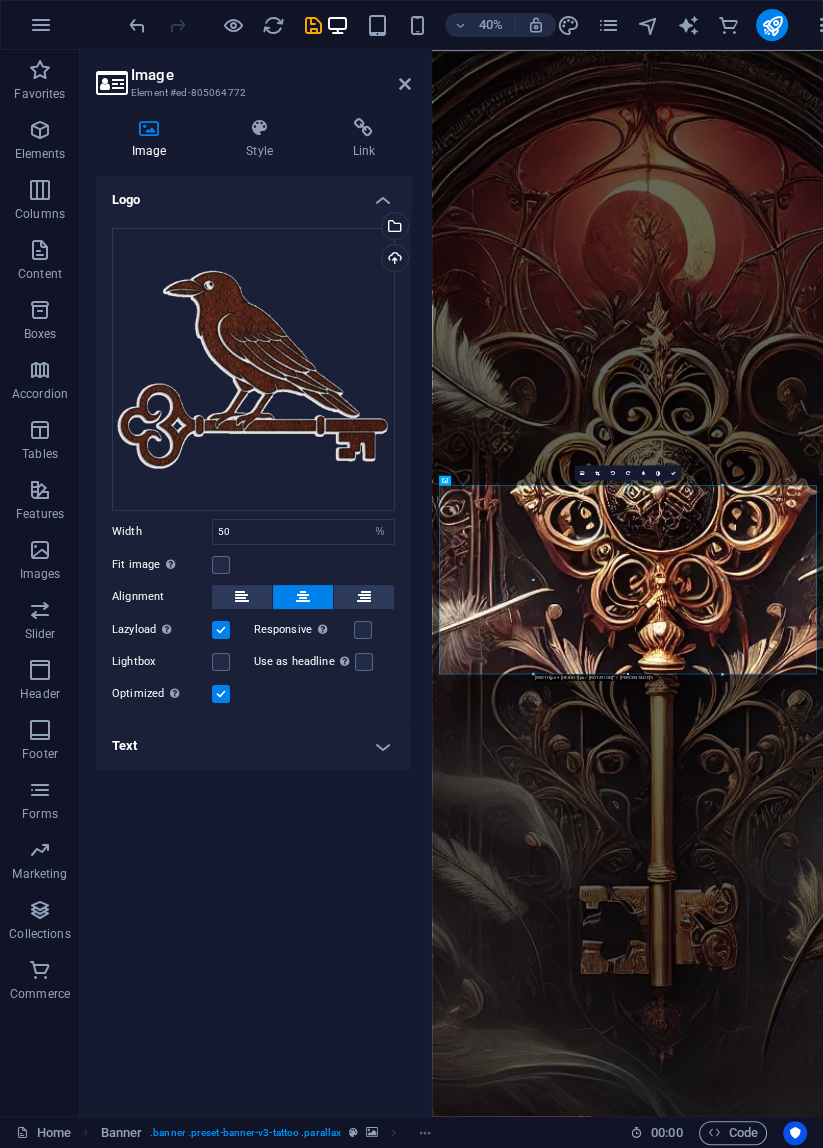 click on "Logo Drag files here, click to choose files or select files from Files or our free stock photos & videos Select files from the file manager, stock photos, or upload file(s) Upload Width 50 Default auto px rem % em vh vw Fit image Automatically fit image to a fixed width and height Height Default auto px Alignment Lazyload Loading images after the page loads improves page speed. Responsive Automatically load retina image and smartphone optimized sizes. Lightbox Use as headline The image will be wrapped in an H1 headline tag. Useful for giving alternative text the weight of an H1 headline, e.g. for the logo. Leave unchecked if uncertain. Optimized Images are compressed to improve page speed. Position Direction Custom X offset 50 px rem % vh vw Y offset 50 px rem % vh vw Text Float No float Image left Image right Determine how text should behave around the image. Text Alternative text [DOMAIN] Image caption Paragraph Format Normal Heading 1 Heading 2 Heading 3 Heading 4 Heading 5 Heading 6 Code Arial 8" at bounding box center [253, 638] 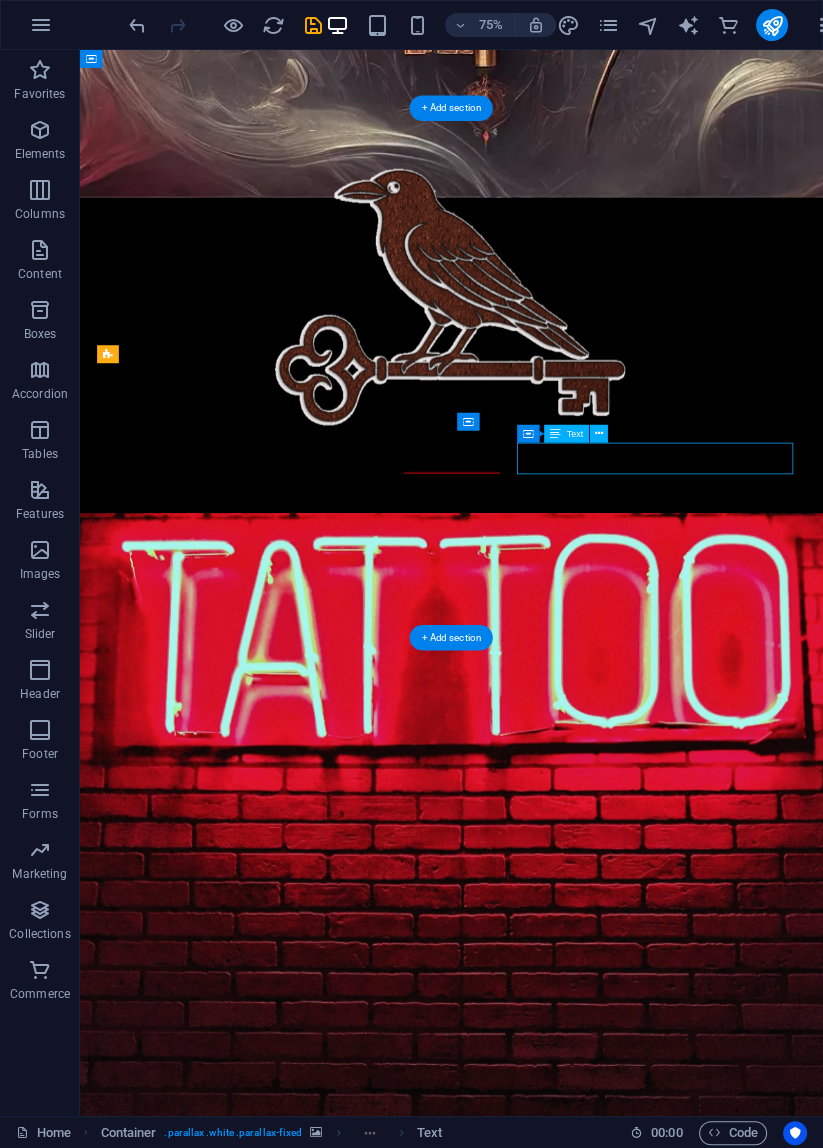 scroll, scrollTop: 1362, scrollLeft: 0, axis: vertical 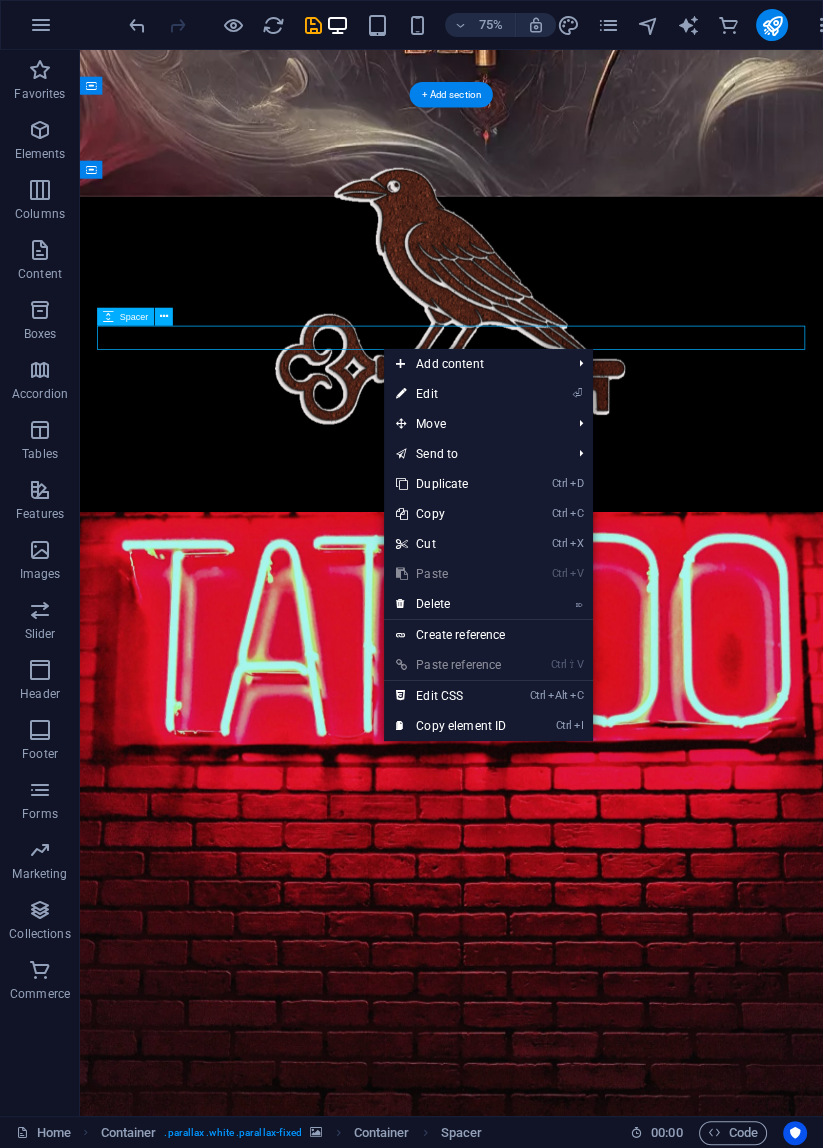 click at bounding box center [575, 722] 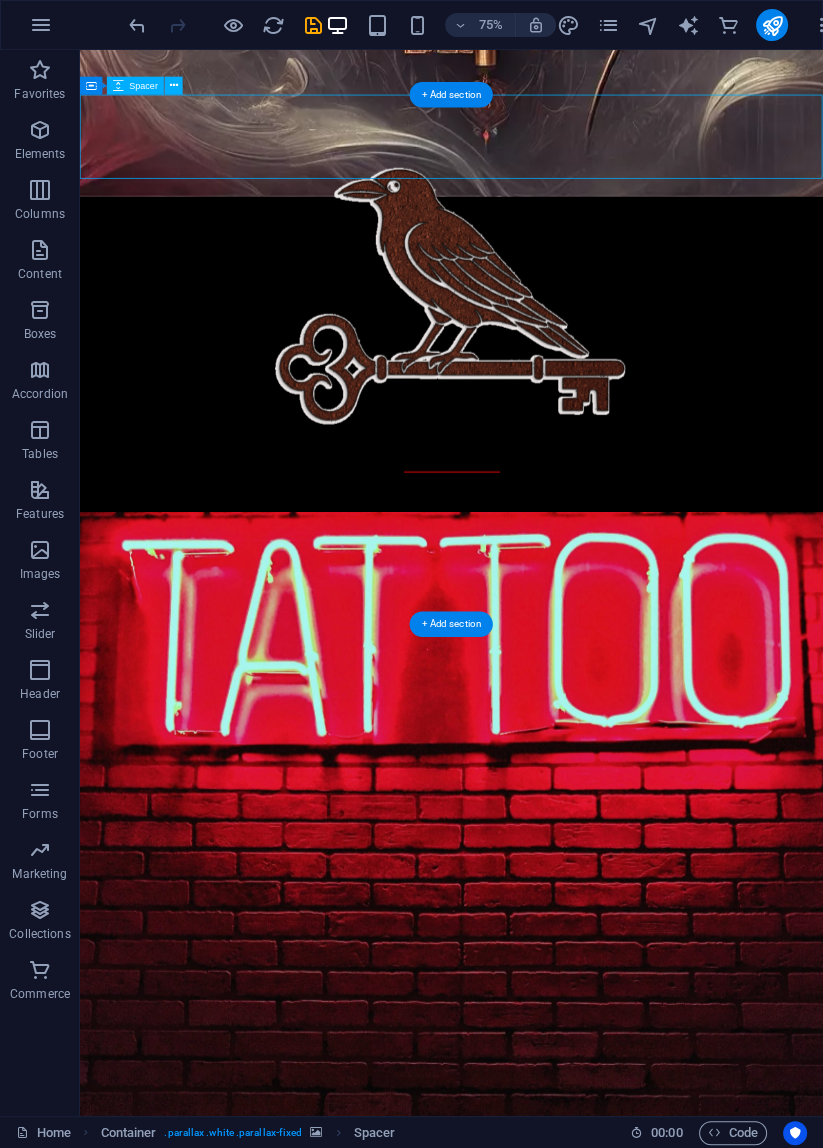 click at bounding box center (576, 832) 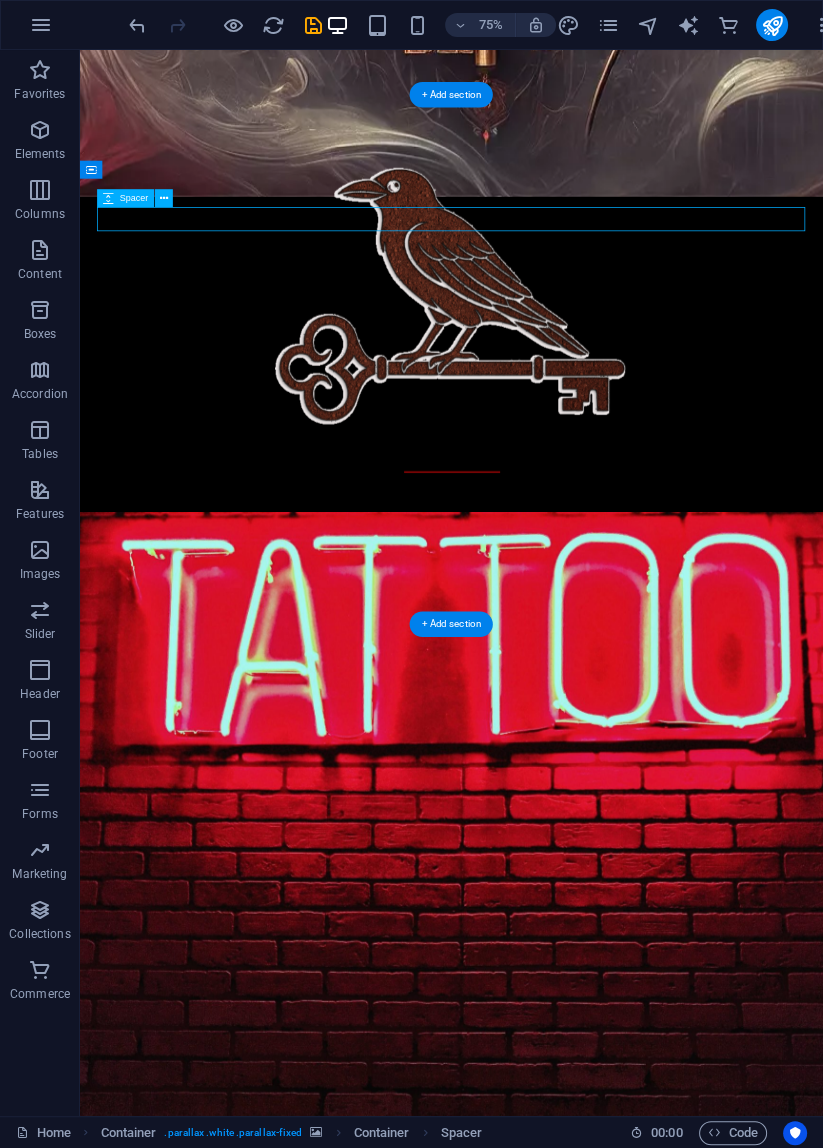 click at bounding box center [575, 722] 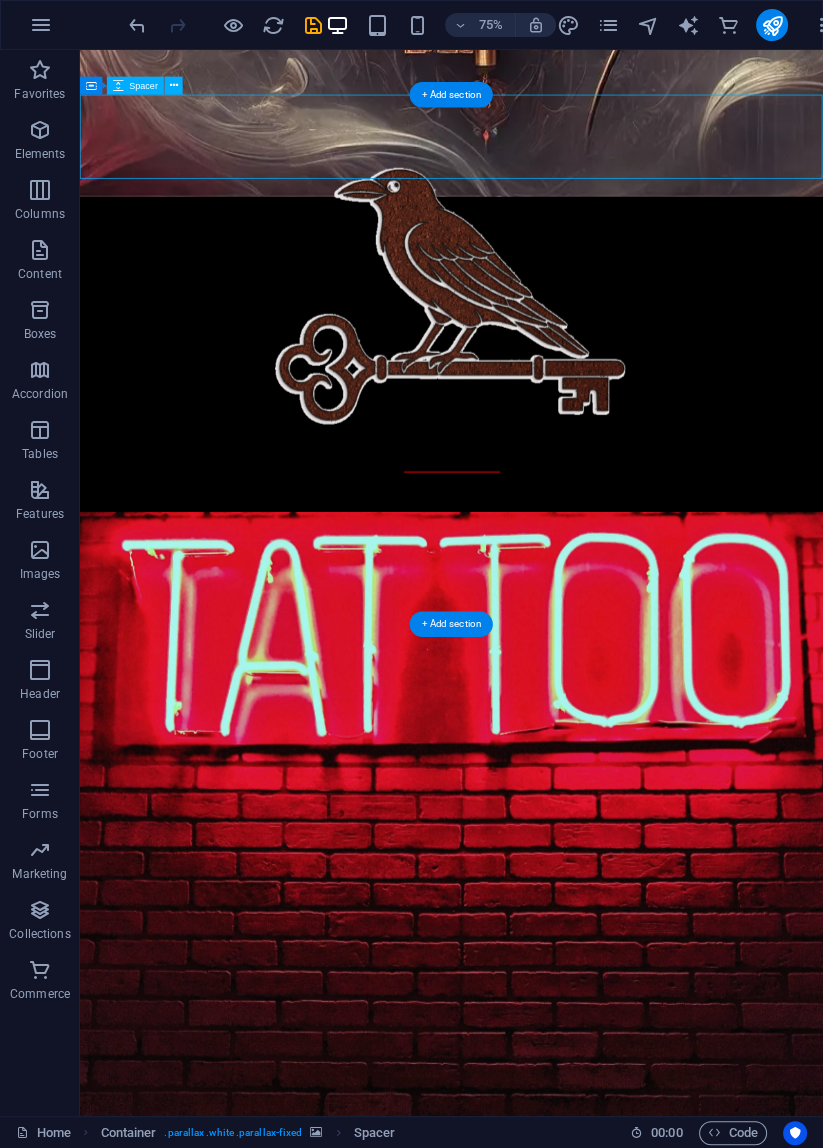 click on "Container" at bounding box center (91, 86) 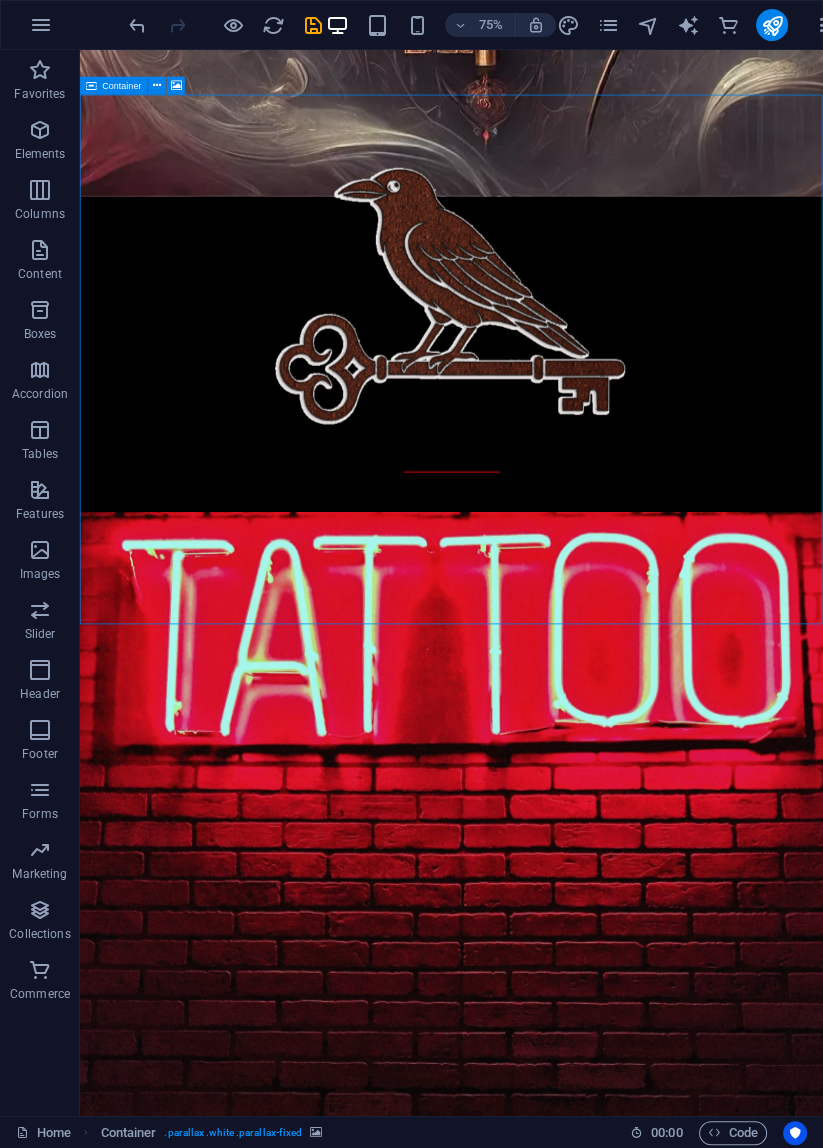click at bounding box center [91, 86] 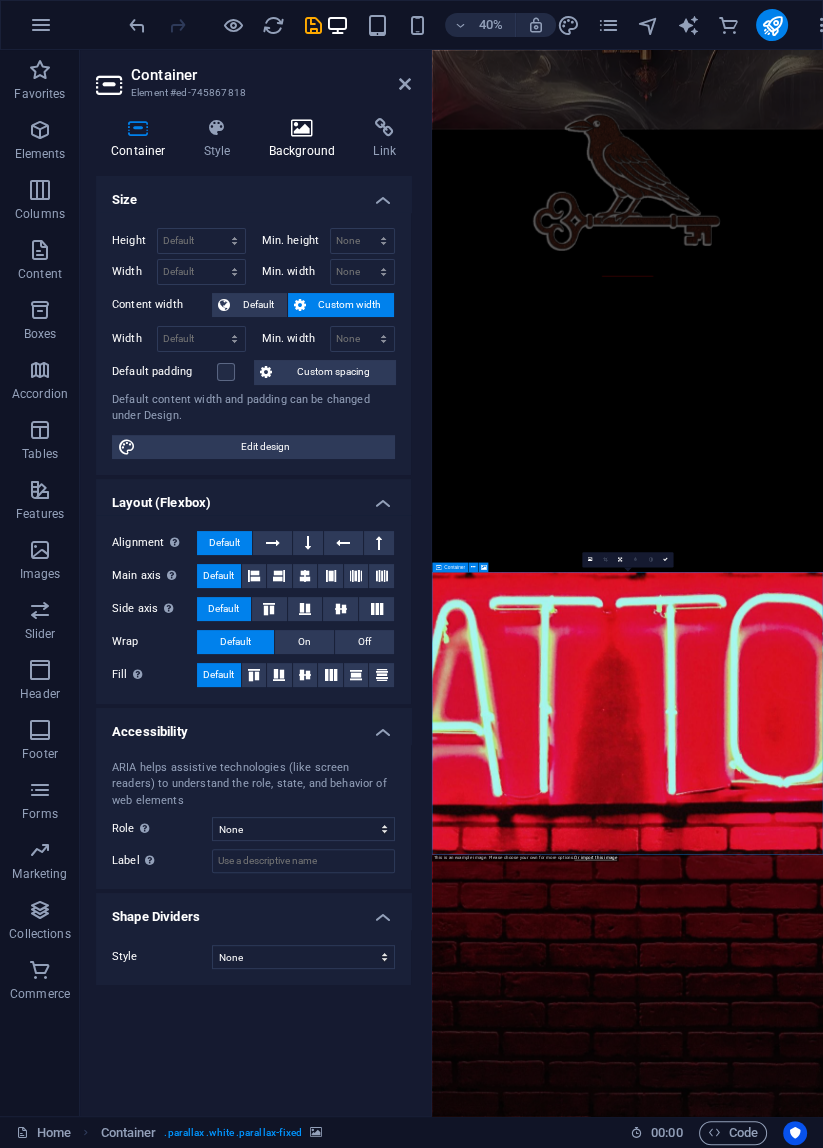 click on "Background" at bounding box center (306, 139) 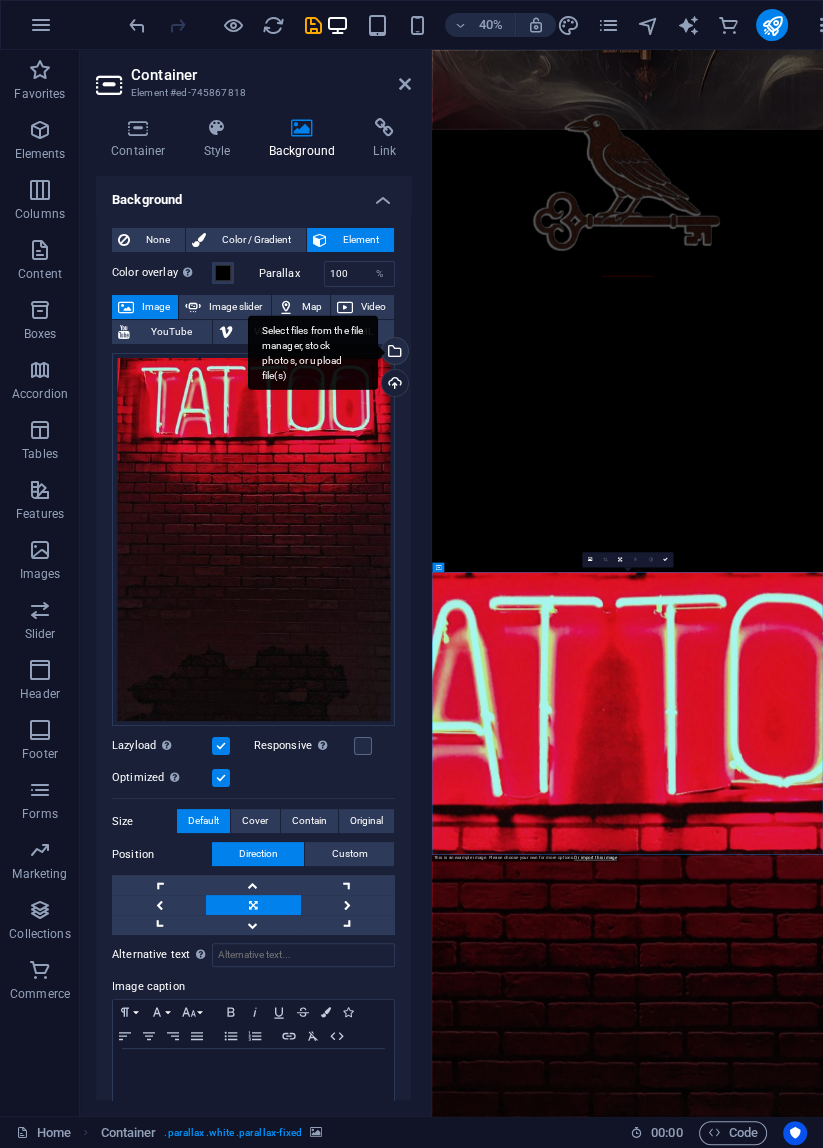 click on "Select files from the file manager, stock photos, or upload file(s)" at bounding box center [313, 352] 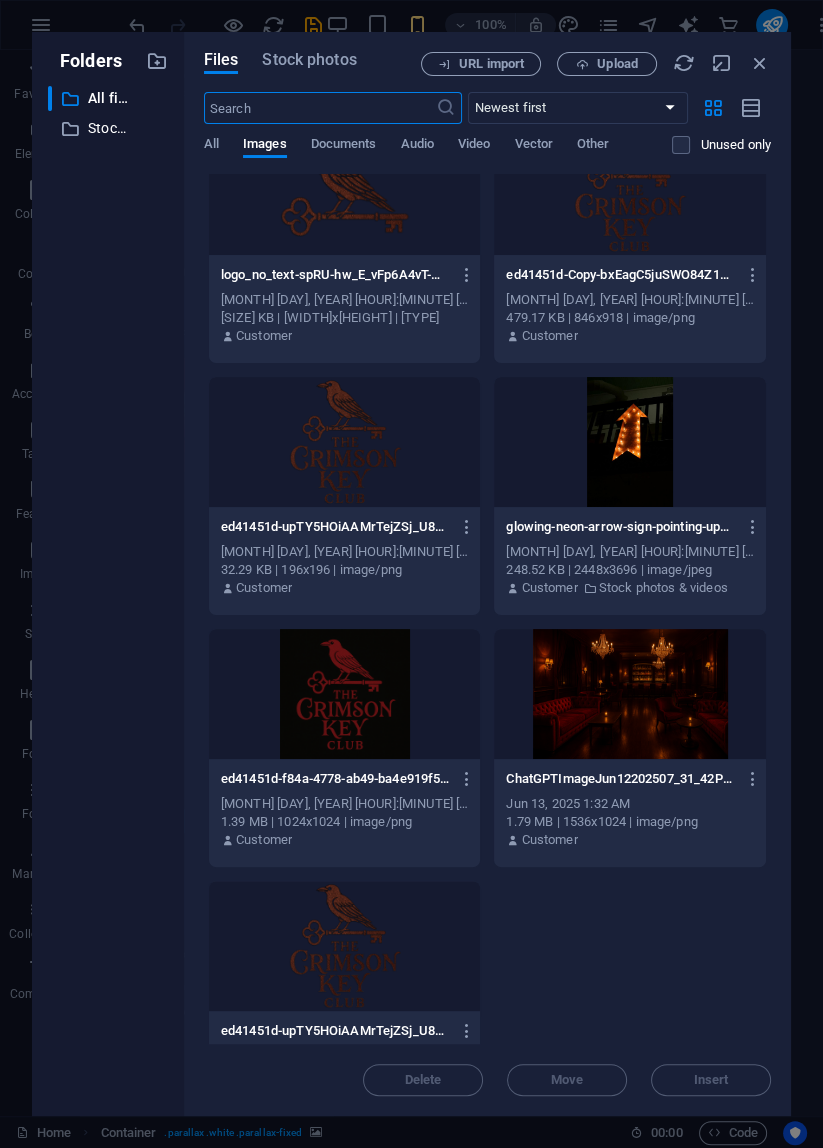 scroll, scrollTop: 1889, scrollLeft: 0, axis: vertical 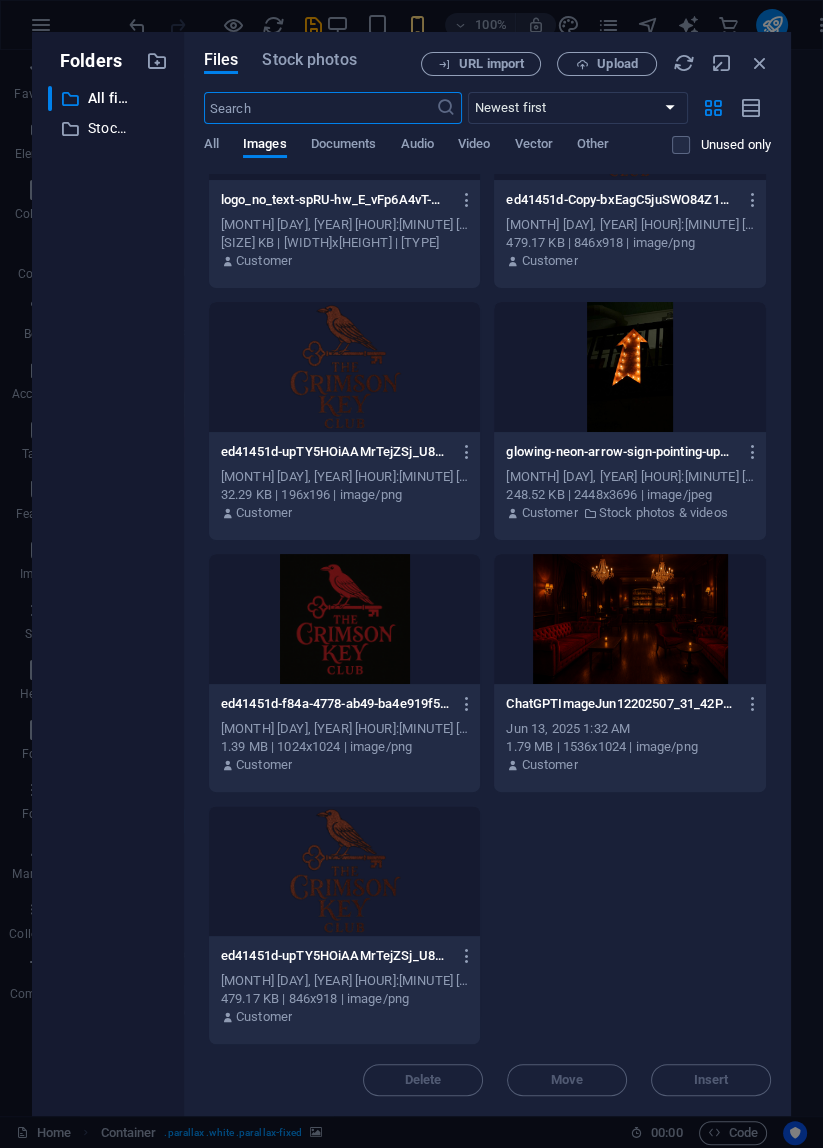 click at bounding box center [630, 619] 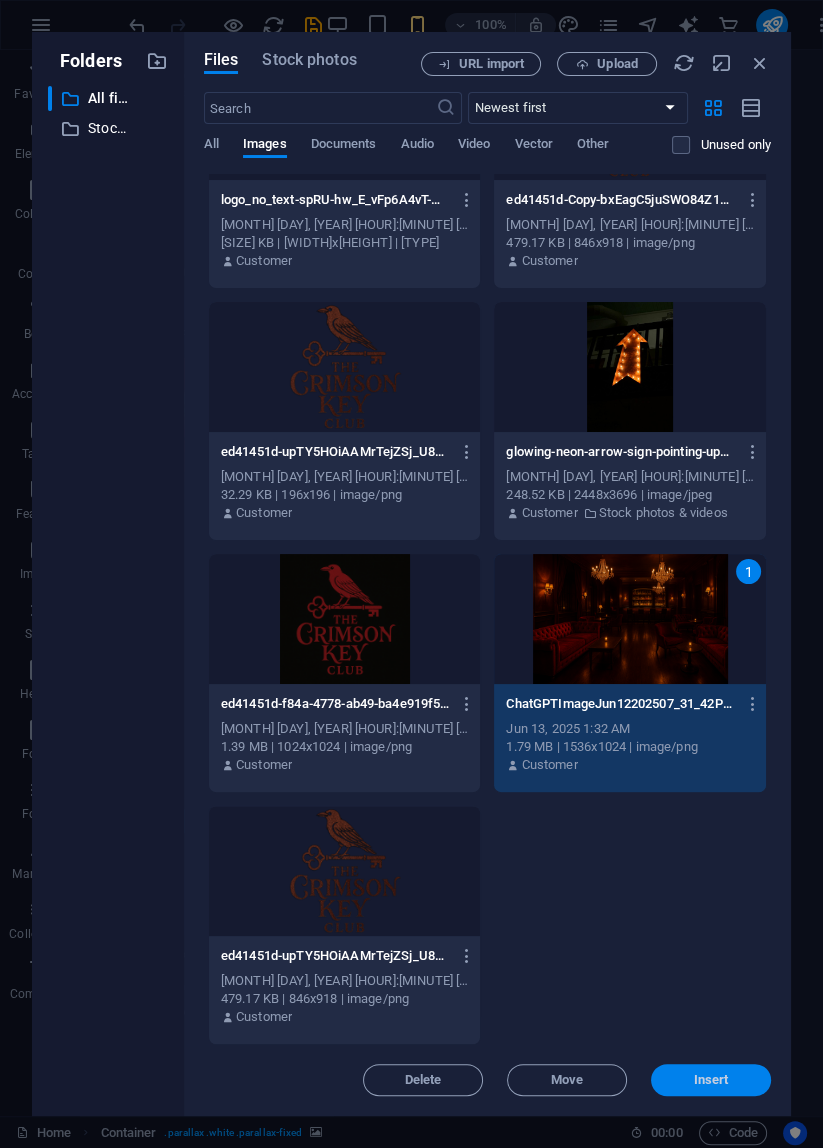 click on "Insert" at bounding box center [711, 1080] 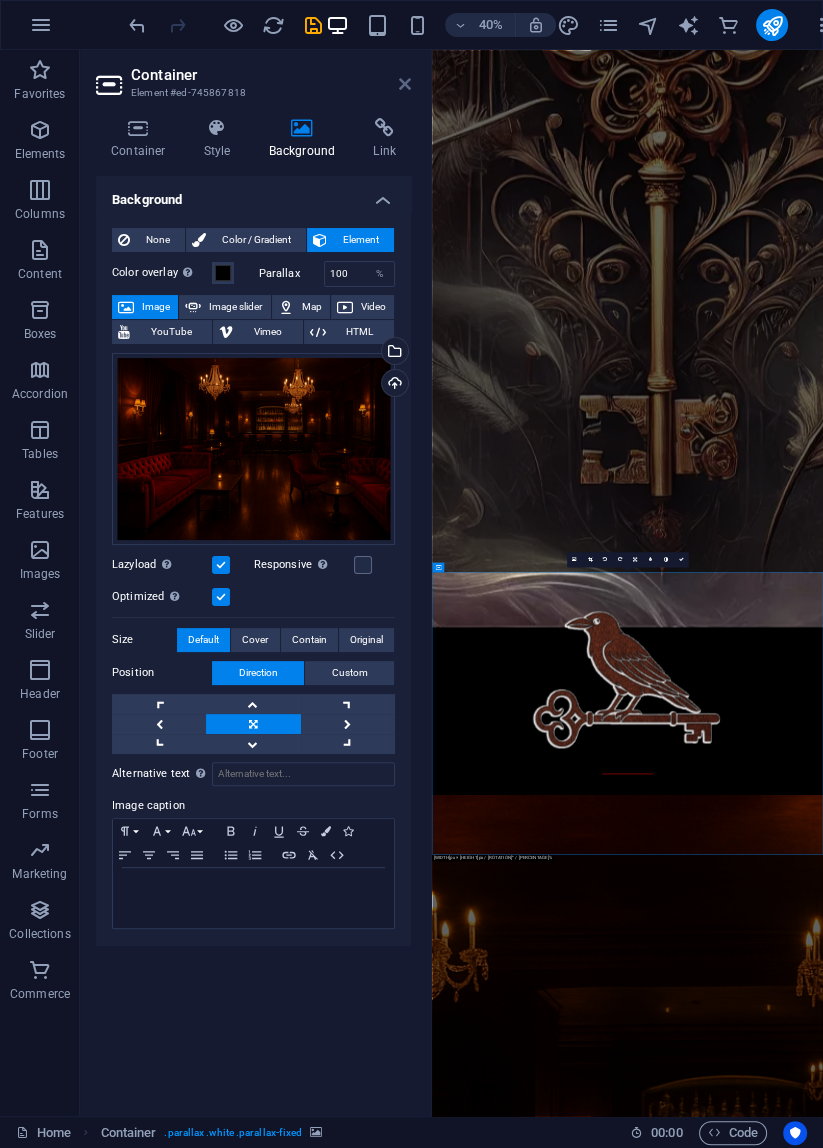 click at bounding box center [405, 84] 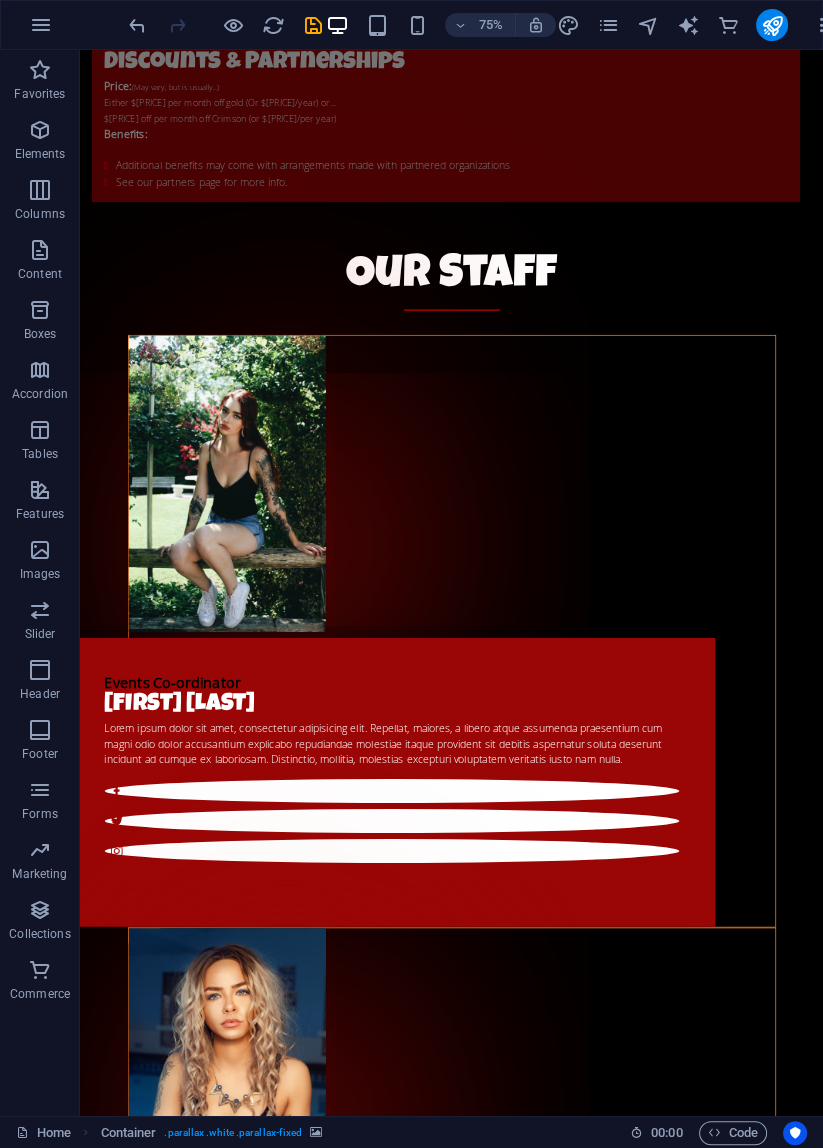 scroll, scrollTop: 5041, scrollLeft: 0, axis: vertical 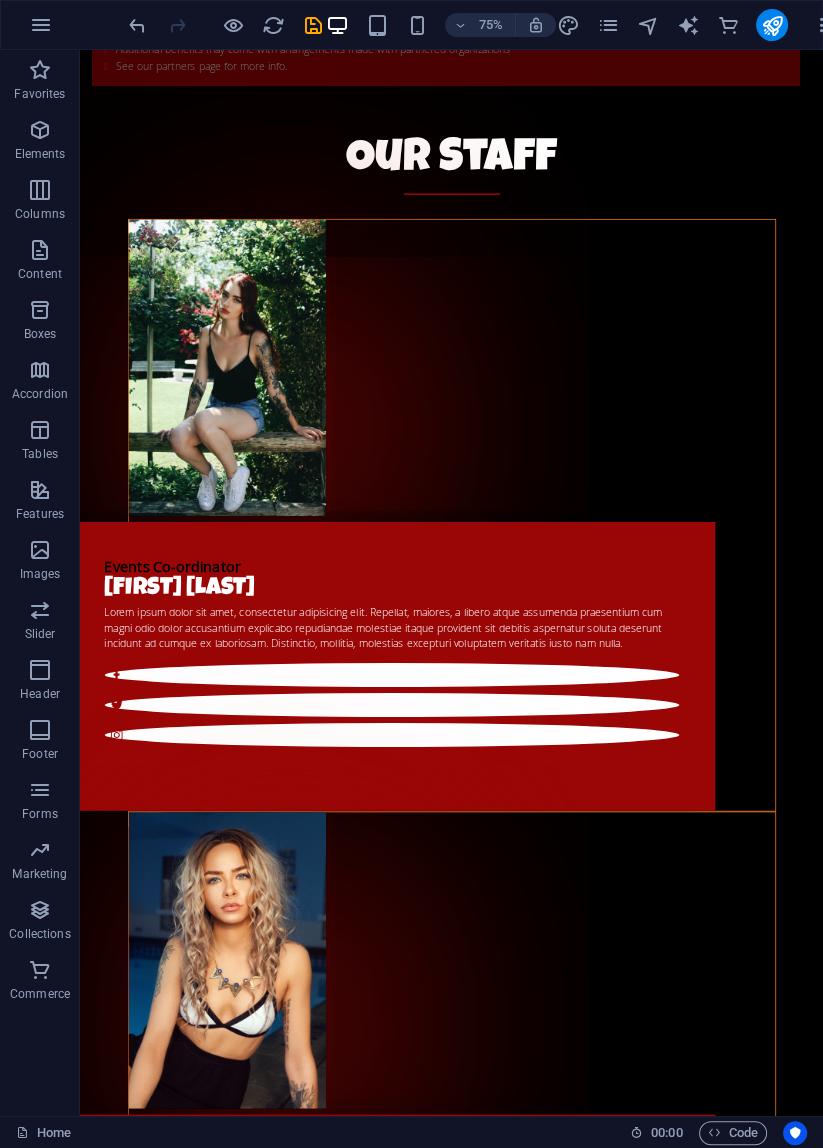 click on "Ready to Join? Fill Out the application Now" at bounding box center (479, 3902) 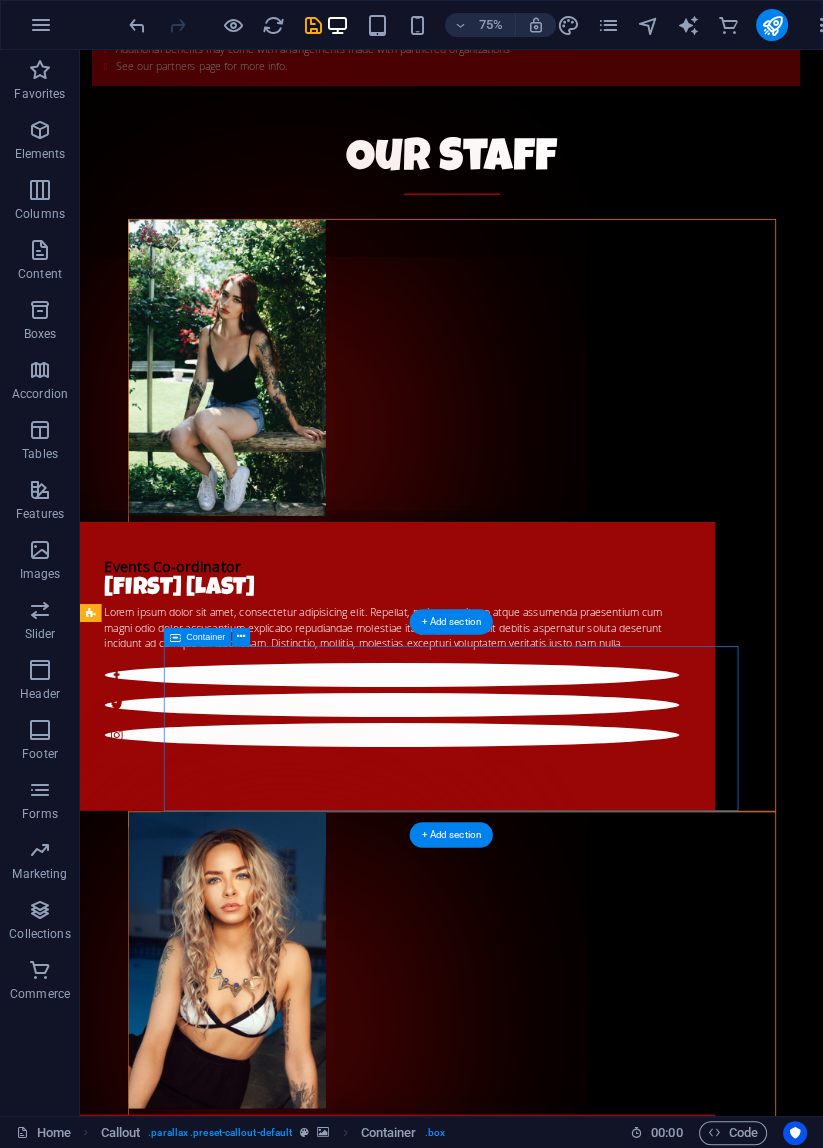 click at bounding box center [575, 2685] 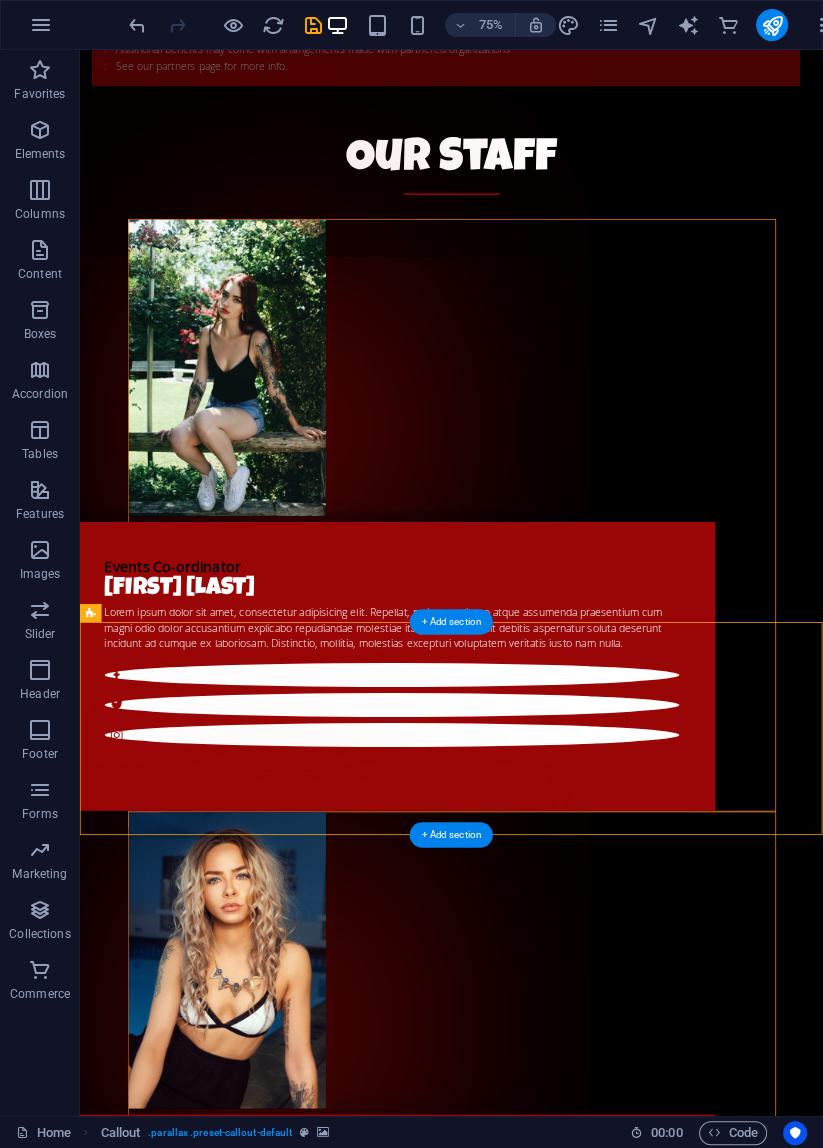 click on "The Crimson Key Club Lorem ipsum dolor sit amet, consetetur sadipscing elitr, sed diam nonumy eirmod tempor invidunt ut labore et dolore magna aliquyam erat, sed diam voluptua. Lorem ipsum dolor sit amet, consetetur sadipscing elitr aliquyam erat, sed aweed. Open For Members Monday [TIME] - [TIME] Tuesday [TIME] - [TIME] Wednesday [TIME] - [TIME] Thursday [TIME] - [TIME] Friday [TIME] - [TIME] Saturday [TIME] - [TIME] Sunday [TIME] - [TIME] Get in Touch [NUMBER] [STREET]   [POSTAL_CODE] Phone:  Mobile:  [EMAIL] [EMAIL] Legal Notice  |  Privacy" at bounding box center (575, 4345) 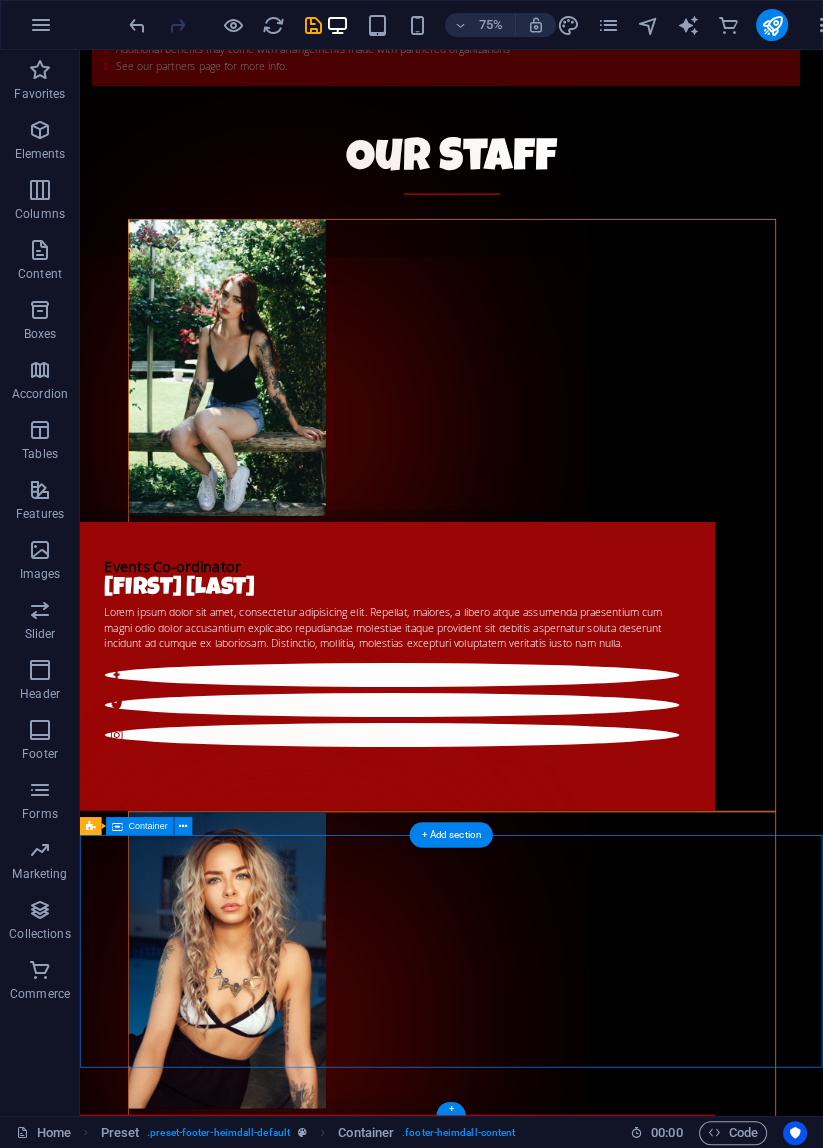 click on "Monday [TIME] - [TIME] Tuesday [TIME] - [TIME] Wednesday [TIME] - [TIME] Thursday [TIME] - [TIME] Friday [TIME] - [TIME] Saturday [TIME] - [TIME] Sunday [TIME] - [TIME]" at bounding box center (568, 4325) 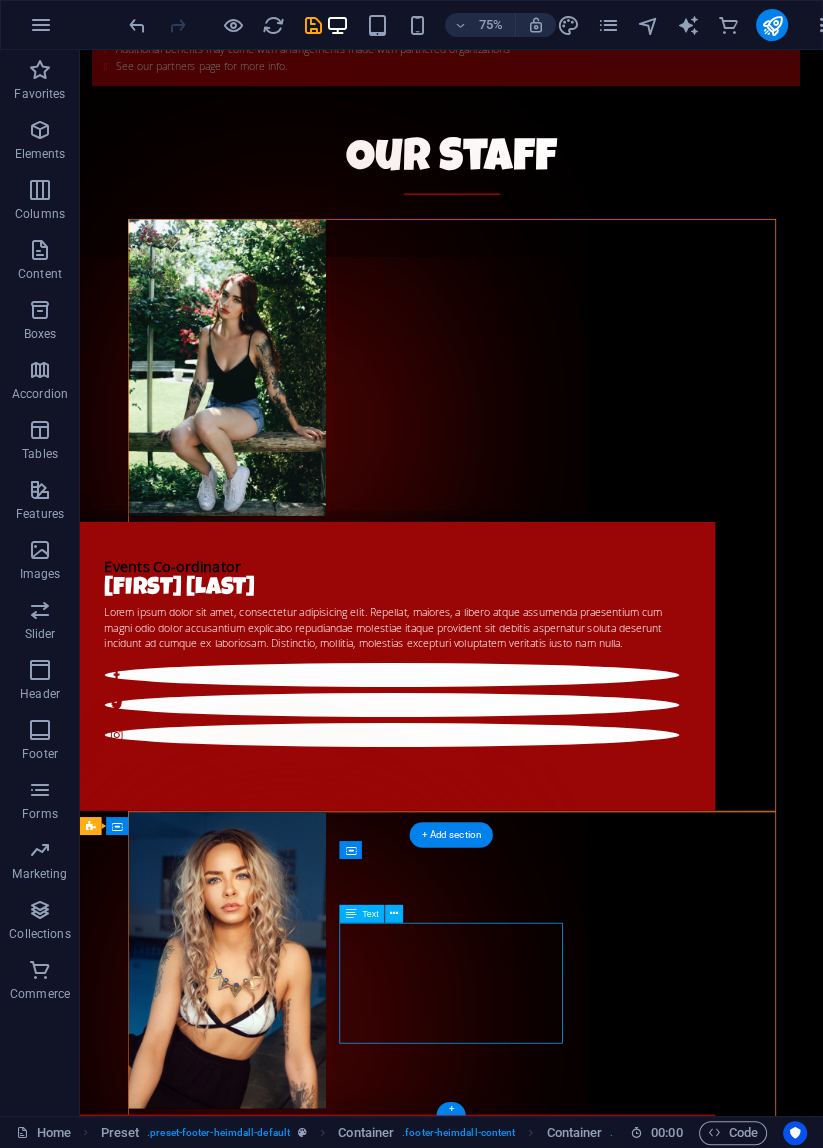 click on "Monday [TIME] - [TIME] Tuesday [TIME] - [TIME] Wednesday [TIME] - [TIME] Thursday [TIME] - [TIME] Friday [TIME] - [TIME] Saturday [TIME] - [TIME] Sunday [TIME] - [TIME]" at bounding box center (568, 4325) 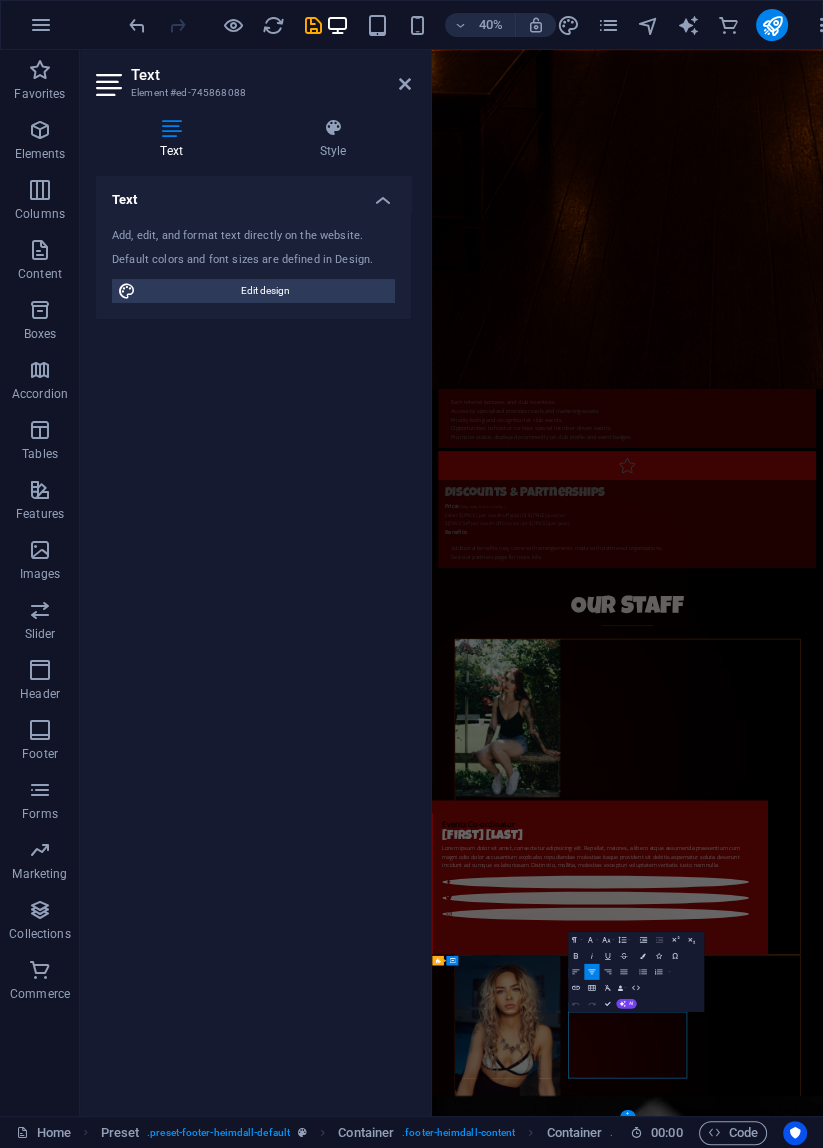 scroll, scrollTop: 5045, scrollLeft: 0, axis: vertical 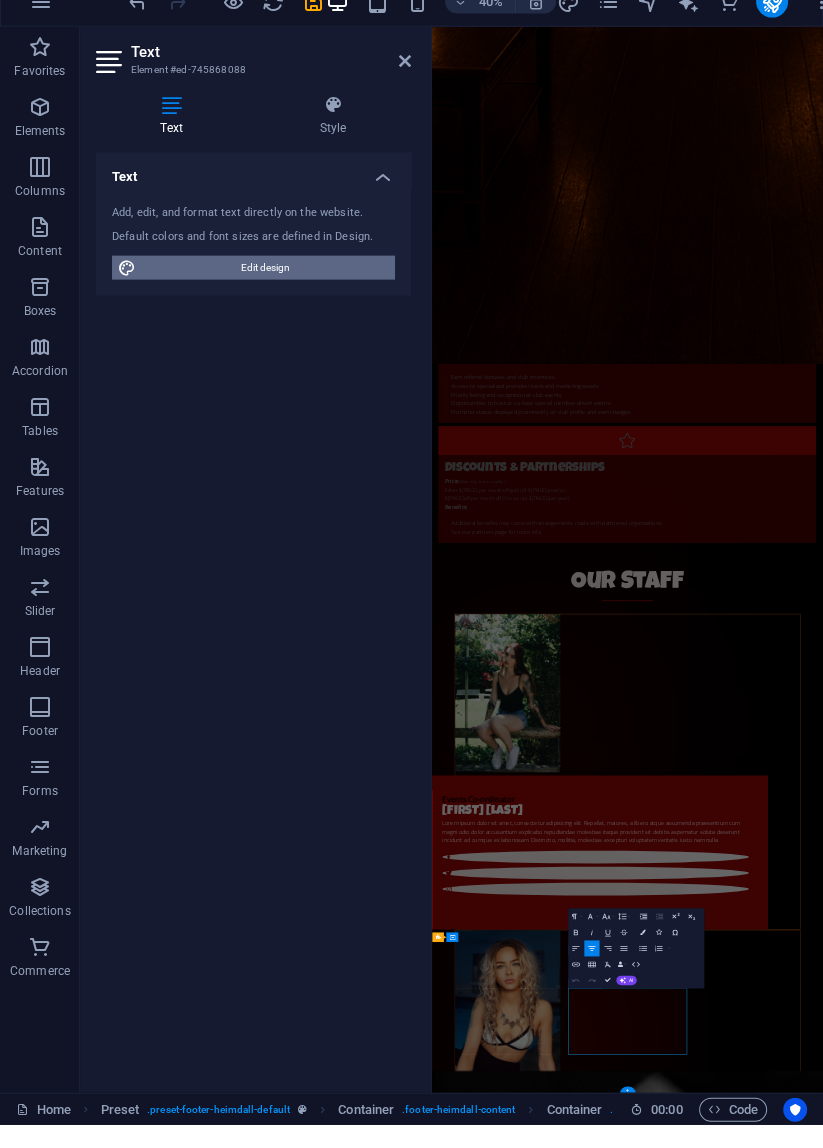 click on "Edit design" at bounding box center [265, 291] 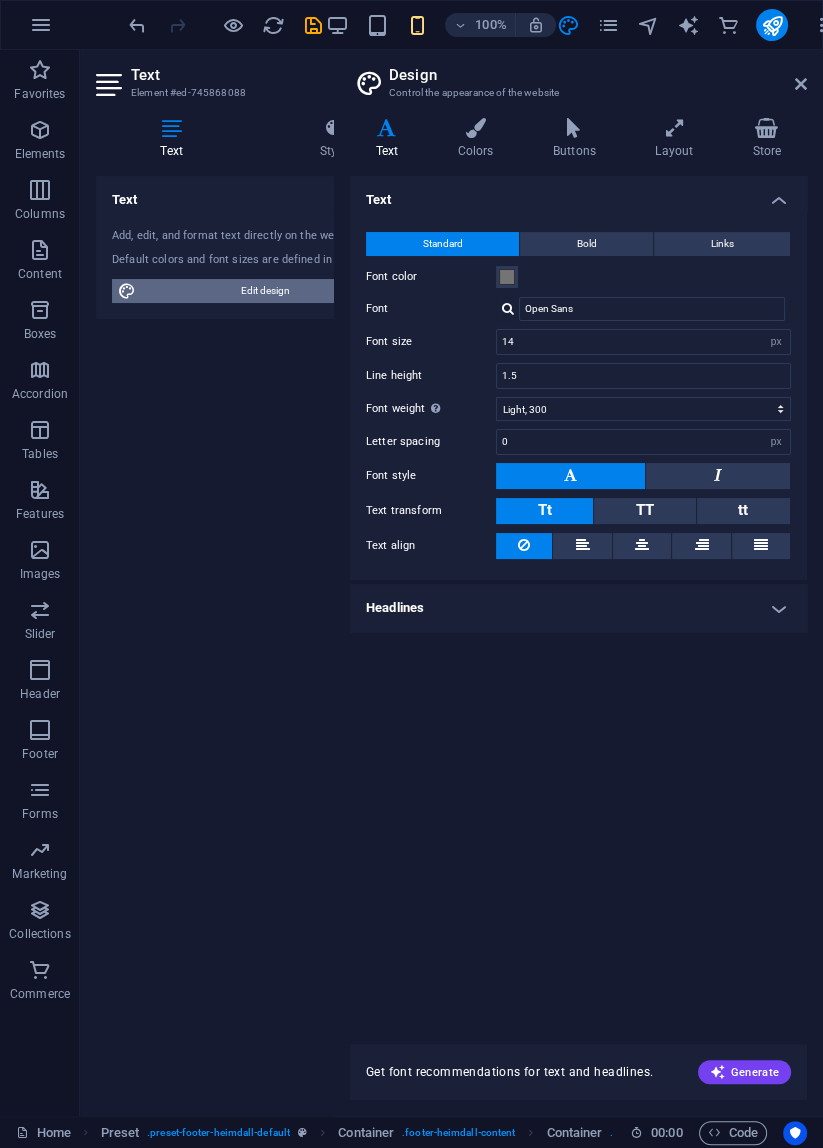 scroll, scrollTop: 17099, scrollLeft: 0, axis: vertical 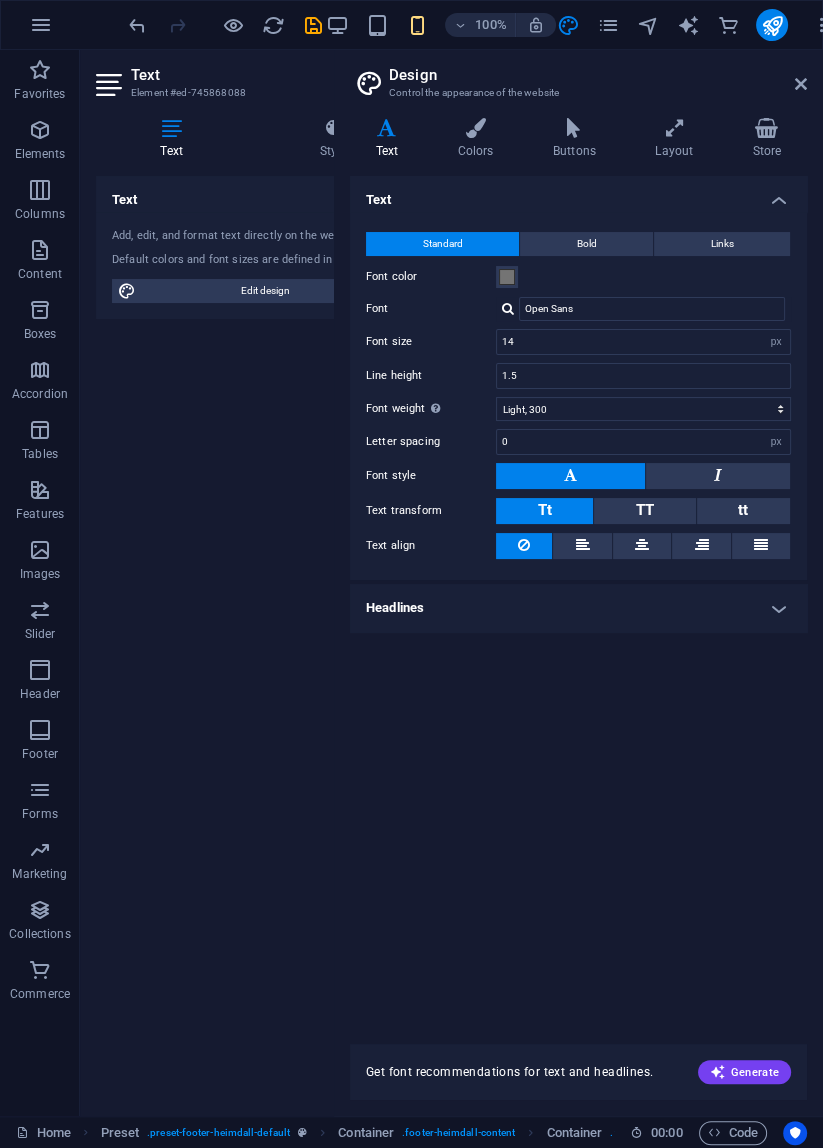 click on "Text Add, edit, and format text directly on the website. Default colors and font sizes are defined in Design. Edit design Alignment Left aligned Centered Right aligned" at bounding box center (253, 638) 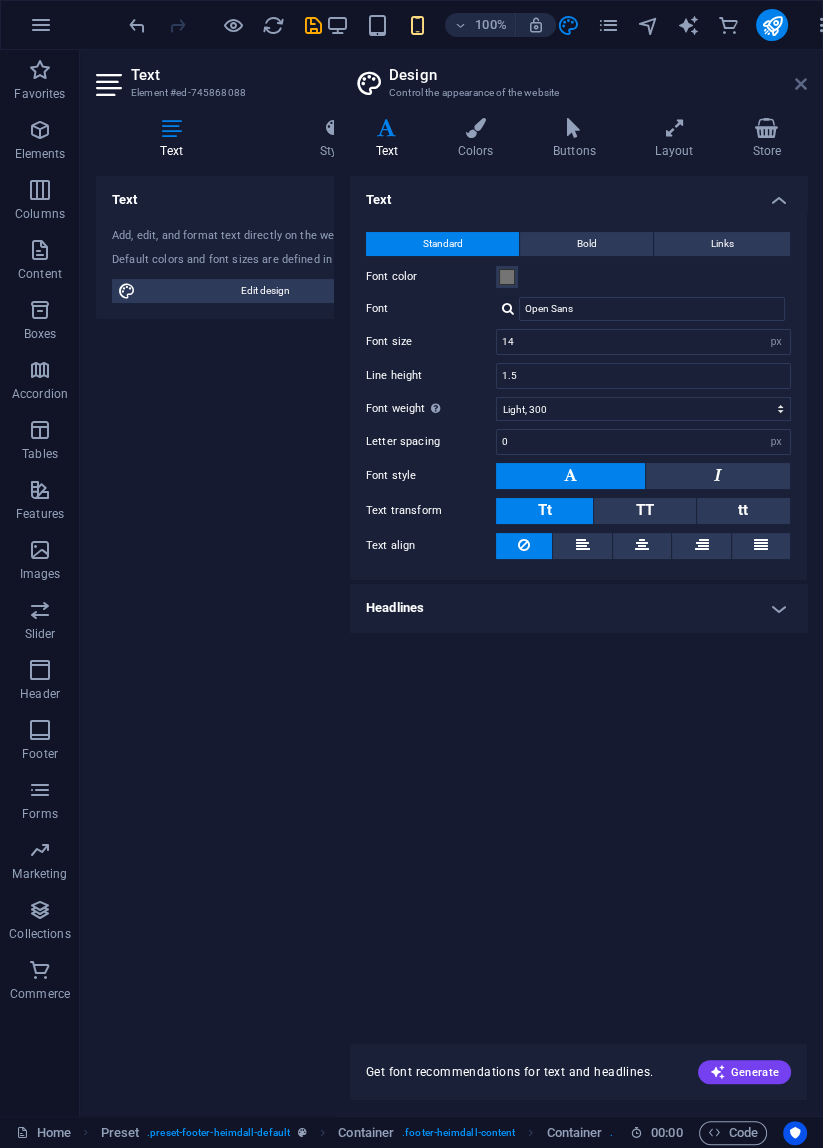 click at bounding box center [801, 84] 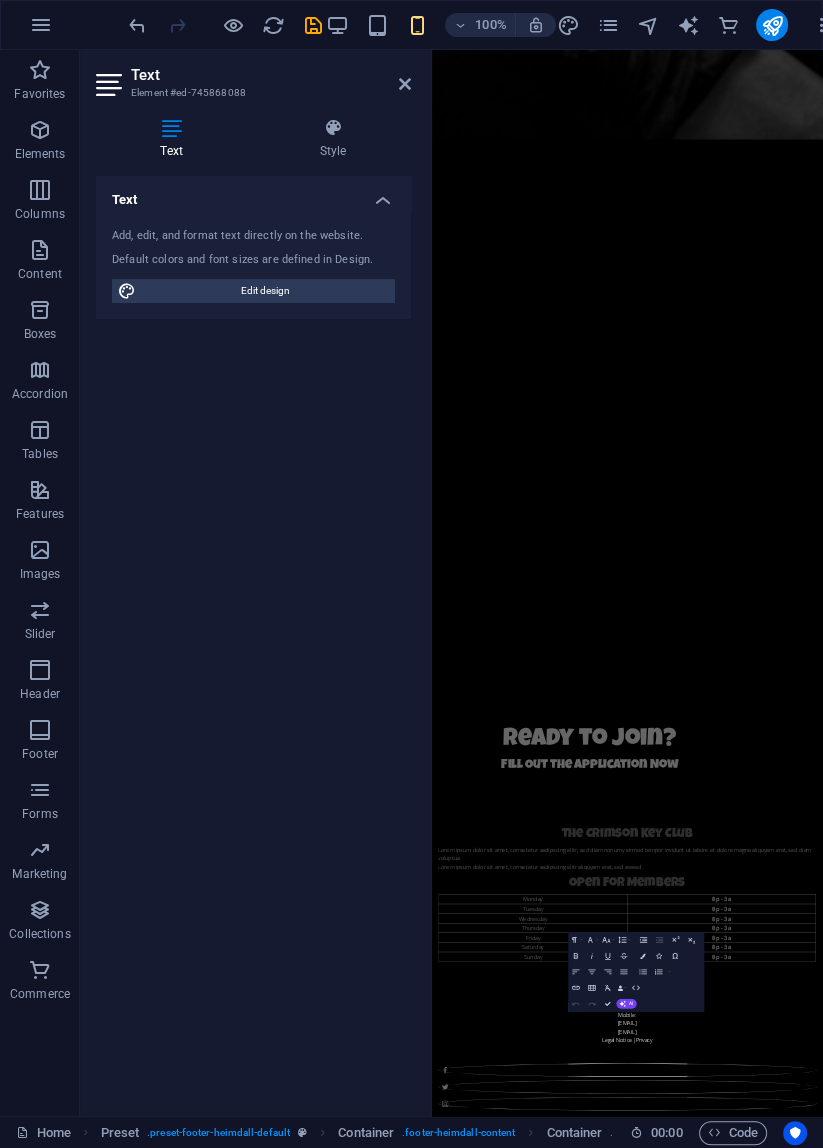 scroll, scrollTop: 5045, scrollLeft: 0, axis: vertical 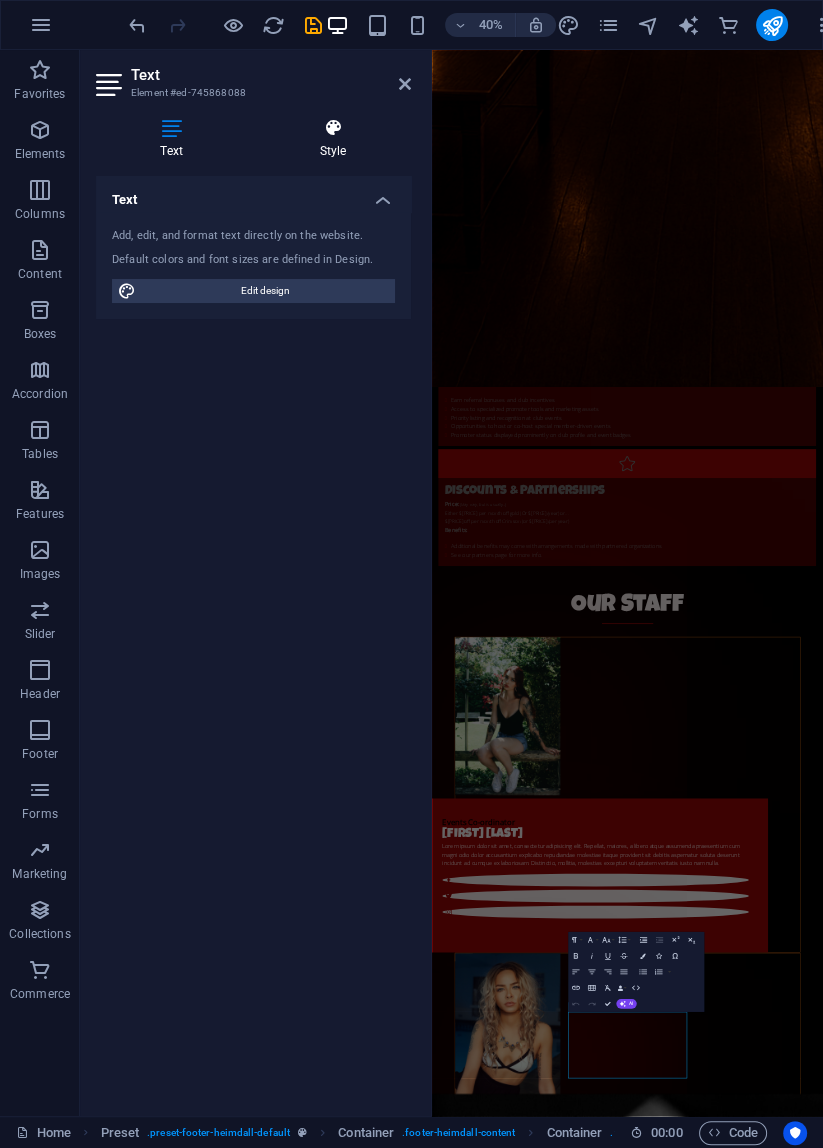 click on "Style" at bounding box center [333, 139] 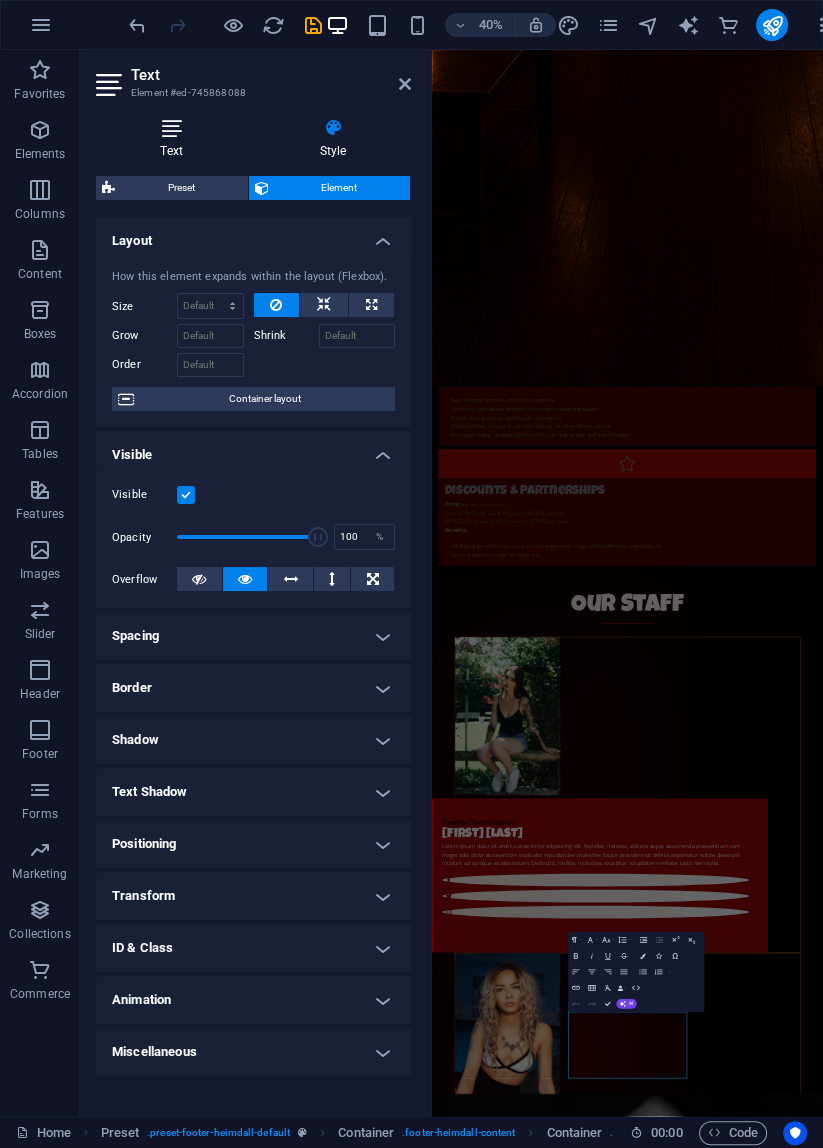 click on "Text" at bounding box center [175, 139] 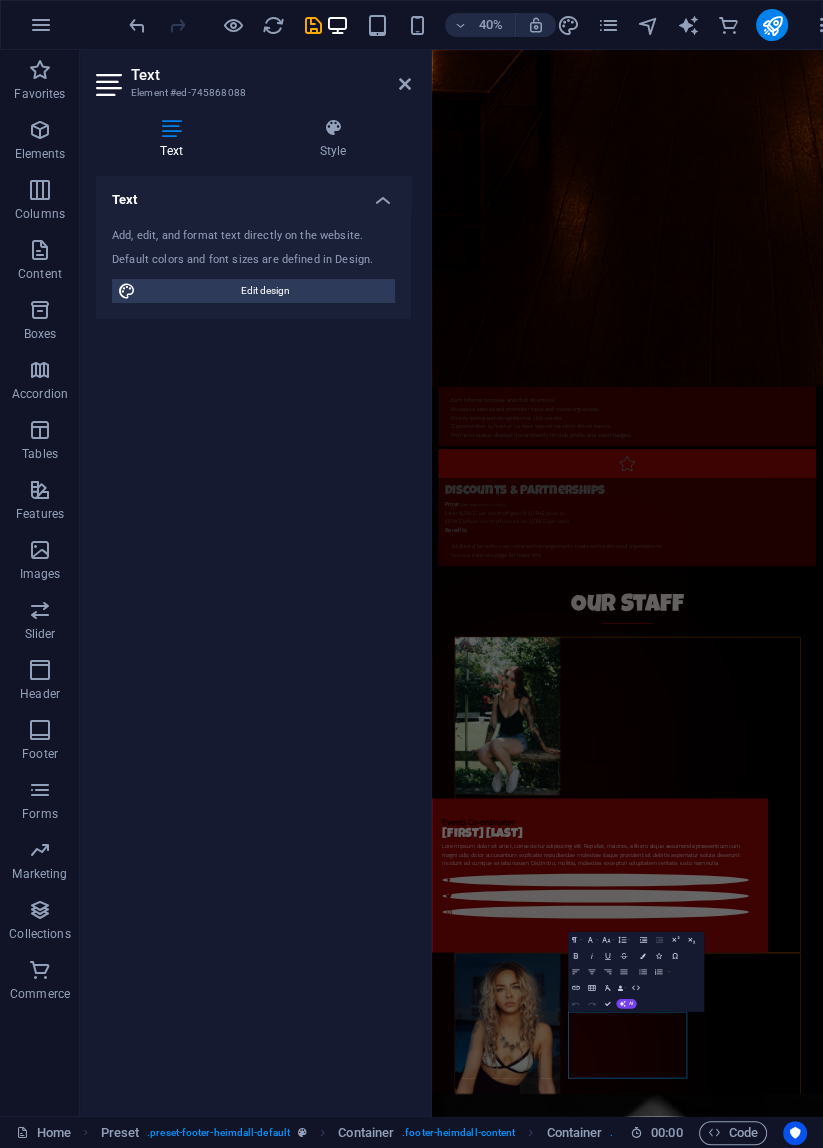 click on "Add, edit, and format text directly on the website." at bounding box center [253, 236] 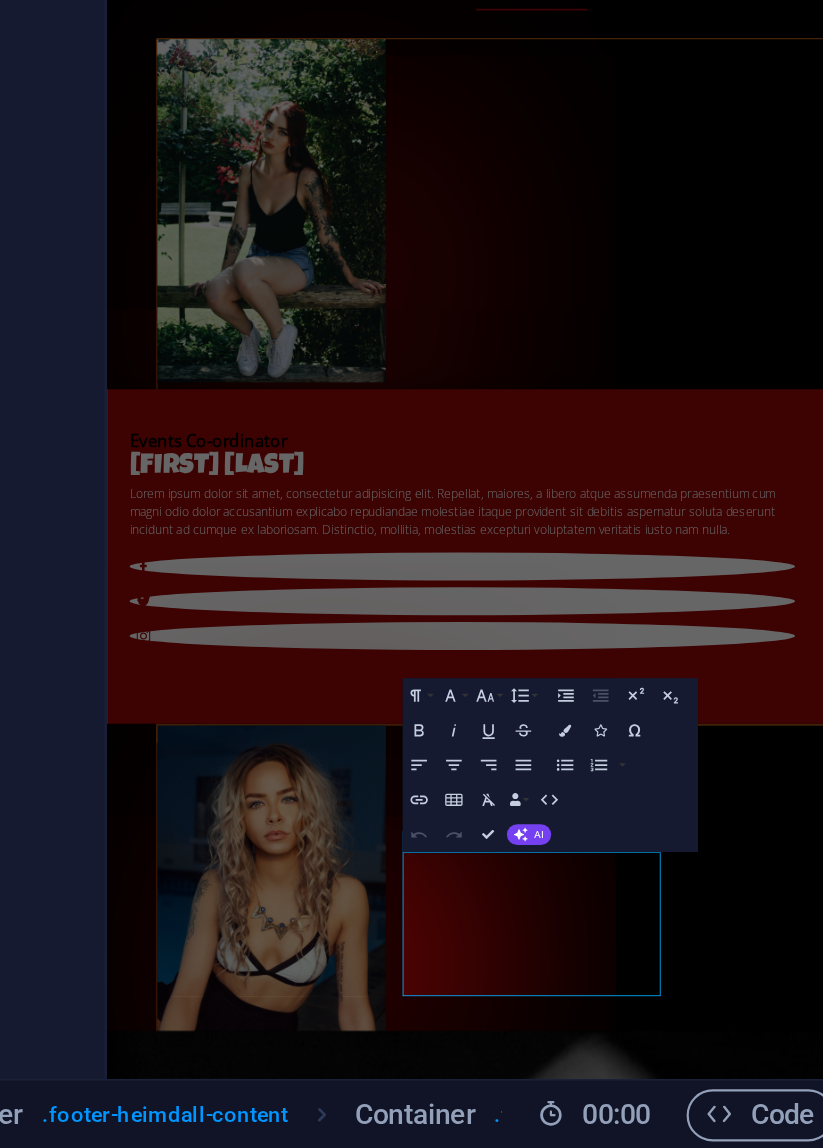 click on "8p - 3a" at bounding box center [830, 5082] 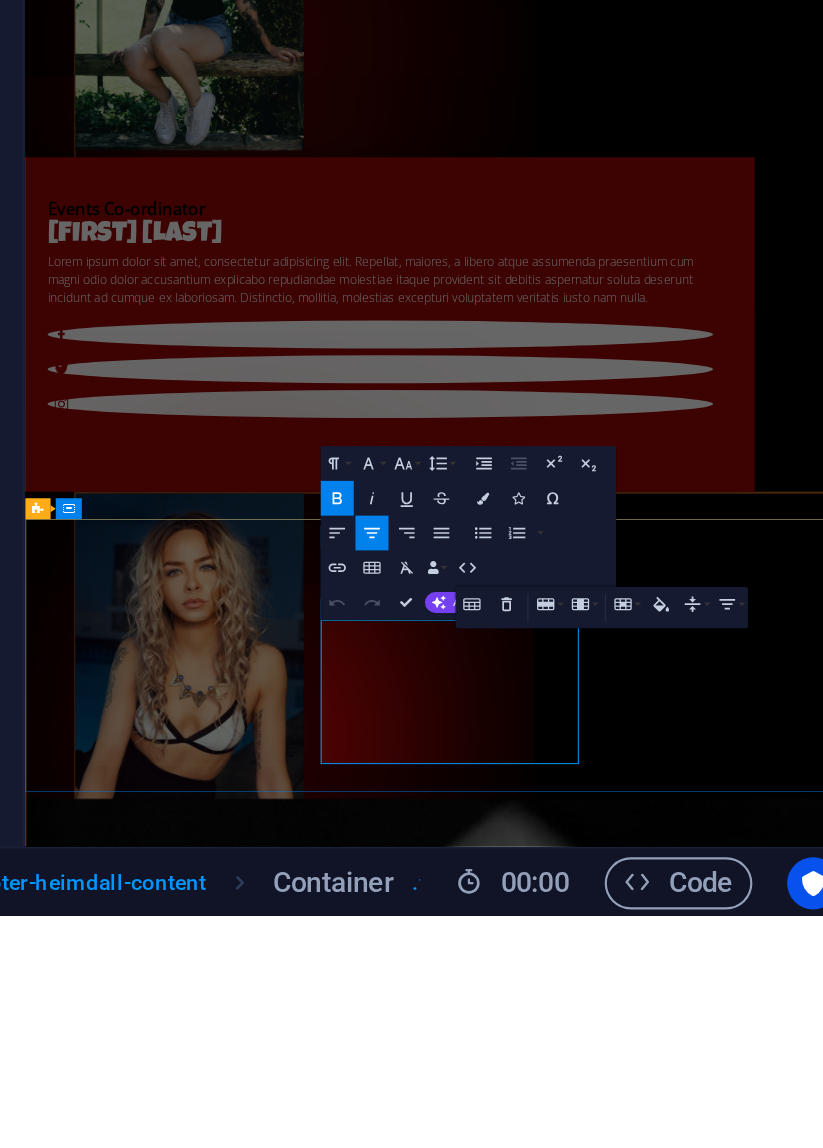scroll, scrollTop: 0, scrollLeft: 0, axis: both 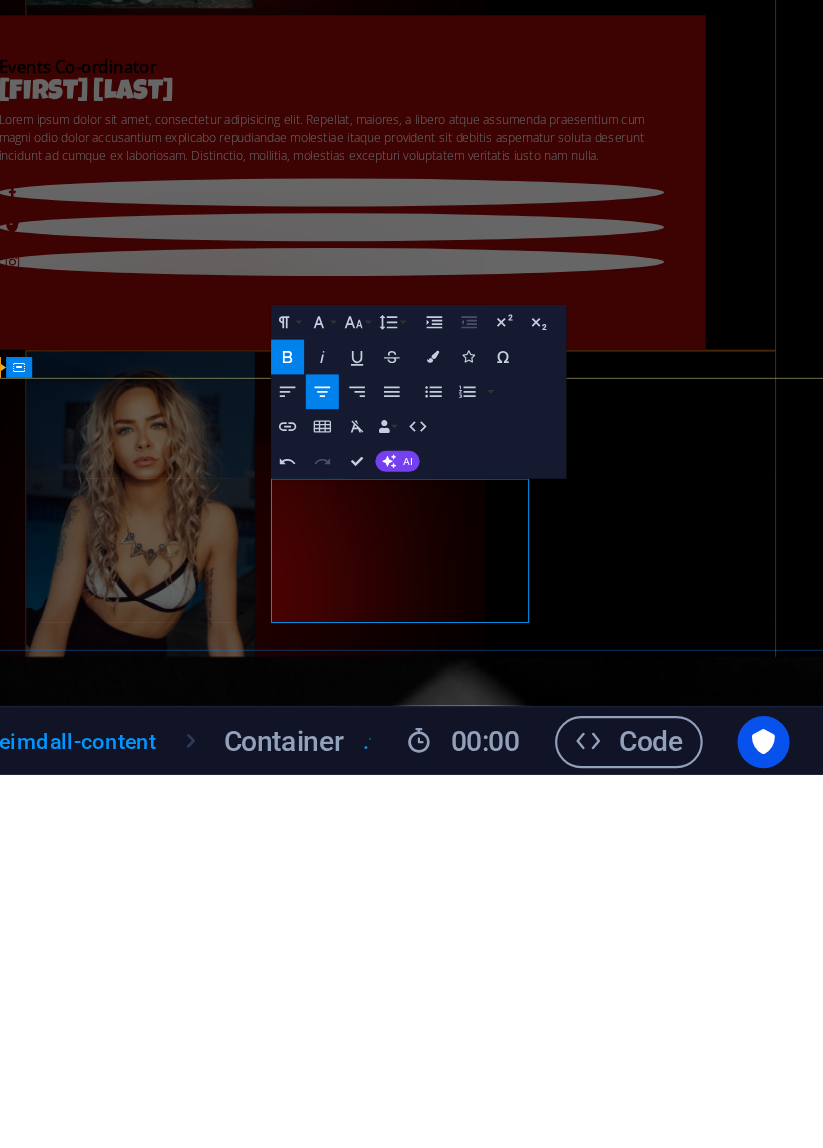 type 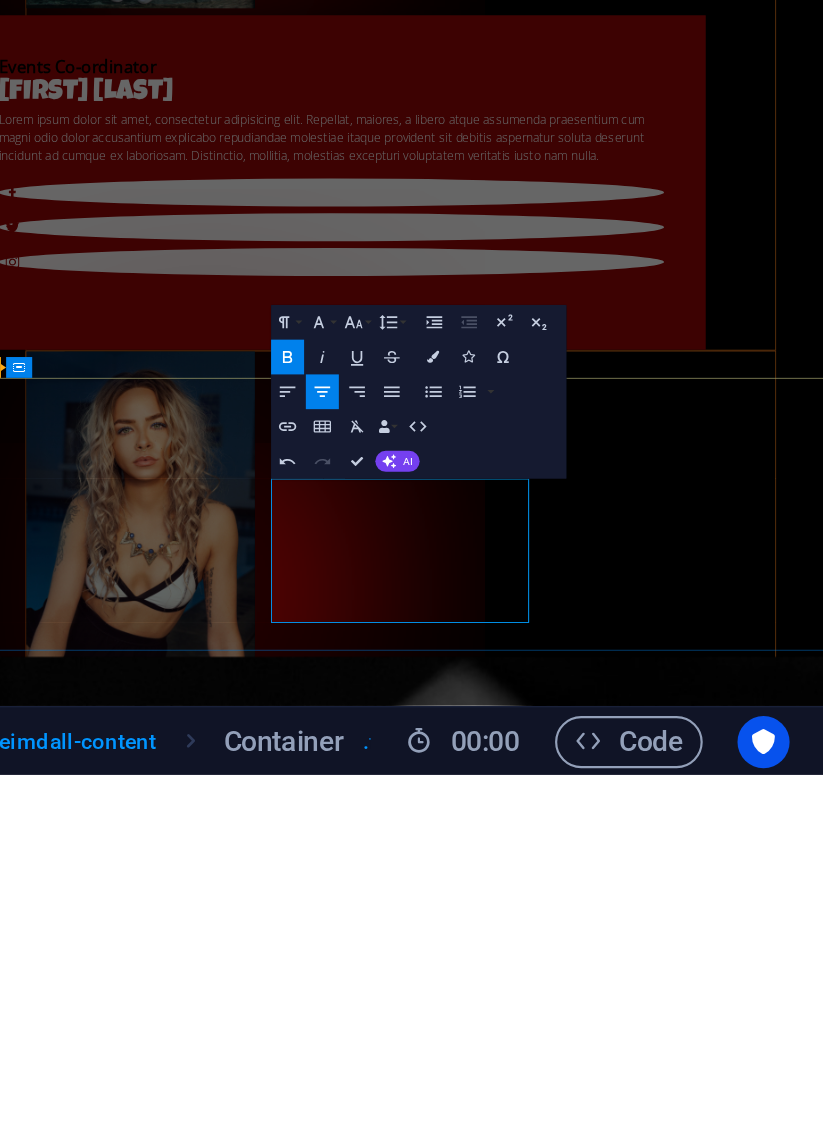 click on "8p - 3a" at bounding box center [700, 4733] 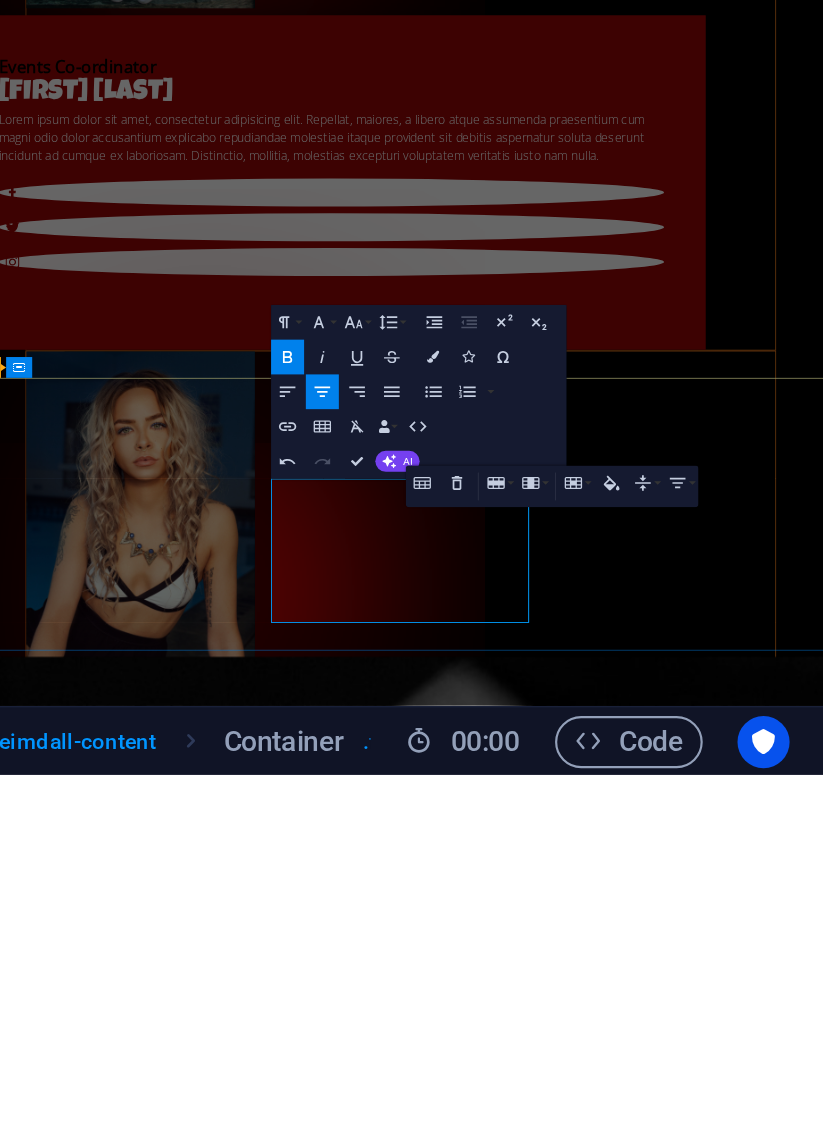 click on "8p - 3a" at bounding box center [700, 4757] 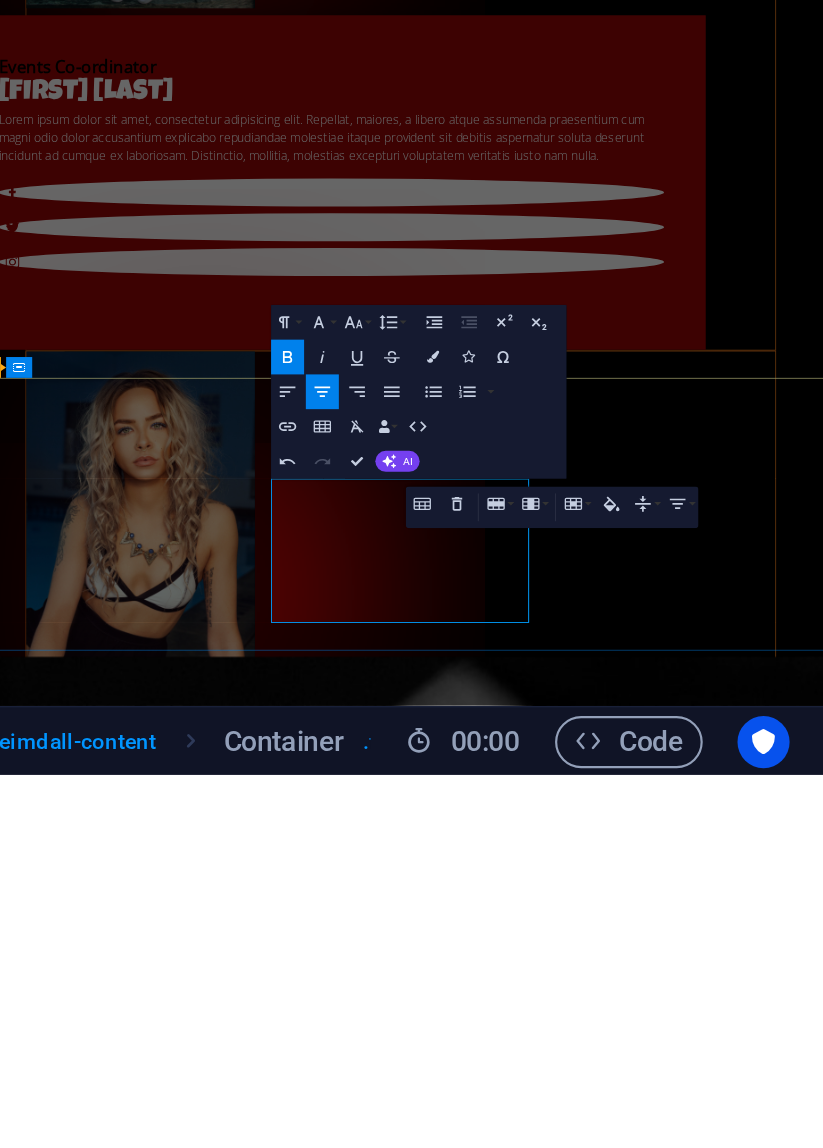 click on "Fill Out the application Now" at bounding box center [370, 4375] 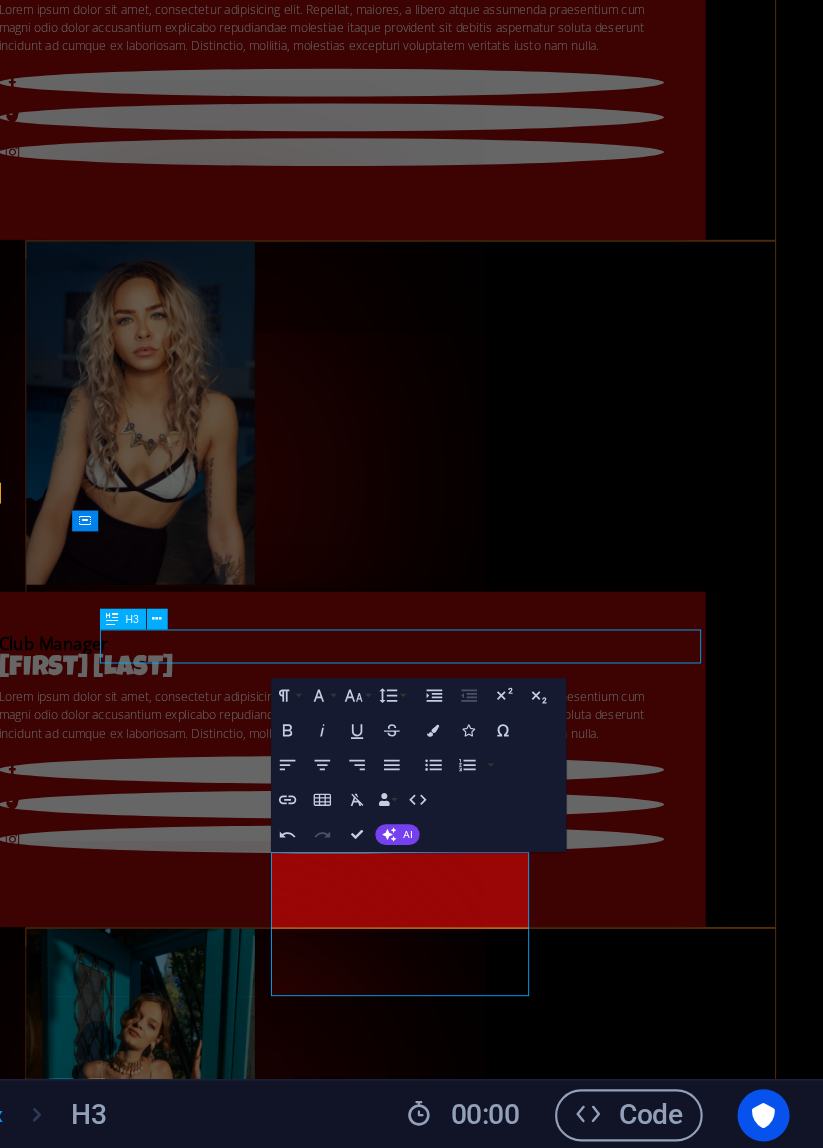 scroll, scrollTop: 5041, scrollLeft: 0, axis: vertical 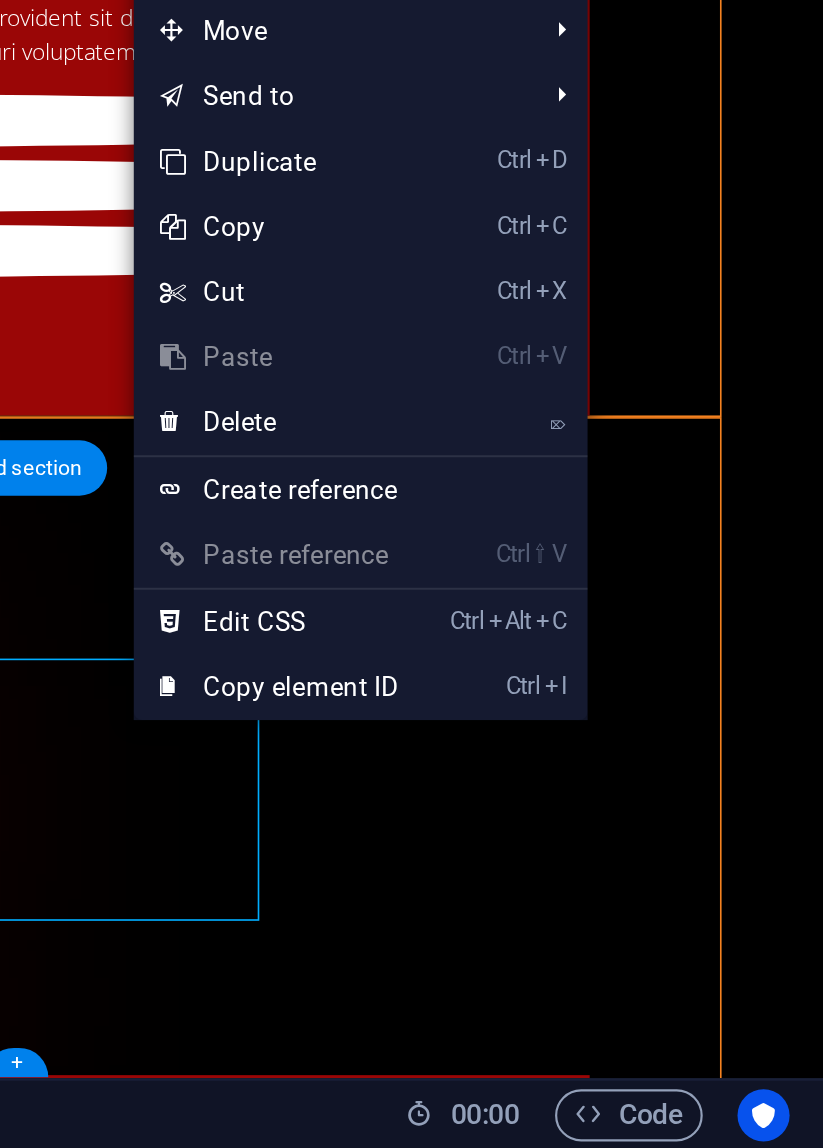 click on "Get in Touch [NUMBER] [STREET]   [POSTAL_CODE] Phone:  Mobile:  [EMAIL] [EMAIL] Legal Notice  |  Privacy" at bounding box center (-301, 3229) 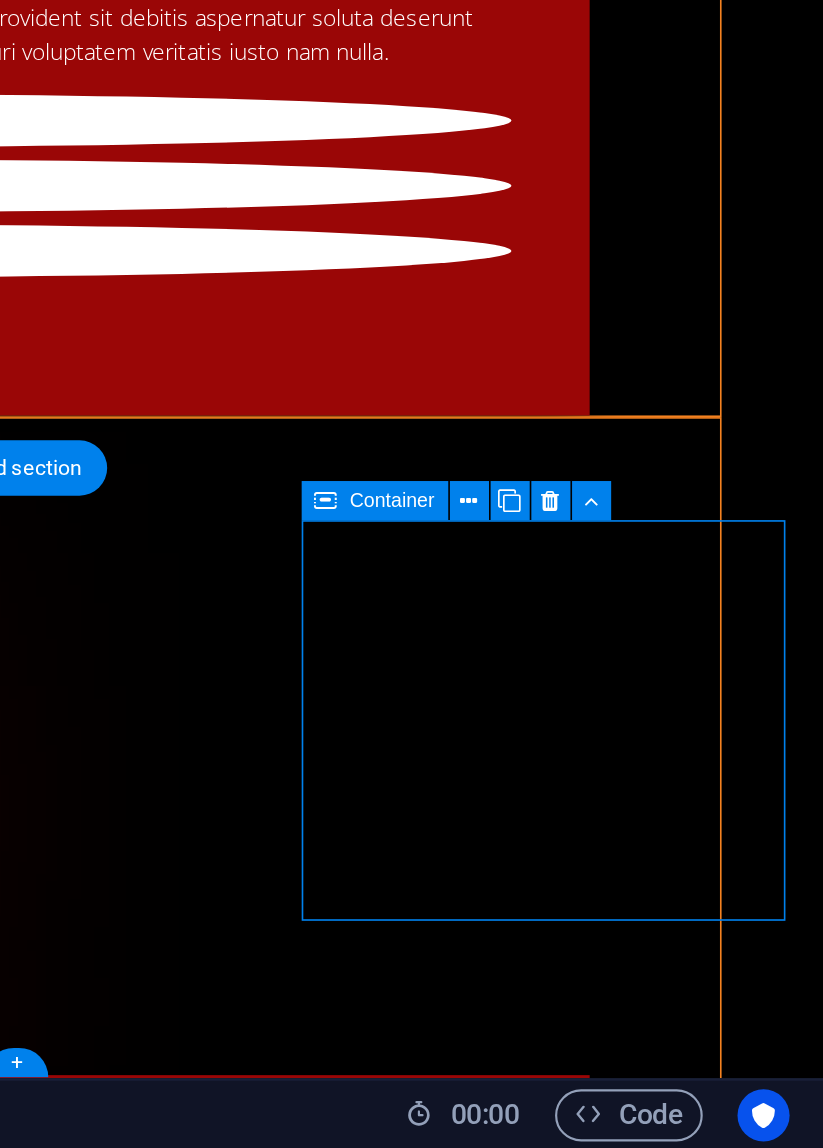 click on "Monday [TIME] - [TIME] Tuesday [TIME] - [TIME] Wednesday [TIME] - [TIME] Thursday [TIME] - [TIME] Friday [TIME] - [TIME] Saturday [TIME] - [TIME] Sunday [TIME] - [TIME]" at bounding box center [-301, 3039] 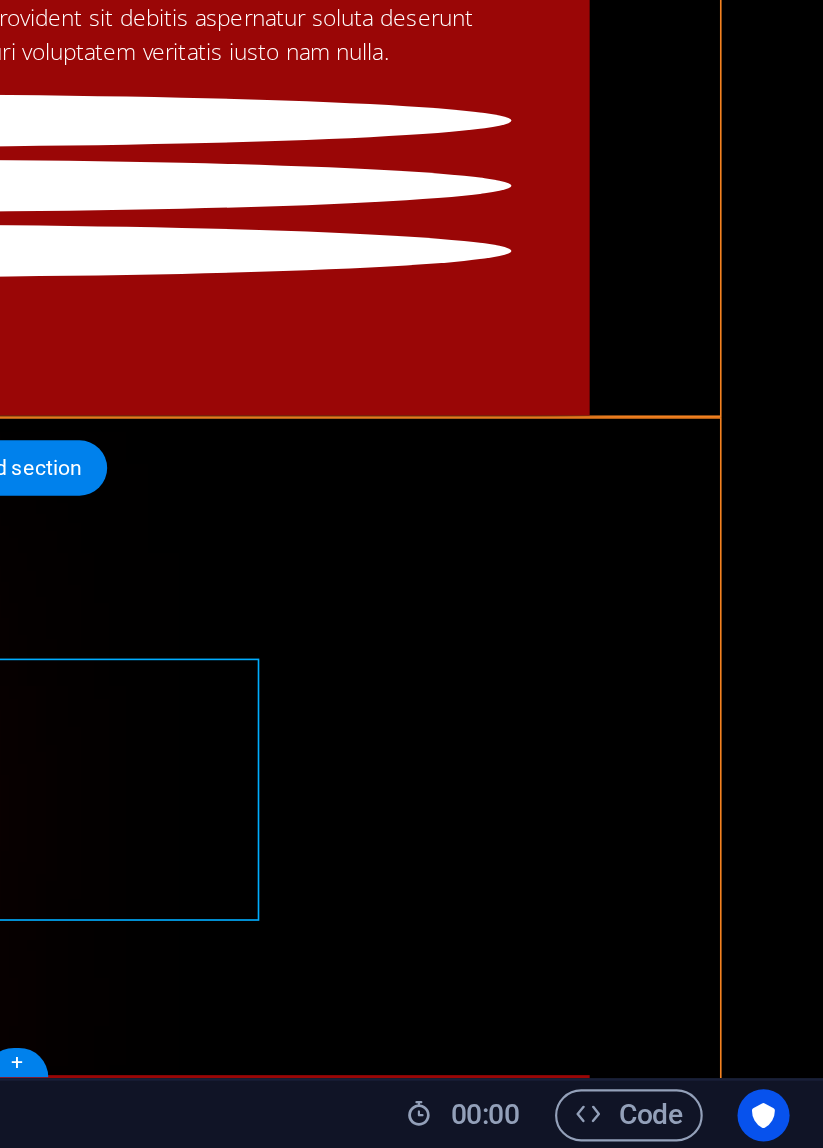 click on "Monday [TIME] - [TIME] Tuesday [TIME] - [TIME] Wednesday [TIME] - [TIME] Thursday [TIME] - [TIME] Friday [TIME] - [TIME] Saturday [TIME] - [TIME] Sunday [TIME] - [TIME]" at bounding box center [-301, 3039] 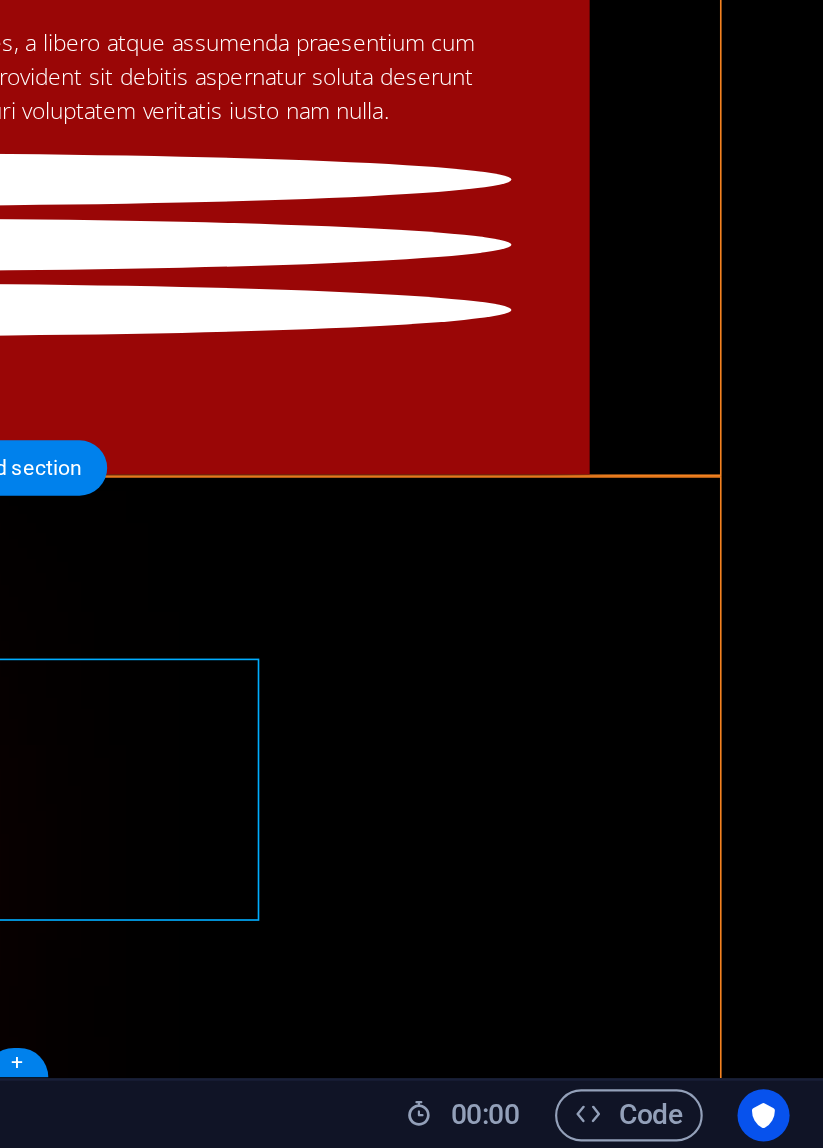 click on "Ready to Join? Fill Out the application Now" at bounding box center [-390, 2652] 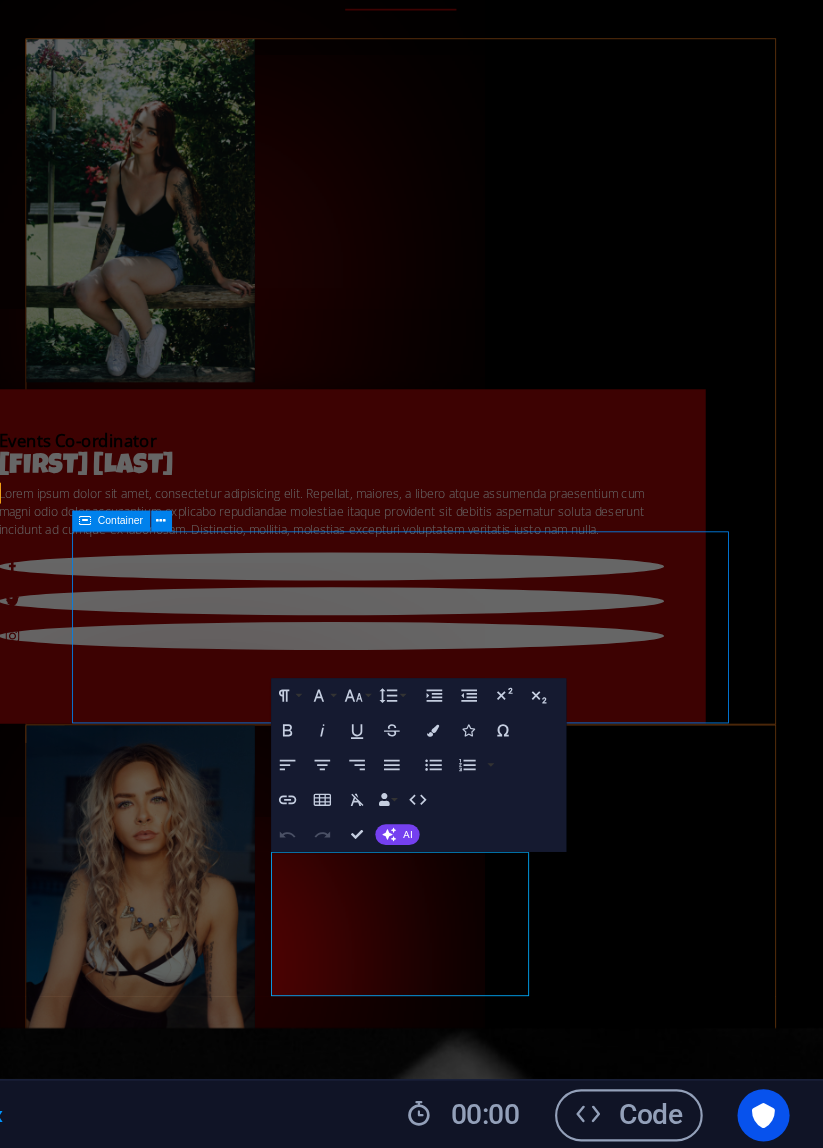scroll, scrollTop: 5041, scrollLeft: 0, axis: vertical 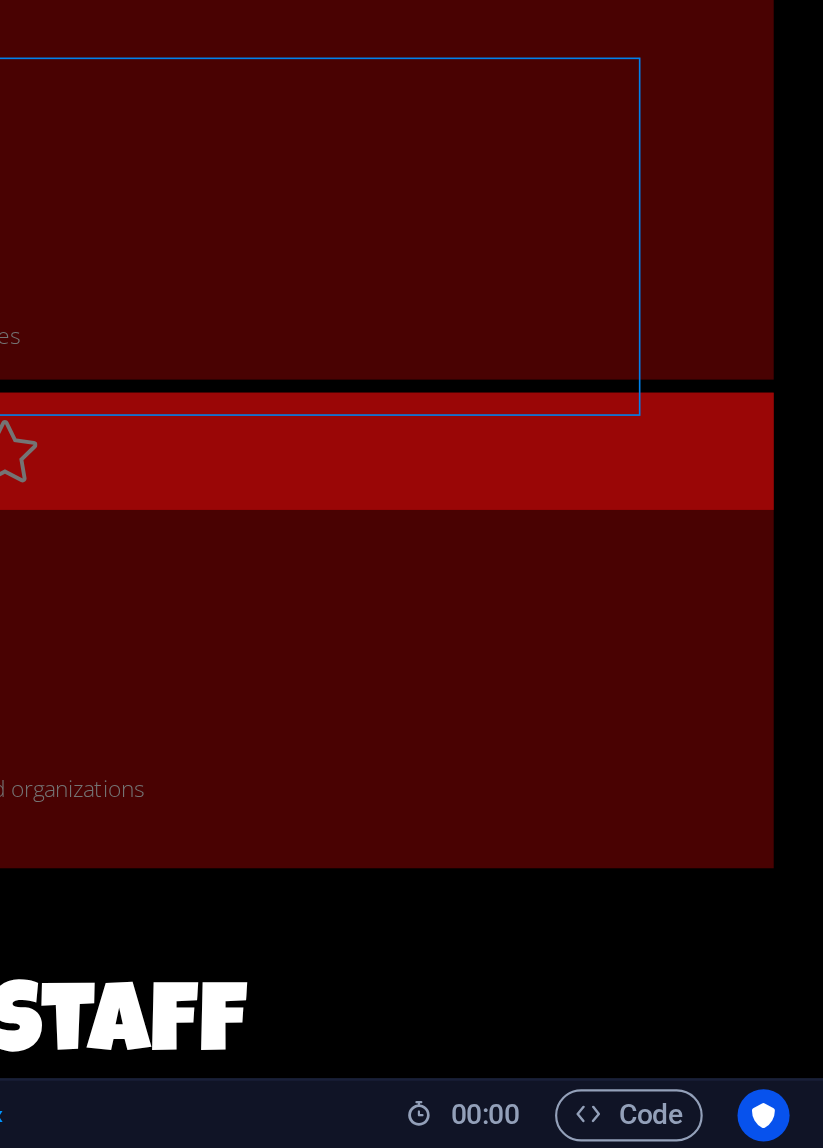 click on "Monday [TIME] - [TIME] Tuesday [TIME] - [TIME] Wednesday [TIME] - [TIME] Thursday [TIME] - [TIME] Friday [TIME] - [TIME] Saturday [TIME] - [TIME] Sunday [TIME] - [TIME]" at bounding box center [-301, 5154] 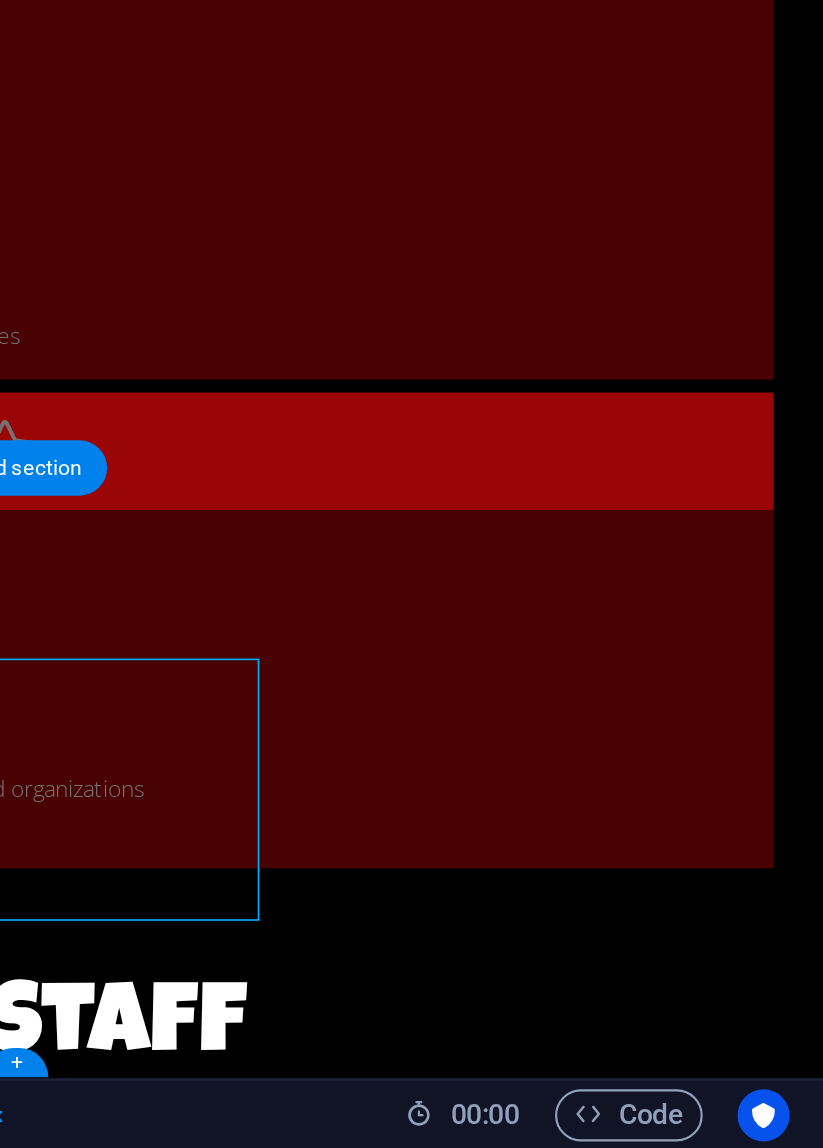 click on "Monday [TIME] - [TIME] Tuesday [TIME] - [TIME] Wednesday [TIME] - [TIME] Thursday [TIME] - [TIME] Friday [TIME] - [TIME] Saturday [TIME] - [TIME] Sunday [TIME] - [TIME]" at bounding box center [-301, 5154] 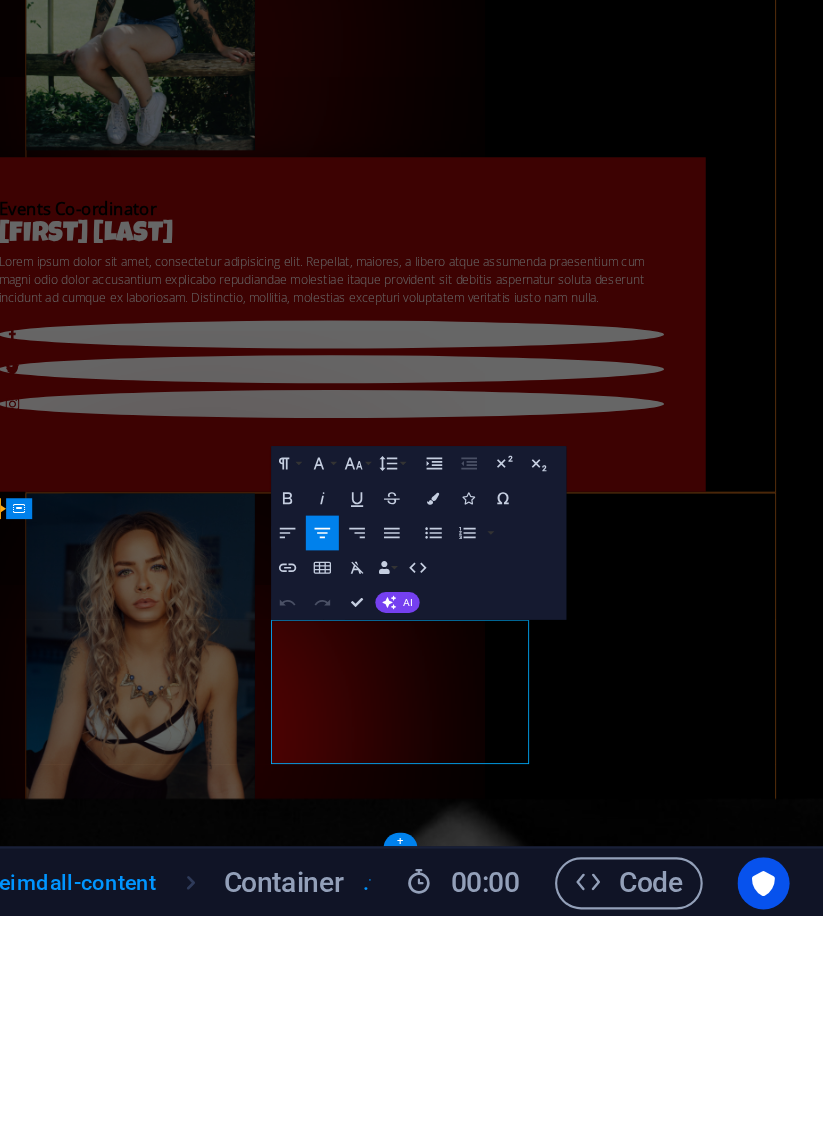 scroll, scrollTop: 0, scrollLeft: 0, axis: both 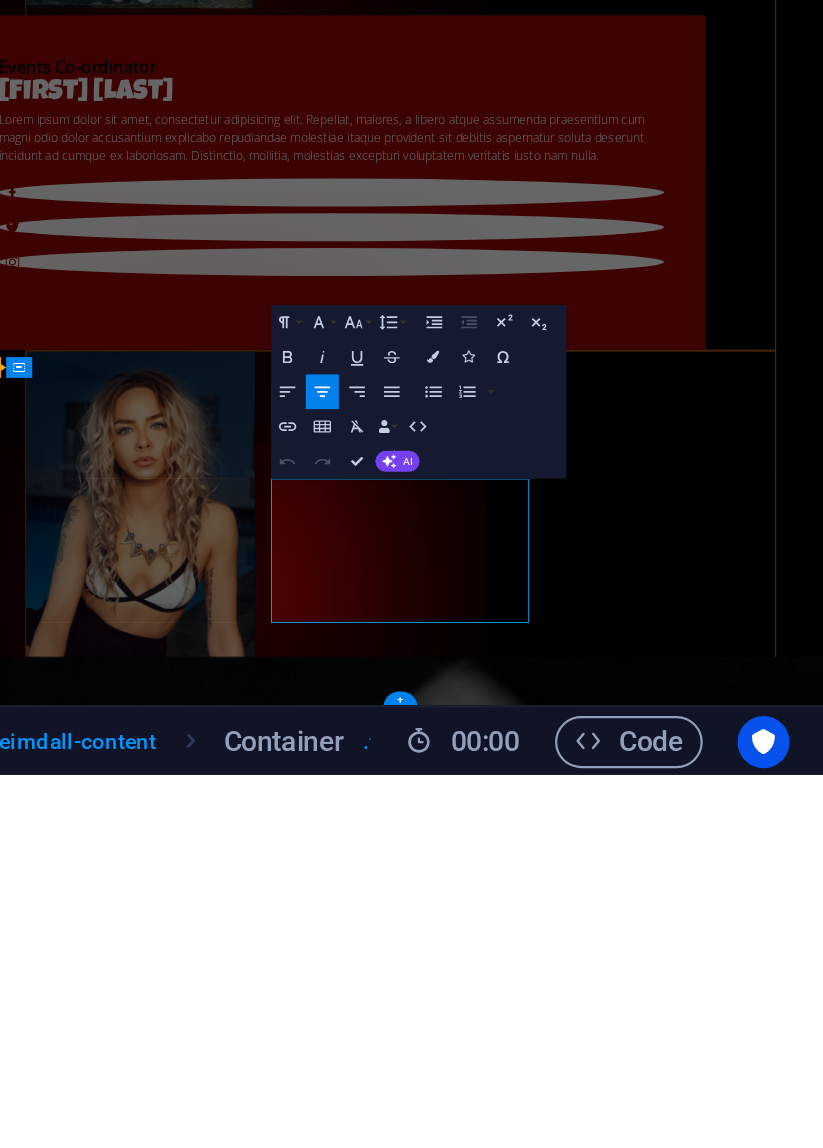 click on "[TIME] - [TIME]" at bounding box center [699, 4732] 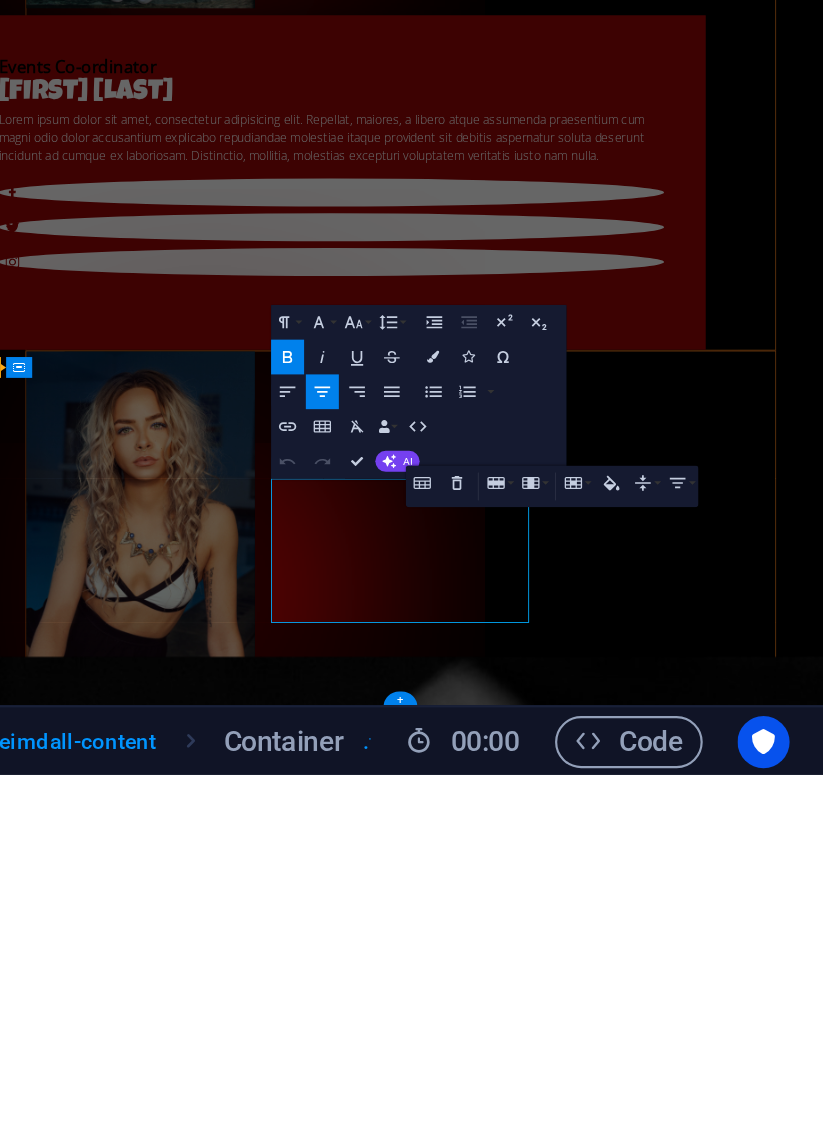 click on "8p - 3a" at bounding box center (700, 4757) 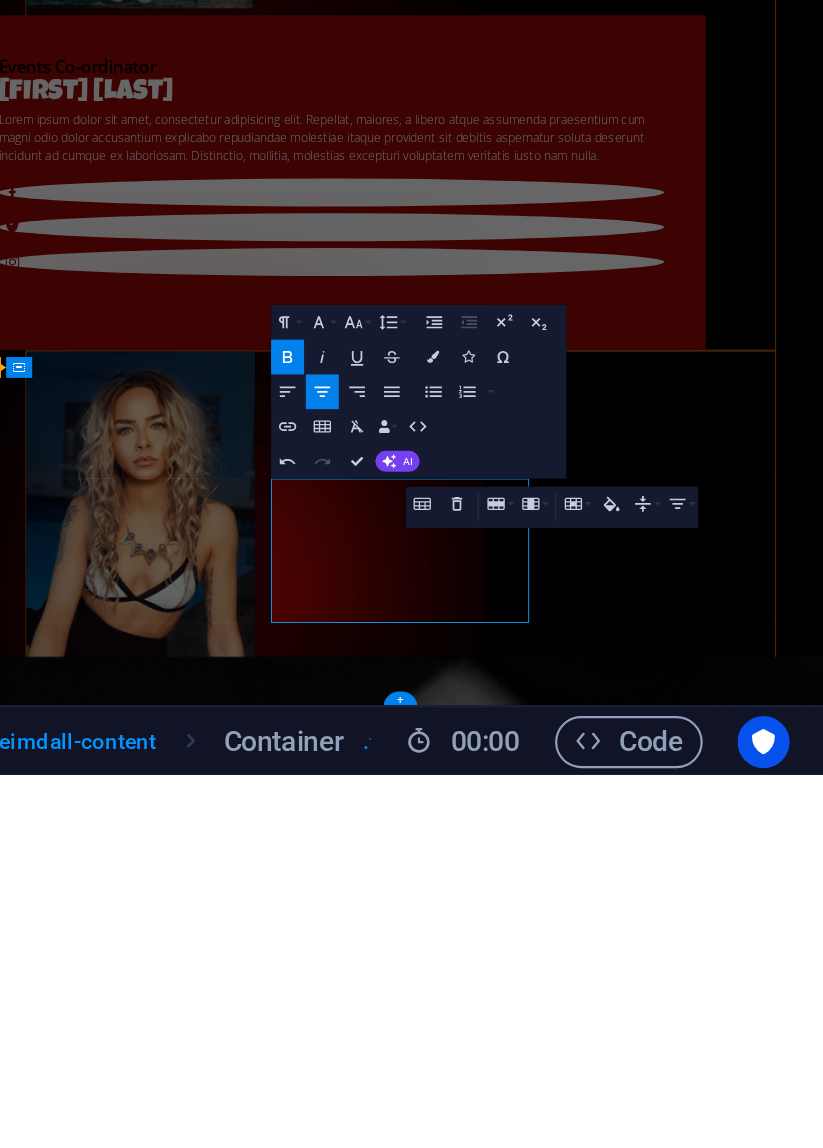 type 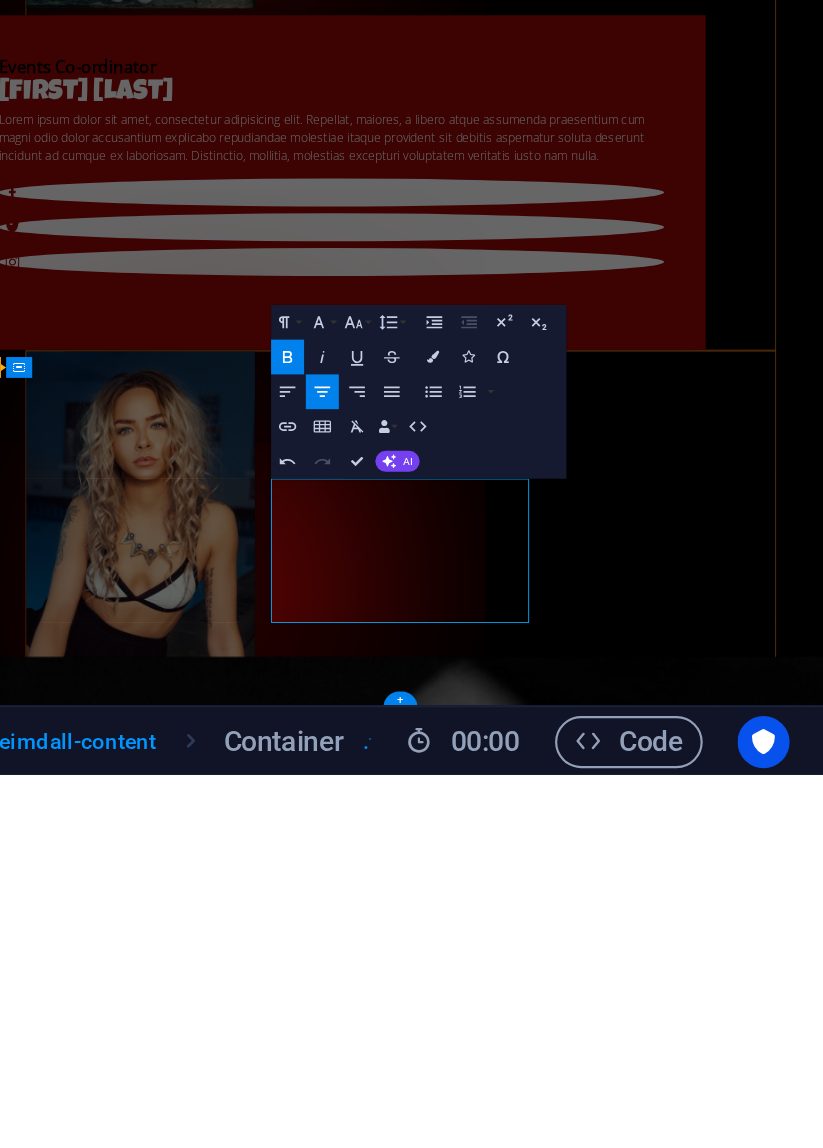 click on "8p - 3a" at bounding box center [700, 4781] 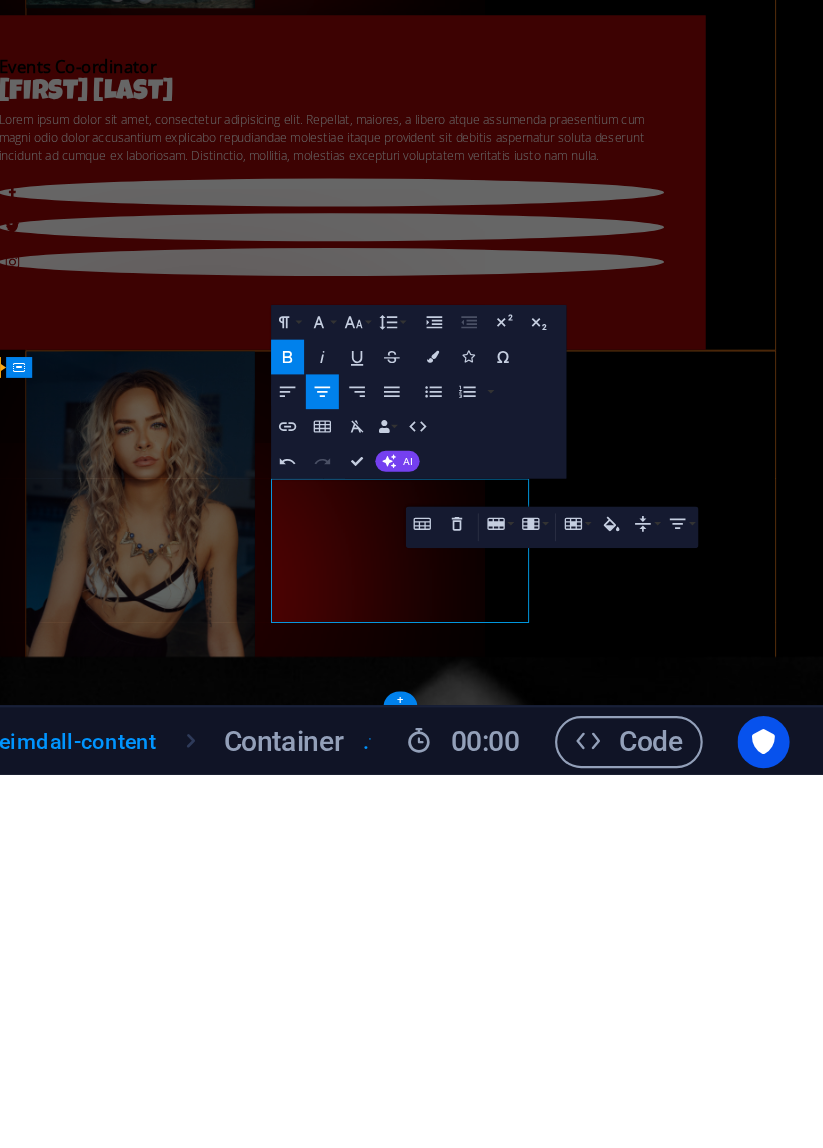 click on "8p - 3a" at bounding box center (700, 4805) 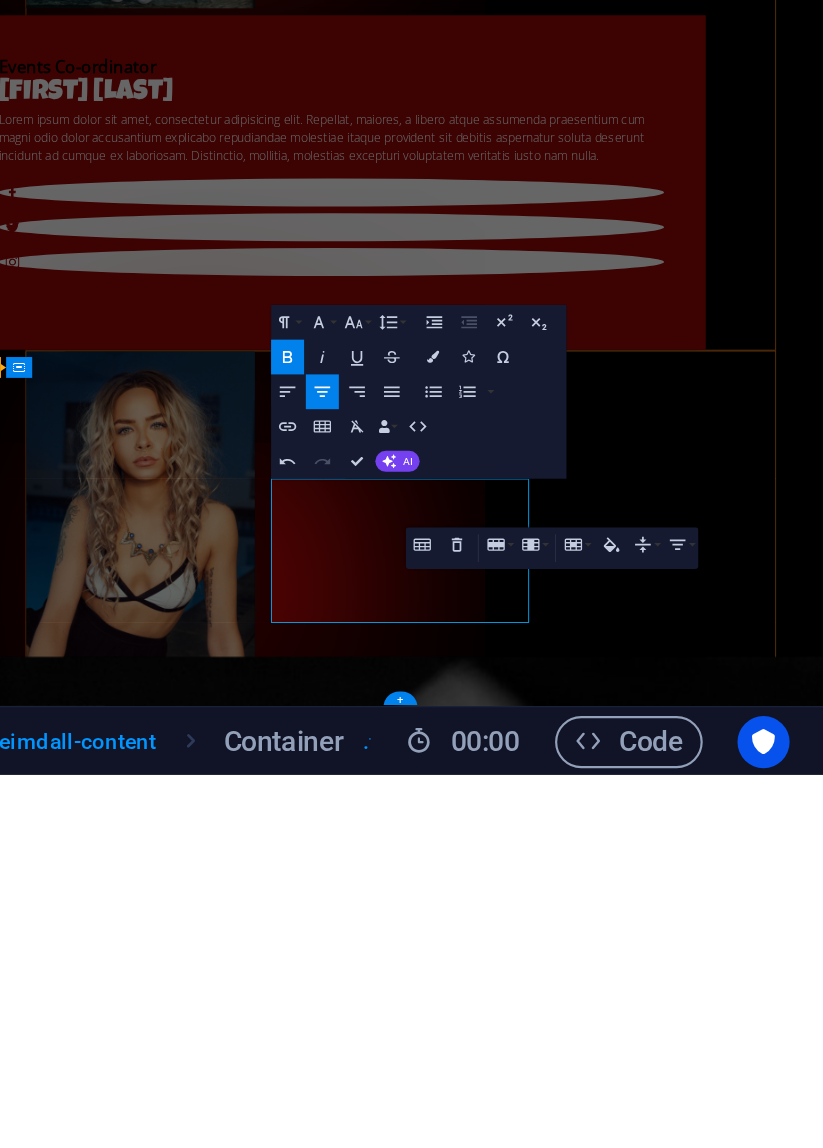 click on "H3 Container Container Image Banner Banner Container Spacer Container Text Preset Container Container Spacer Spacer Spacer Container Callout Preset Container Preset Text Container H3 Container + Add section + Paragraph Format Normal Heading 1 Heading 2 Heading 3 Heading 4 Heading 5 Heading 6 Code Font Family Arial Georgia Impact Tahoma Times New Roman Verdana Luckiest Guy Open Sans Pirata One Font Size 8 9 10 11 12 14 18 24 30 36 48 60 72 96 Line Height Default Single 1.15 1.5 Double Increase Indent Decrease Indent Superscript Subscript Bold Italic Underline Strikethrough Colors Icons Special Characters Align Left Align Center Align Right Align Justify Unordered List Default Circle Disc Square Ordered List Default Lower Alpha Lower Greek Lower Roman Upper Alpha Upper Roman Insert Link Insert Table Clear Formatting Data Bindings Company First name Last name Street ZIP code City Email Phone Mobile Fax Custom field 1 Custom field 2 AI" at bounding box center (627, 583) 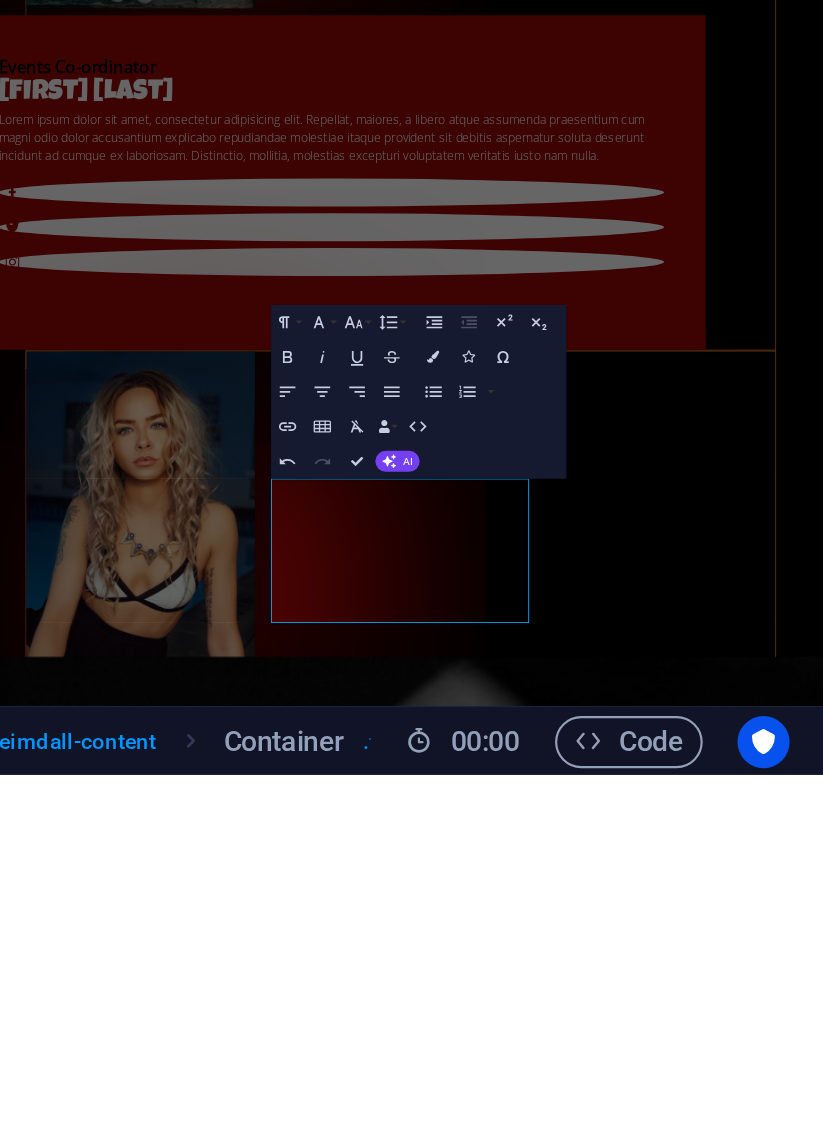 scroll, scrollTop: 0, scrollLeft: 0, axis: both 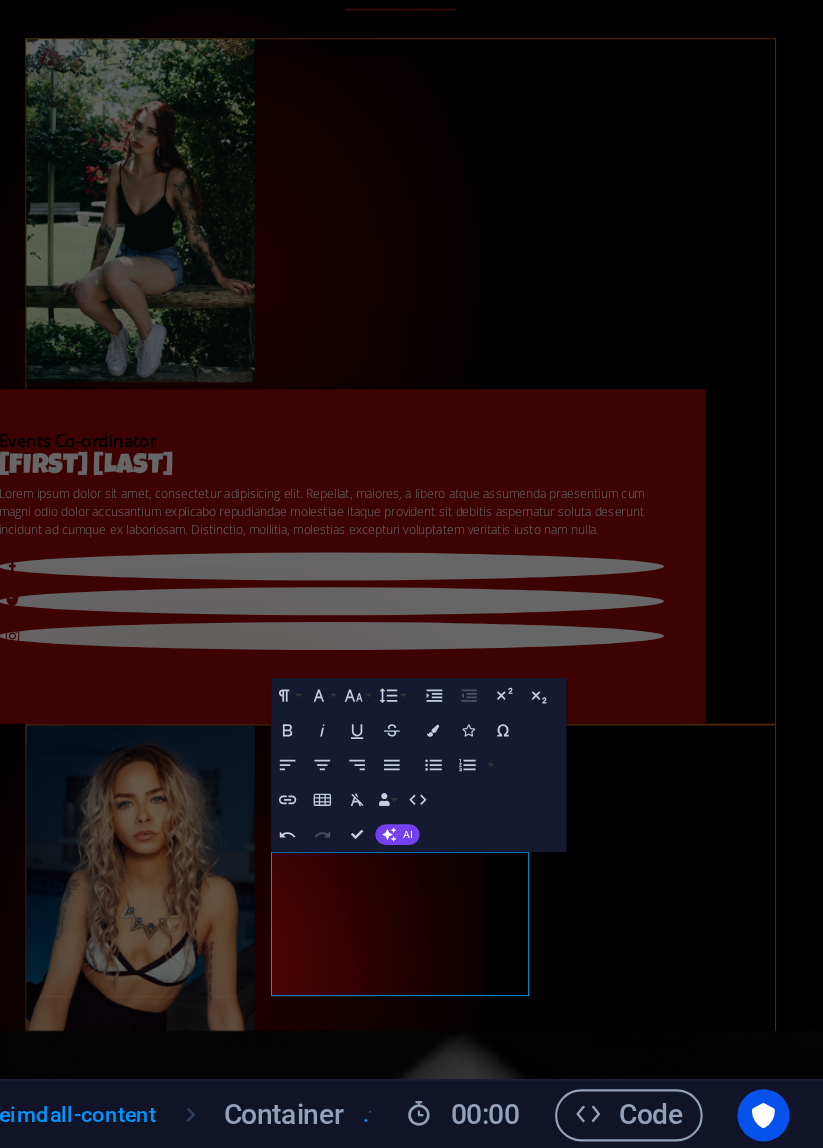 click on "[TIME] - [TIME]" at bounding box center [699, 5178] 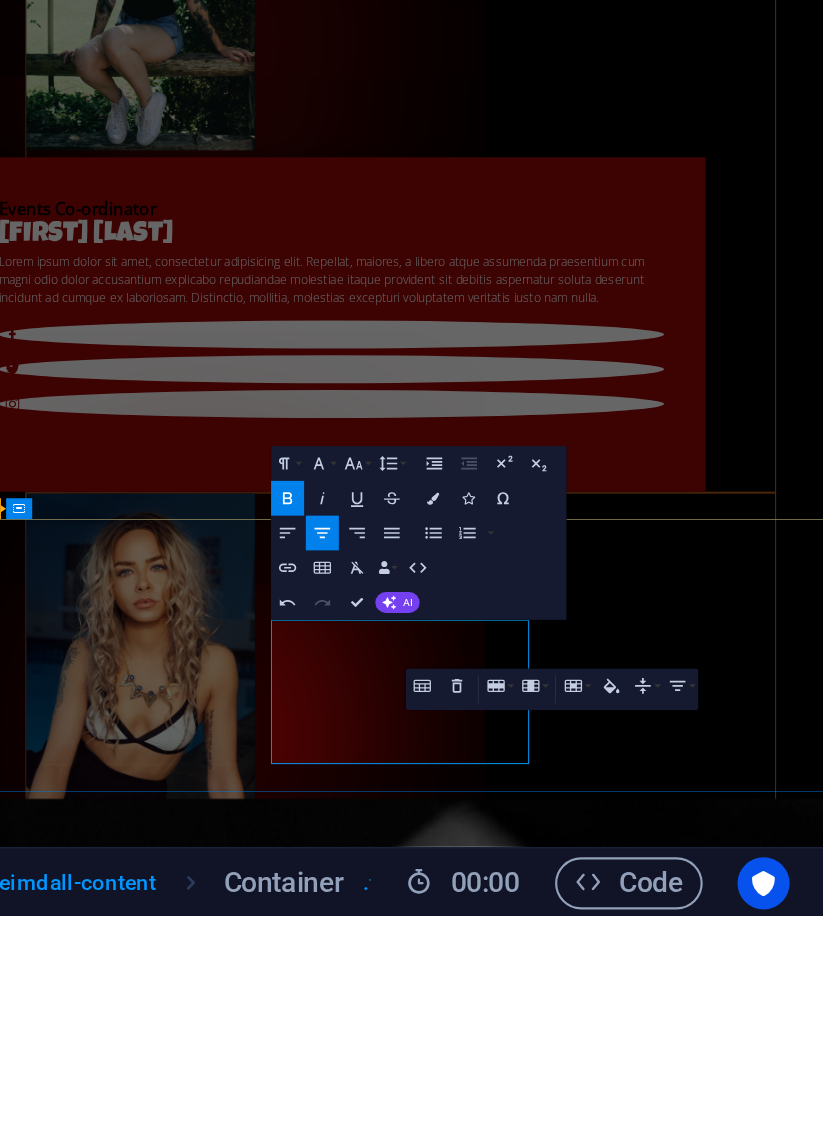 scroll, scrollTop: 0, scrollLeft: 0, axis: both 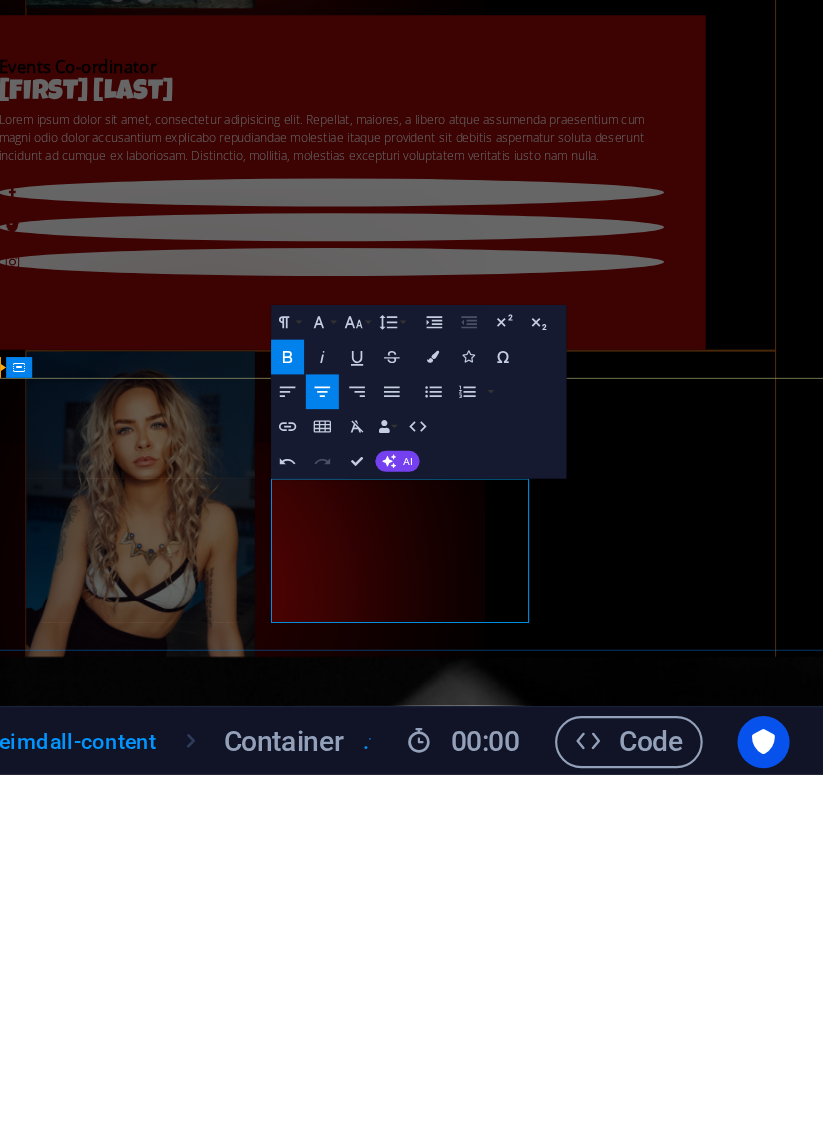 click on "8p - 3a" at bounding box center (700, 4829) 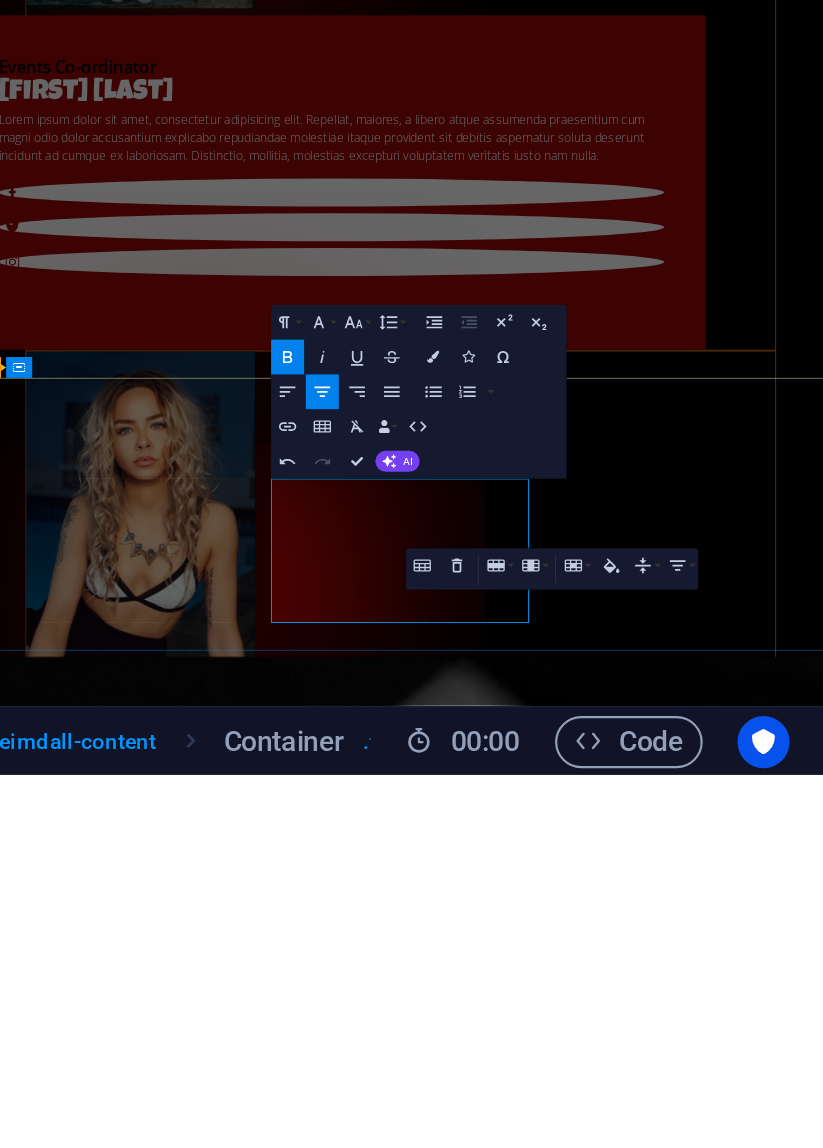 click at bounding box center [465, 5178] 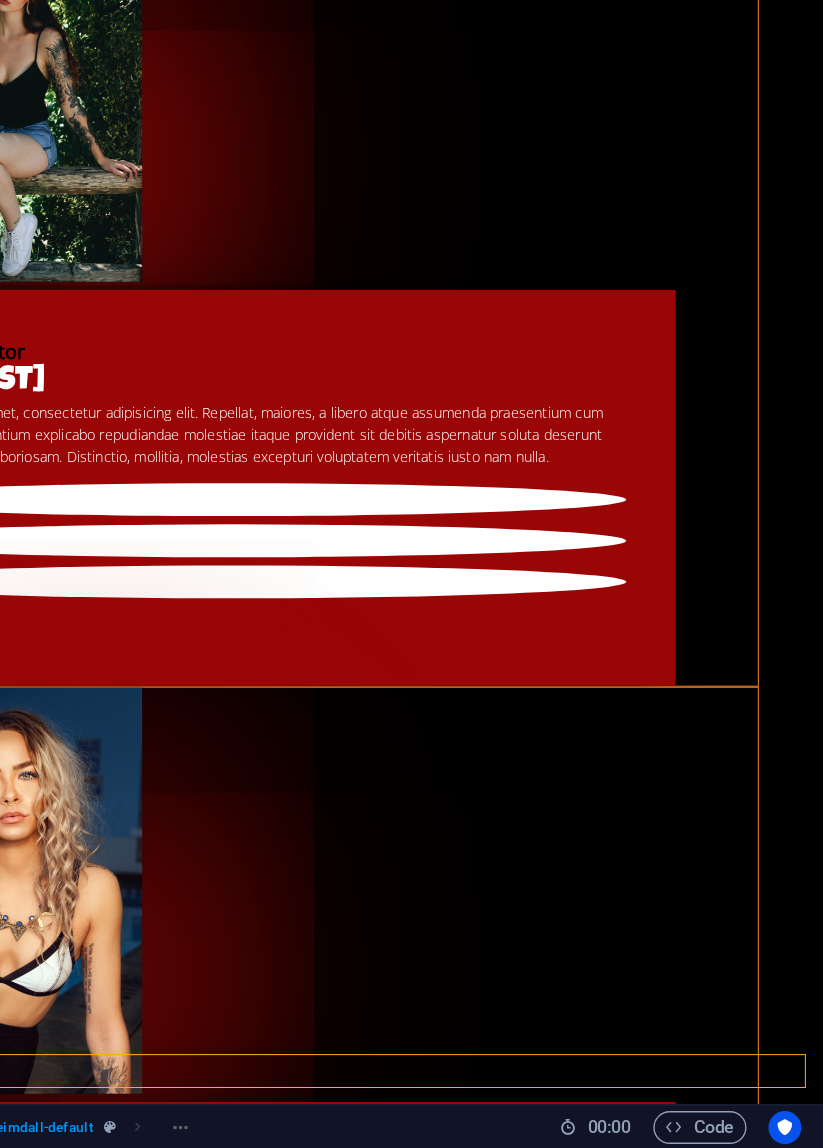 scroll, scrollTop: 0, scrollLeft: 0, axis: both 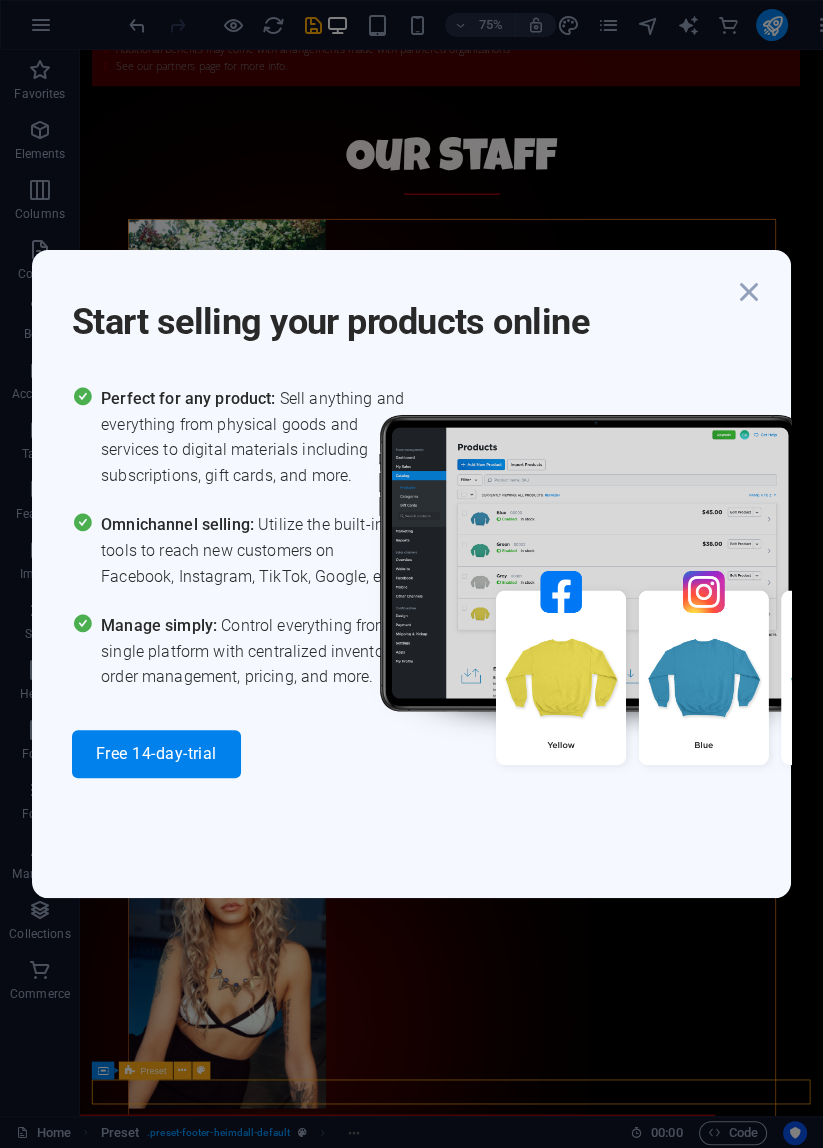 click at bounding box center (646, 604) 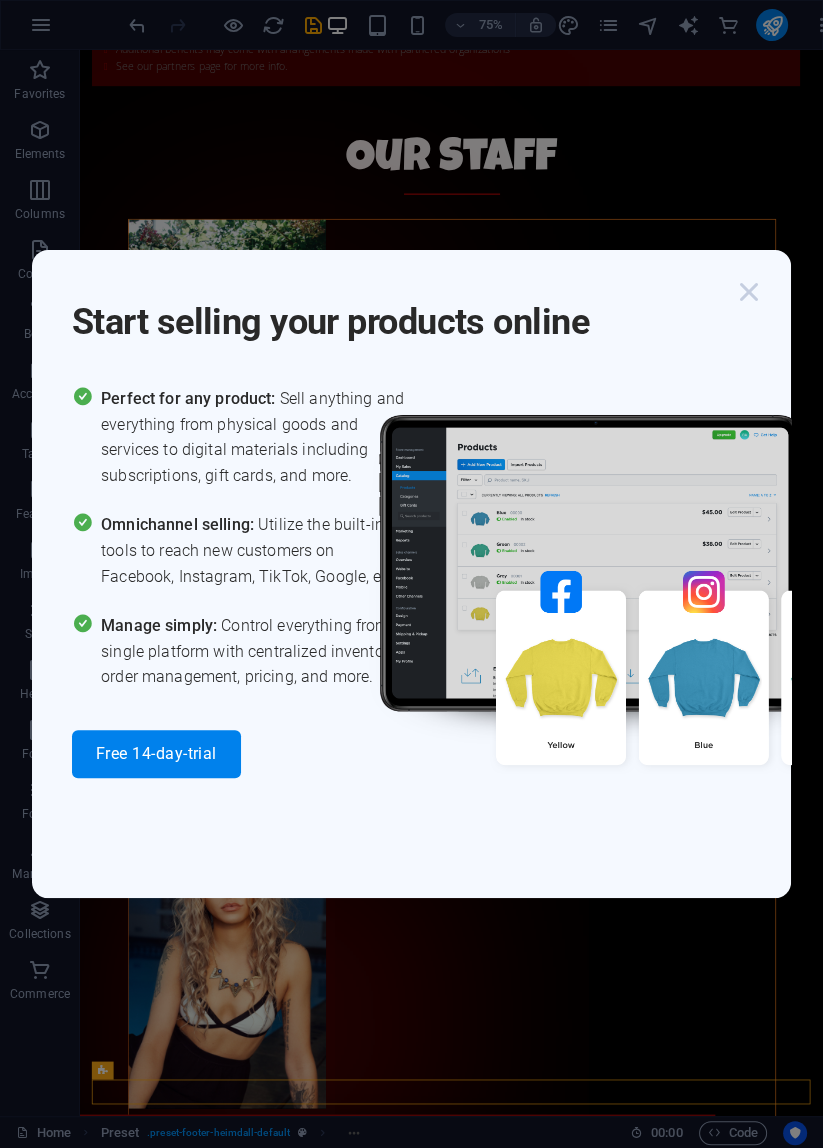 click at bounding box center [749, 292] 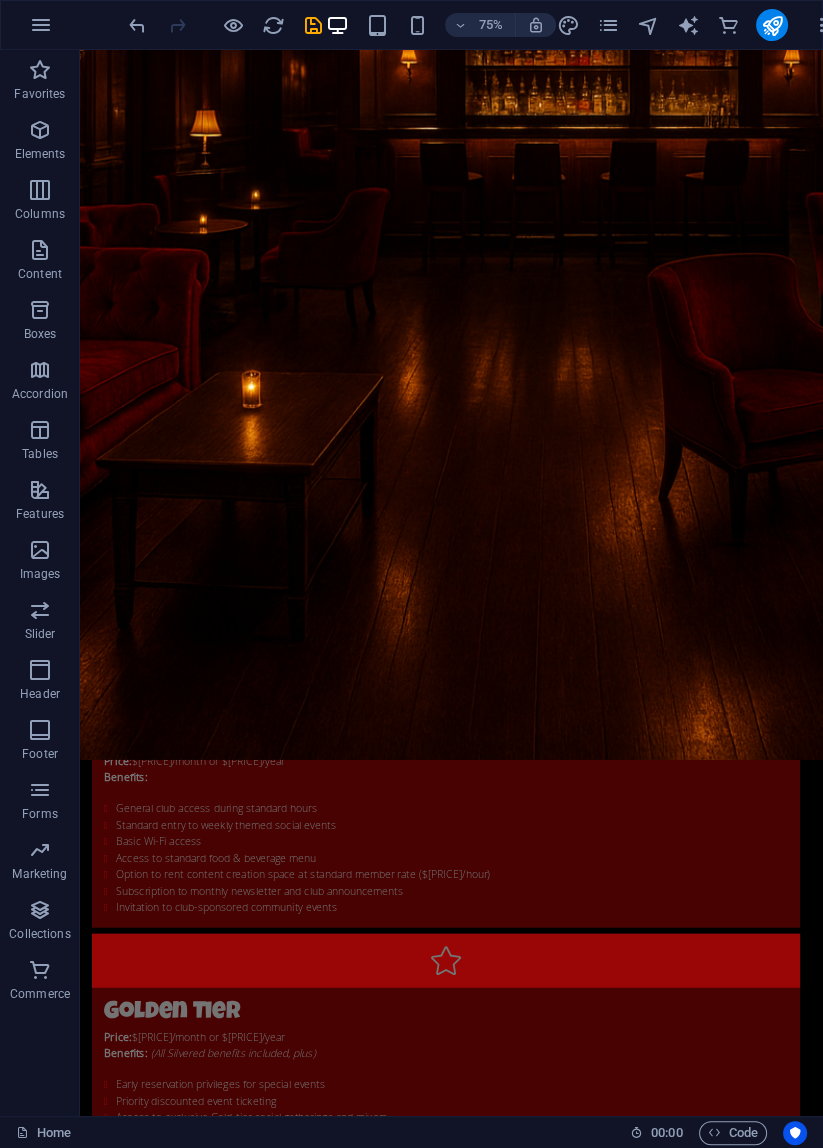 scroll, scrollTop: 2454, scrollLeft: 0, axis: vertical 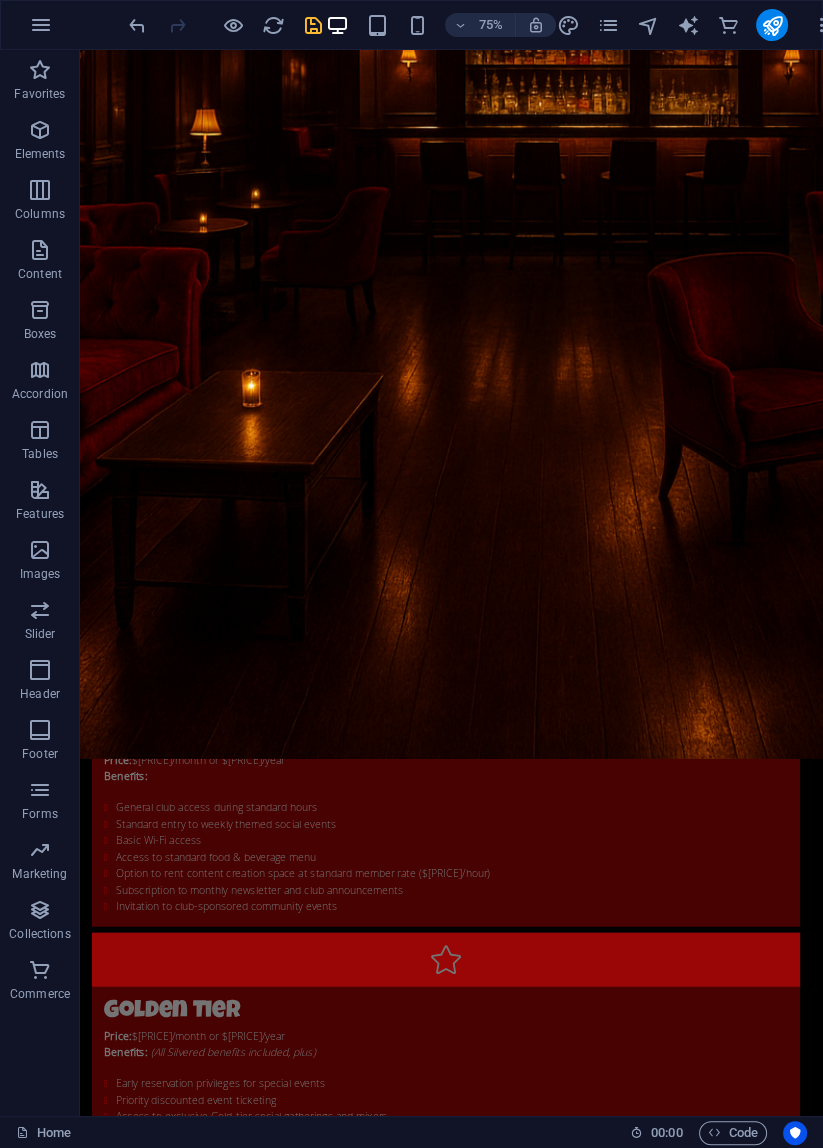 click at bounding box center [313, 25] 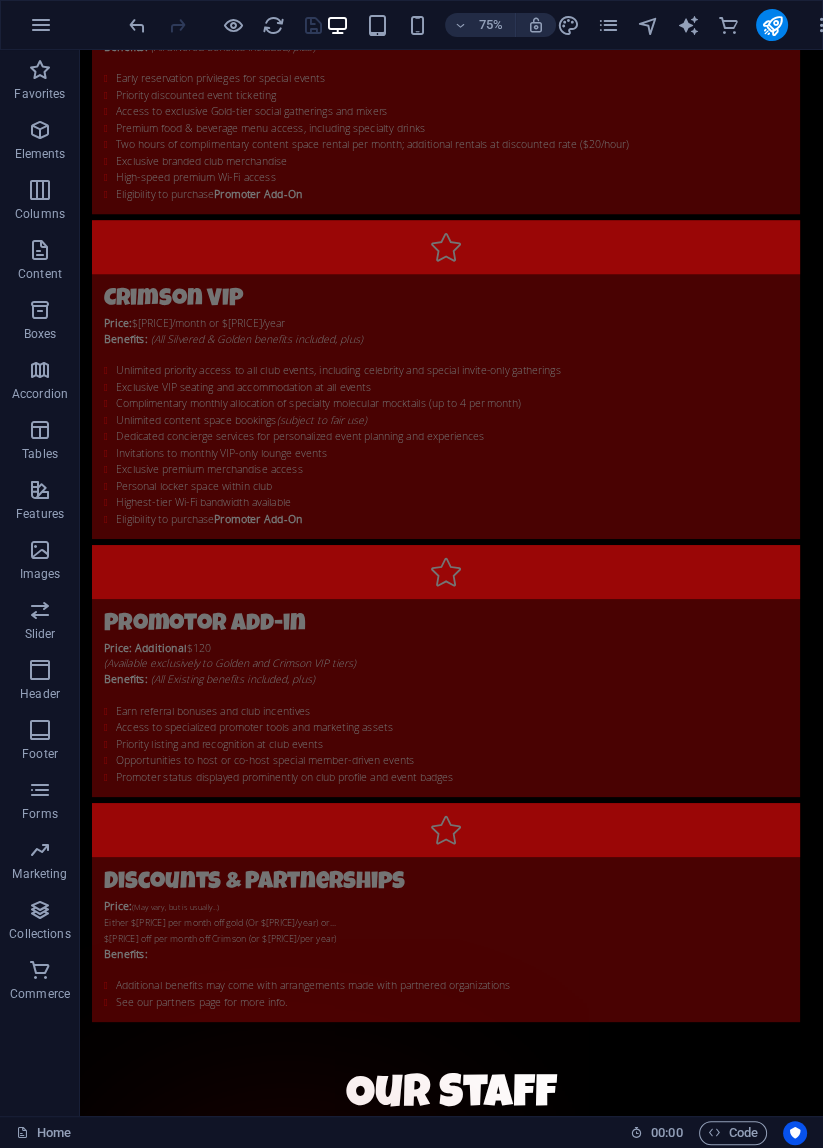 scroll, scrollTop: 3778, scrollLeft: 0, axis: vertical 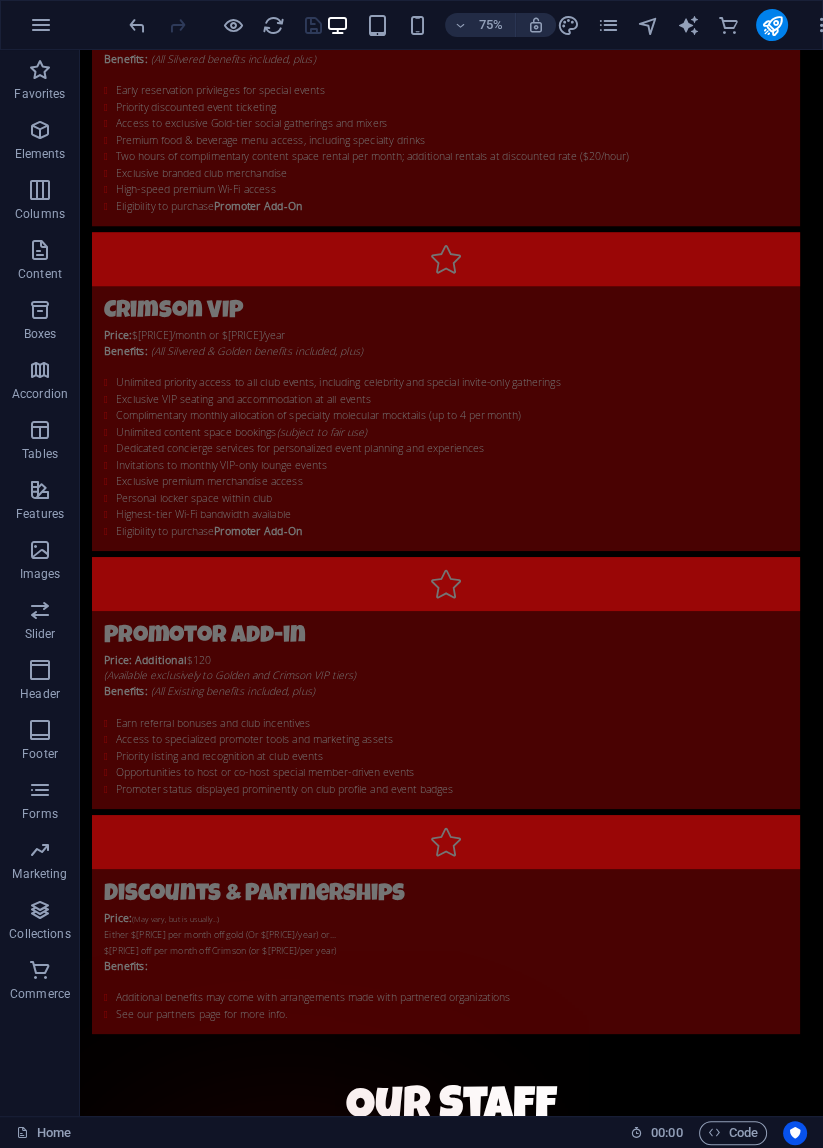 click at bounding box center [276, 1737] 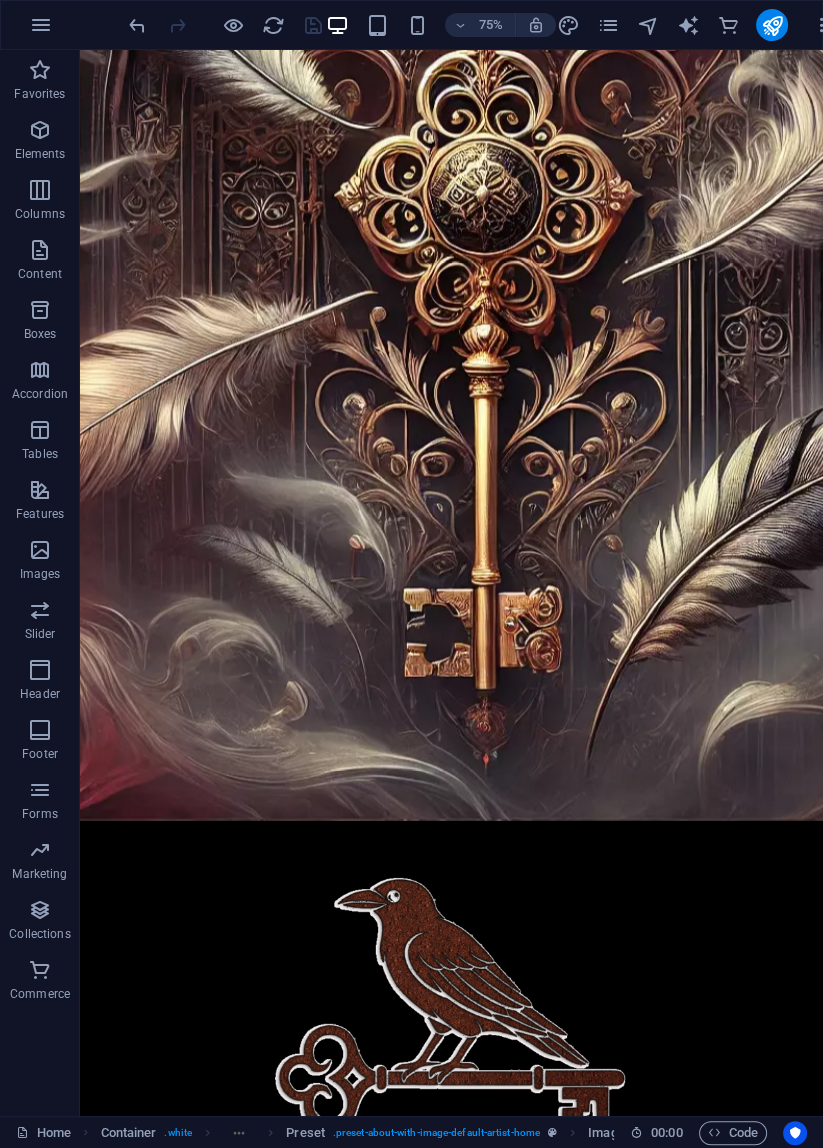 scroll, scrollTop: 0, scrollLeft: 0, axis: both 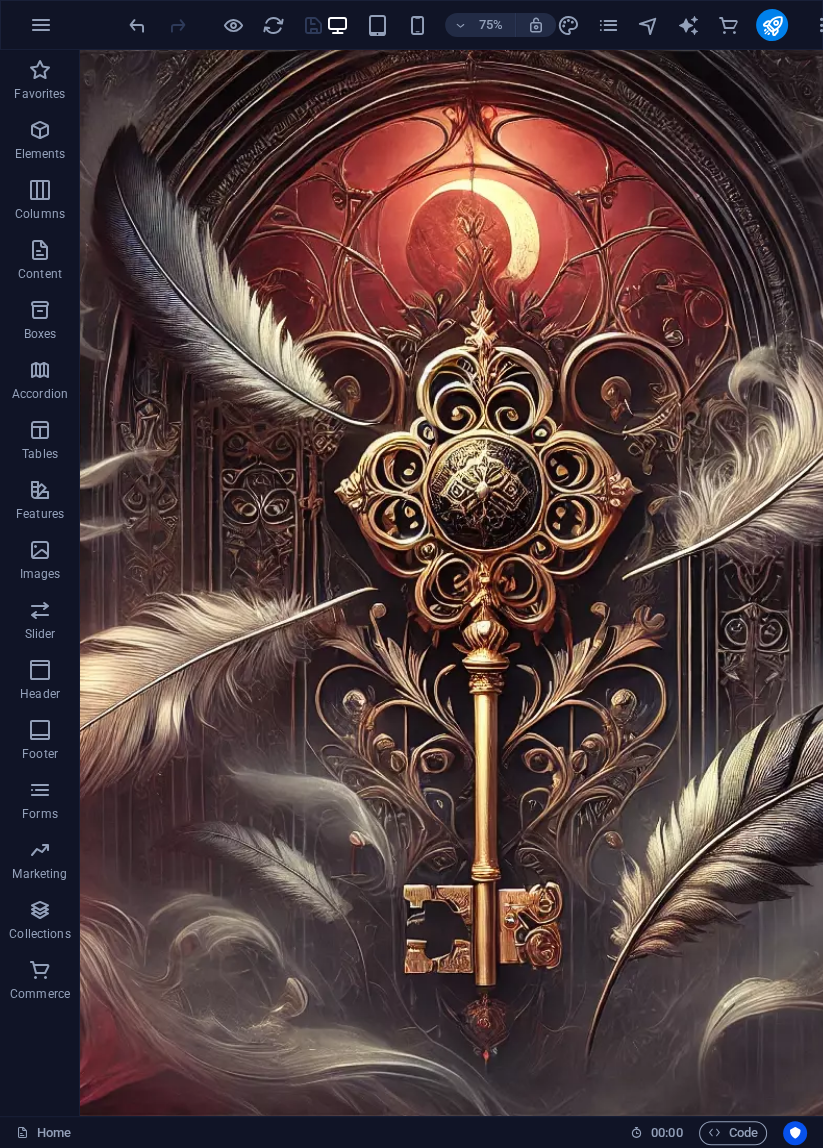 click at bounding box center (576, 1740) 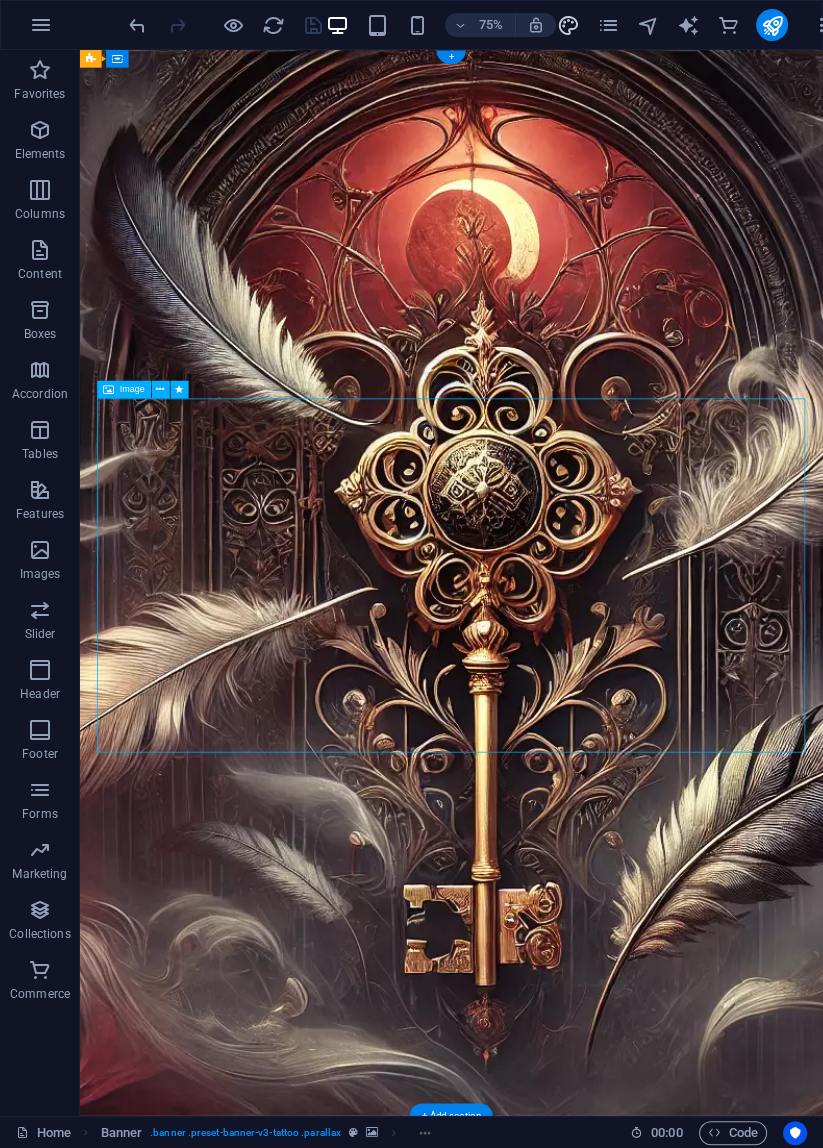 click at bounding box center [568, 25] 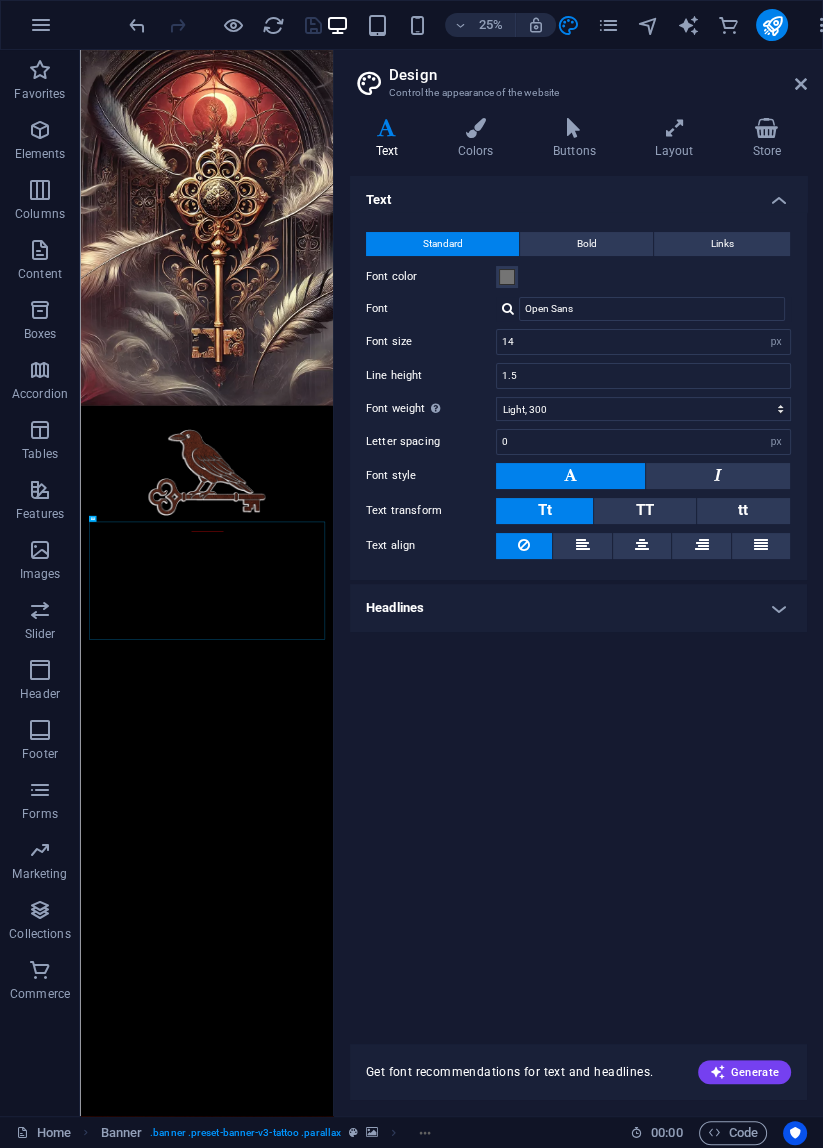 click at bounding box center [586, 1740] 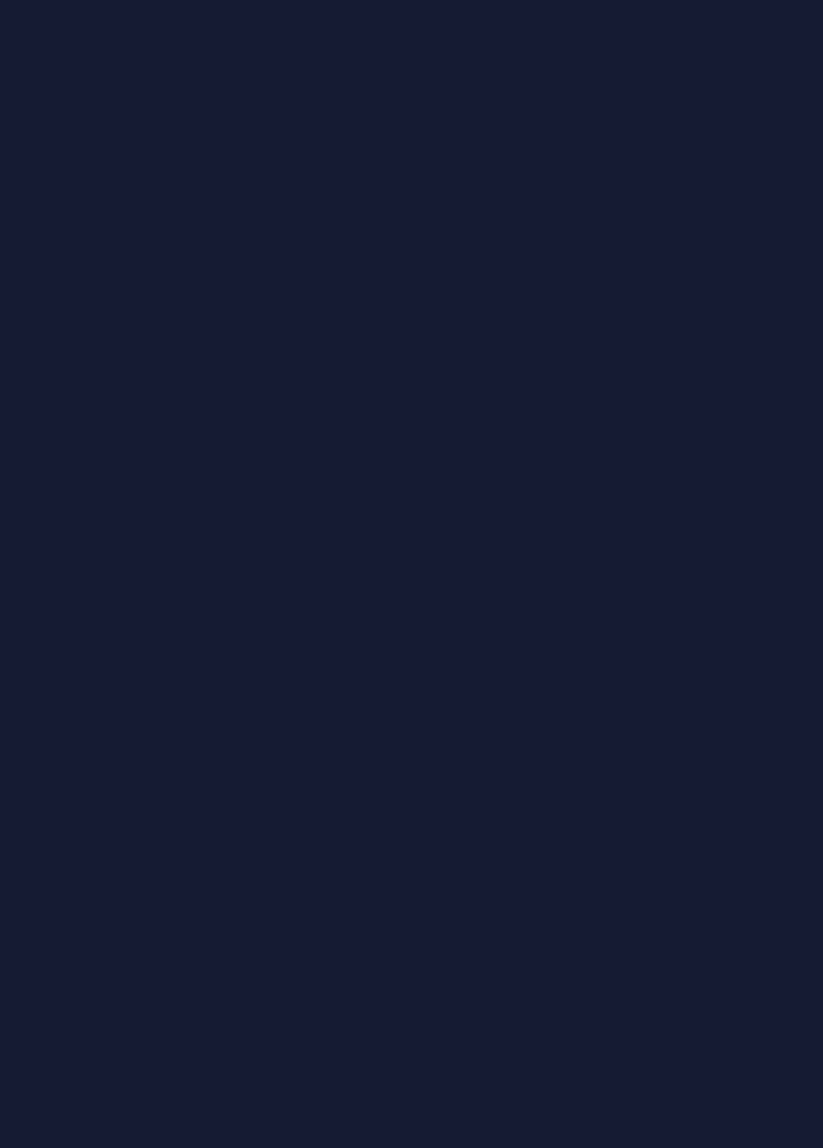 scroll, scrollTop: 0, scrollLeft: 0, axis: both 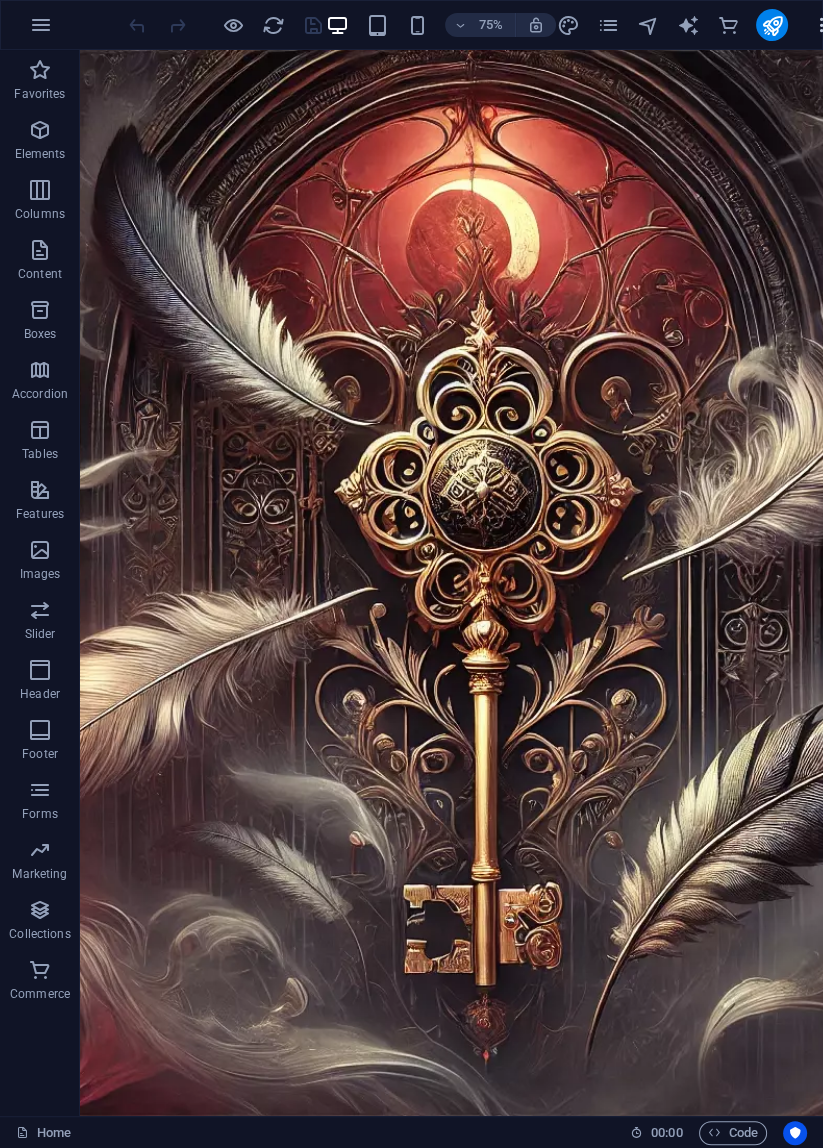 click on "More" at bounding box center (843, 25) 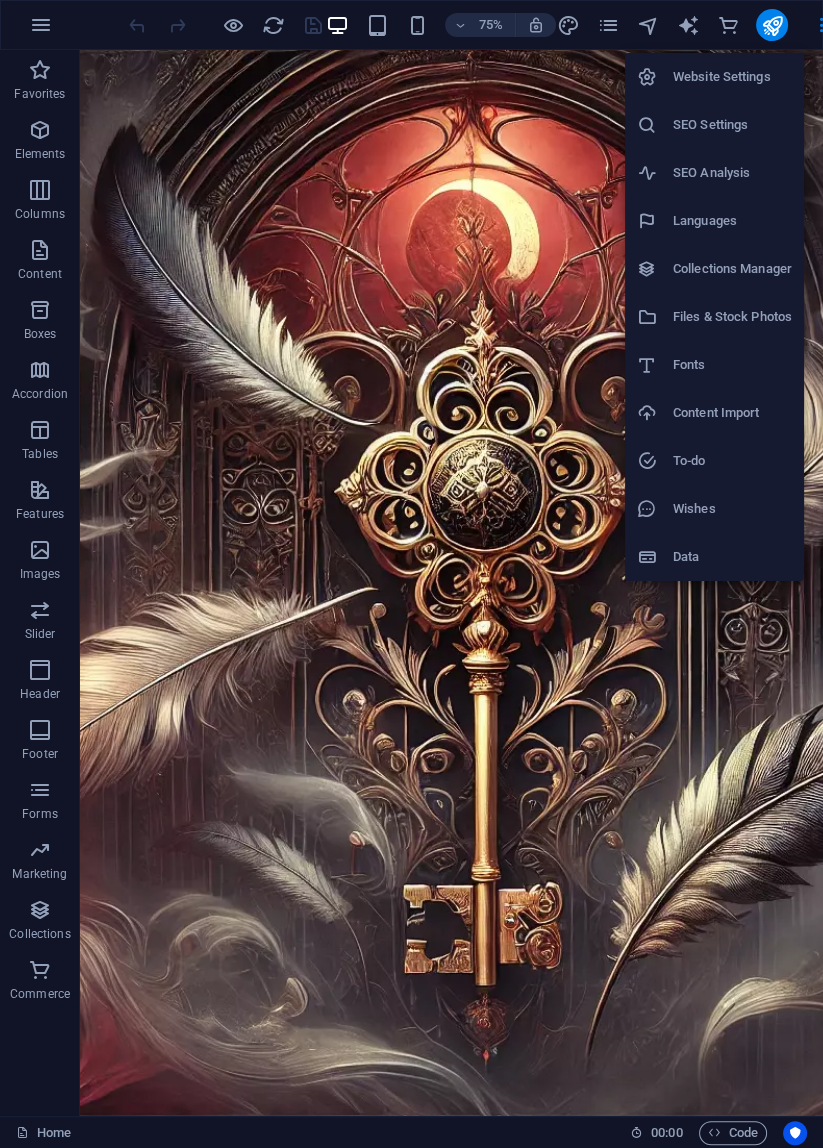 click on "Website Settings" at bounding box center [732, 77] 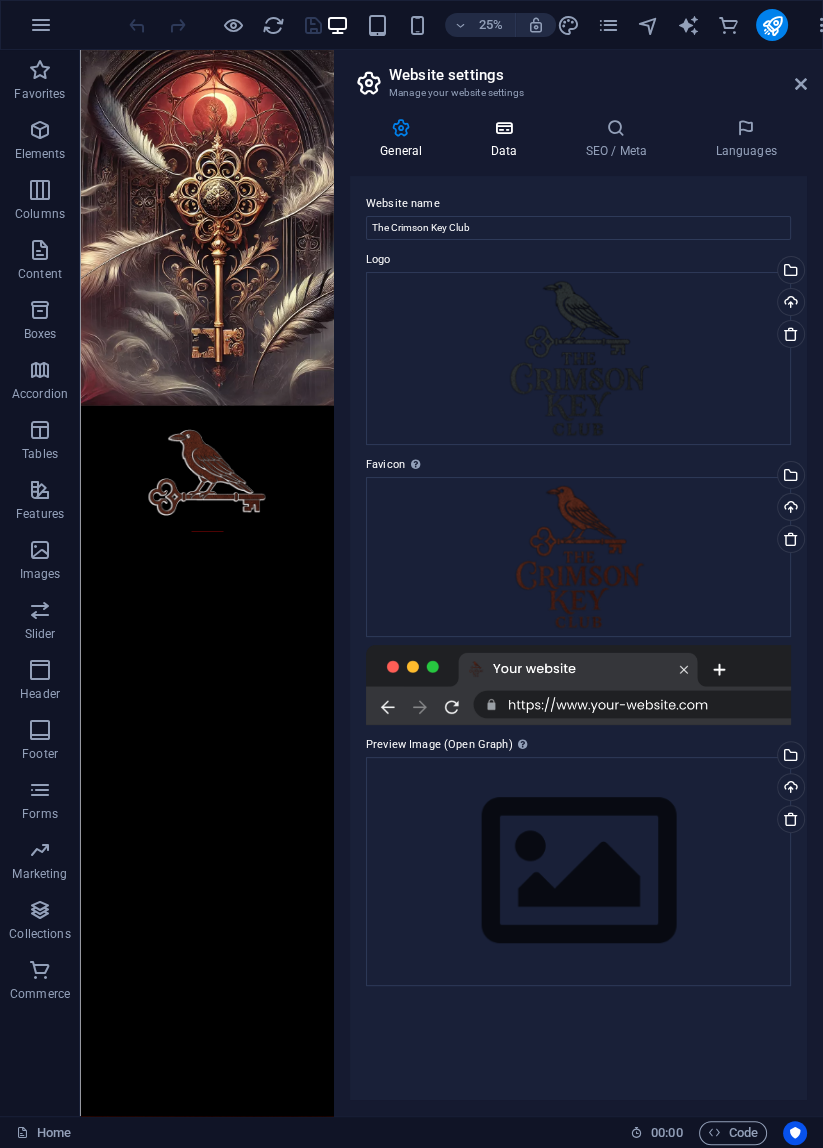 click at bounding box center (503, 128) 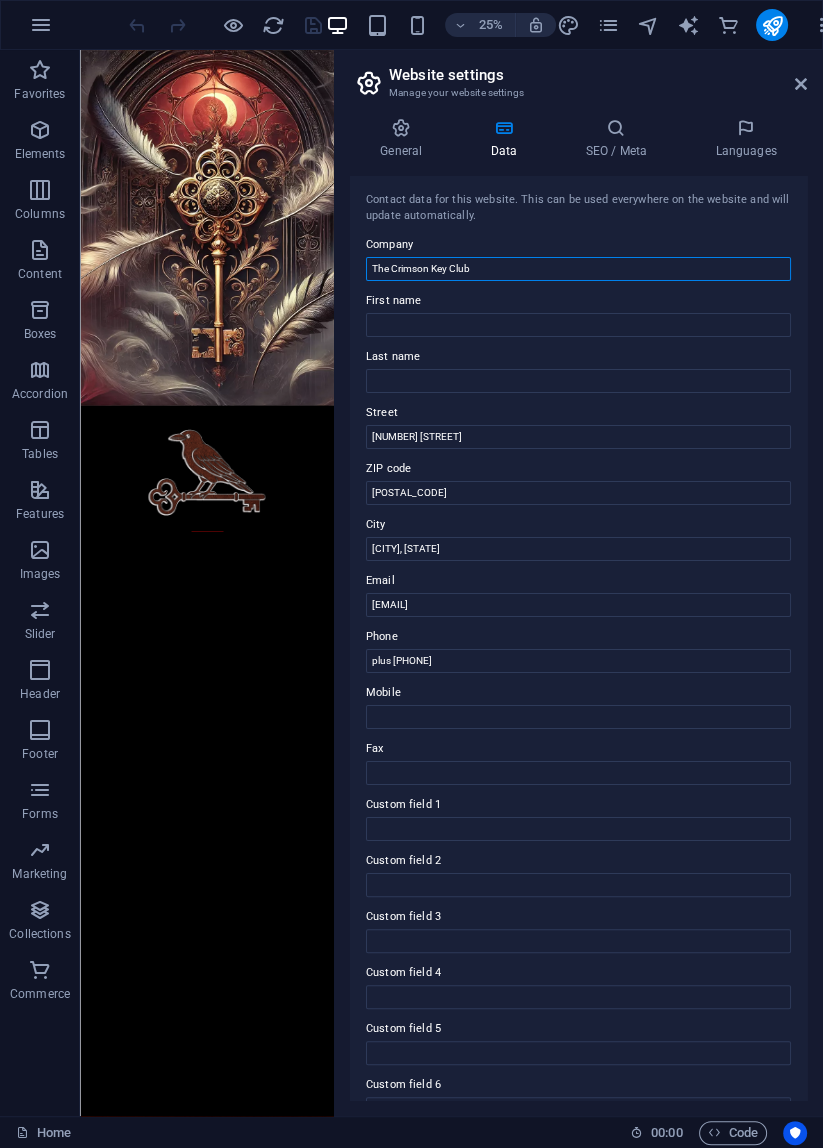 click on "The Crimson Key Club" at bounding box center (578, 269) 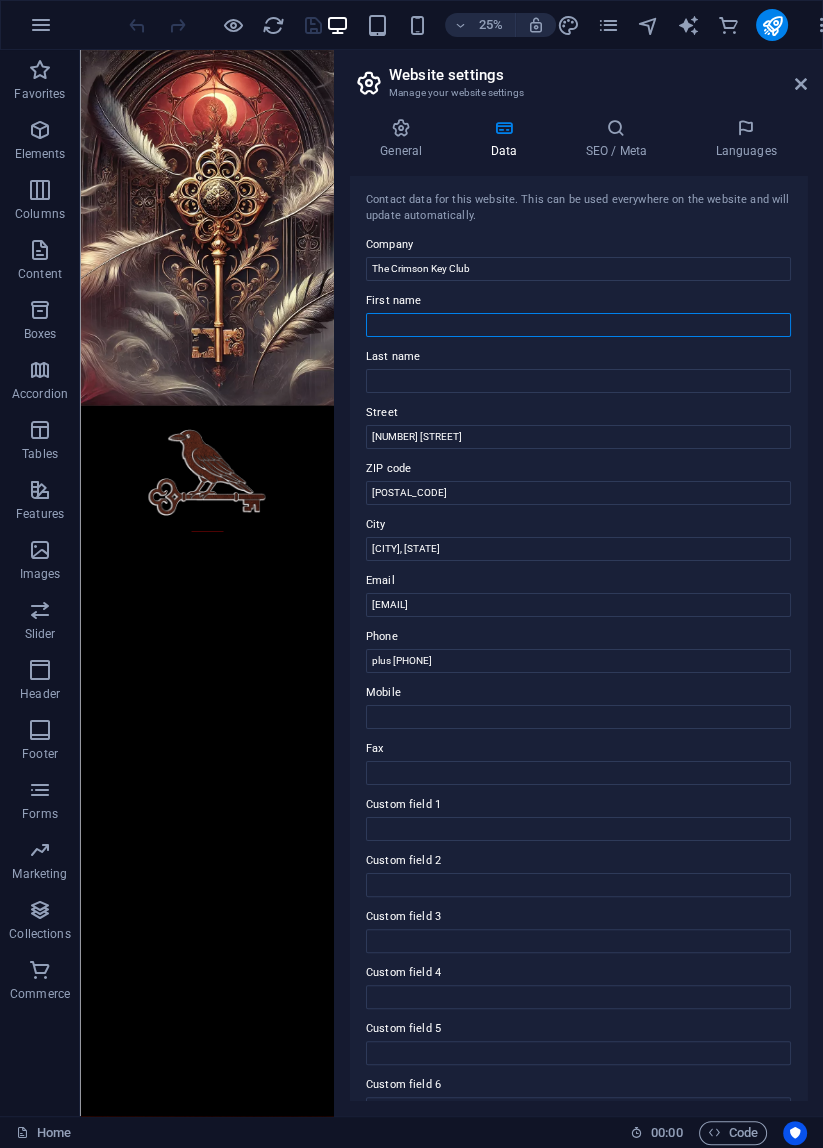 click on "First name" at bounding box center [578, 325] 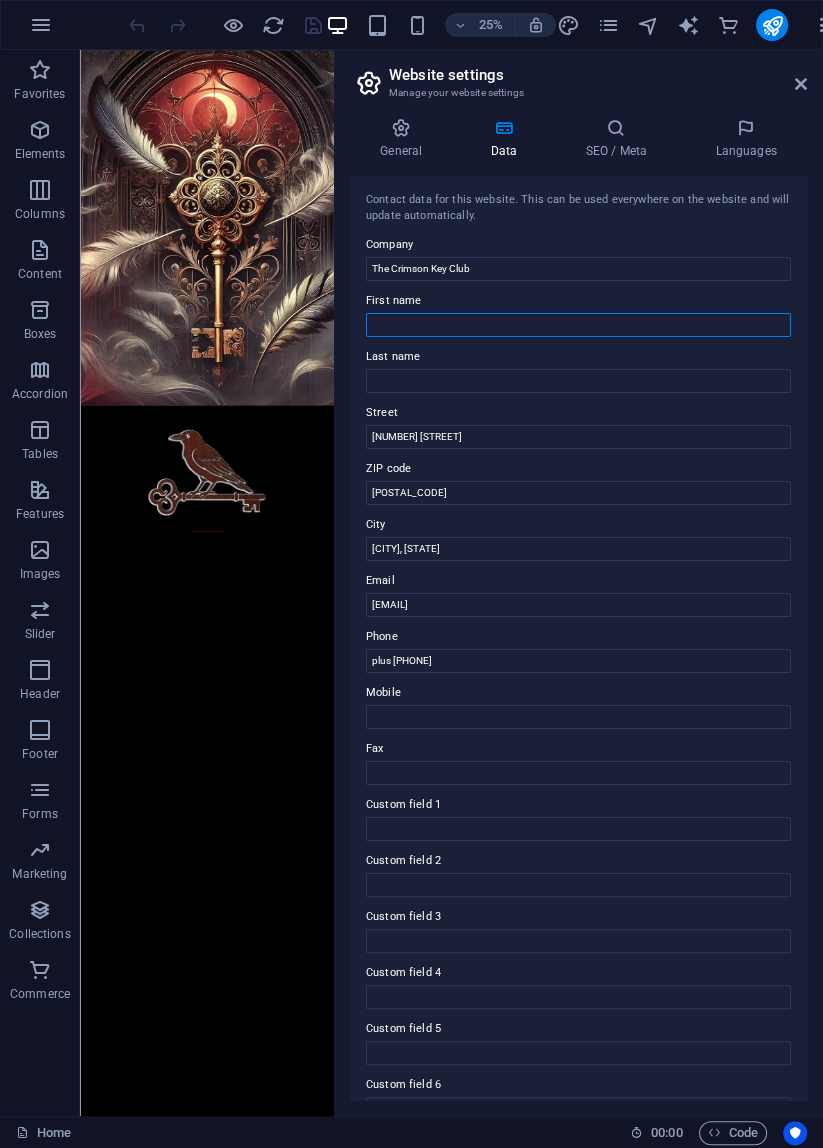 scroll, scrollTop: 36, scrollLeft: 0, axis: vertical 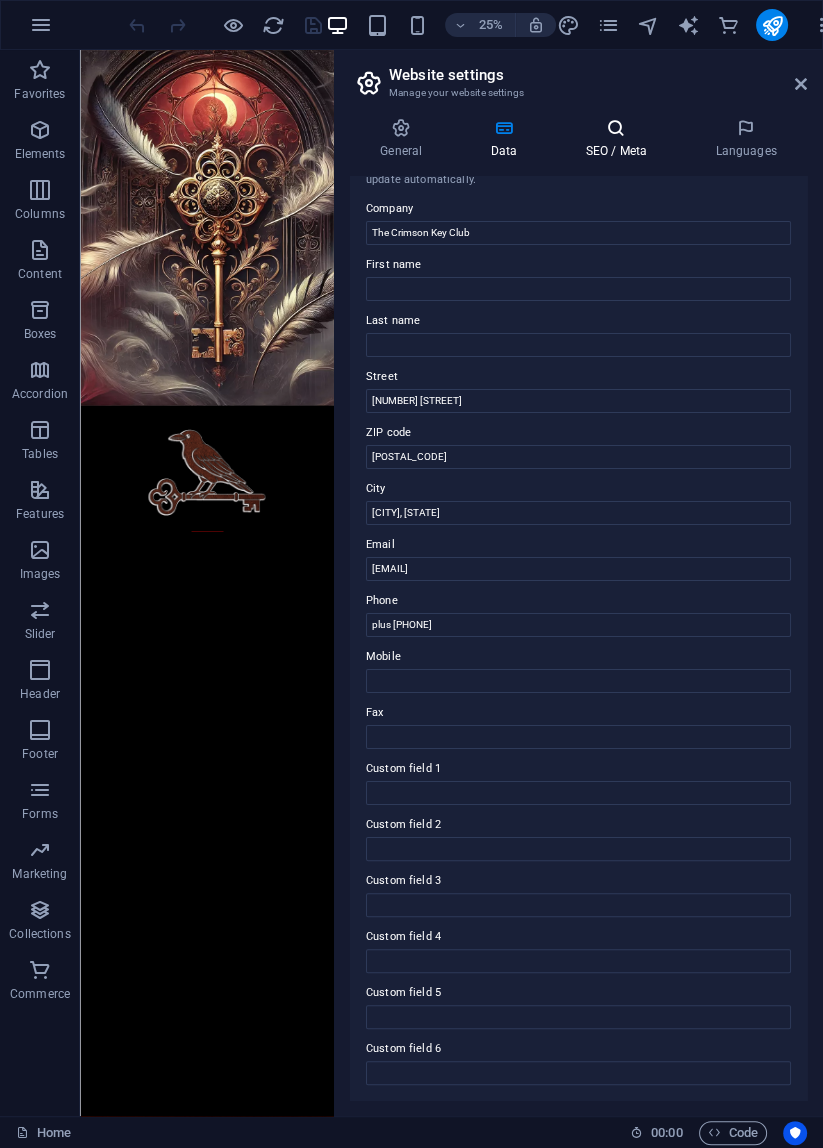 click on "SEO / Meta" at bounding box center [620, 139] 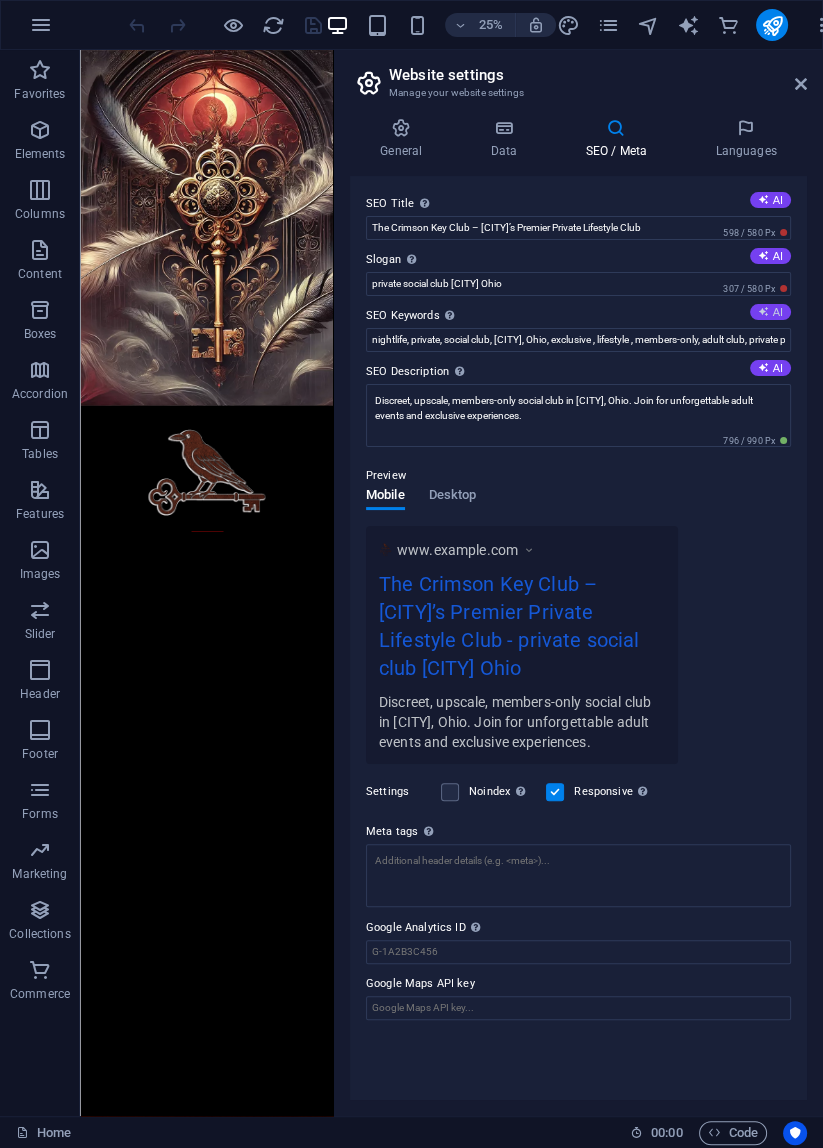 click on "AI" at bounding box center [770, 312] 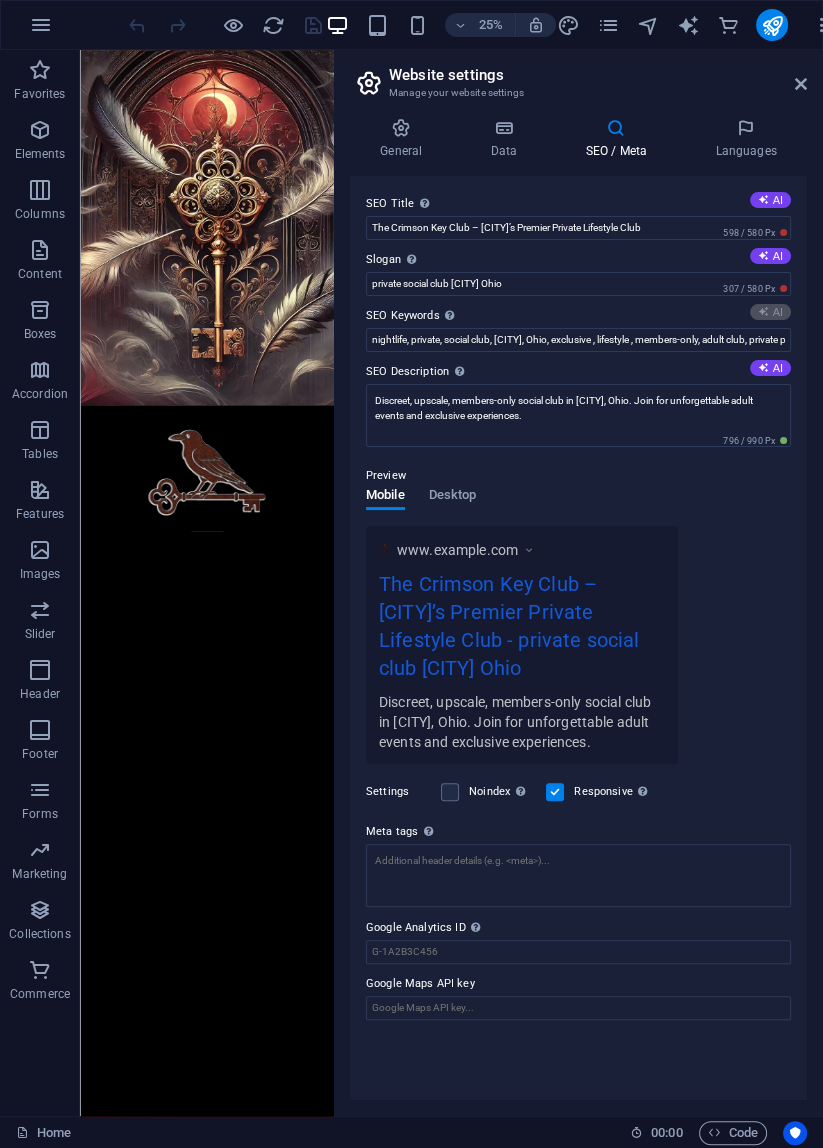 type on "private social club, LGBTQIA+ community, adults-only events, exclusive membership, curated social experiences, Franklin County club" 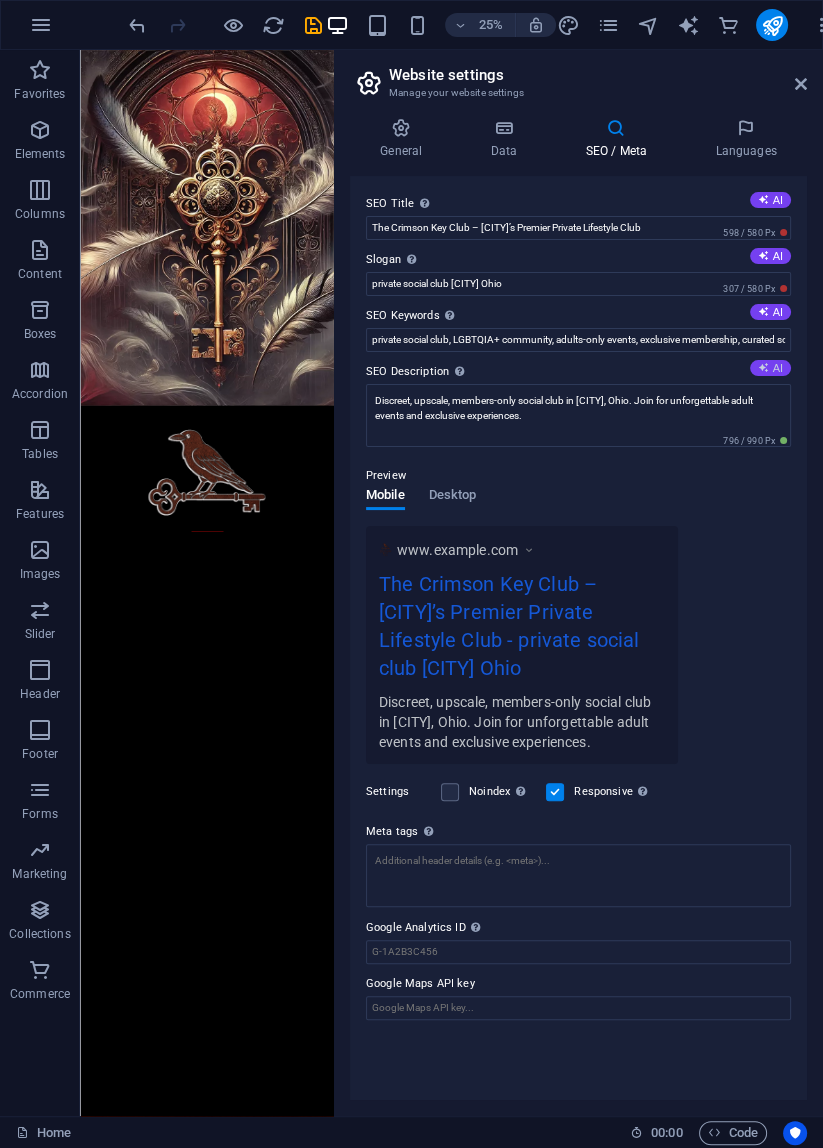 click on "AI" at bounding box center (770, 368) 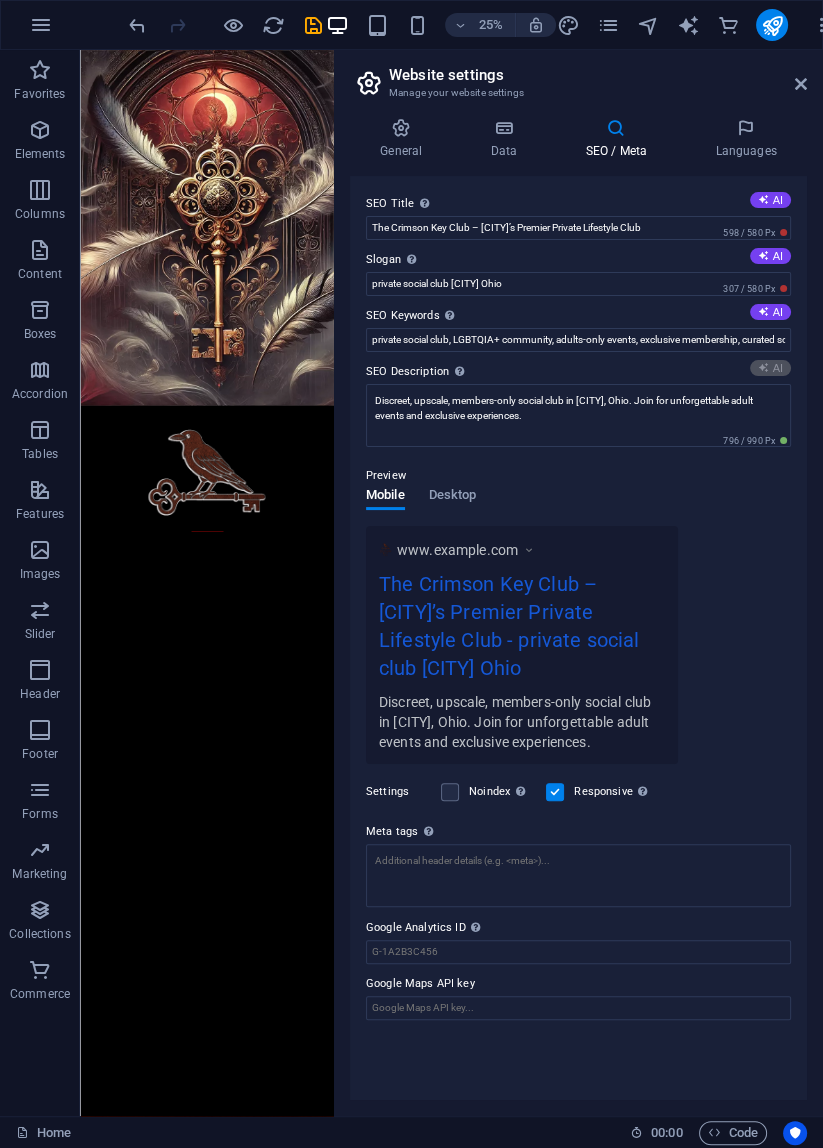 type on "Join The Crimson Key Club, a private, inclusive social space in Ohio for adults 18-45, emphasizing LGBTQIA+ experiences and events." 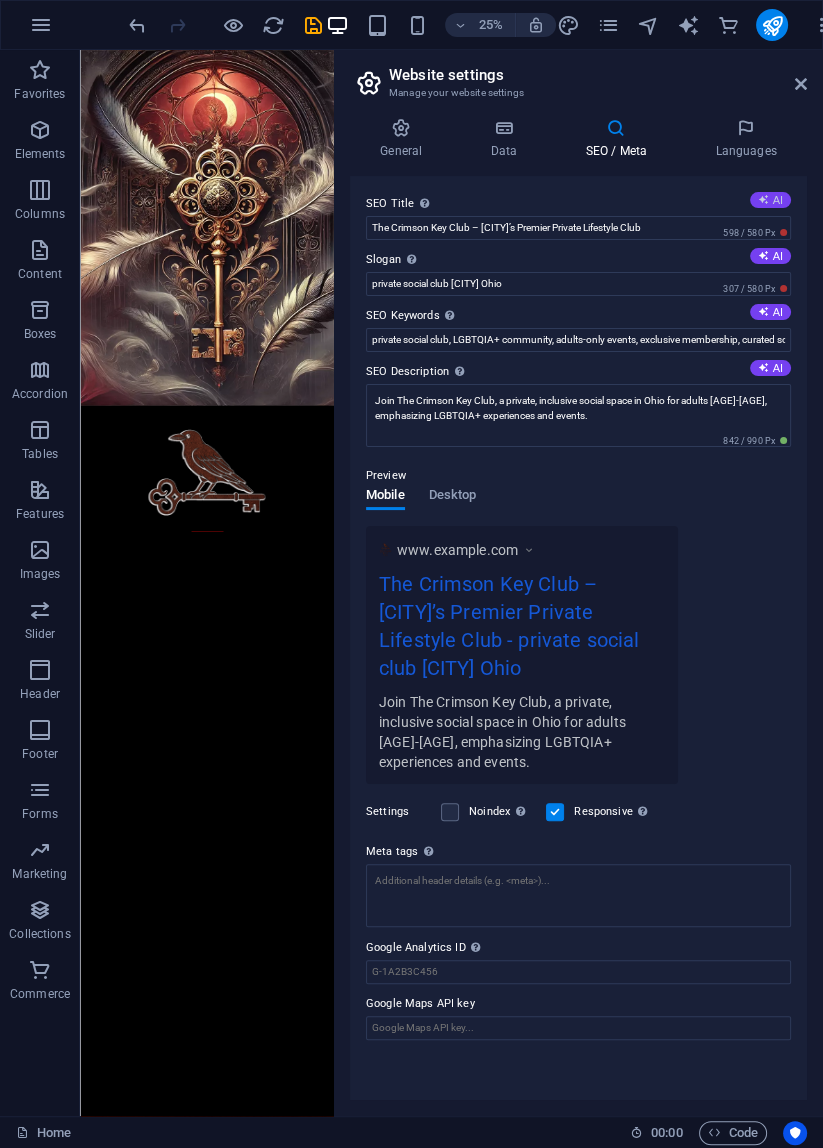 click on "AI" at bounding box center [770, 200] 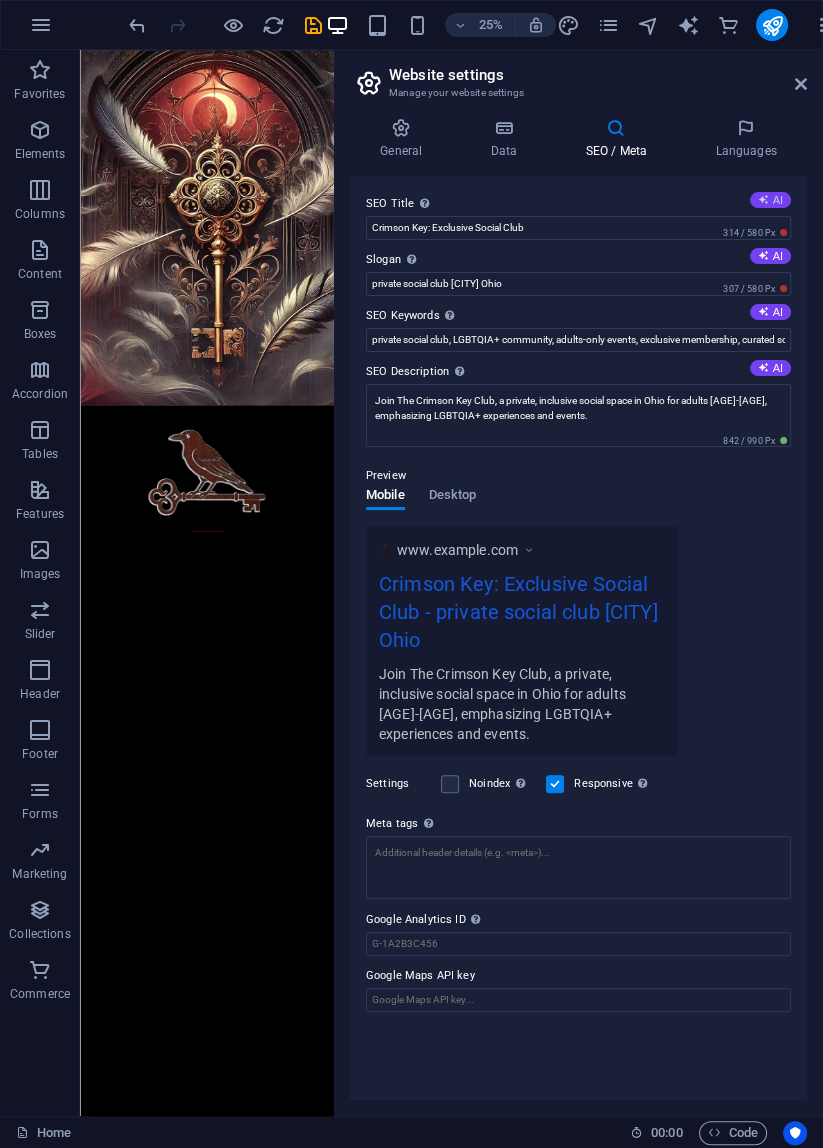 click at bounding box center [763, 199] 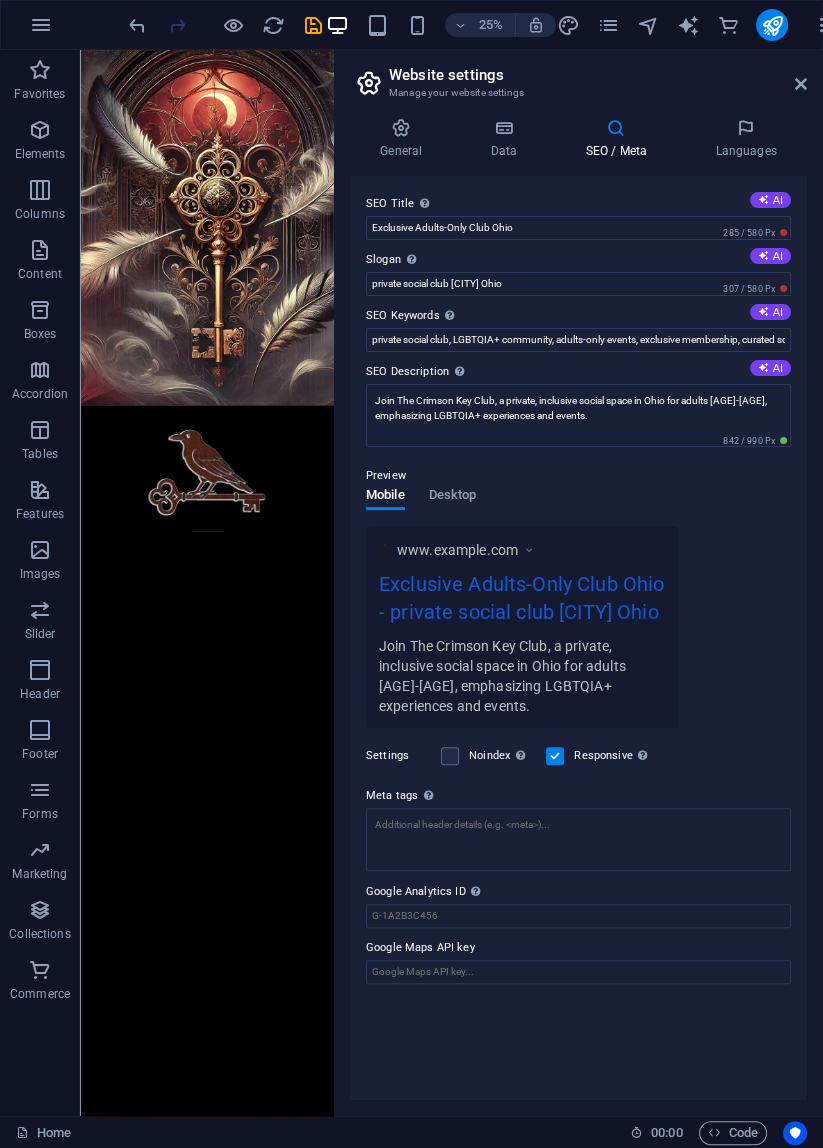 click on "Preview Mobile Desktop www.example.com Exclusive Adults-Only Club Ohio - private social club Columbus Ohio Join The Crimson Key Club, a private, inclusive social space in Ohio for adults 18-45, emphasizing LGBTQIA+ experiences and events." at bounding box center (578, 588) 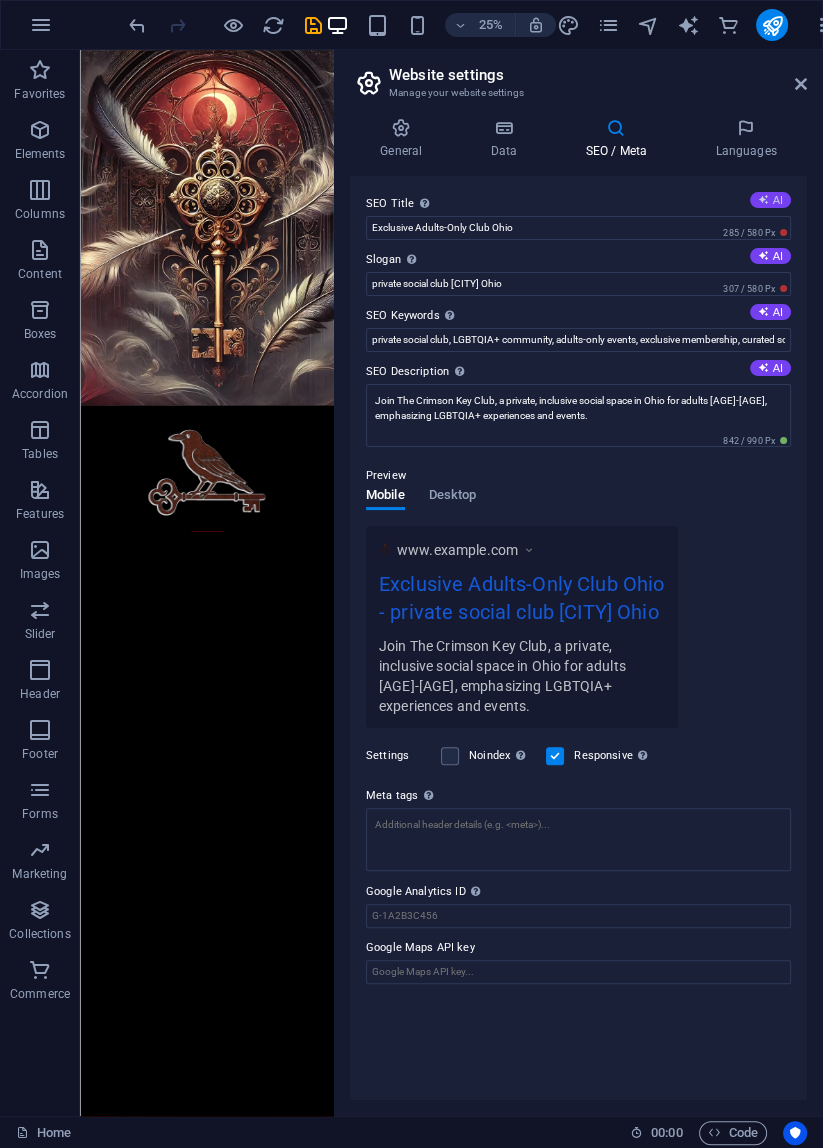 click on "AI" at bounding box center [770, 200] 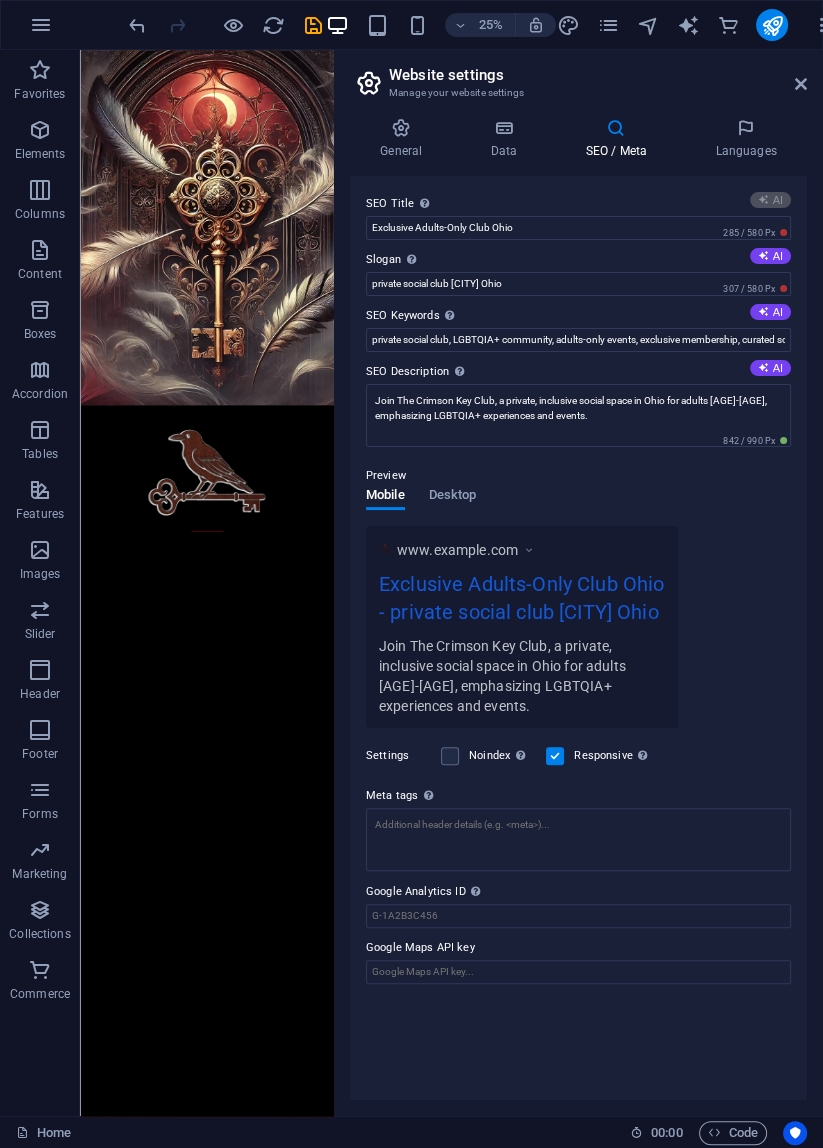 type on "Exclusive Adults-Only Social Club" 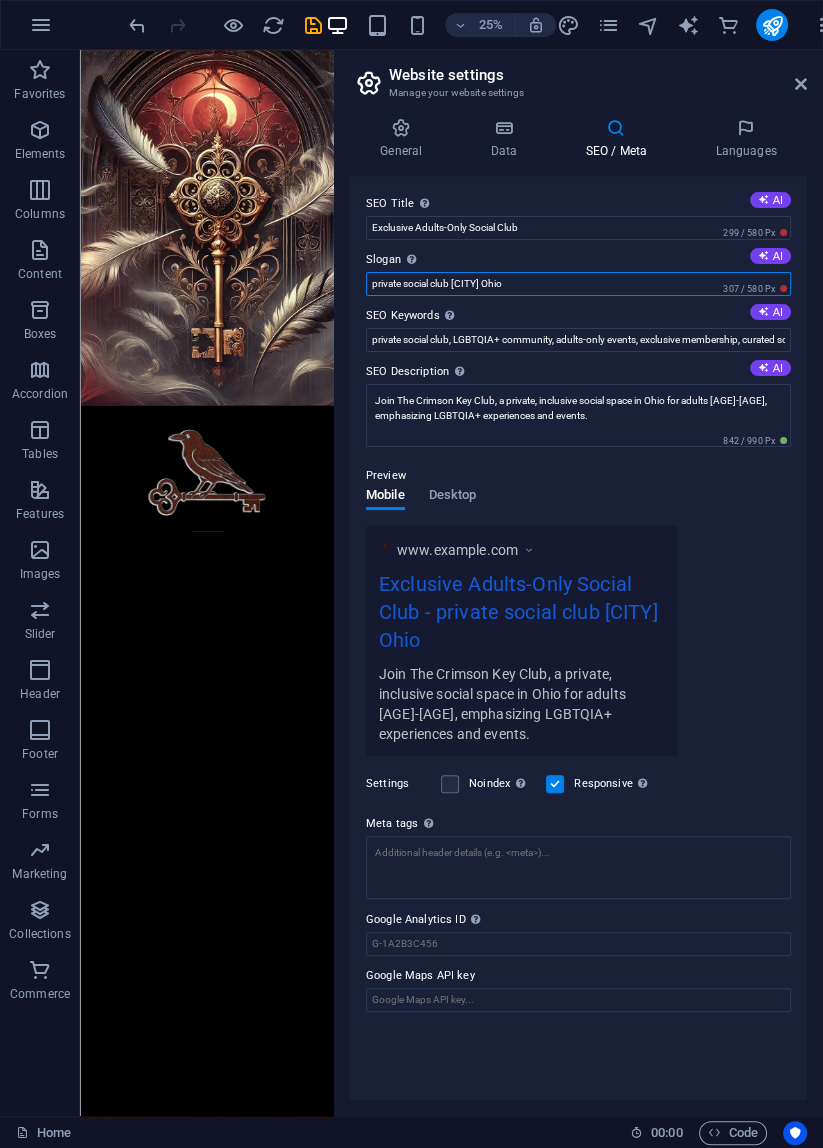 click on "private social club Columbus Ohio" at bounding box center [578, 284] 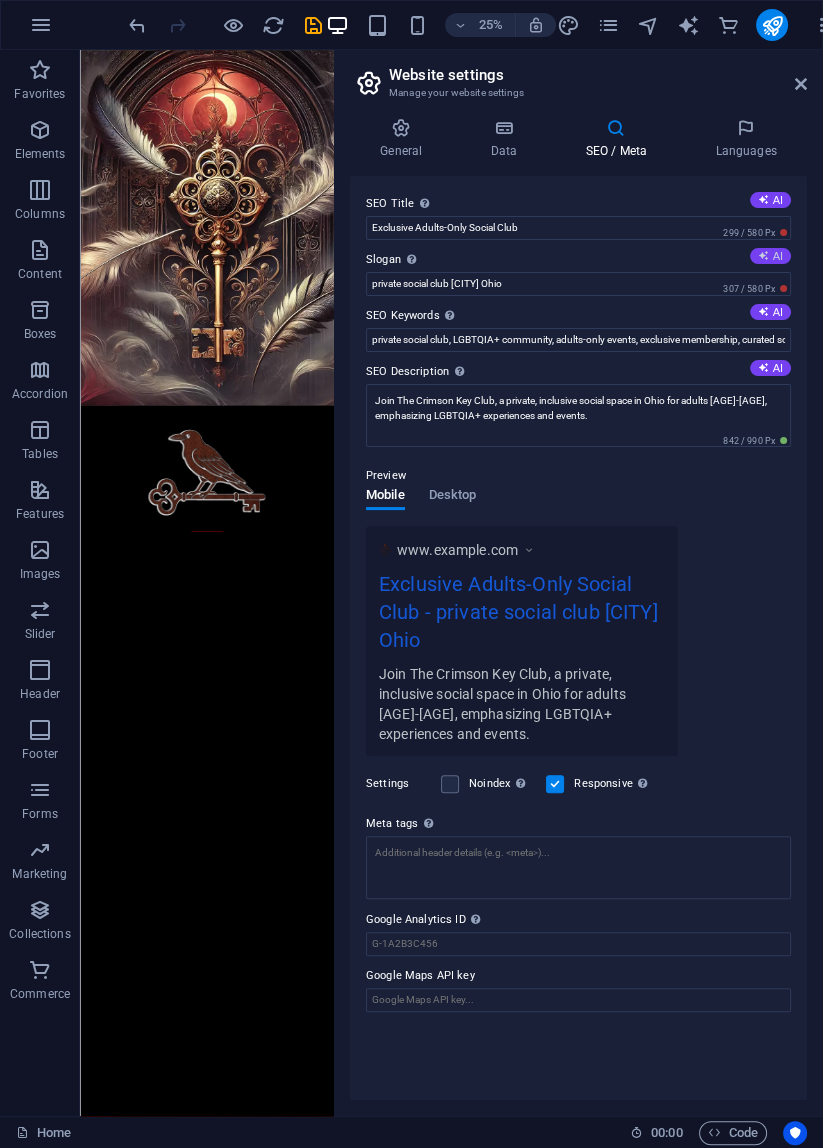 click at bounding box center [763, 255] 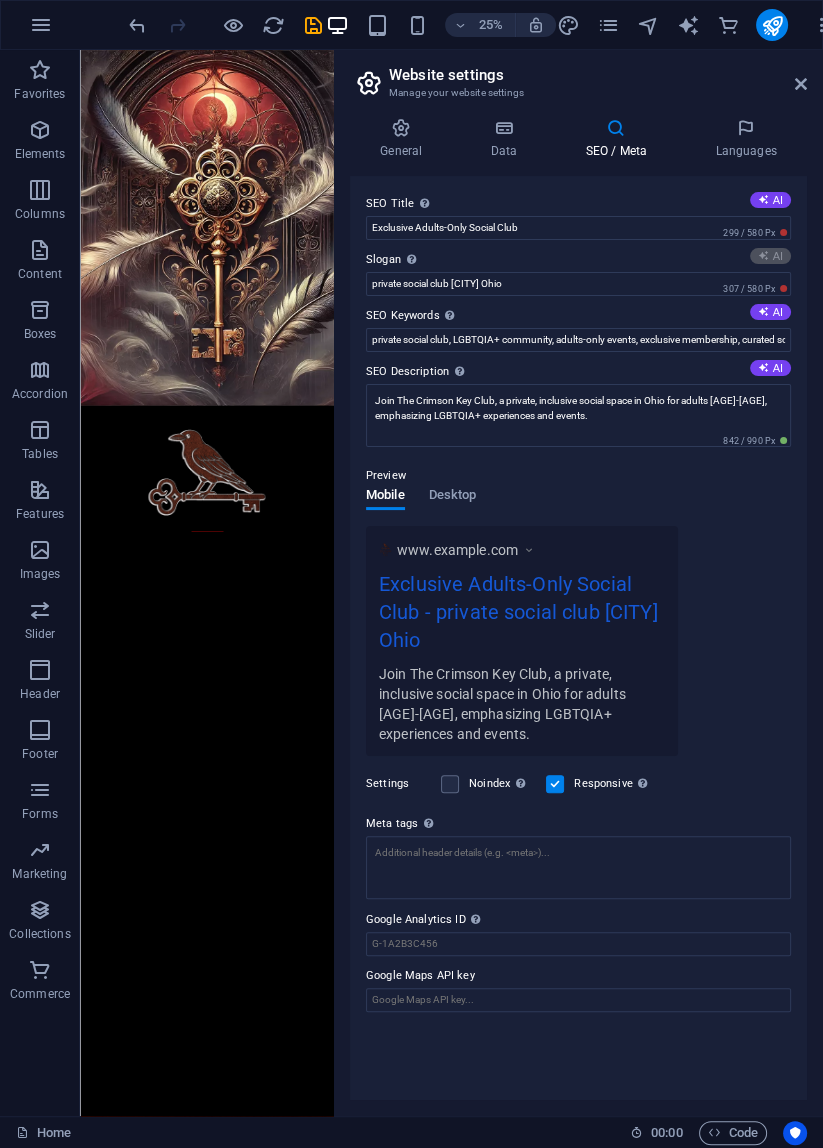 type on "Unlock Your Vibe: Where Community Meets Privacy" 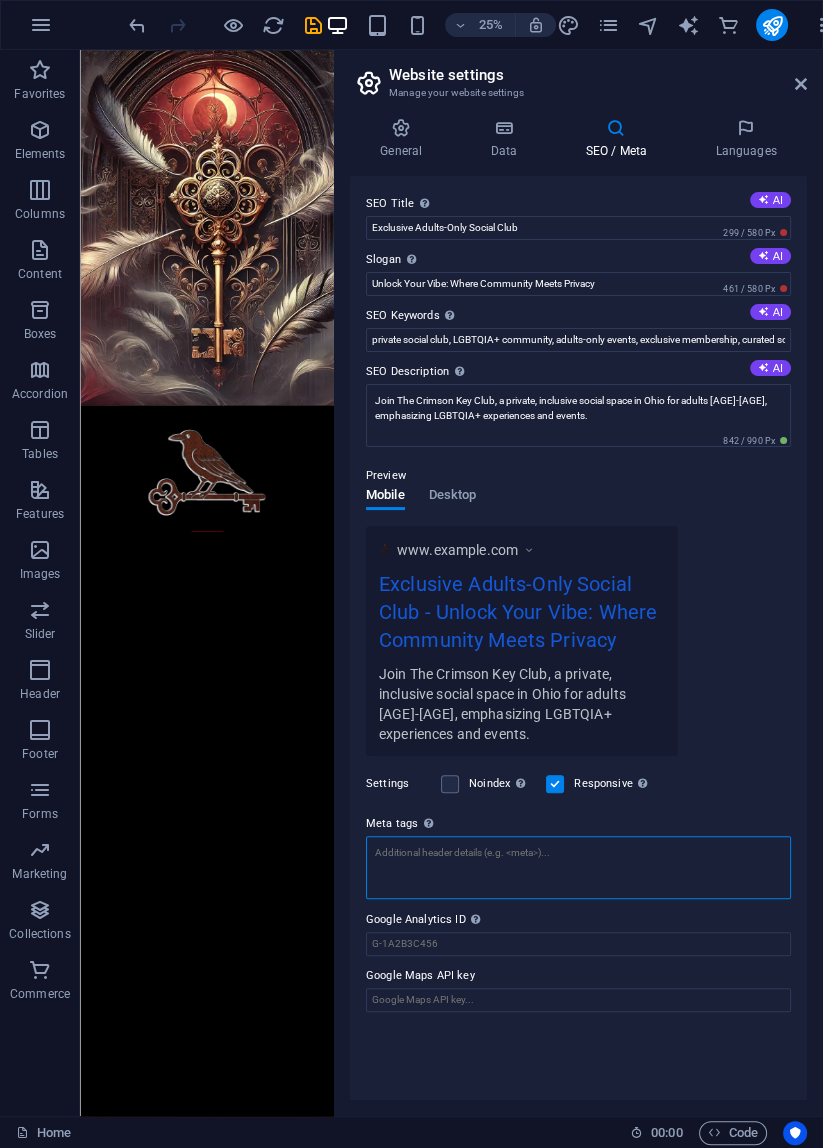 click on "Meta tags Enter HTML code here that will be placed inside the  tags of your website. Please note that your website may not function if you include code with errors." at bounding box center (578, 867) 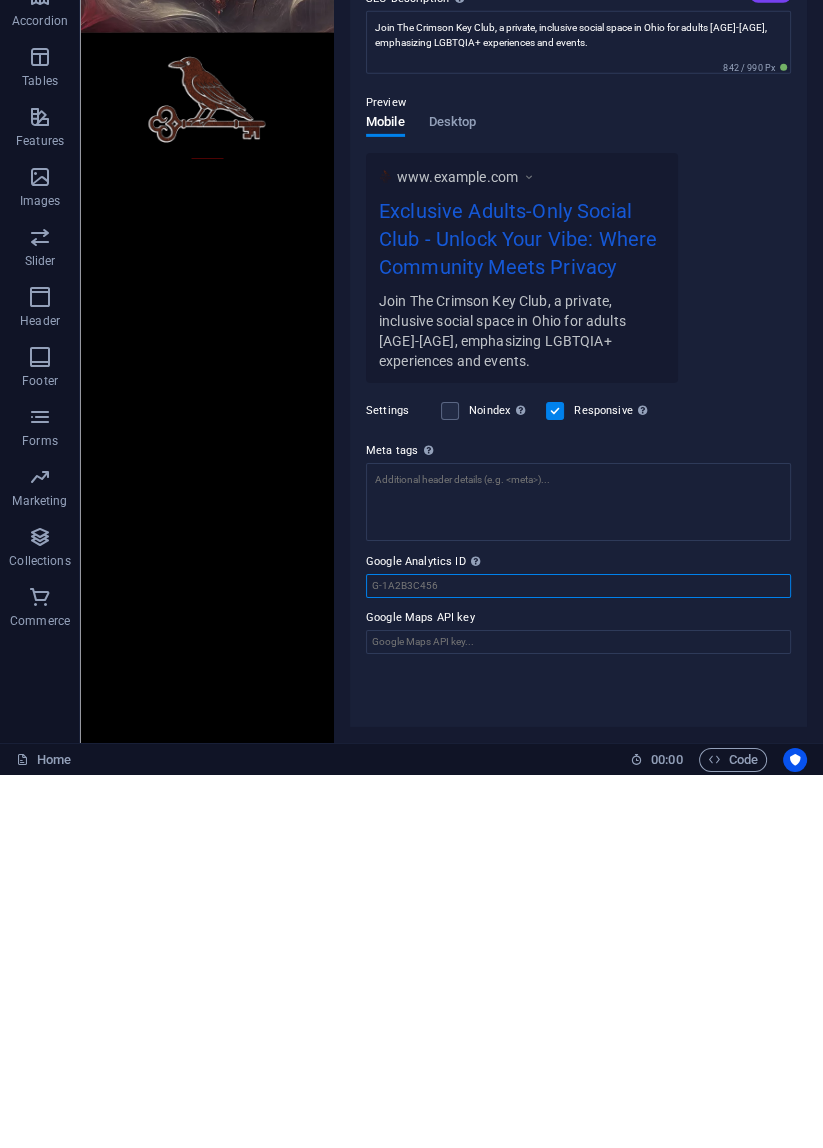 click on "SEO Title The title of your website - make it something that stands out in search engine results. AI Exclusive Adults-Only Social Club 299 / 580 Px Slogan The slogan of your website. AI Unlock Your Vibe: Where Community Meets Privacy 461 / 580 Px SEO Keywords Comma-separated list of keywords representing your website. AI private social club, LGBTQIA+ community, adults-only events, exclusive membership, curated social experiences, Franklin County club SEO Description Describe the contents of your website - this is crucial for search engines and SEO! AI Join The Crimson Key Club, a private, inclusive social space in Ohio for adults 18-45, emphasizing LGBTQIA+ experiences and events. 842 / 990 Px Preview Mobile Desktop www.example.com Exclusive Adults-Only Social Club - Unlock Your Vibe: Where Community Meets Privacy Join The Crimson Key Club, a private, inclusive social space in Ohio for adults 18-45, emphasizing LGBTQIA+ experiences and events. Settings Noindex Responsive Meta tags Google Analytics ID" at bounding box center [578, 638] 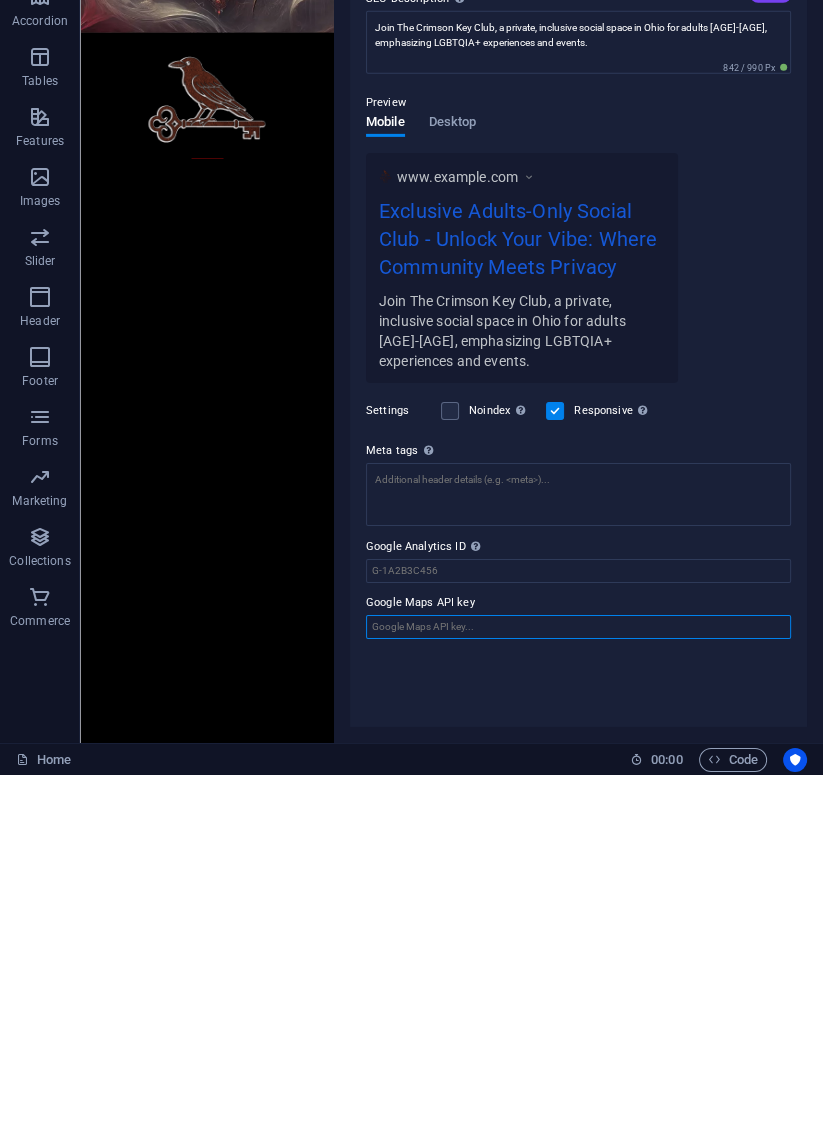 click on "Google Maps API key" at bounding box center [578, 1000] 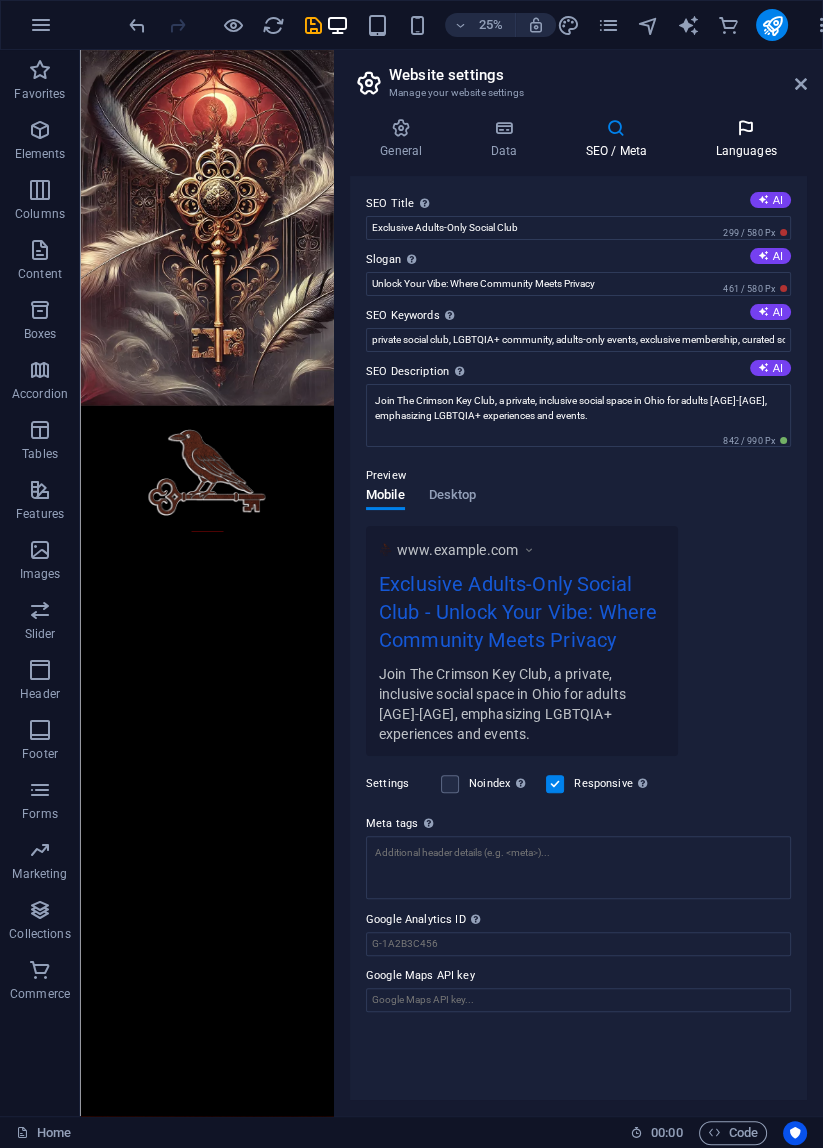 click on "Languages" at bounding box center (746, 139) 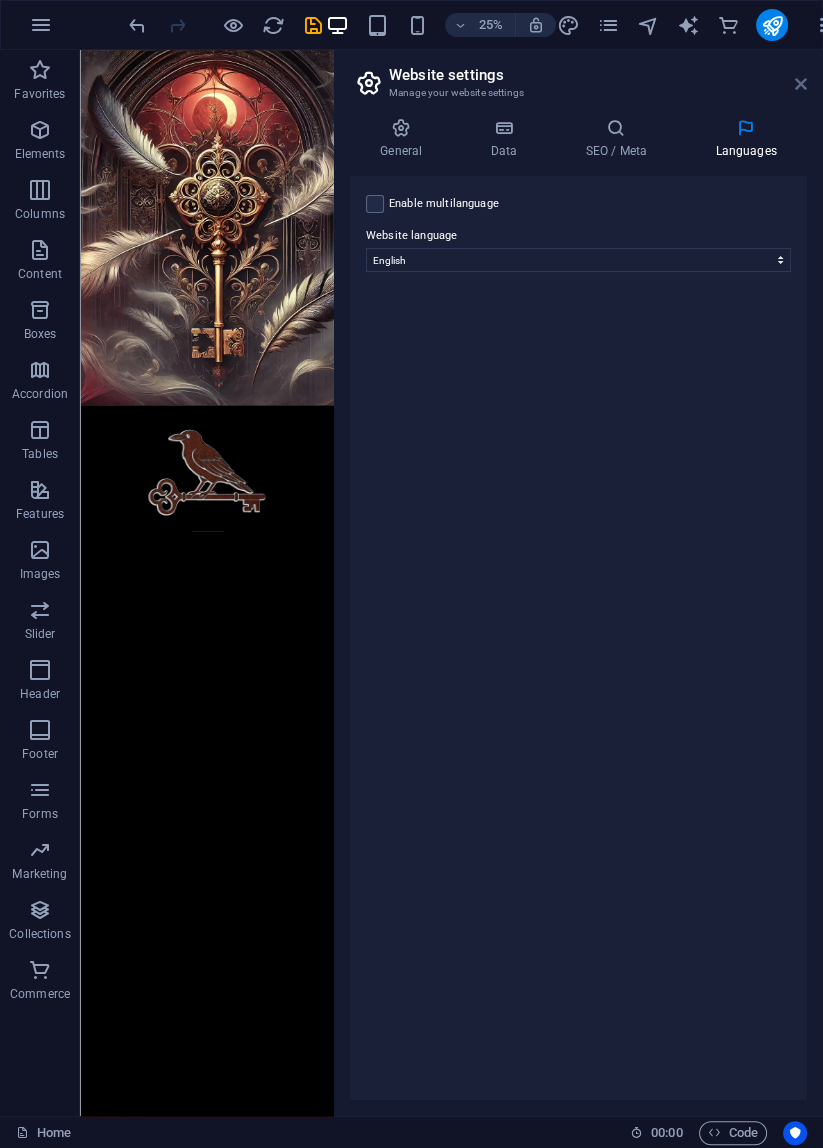 click at bounding box center [801, 84] 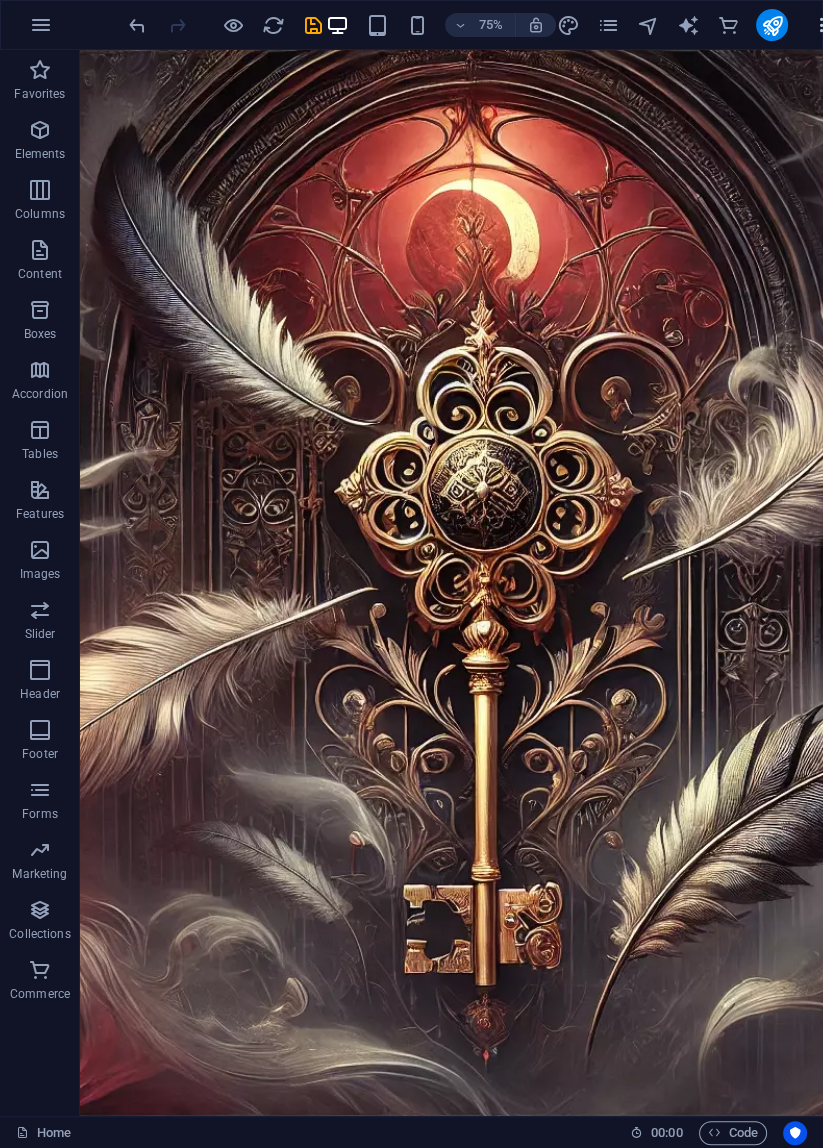 click on "More" at bounding box center (843, 25) 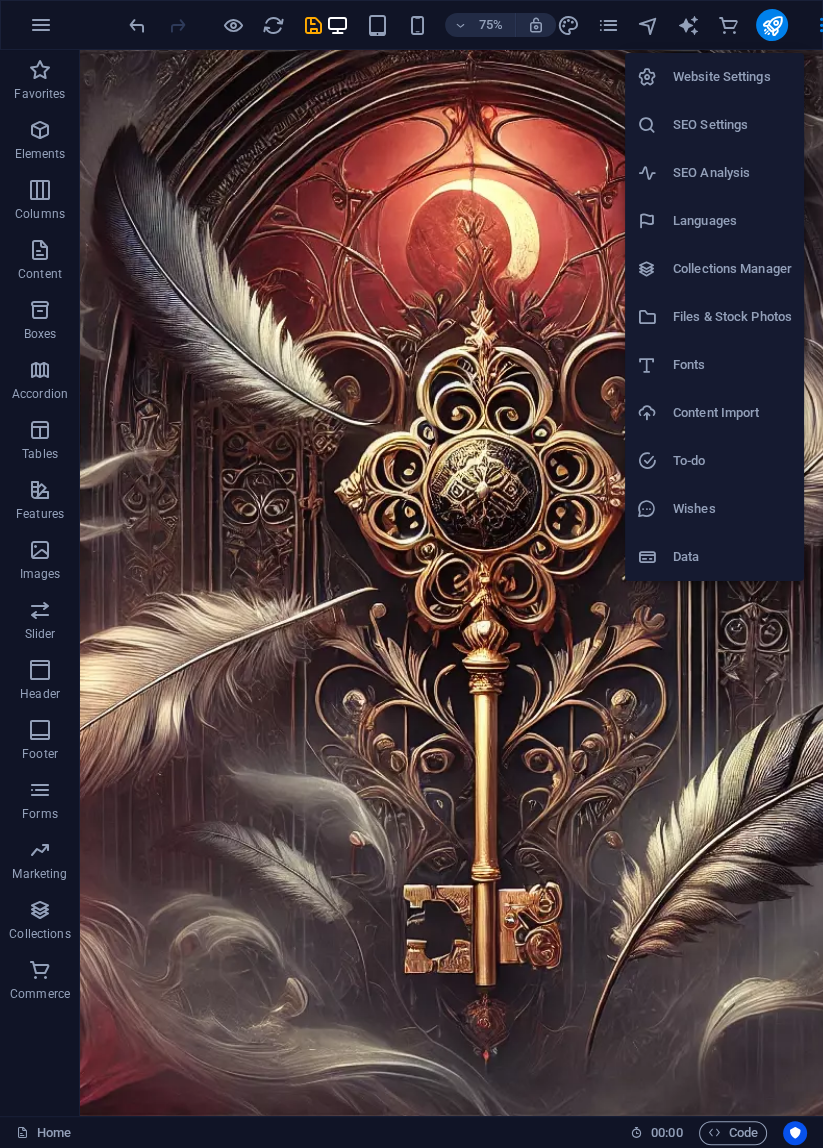 click on "SEO Analysis" at bounding box center (732, 173) 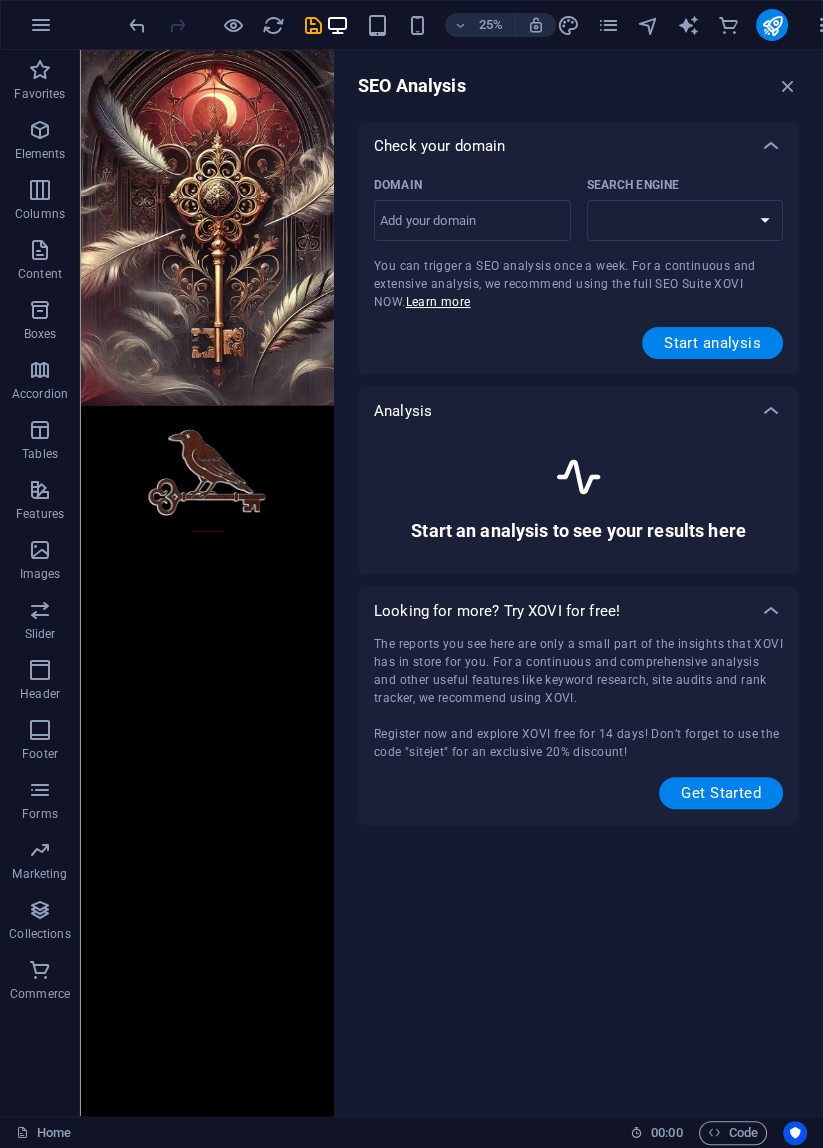 select on "google.com" 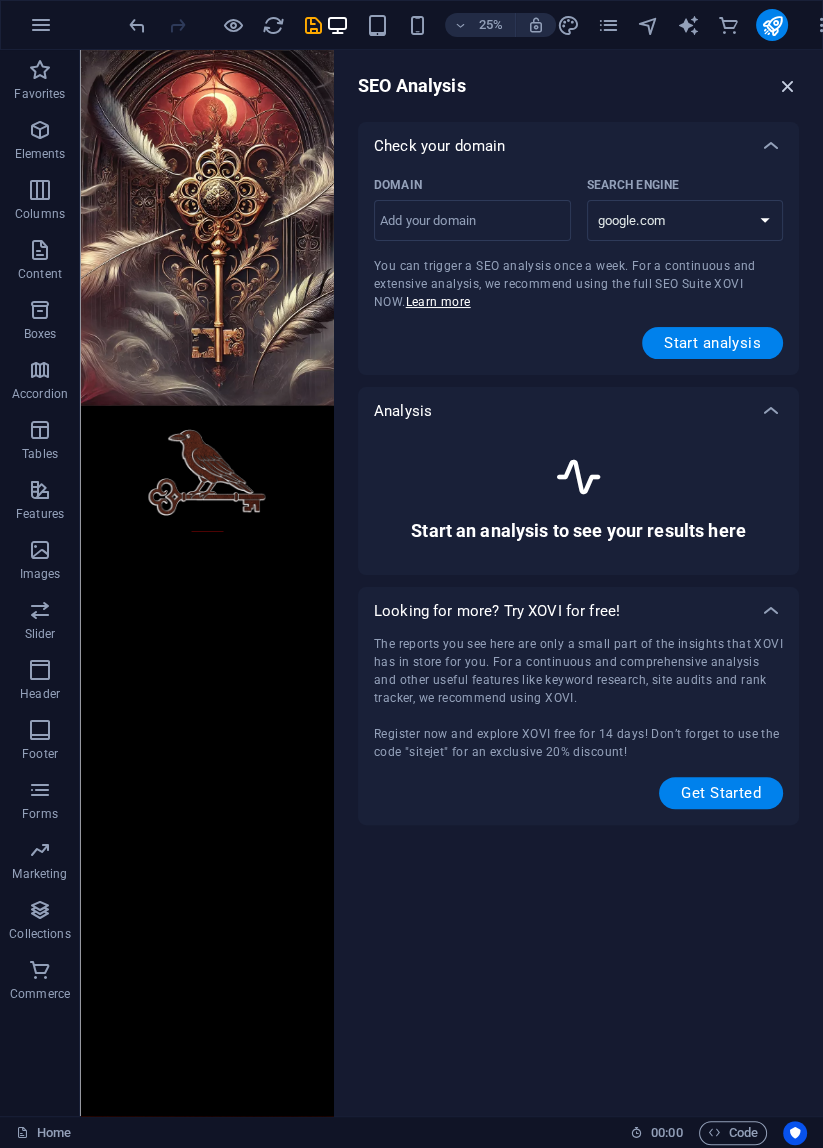 click at bounding box center (788, 86) 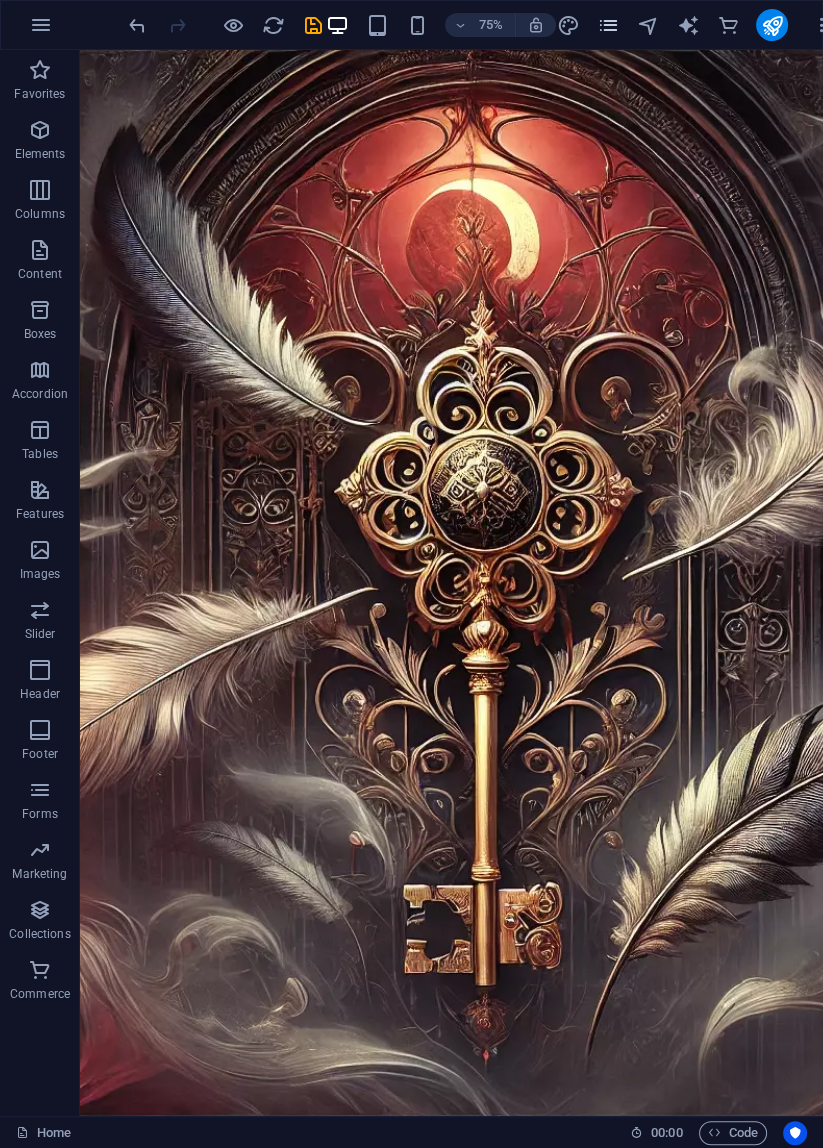 click at bounding box center (608, 25) 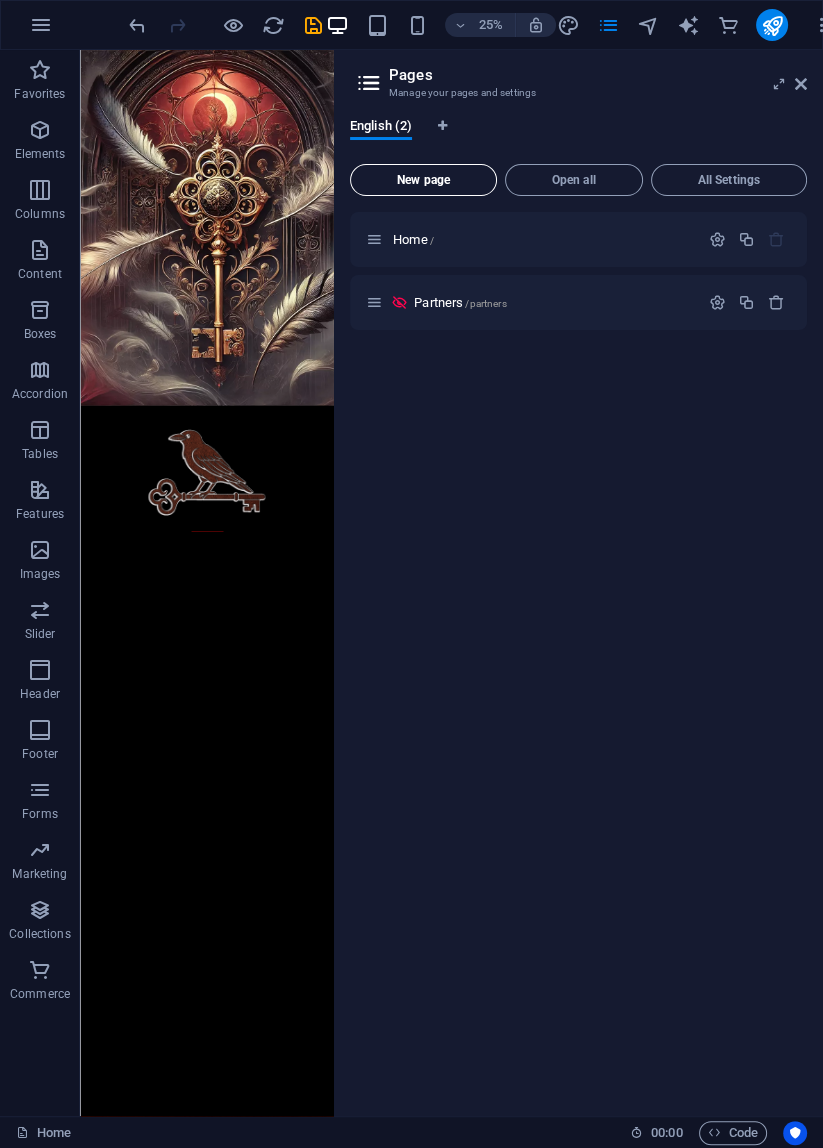 click on "New page" at bounding box center (423, 180) 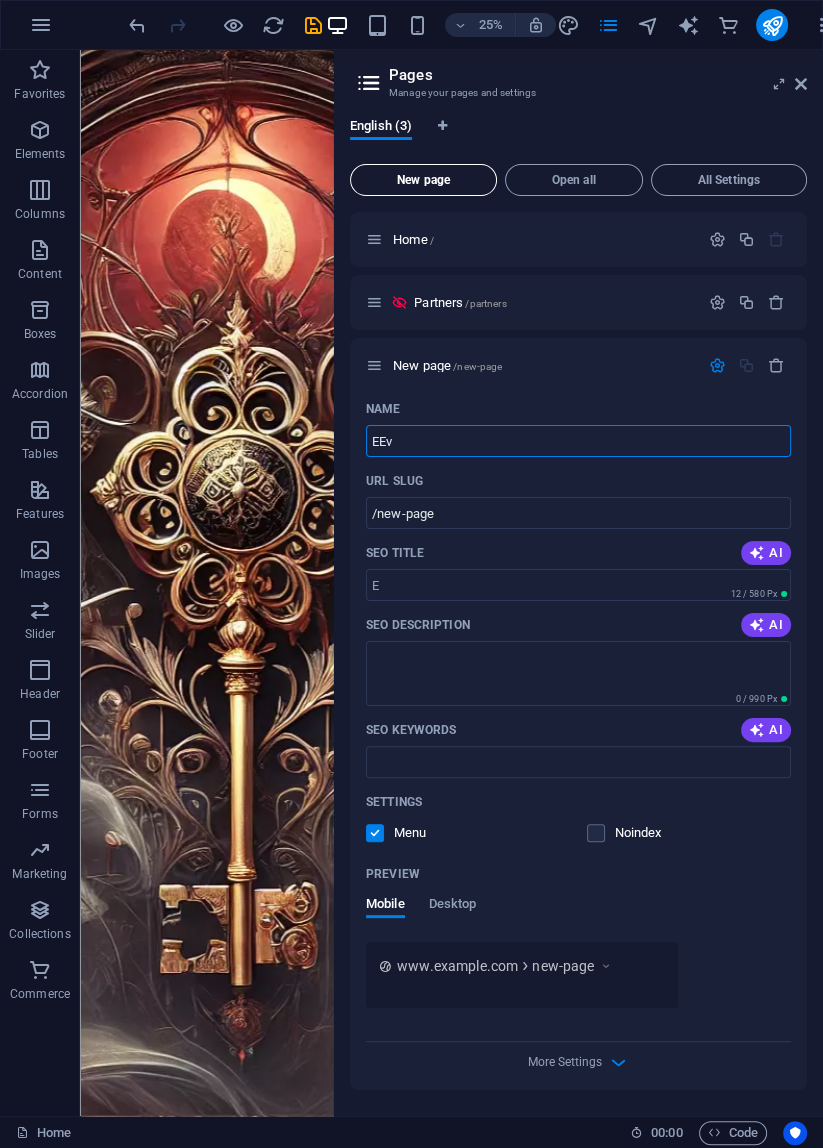 type on "EEve" 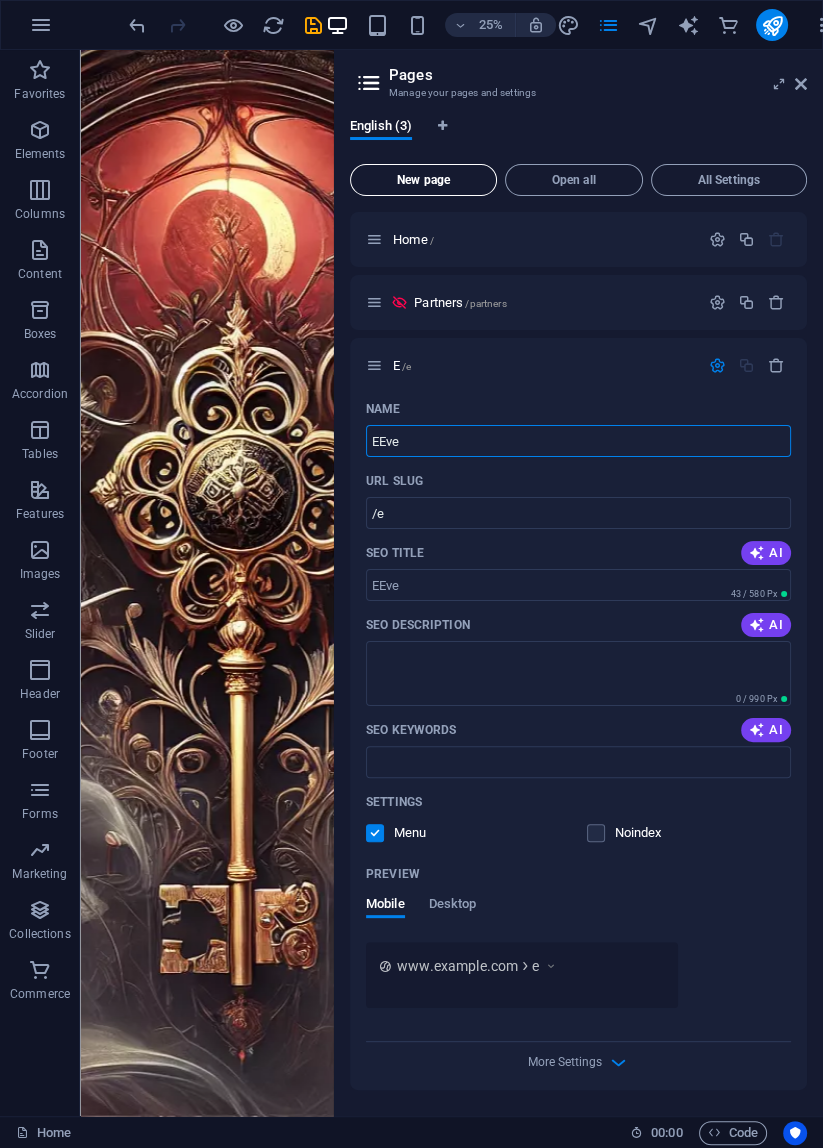 type on "/e" 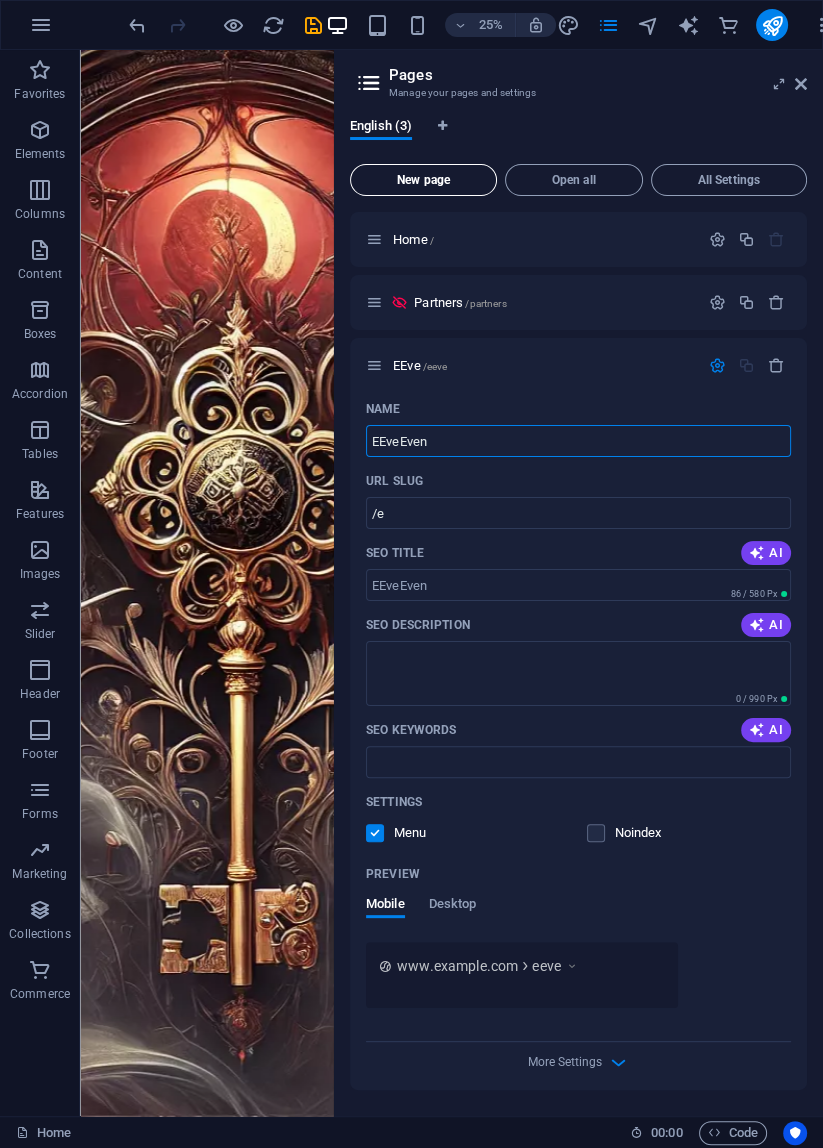 type on "/eeve" 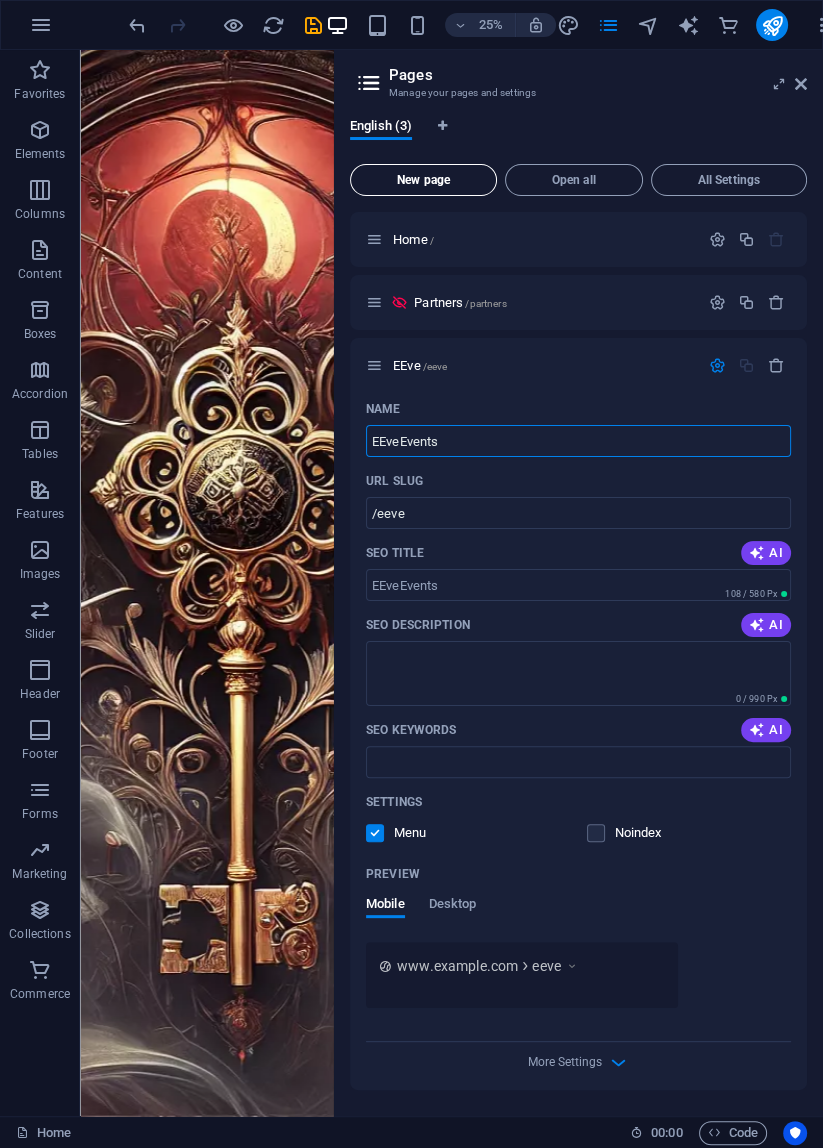 type on "EEveEvents" 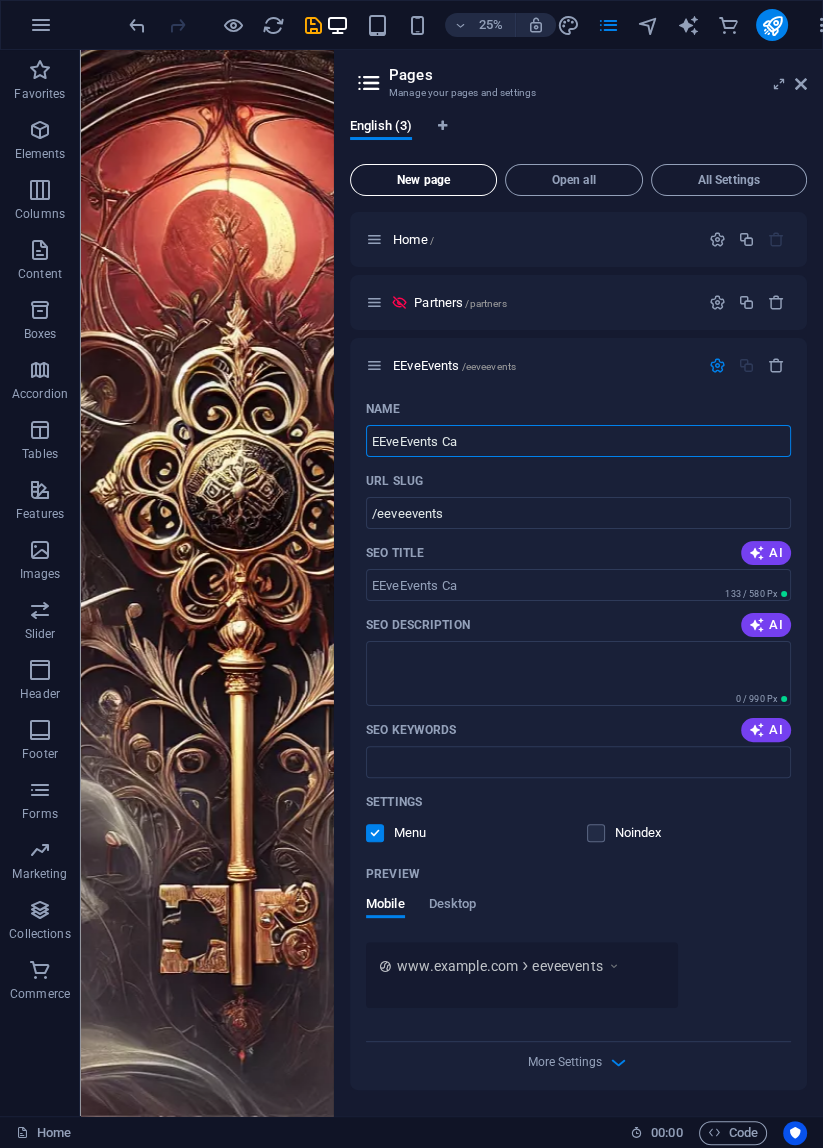 type on "EEveEvents CaCal" 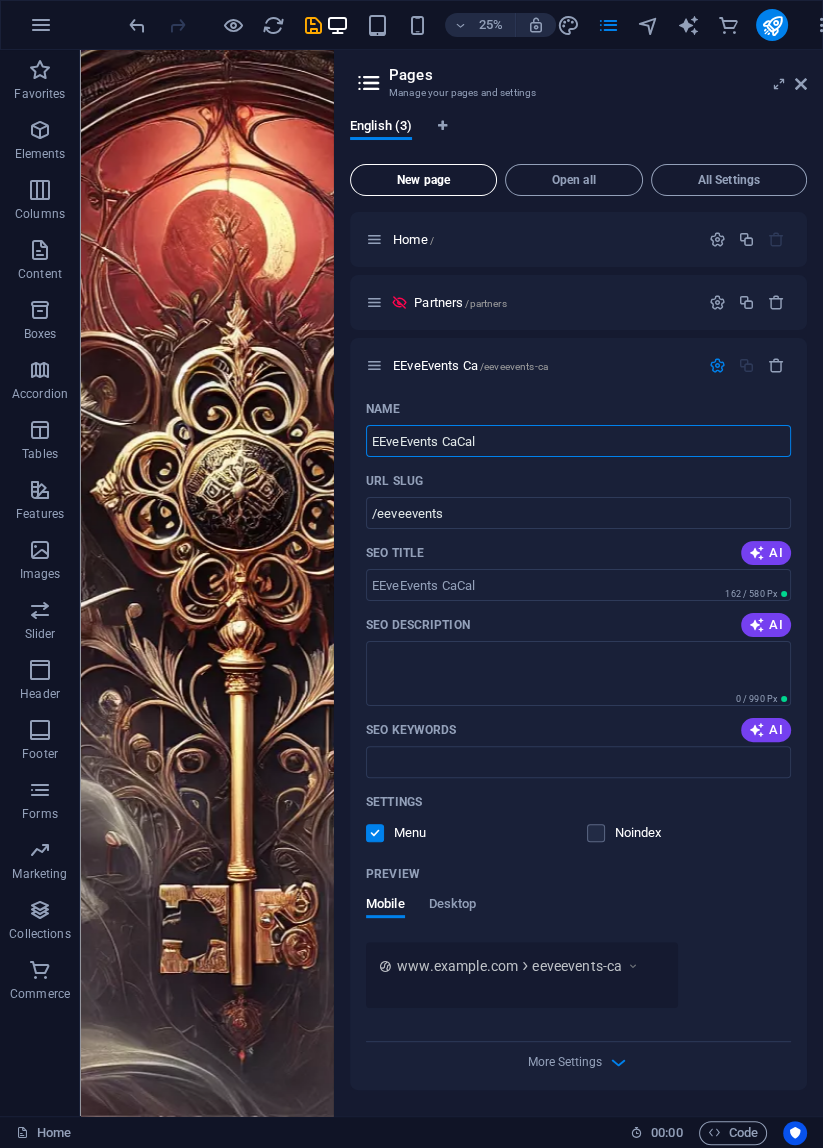 type on "/eeveevents-ca" 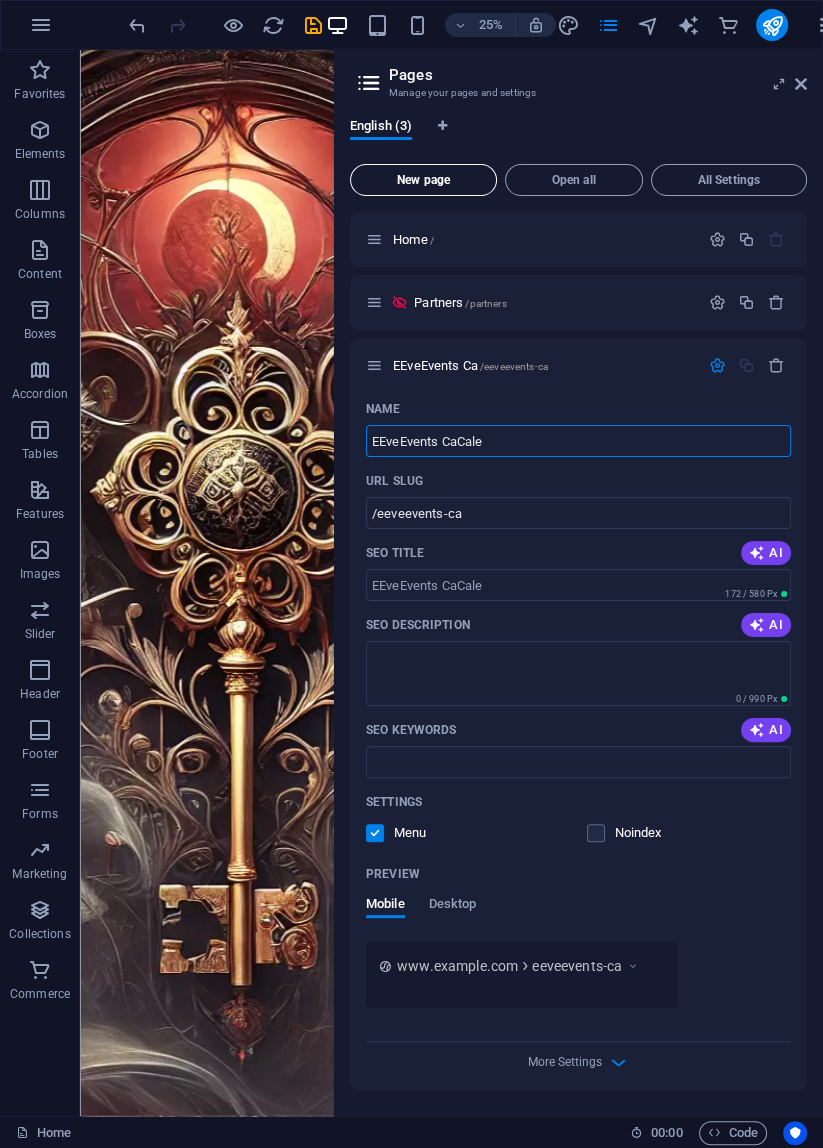 type on "EEveEvents CaCaleCalen" 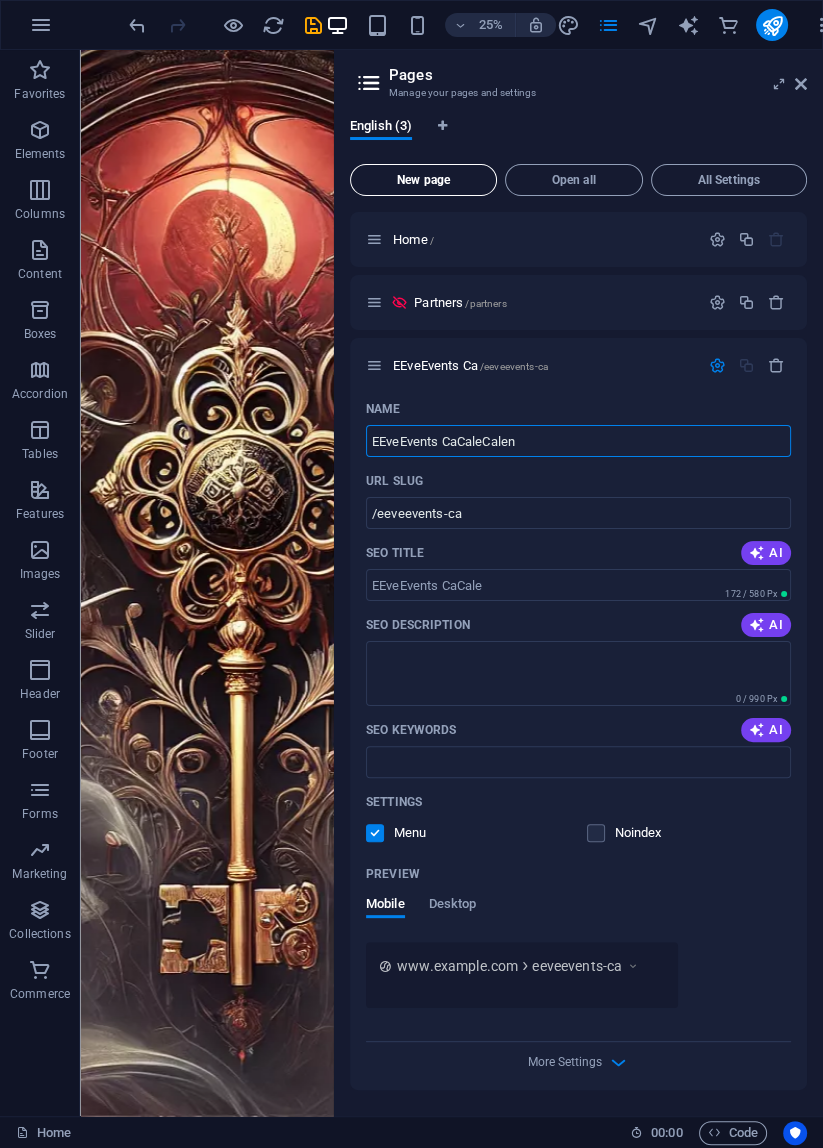 type on "/eeveevents-cacale" 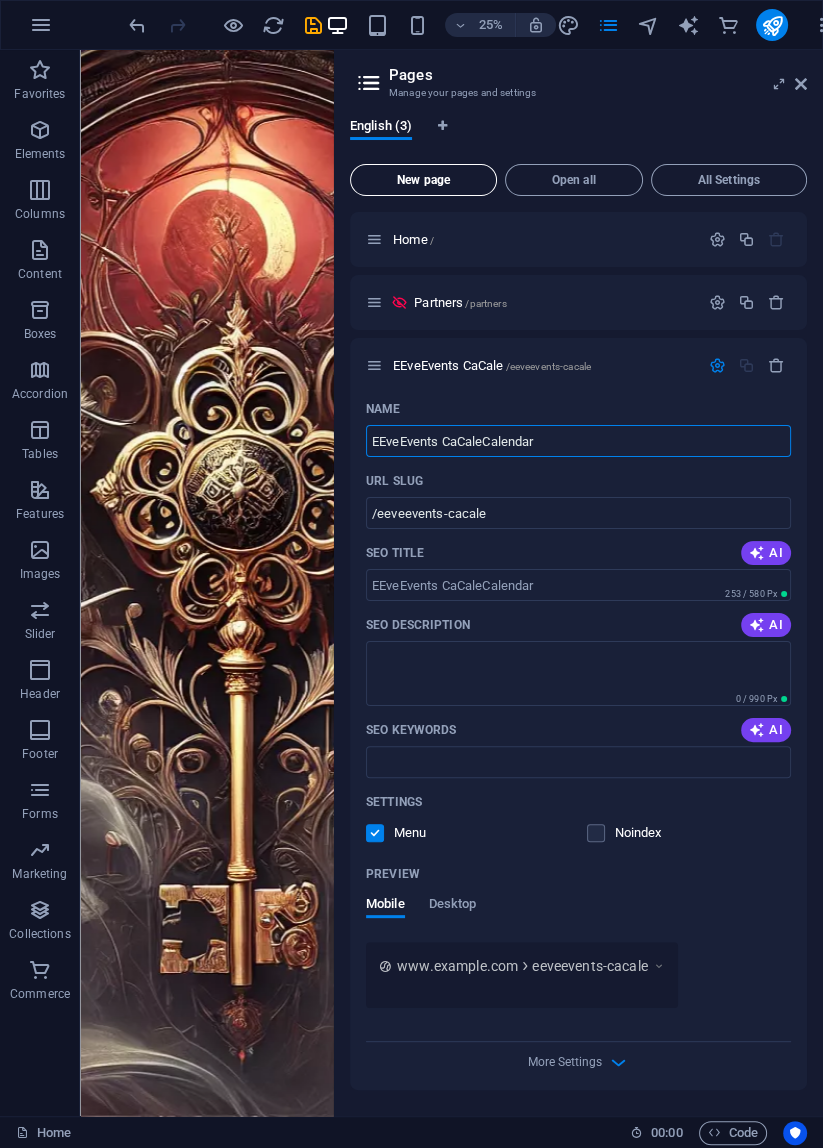 type on "EEveEvents CaCaleCalendar" 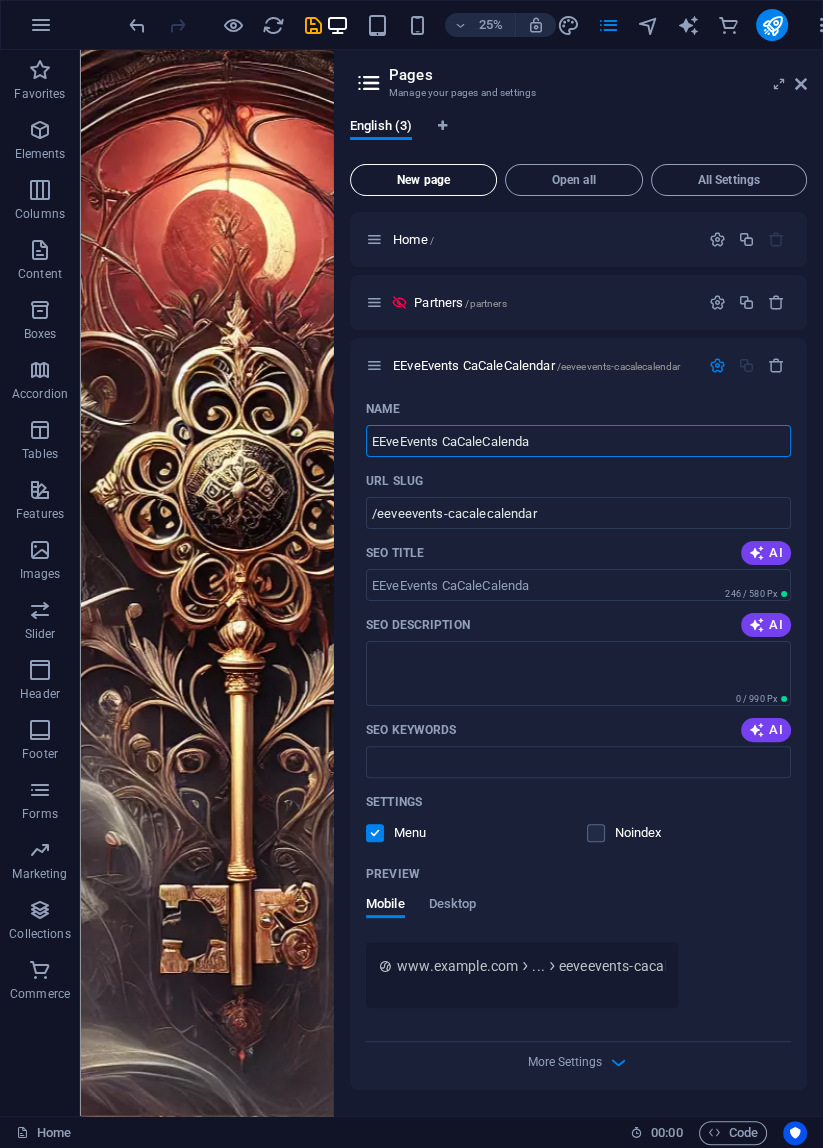 type on "EEveEvents CaCaleCalend" 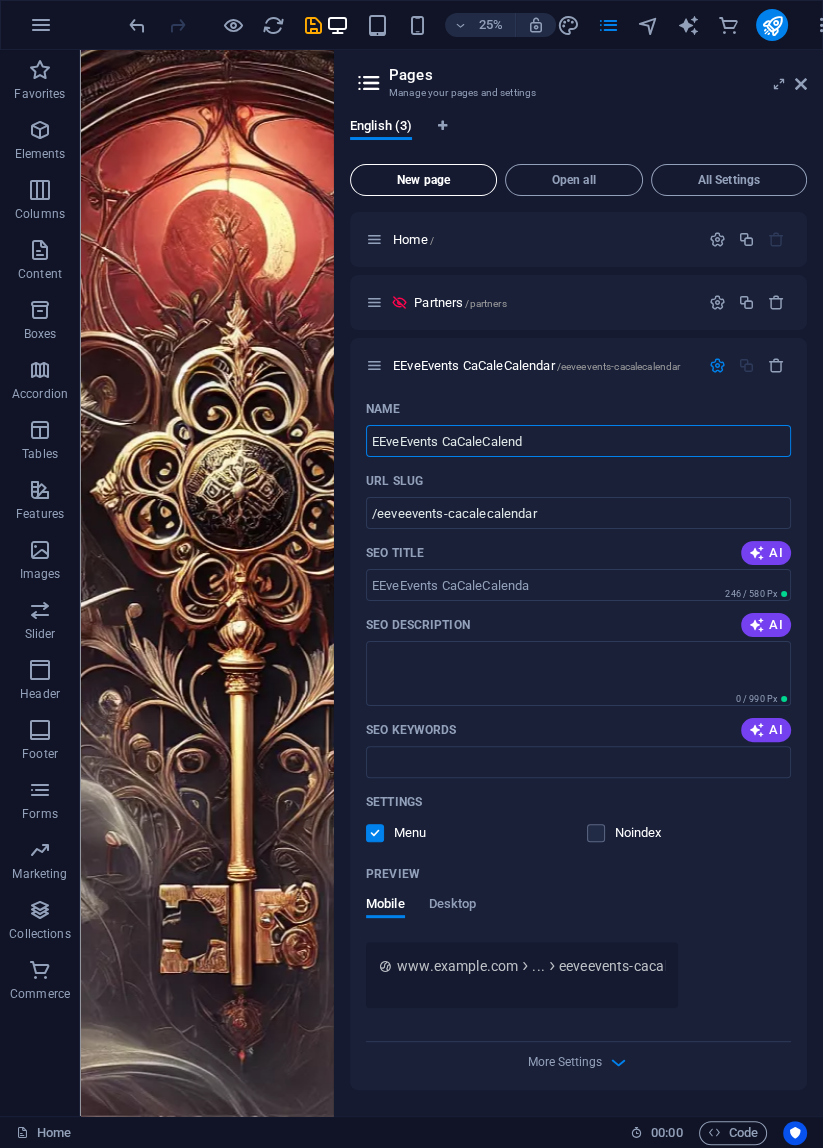 type on "/eeveevents-cacalecalenda" 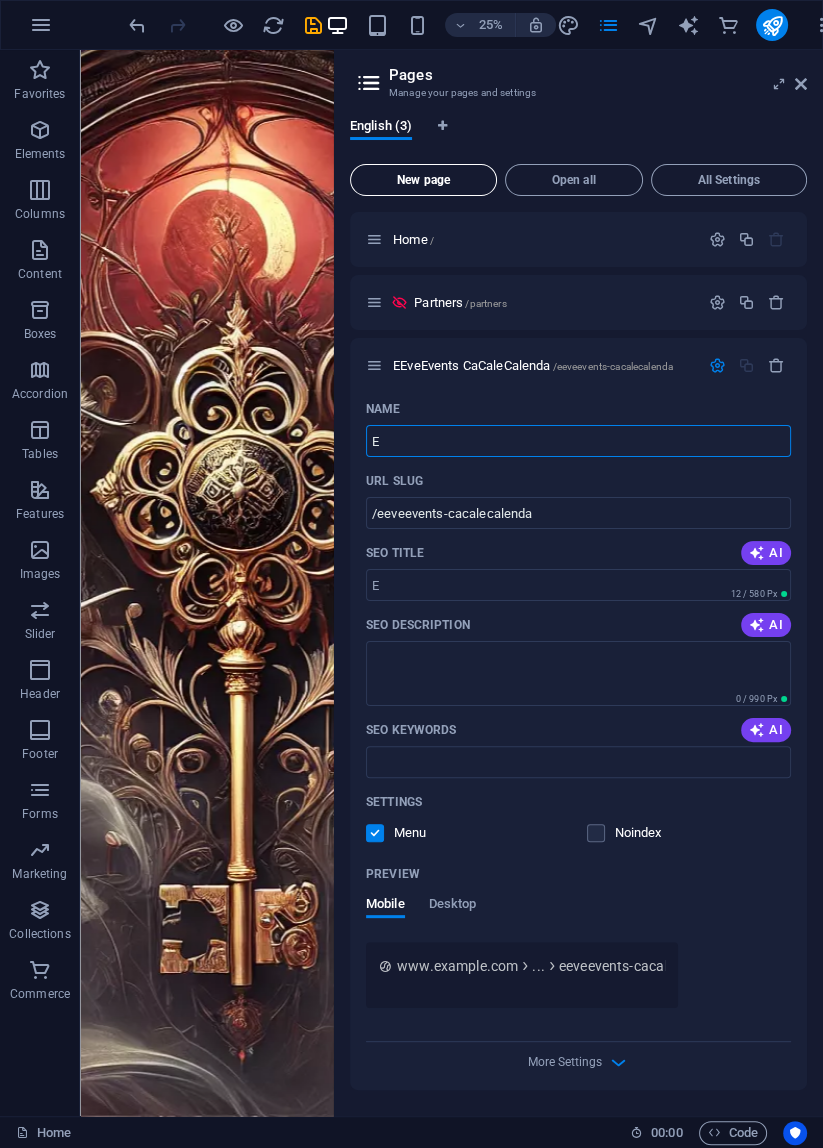type on "E" 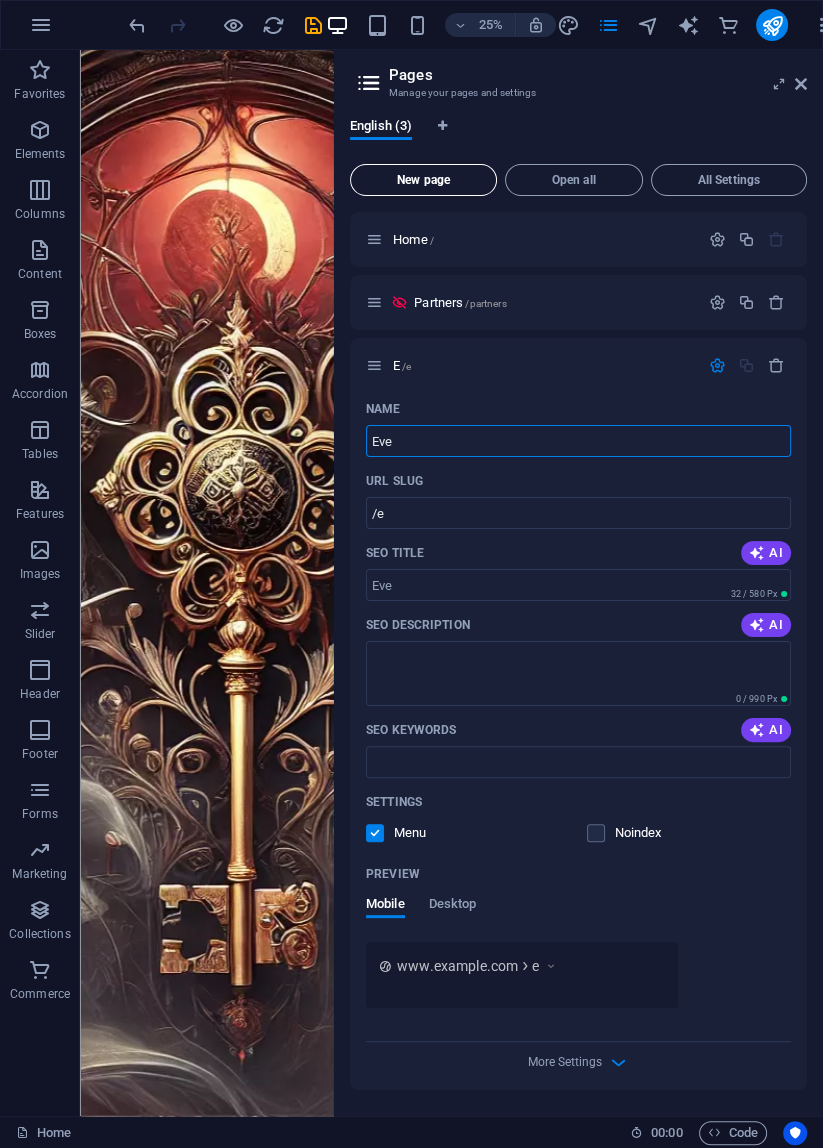 type on "Eve" 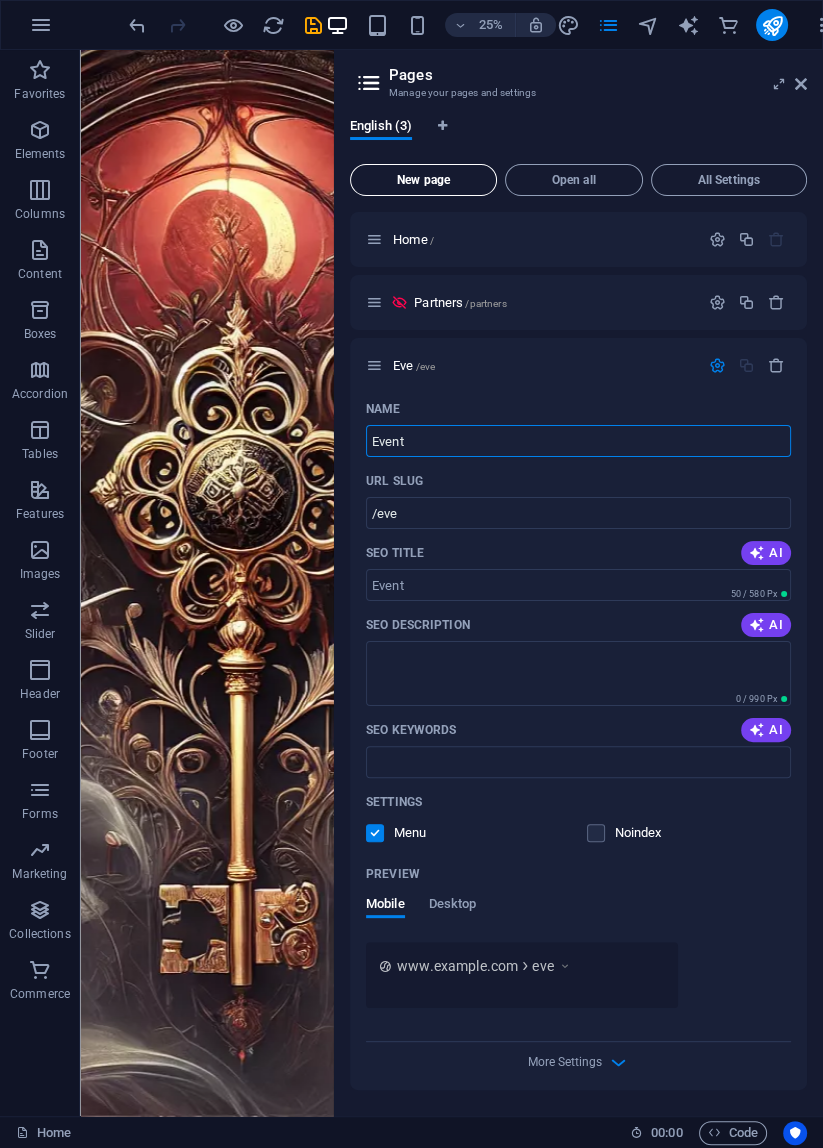 type on "Event" 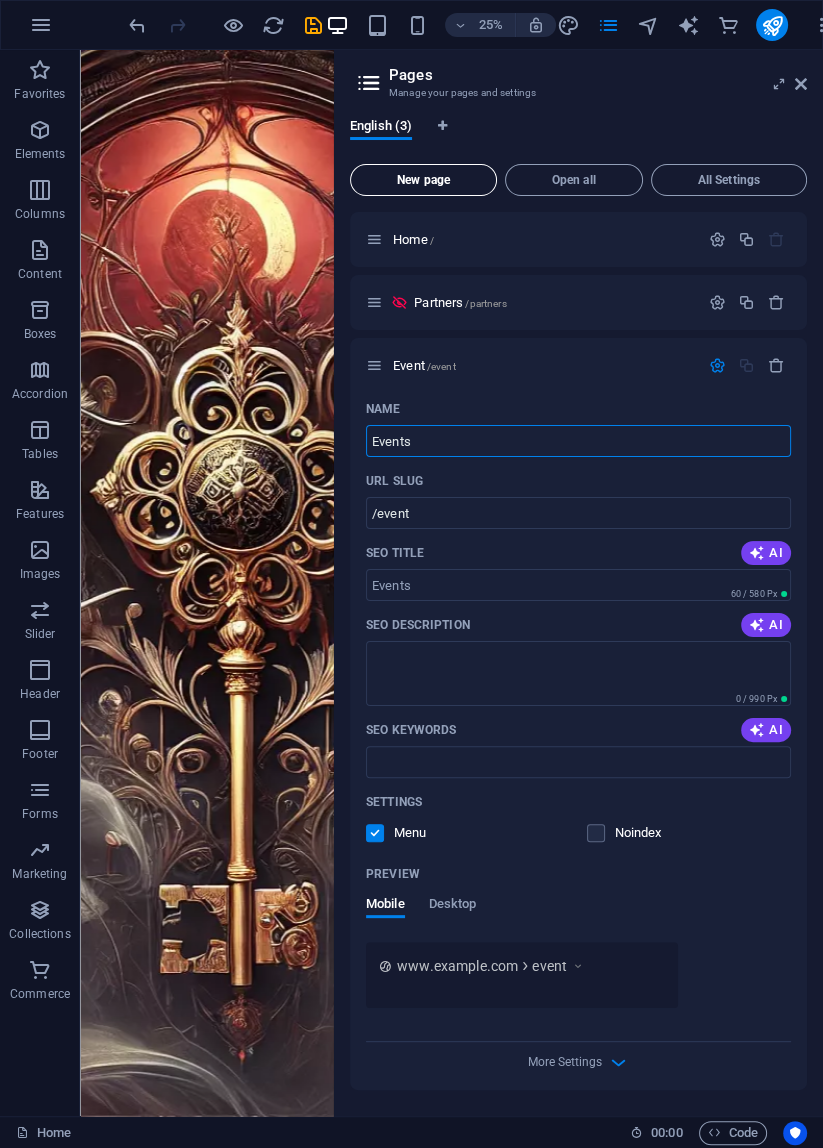 type on "Events" 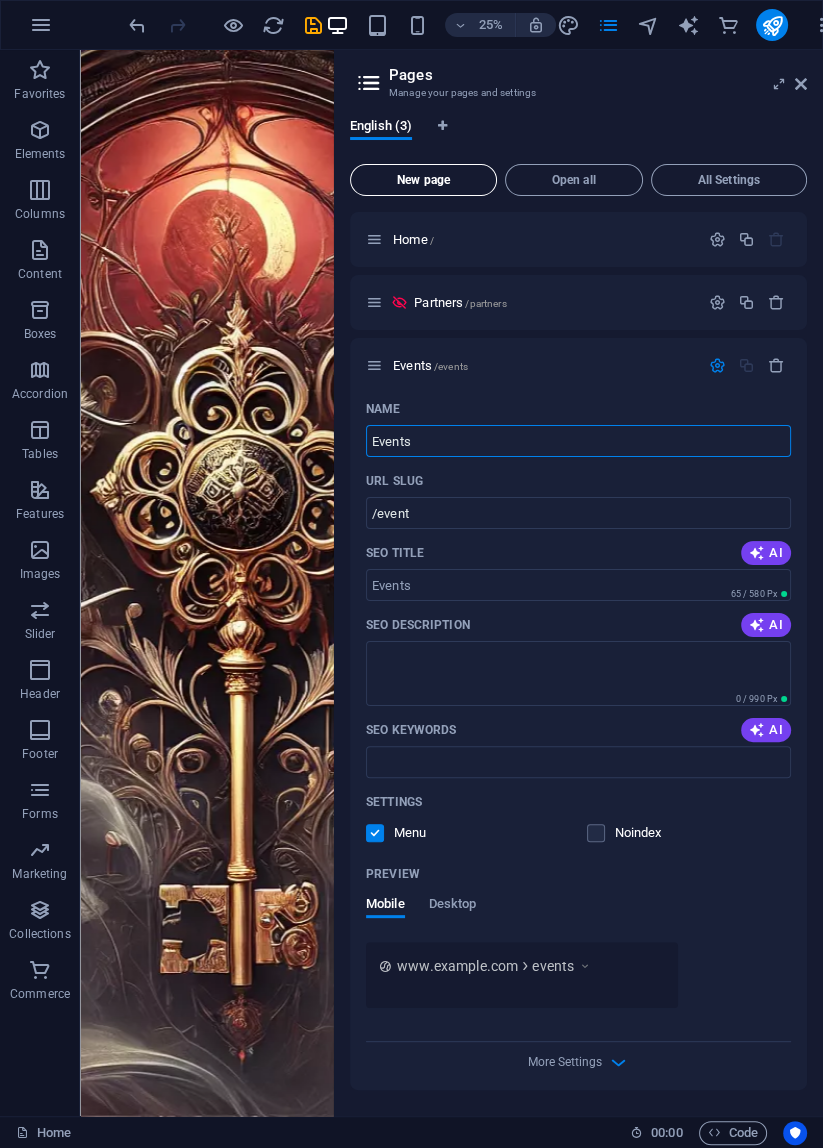 type on "/events" 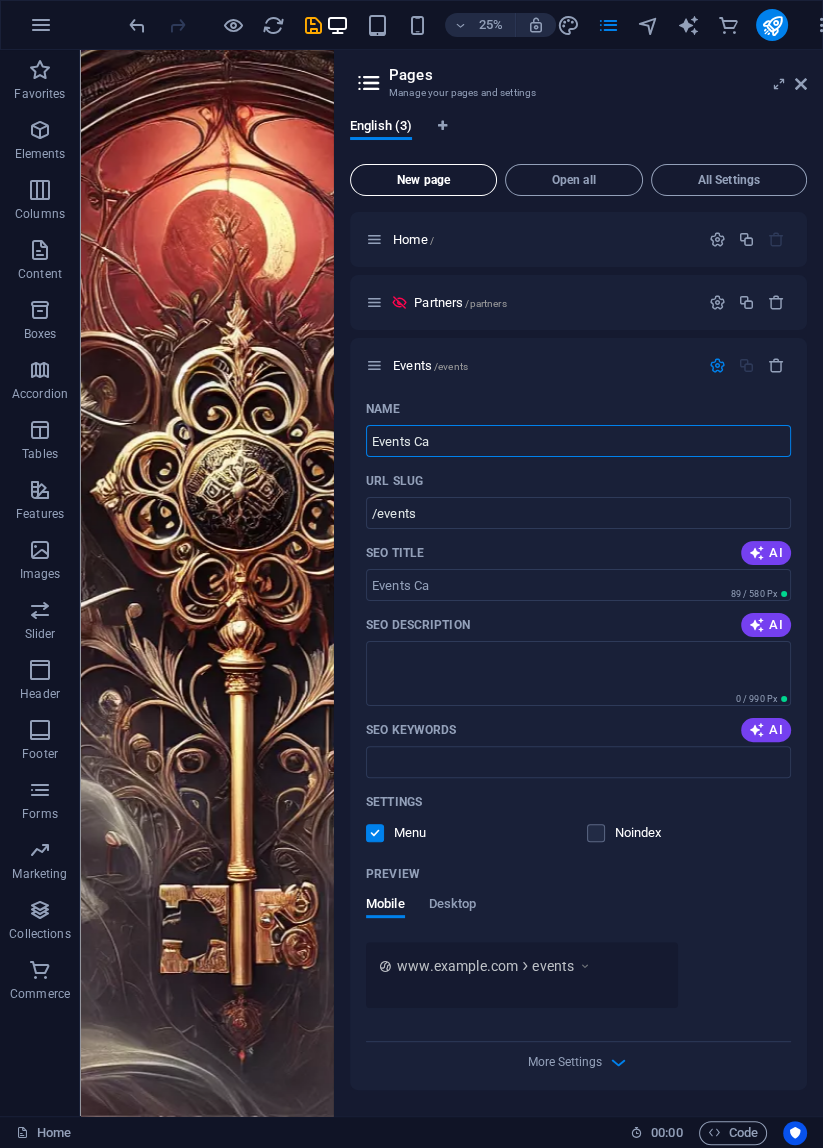 type on "Events CaCal" 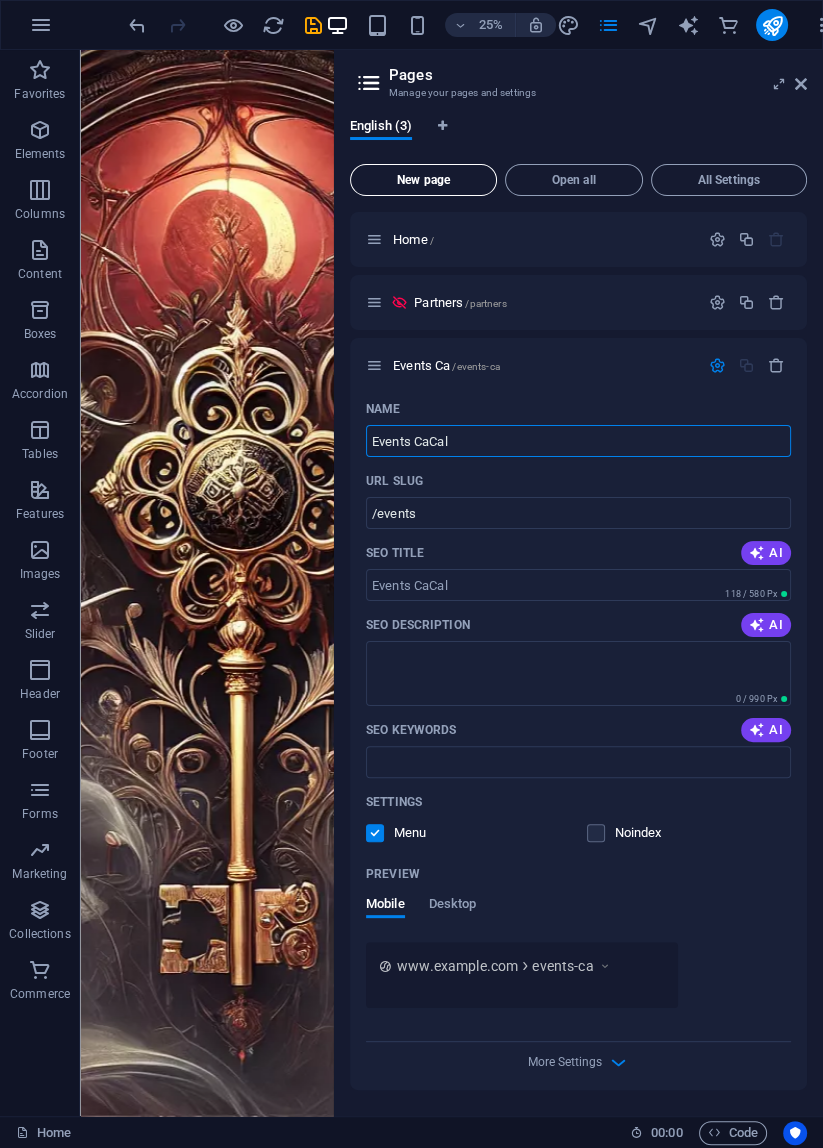 type on "/events-ca" 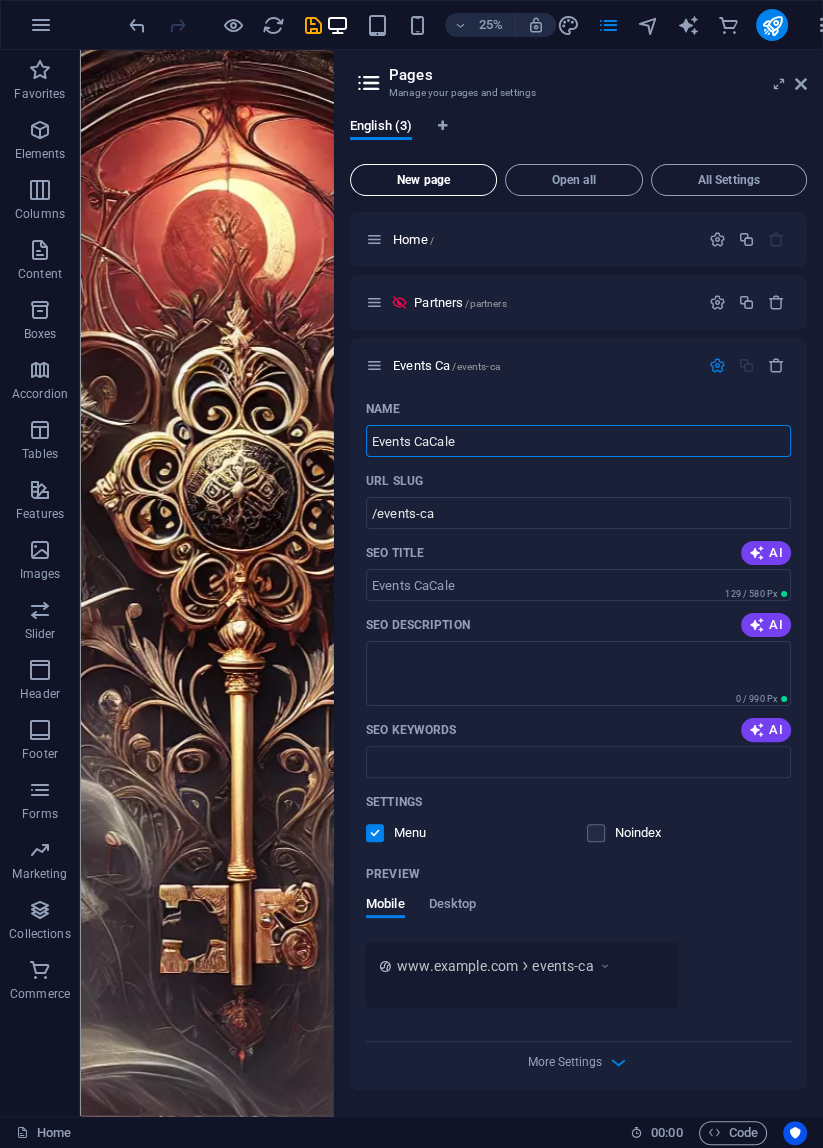 type on "Events CaCaleCalen" 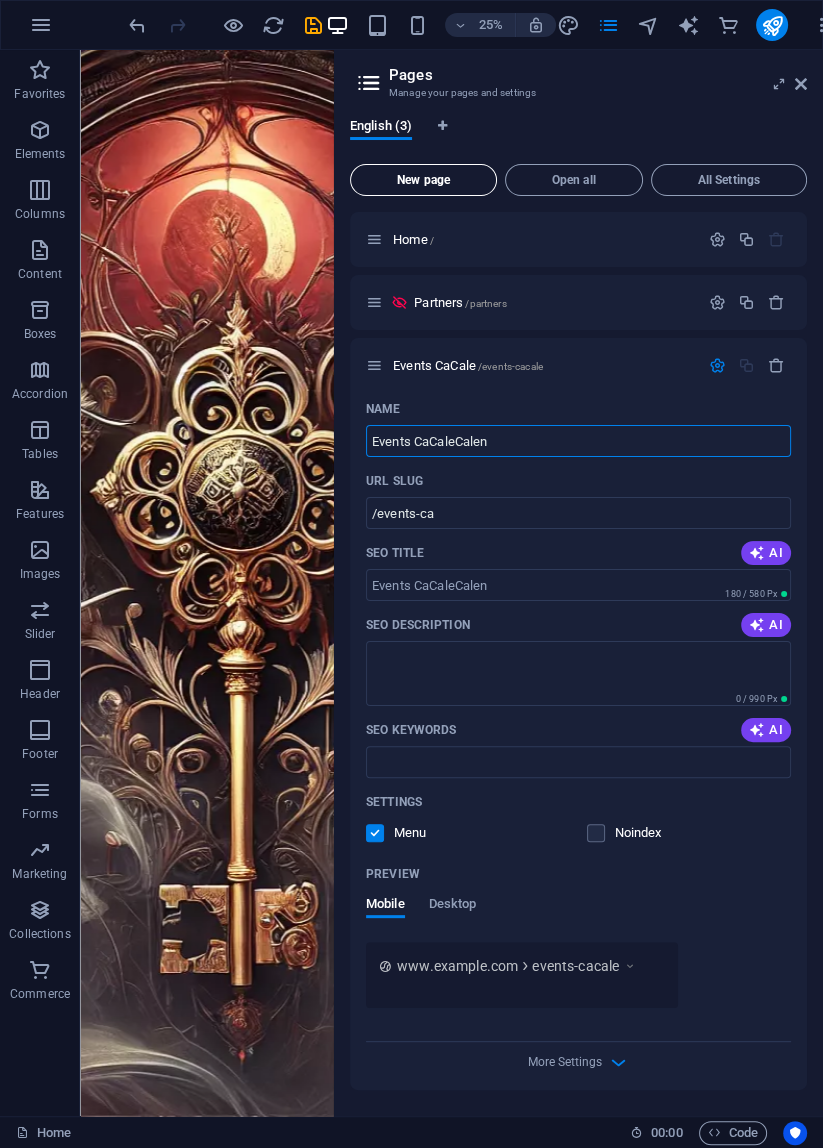 type on "/events-cacale" 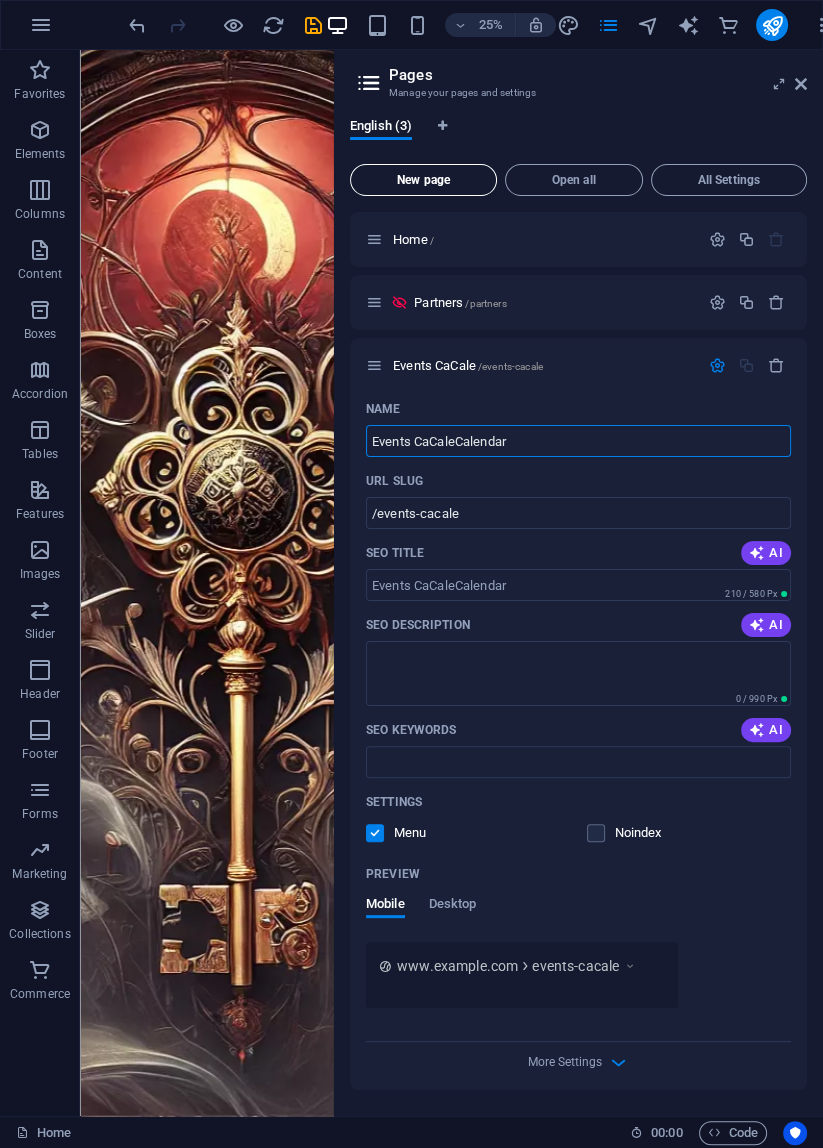 type on "Events CaCaleCalendar" 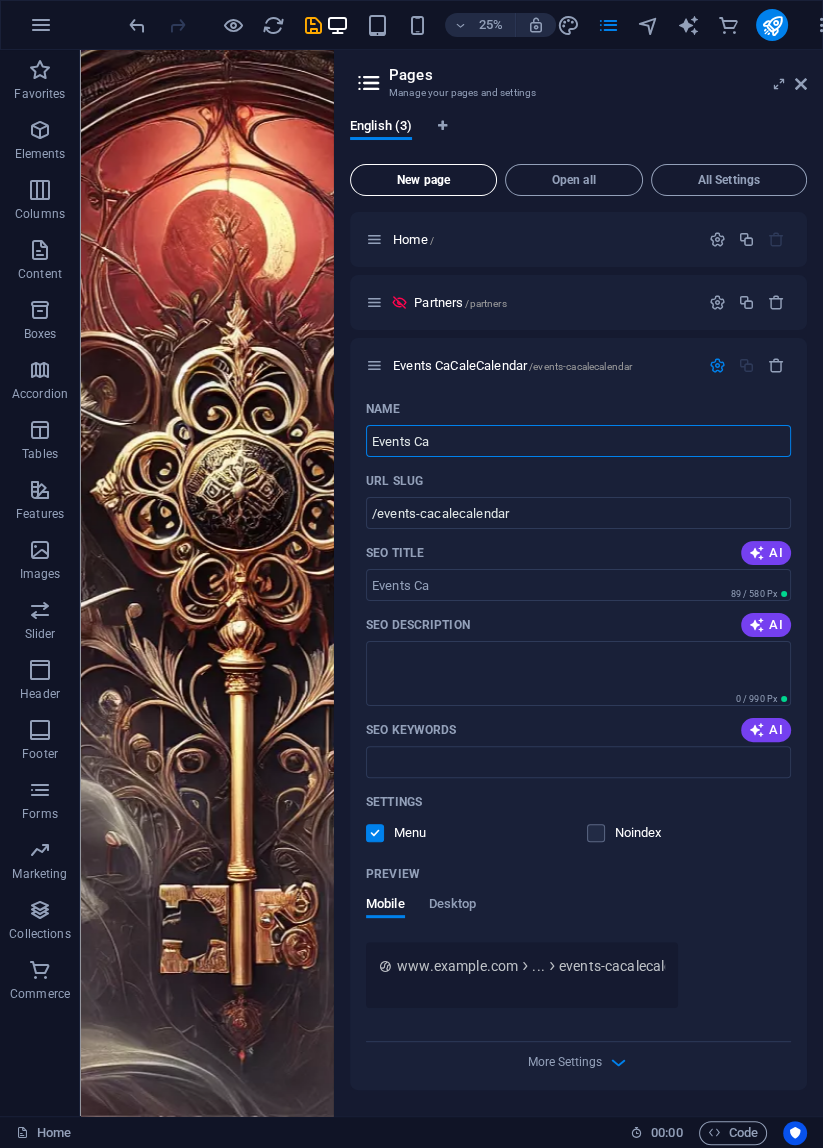 type on "Events Ca" 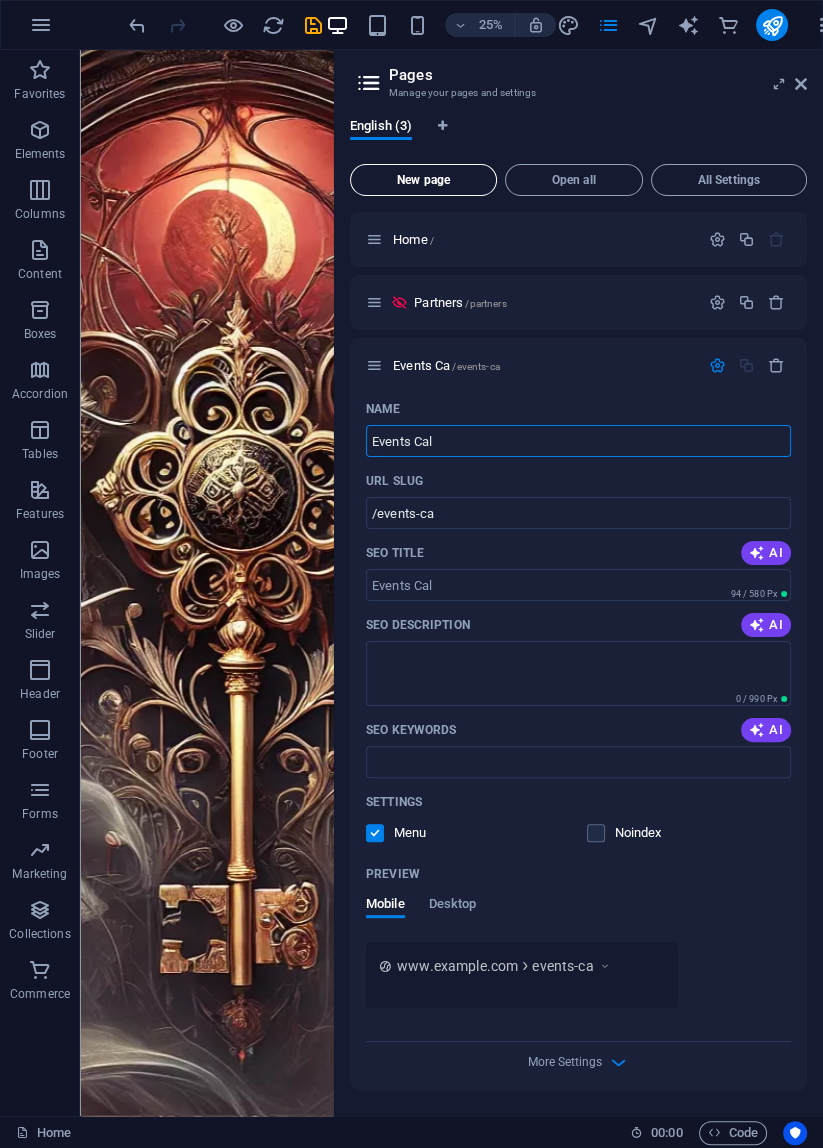 type on "Events Cal" 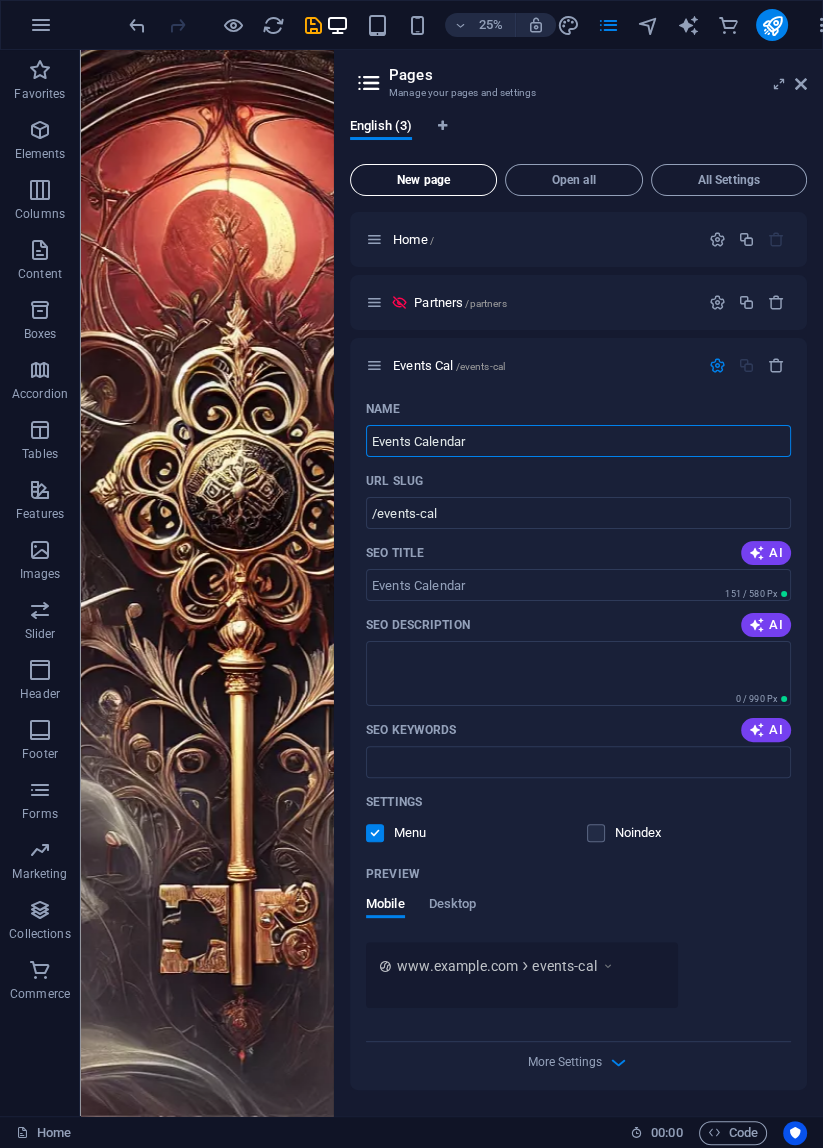 type on "Events Calendar" 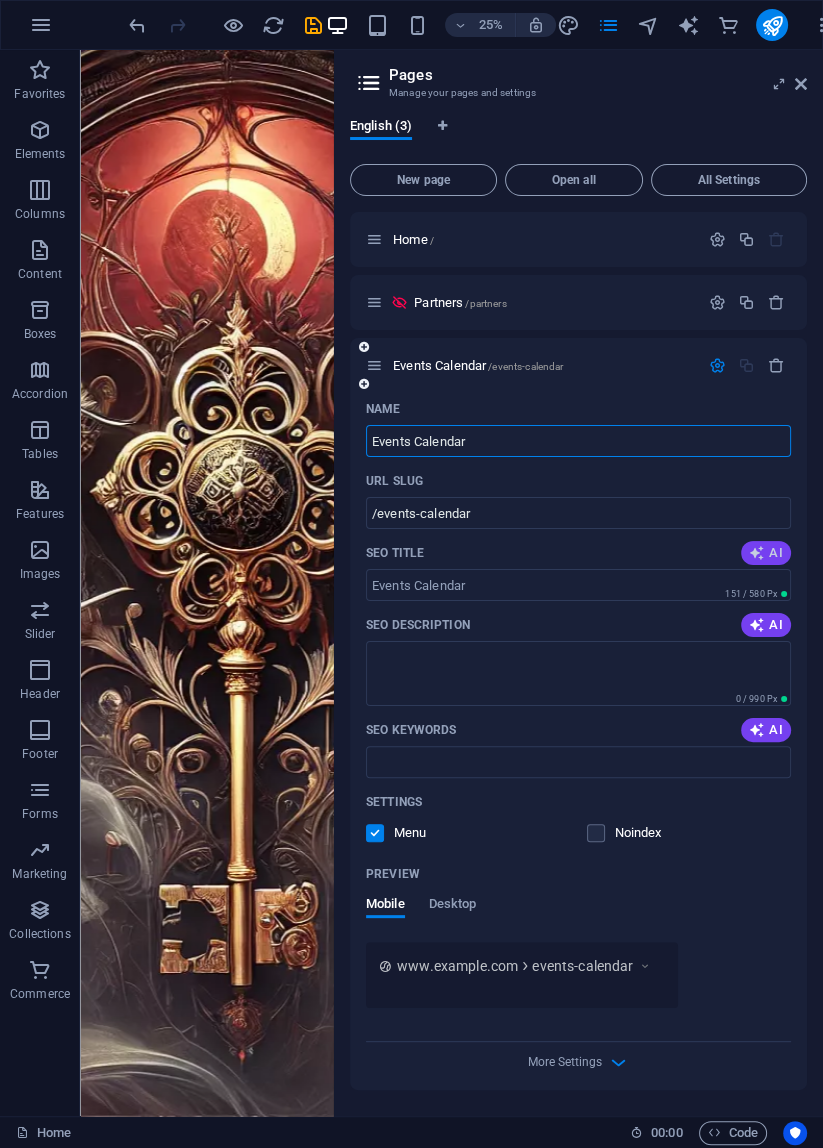 type on "Events Calendar" 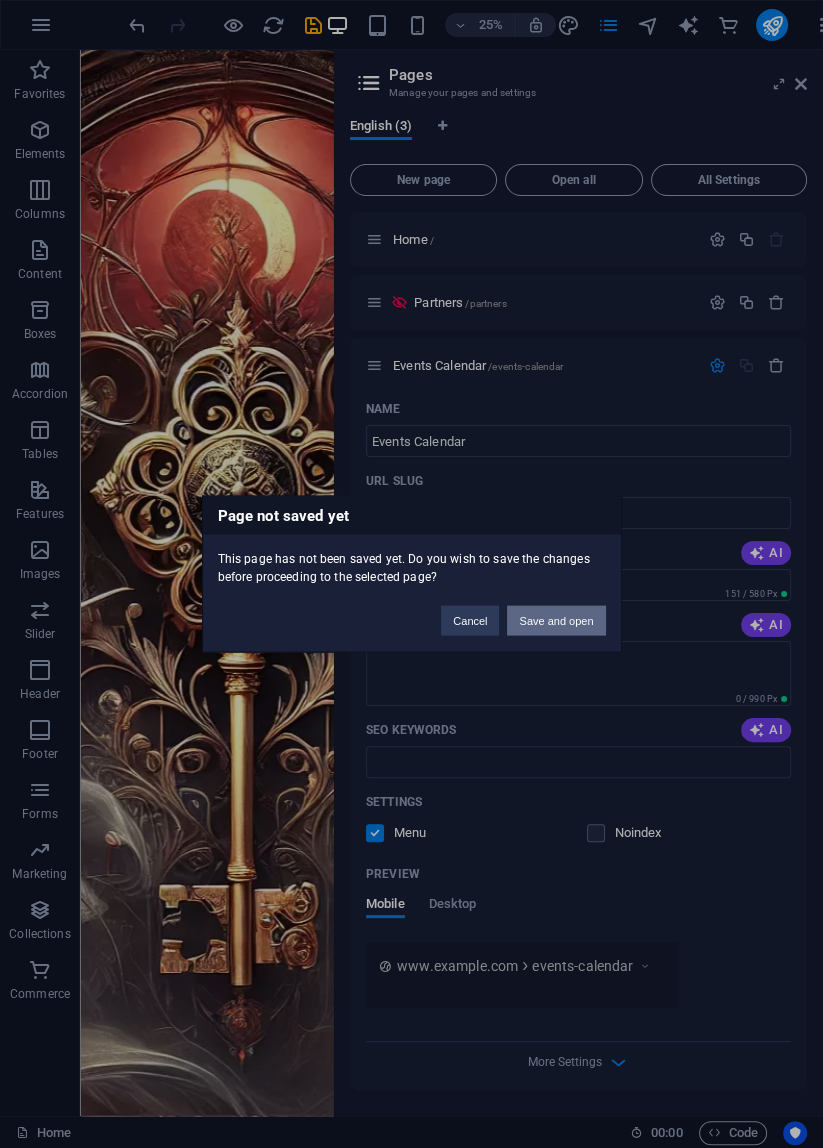 click on "Save and open" at bounding box center (556, 621) 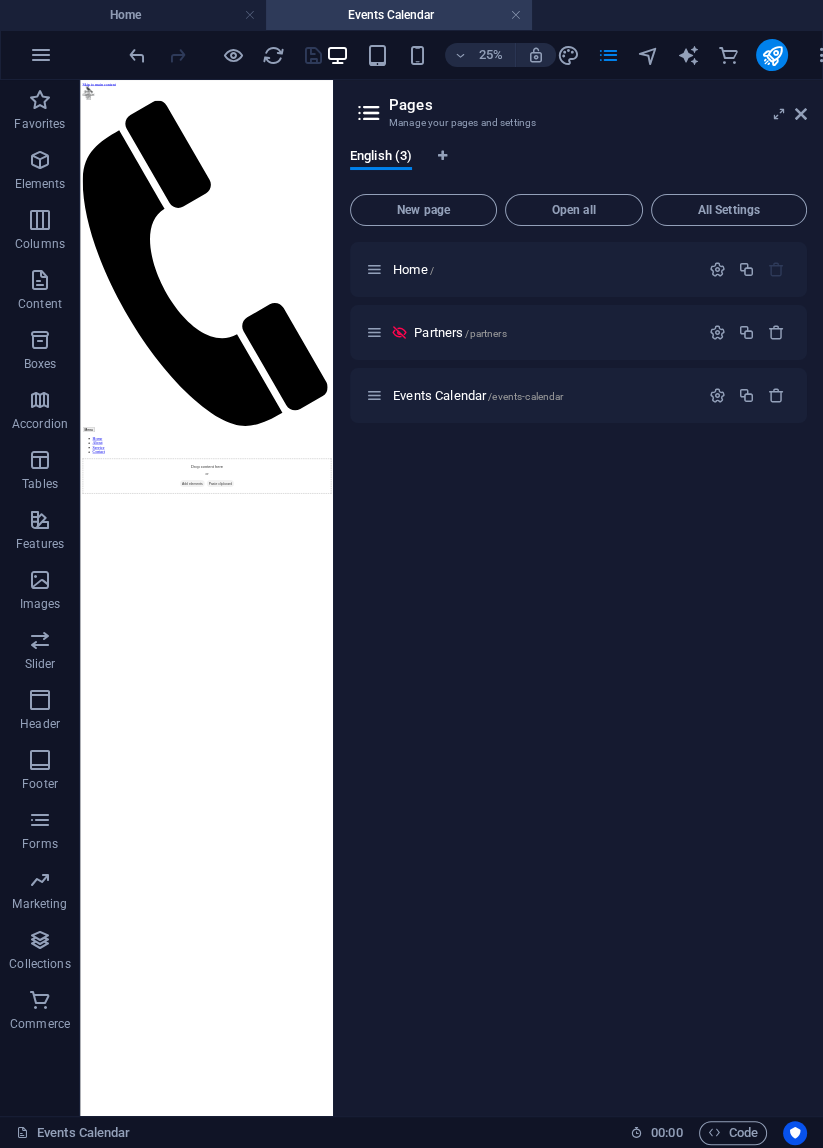 scroll, scrollTop: 0, scrollLeft: 0, axis: both 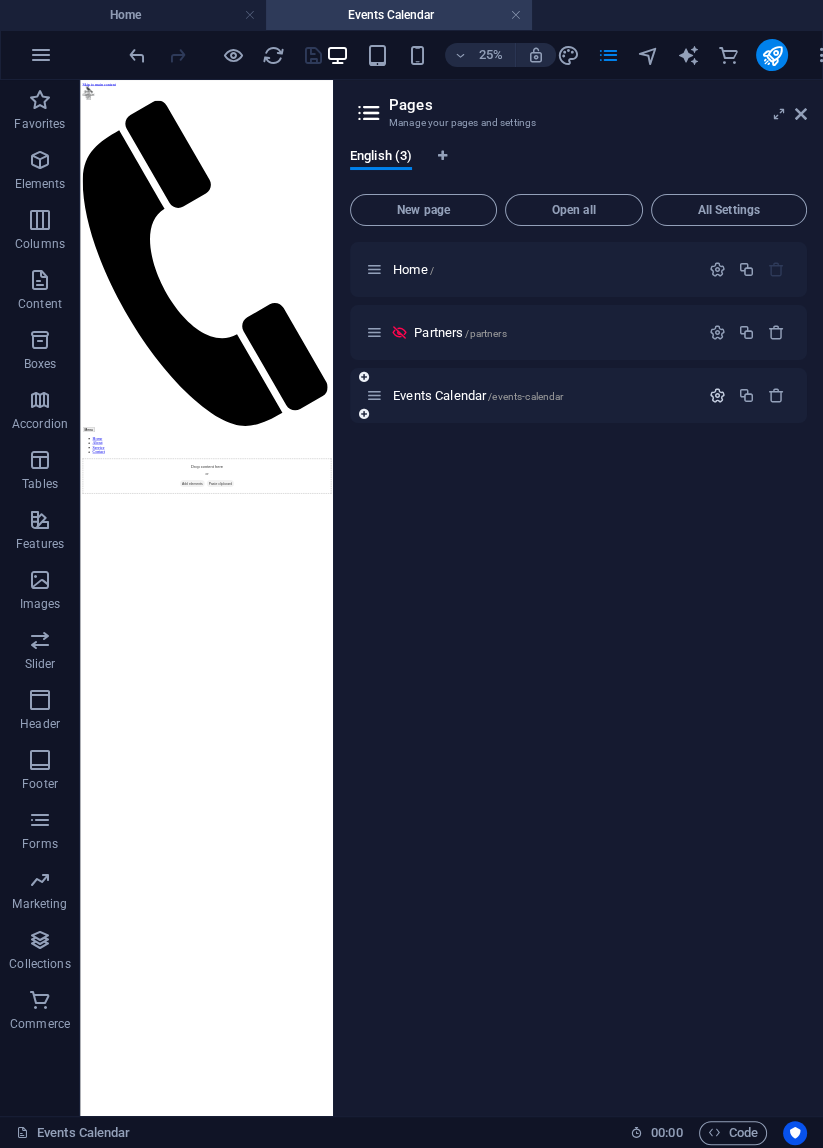 click at bounding box center [717, 395] 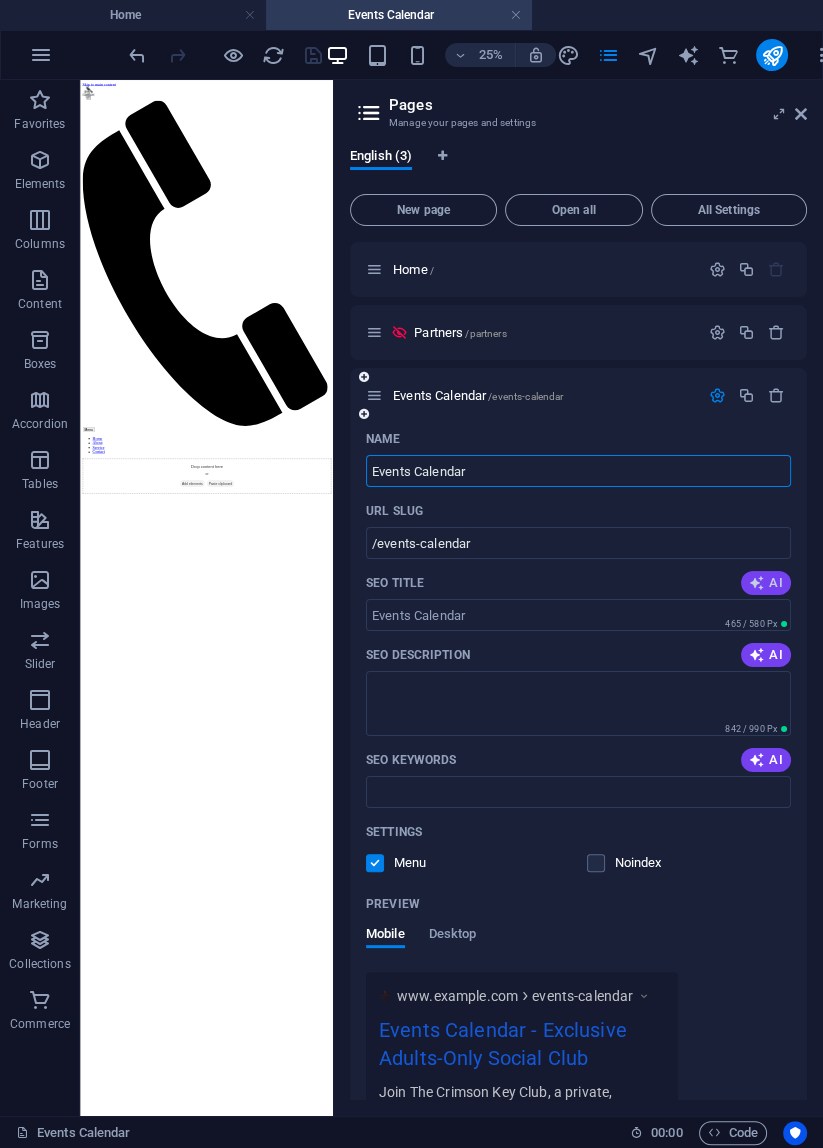 click on "AI" at bounding box center [766, 583] 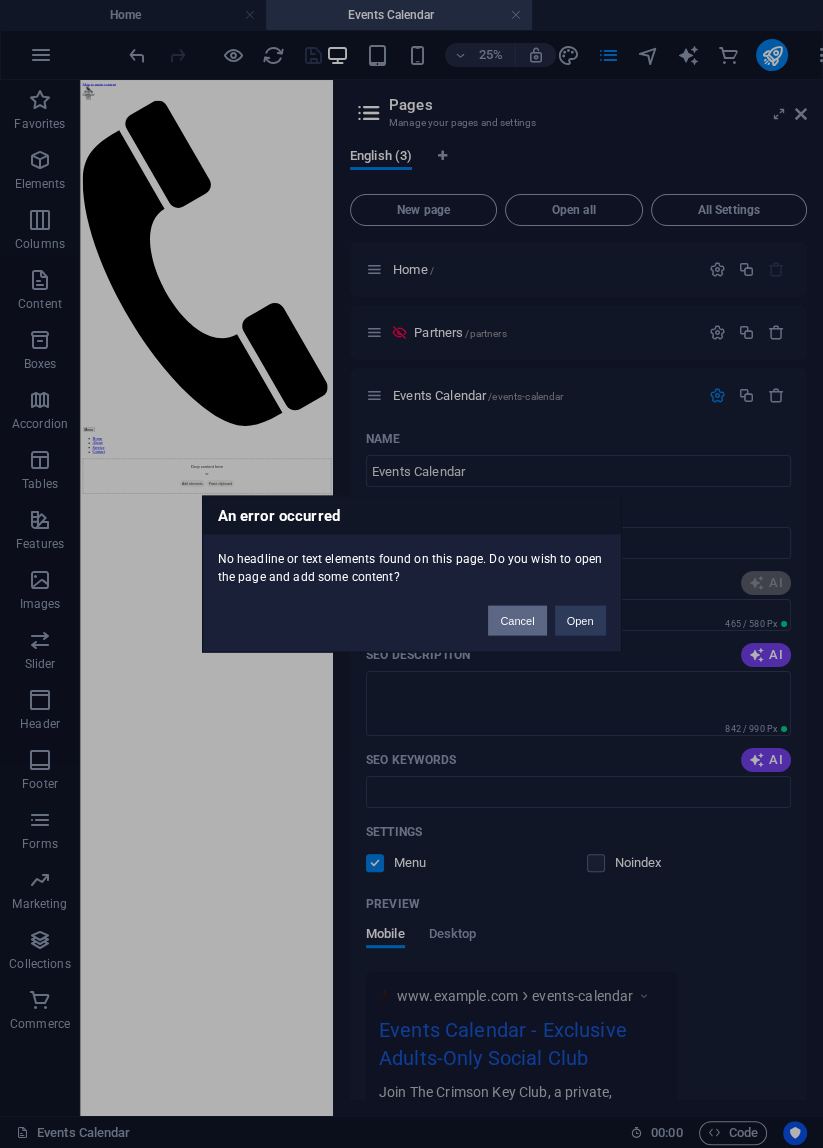 click on "Cancel" at bounding box center (517, 621) 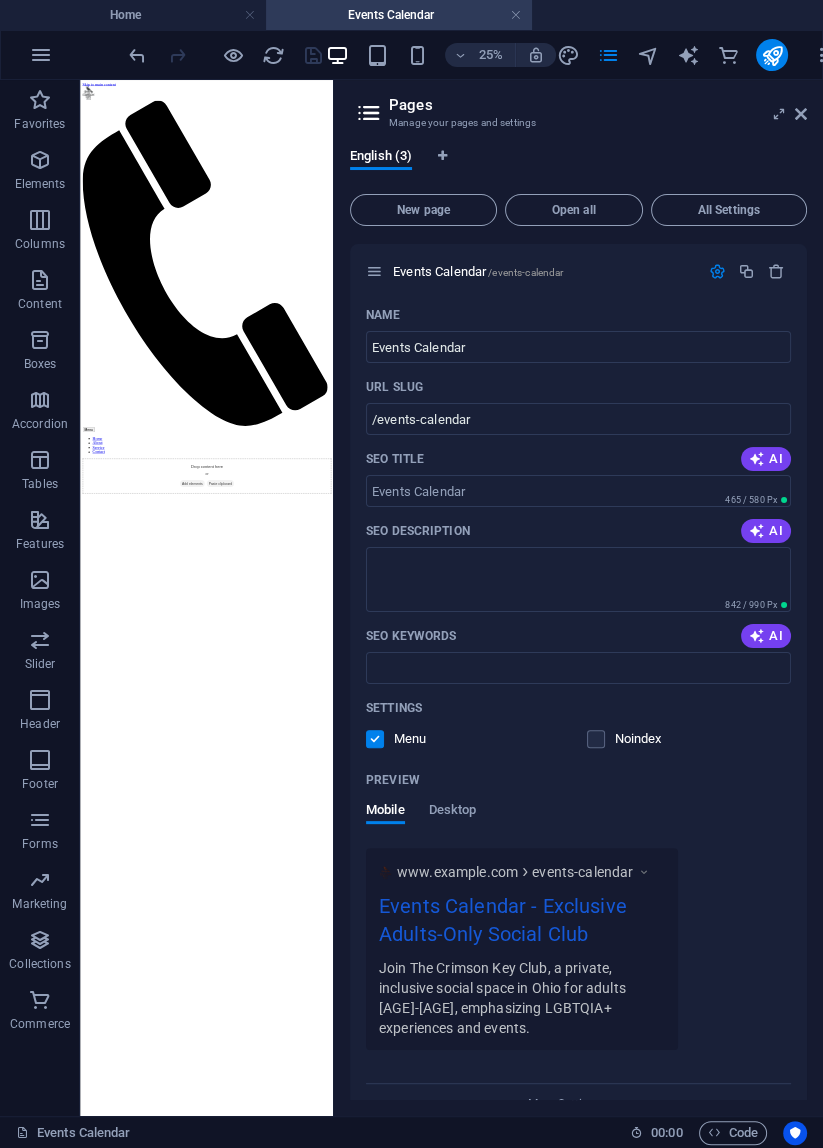 scroll, scrollTop: 162, scrollLeft: 0, axis: vertical 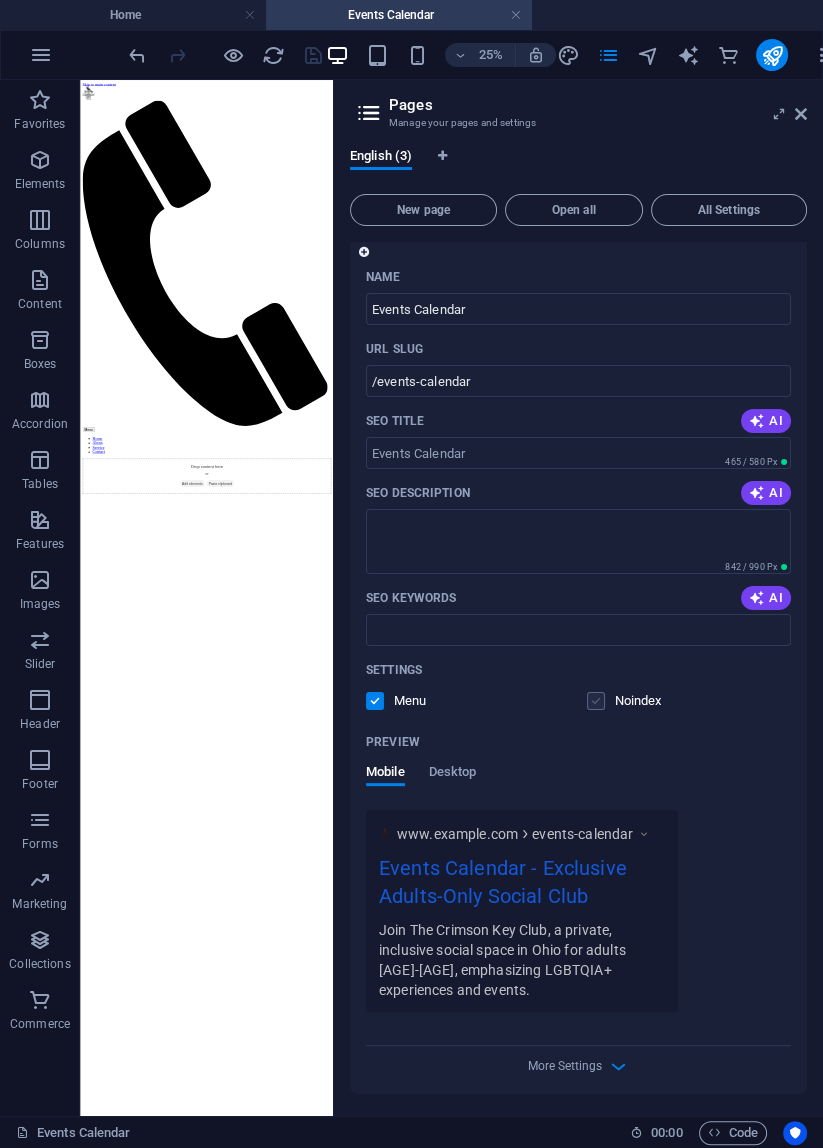 click at bounding box center (596, 701) 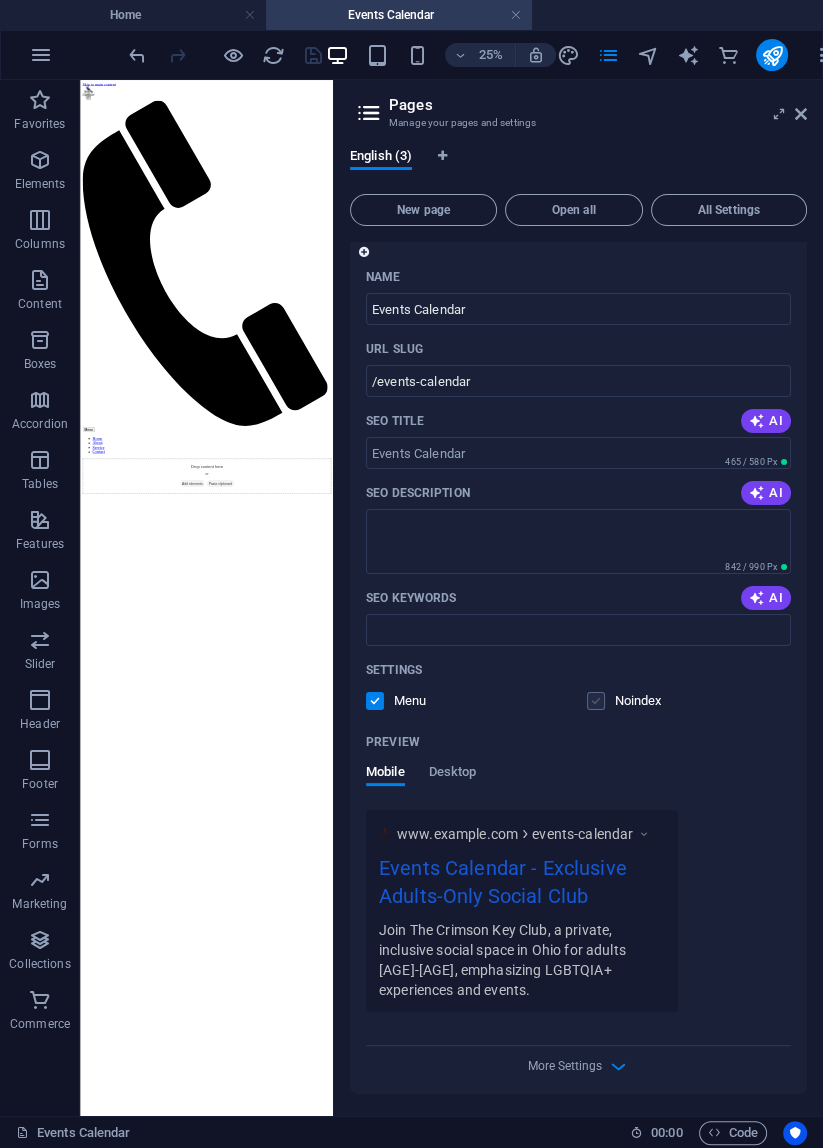 click at bounding box center [0, 0] 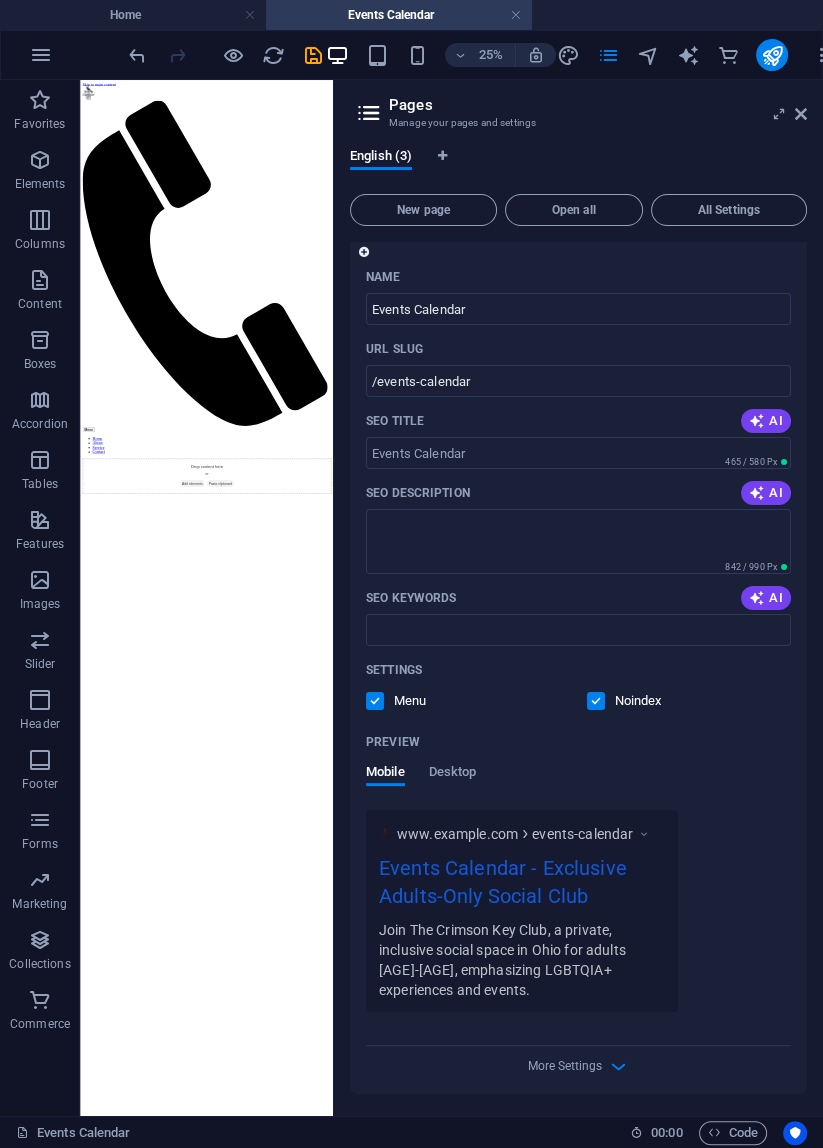 scroll, scrollTop: 0, scrollLeft: 0, axis: both 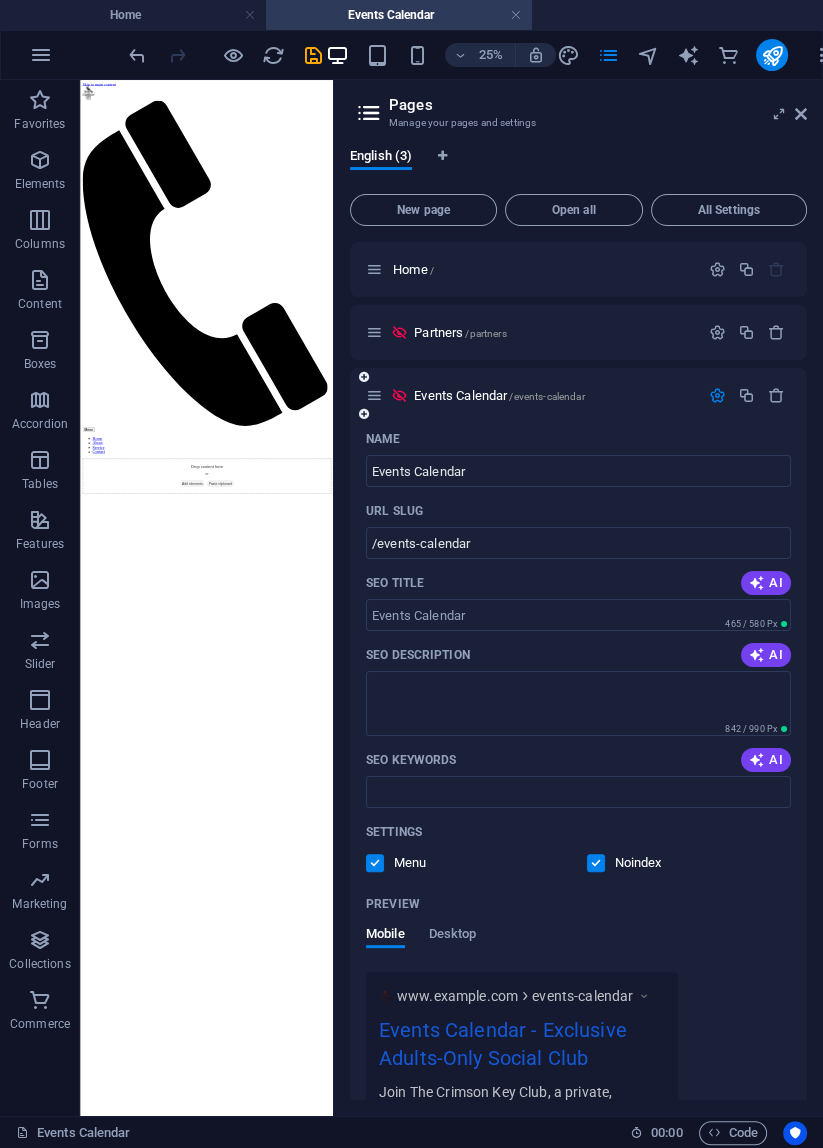 click at bounding box center [596, 863] 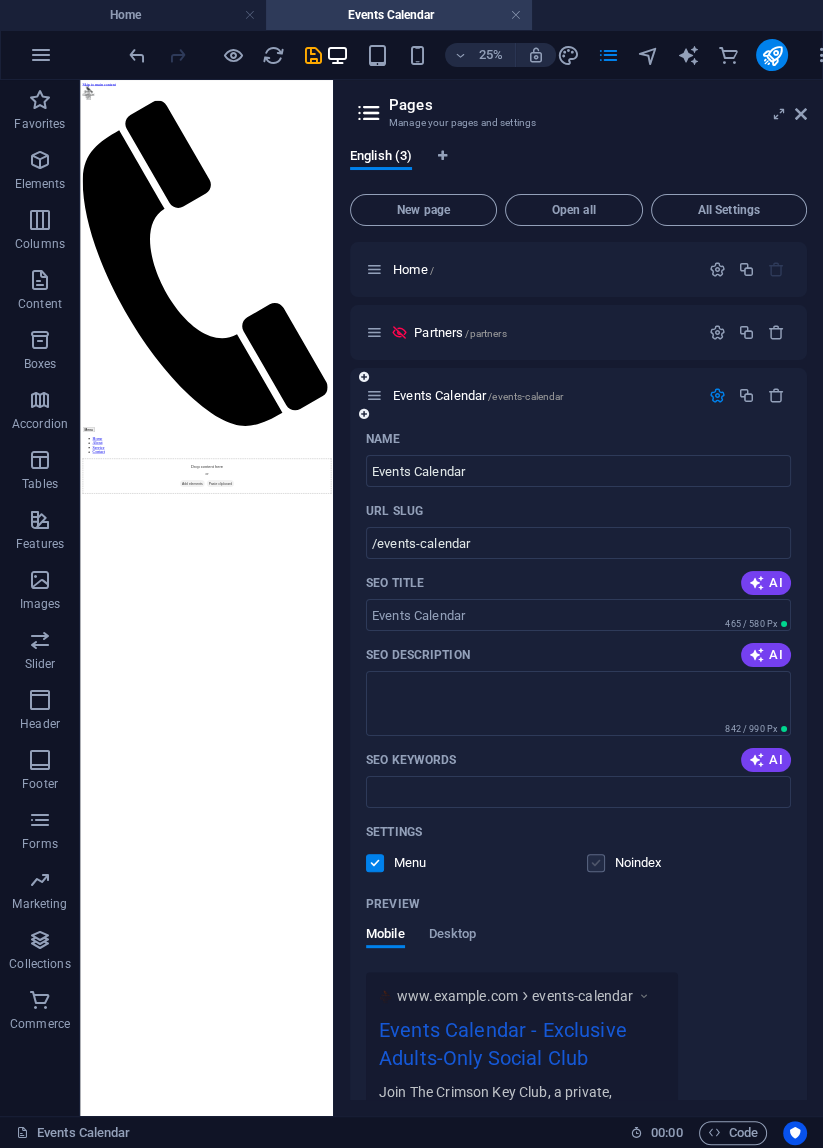 click at bounding box center [596, 863] 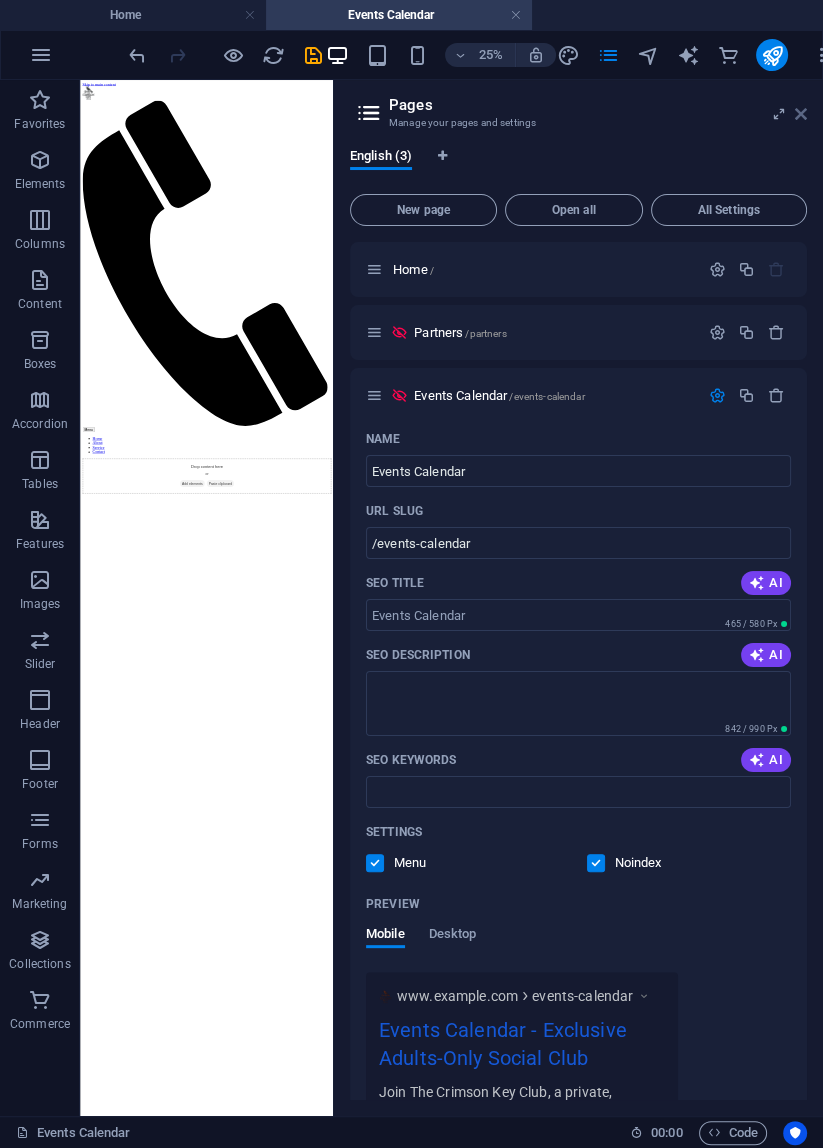 click at bounding box center (801, 114) 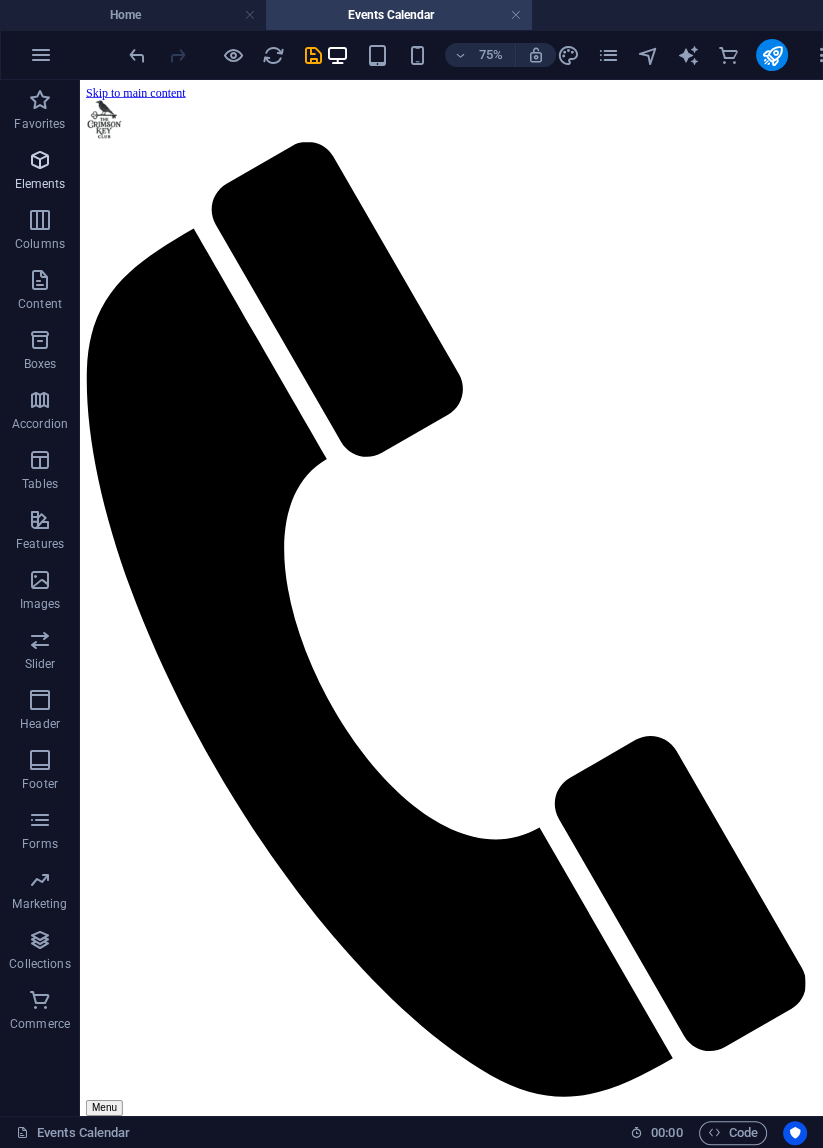 click at bounding box center (40, 160) 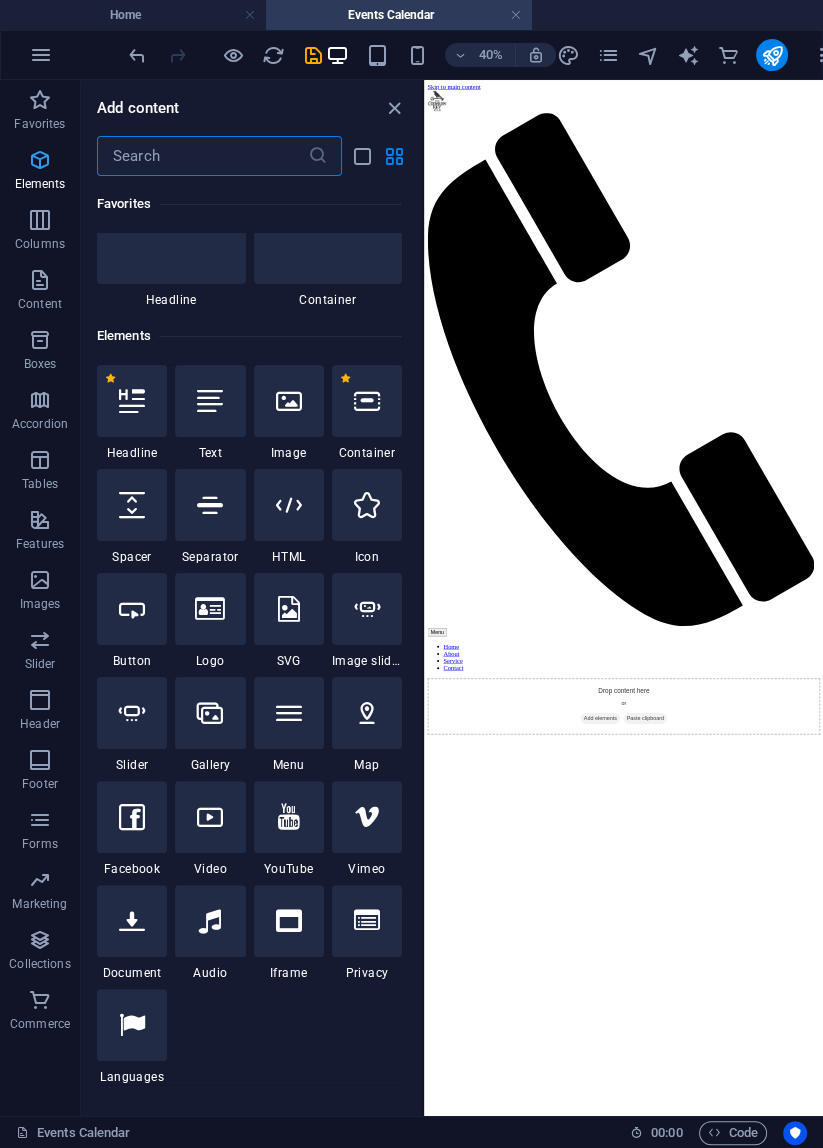 scroll, scrollTop: 213, scrollLeft: 0, axis: vertical 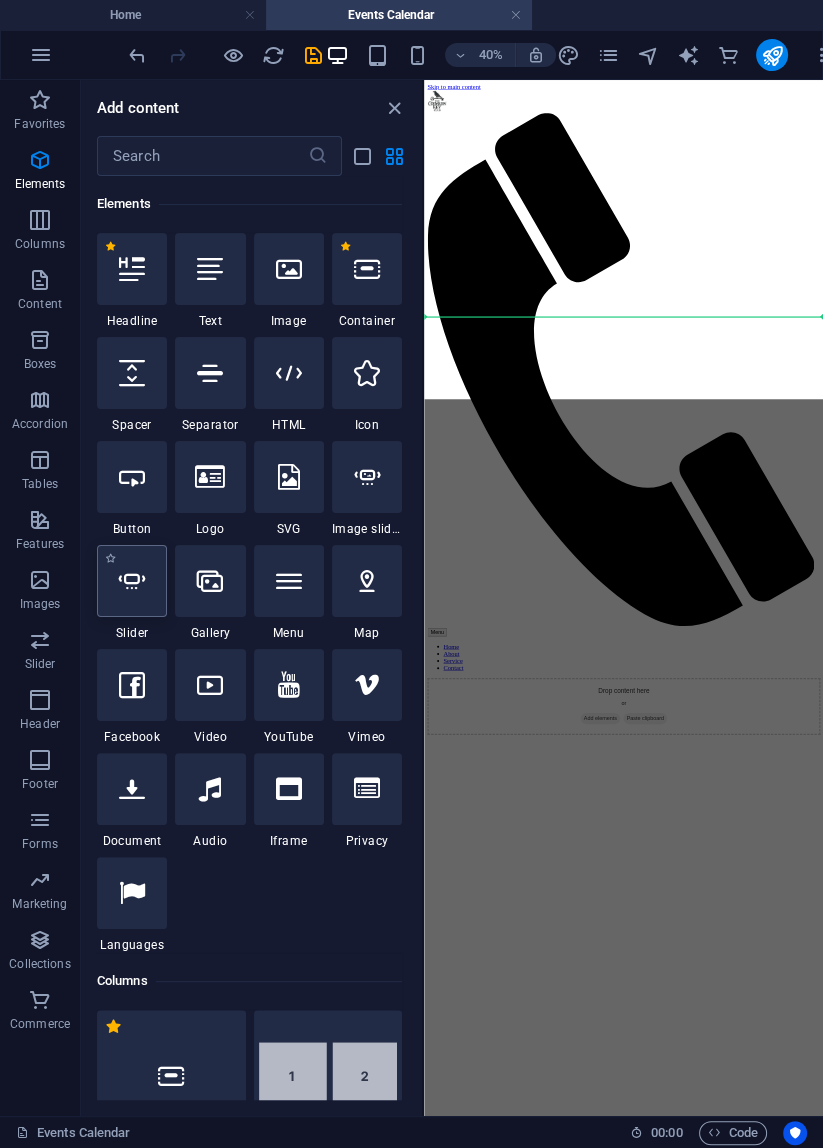 select on "ms" 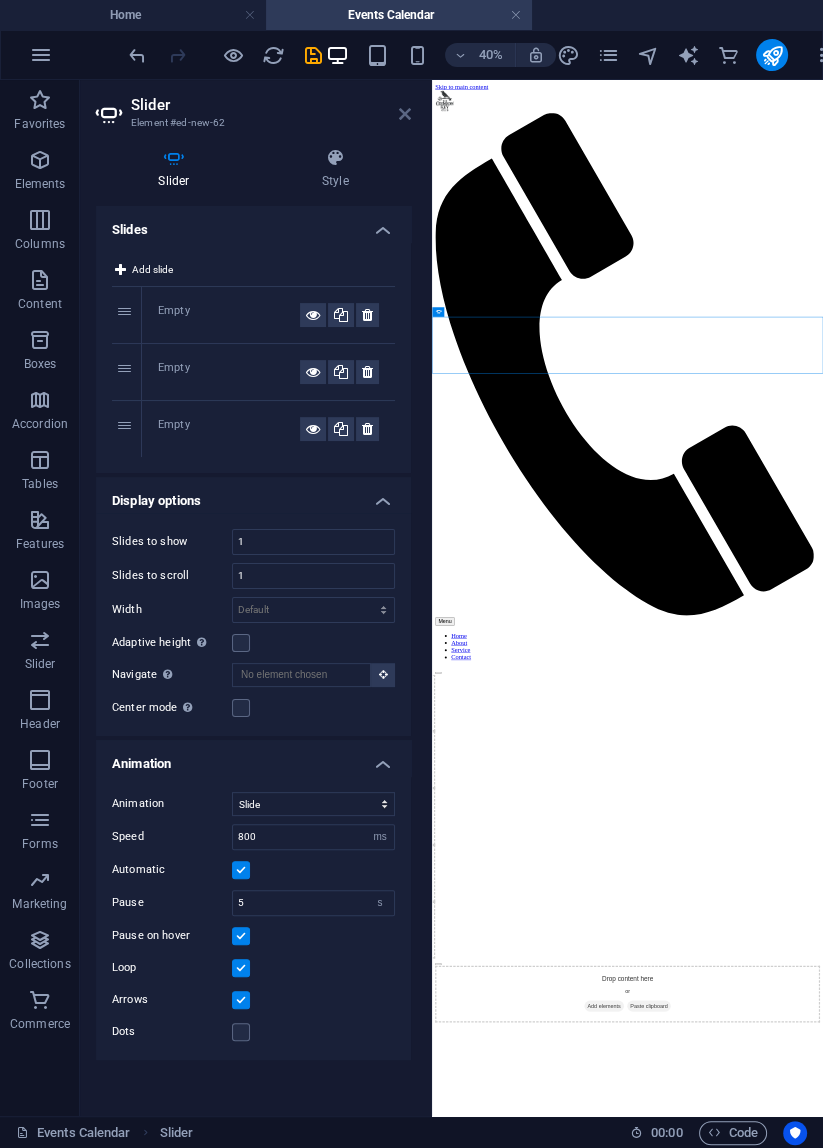 click at bounding box center [405, 114] 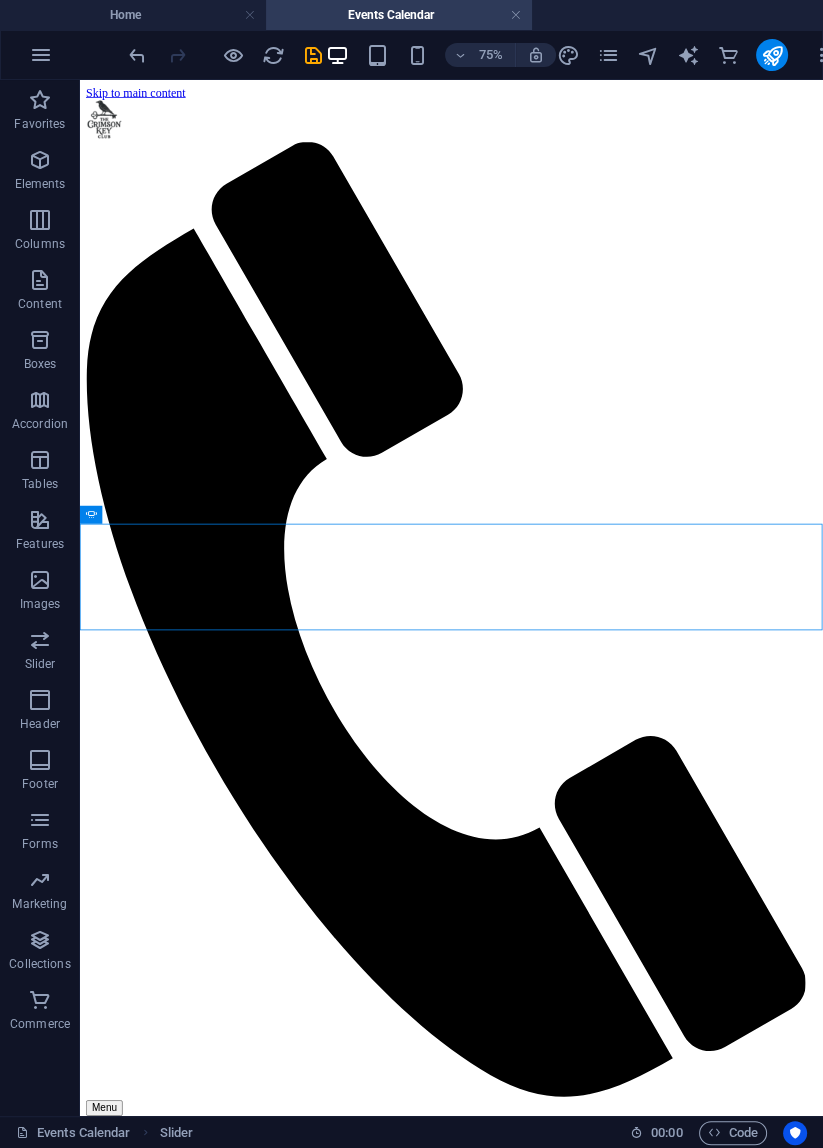 click on "Drop content here or  Add elements  Paste clipboard" at bounding box center [-408, 1796] 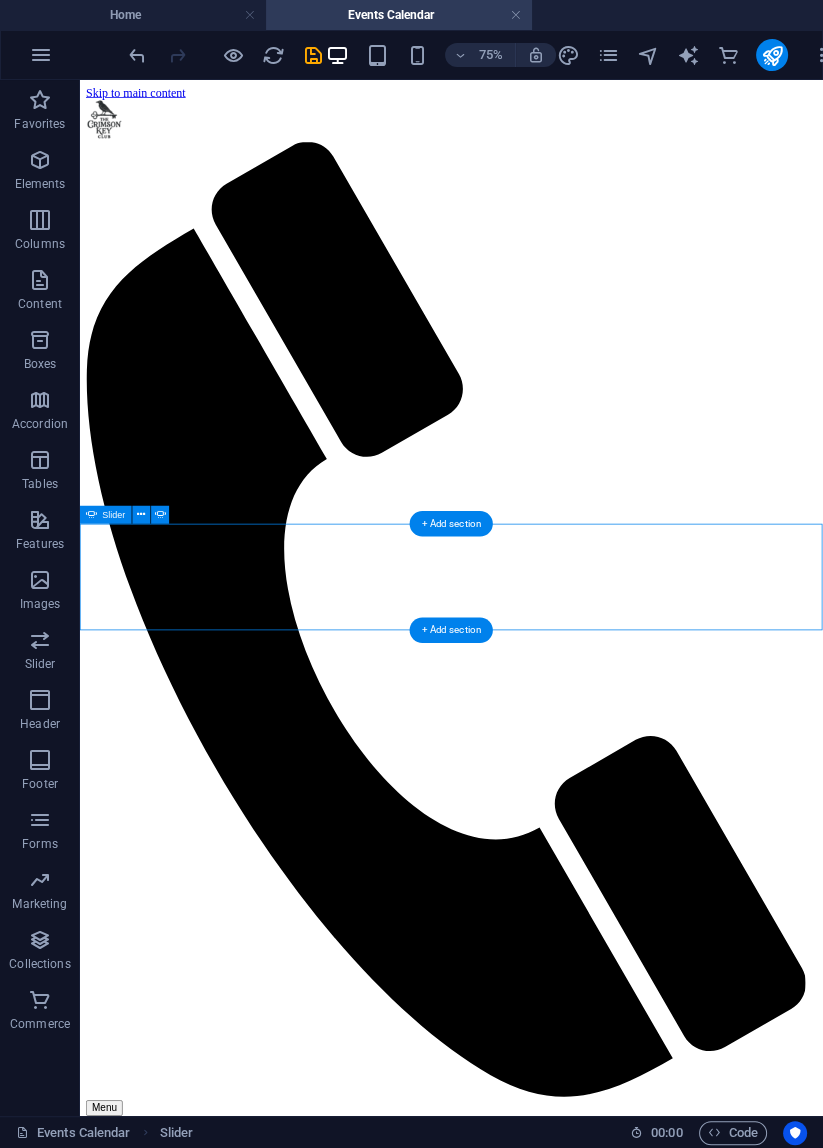 click on "Slider" at bounding box center (114, 514) 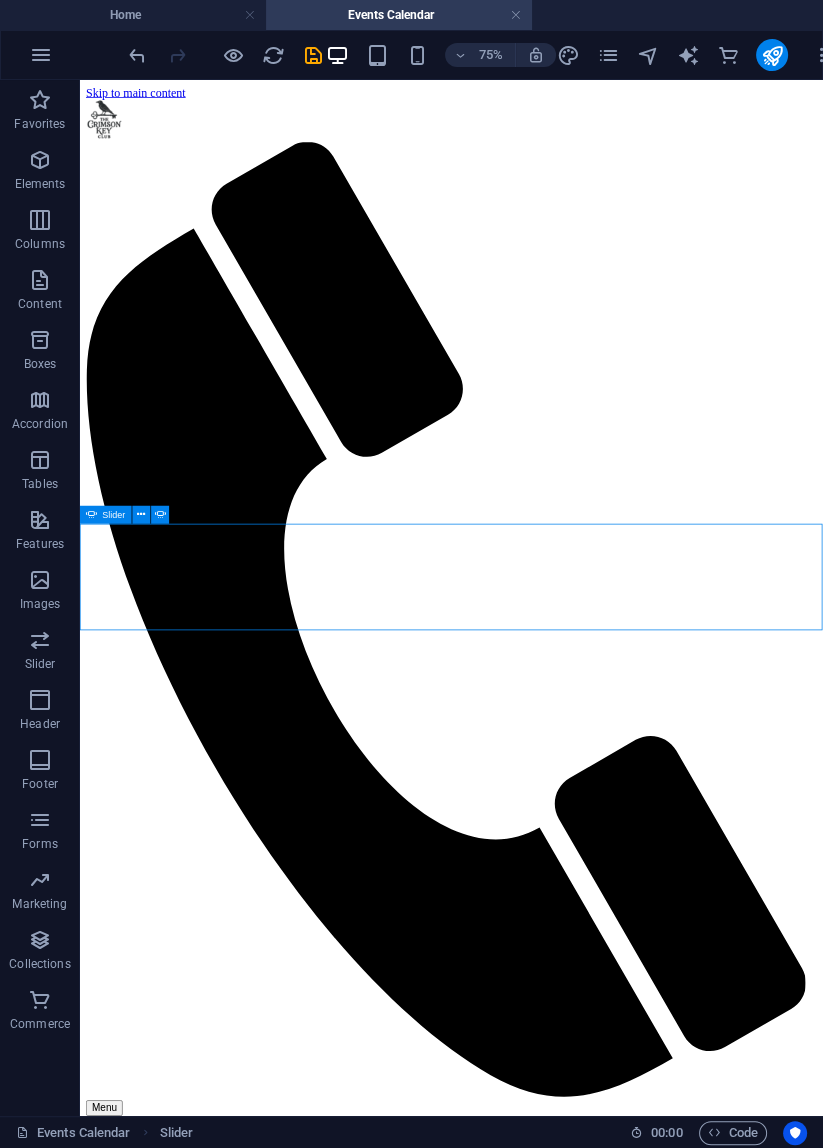 click on "Slider" at bounding box center [114, 514] 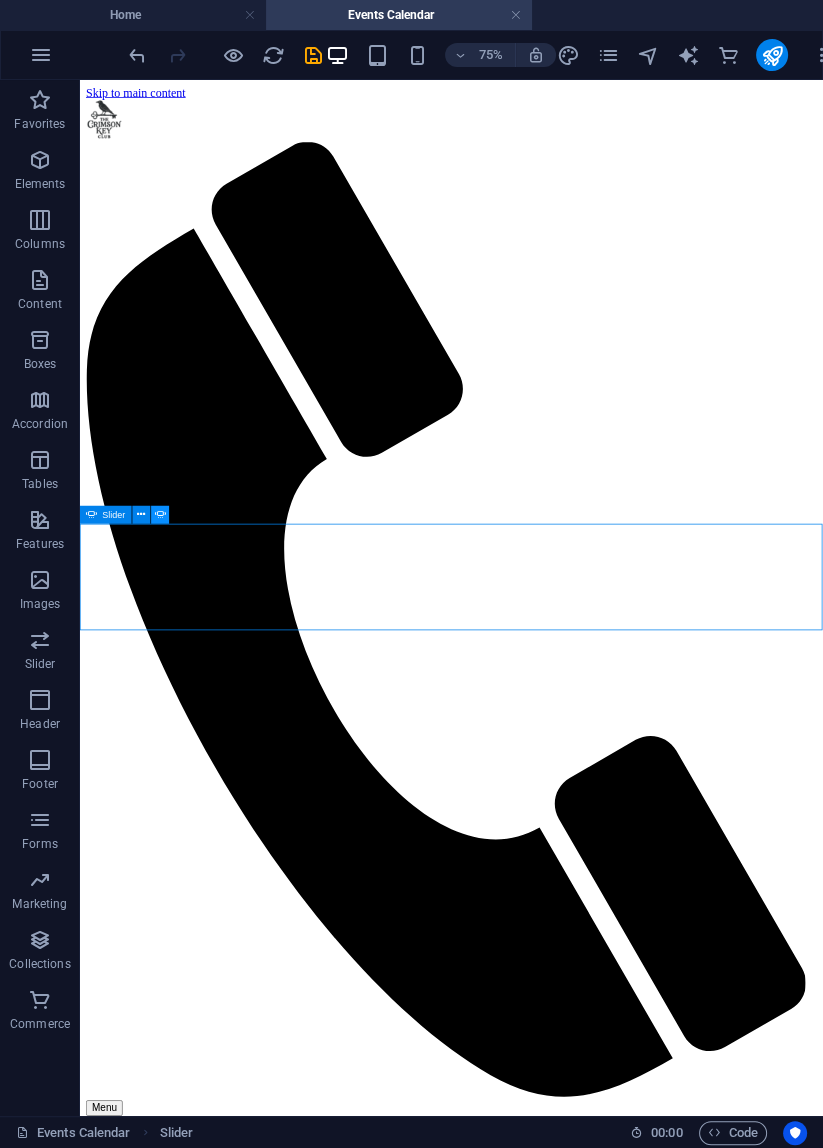 click at bounding box center (160, 515) 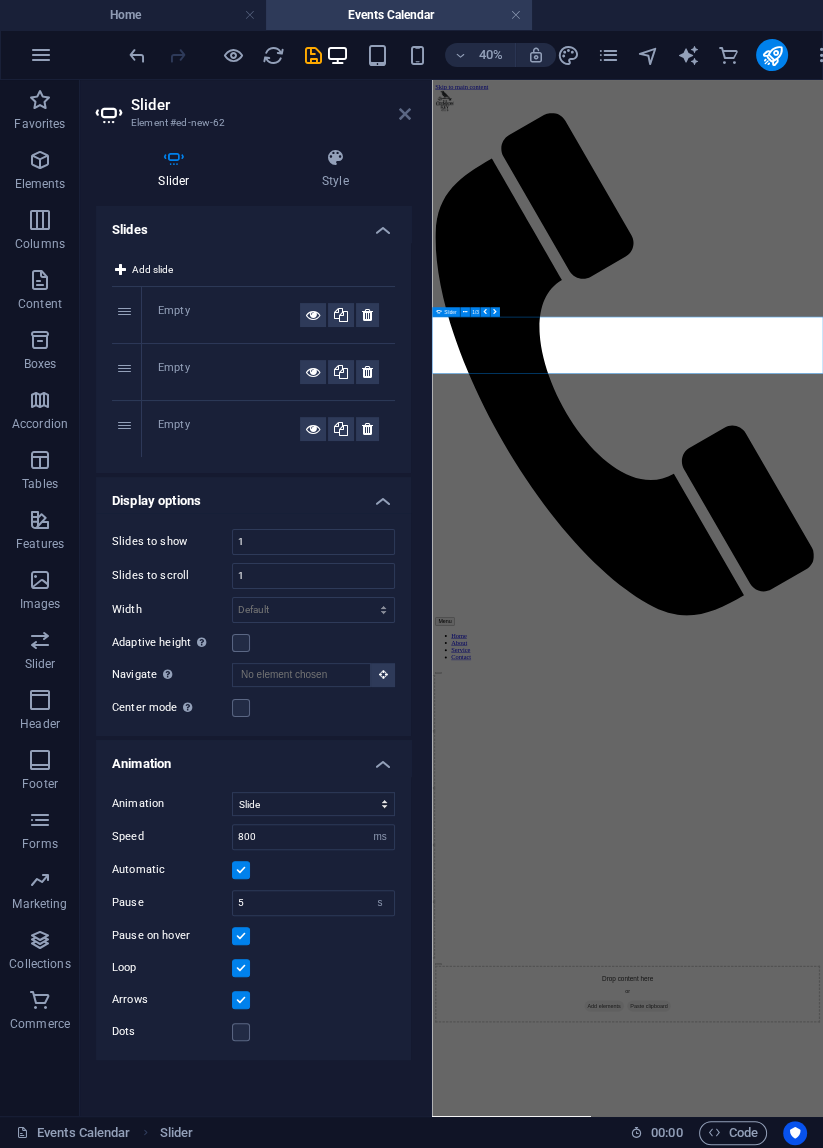 click at bounding box center [405, 114] 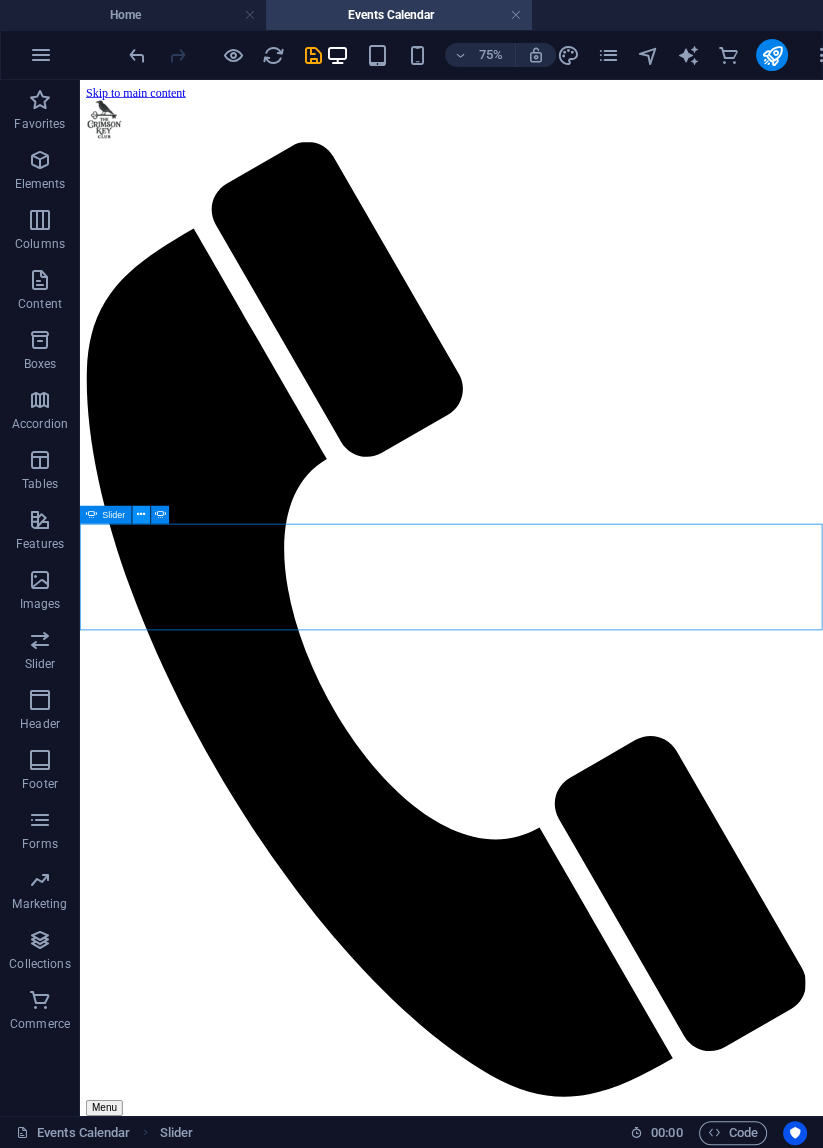 click at bounding box center (141, 515) 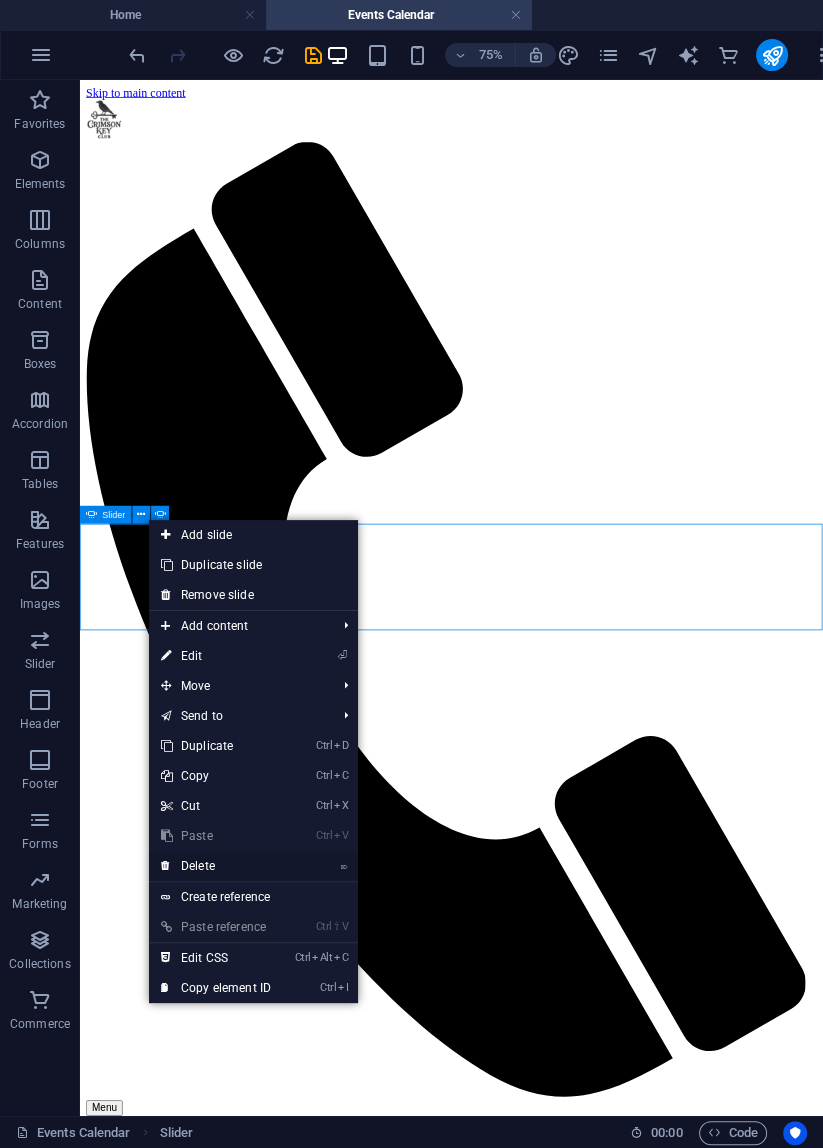 click on "⌦  Delete" at bounding box center (216, 866) 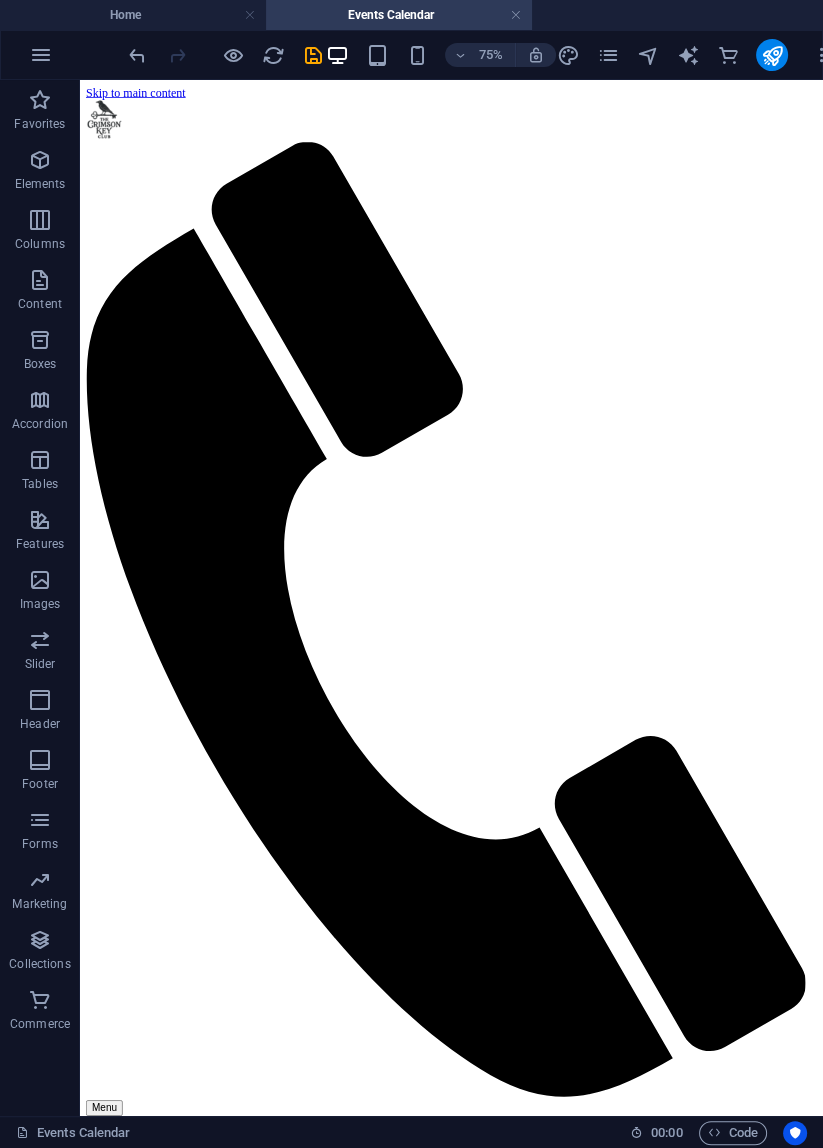 click on "Menu Home About Service Contact" at bounding box center [575, 827] 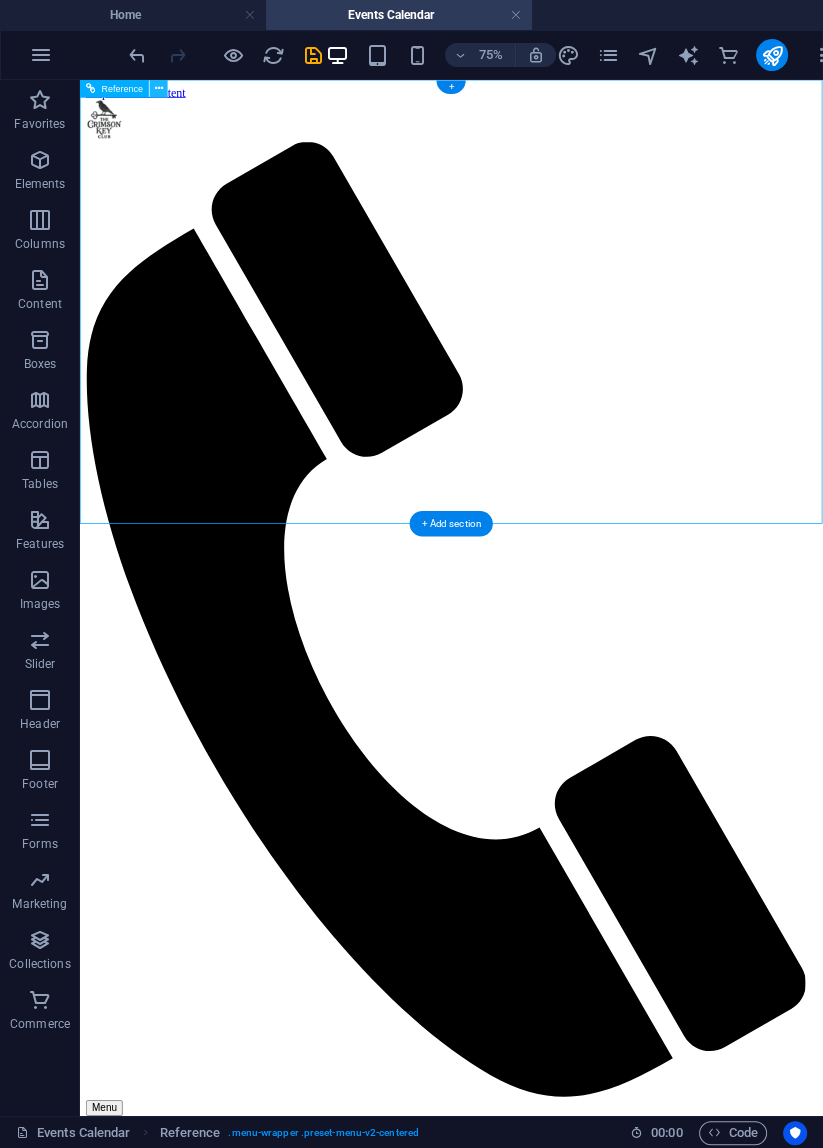 click at bounding box center (159, 89) 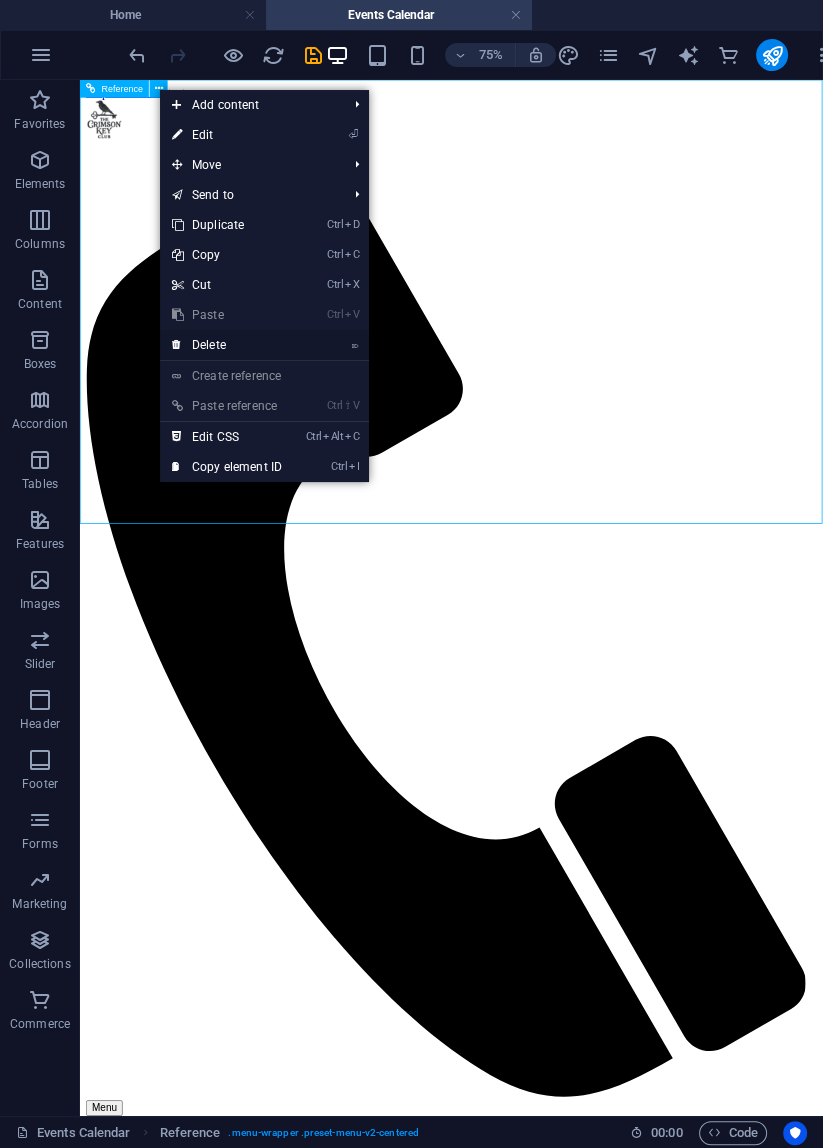 click on "⌦  Delete" at bounding box center (227, 345) 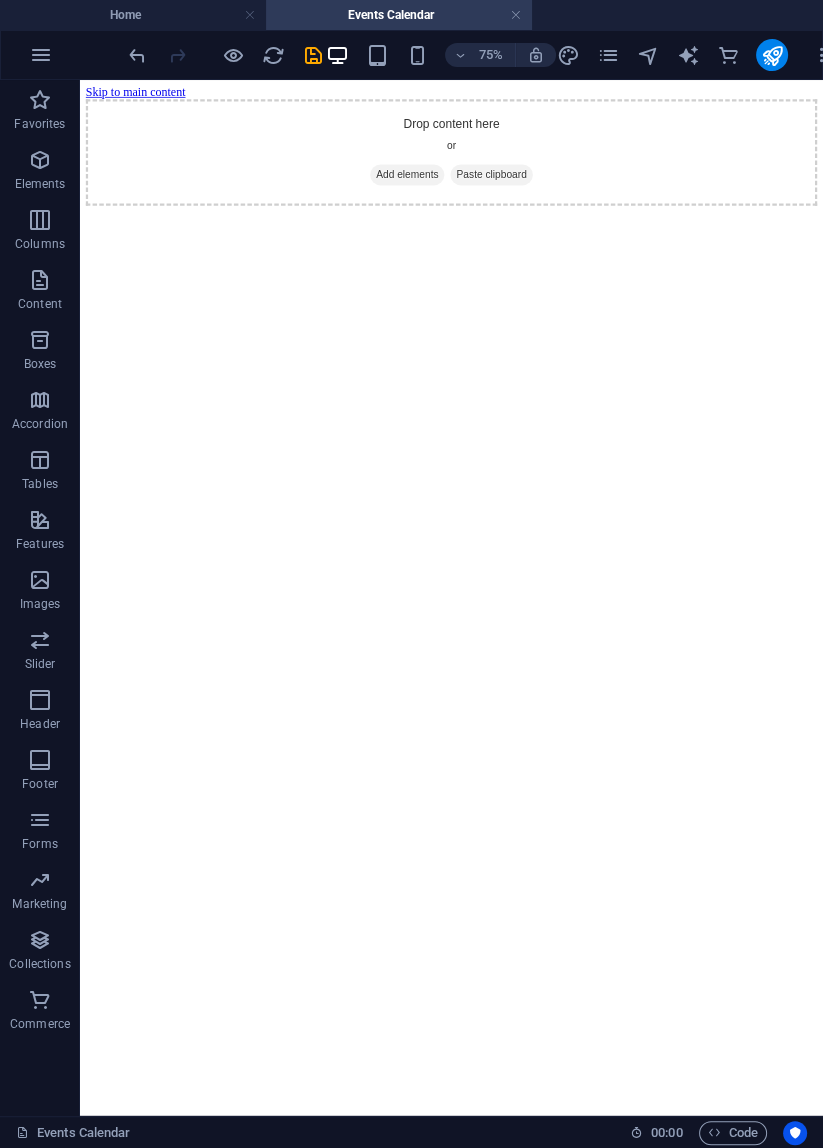 click on "Drop content here or  Add elements  Paste clipboard" at bounding box center (575, 177) 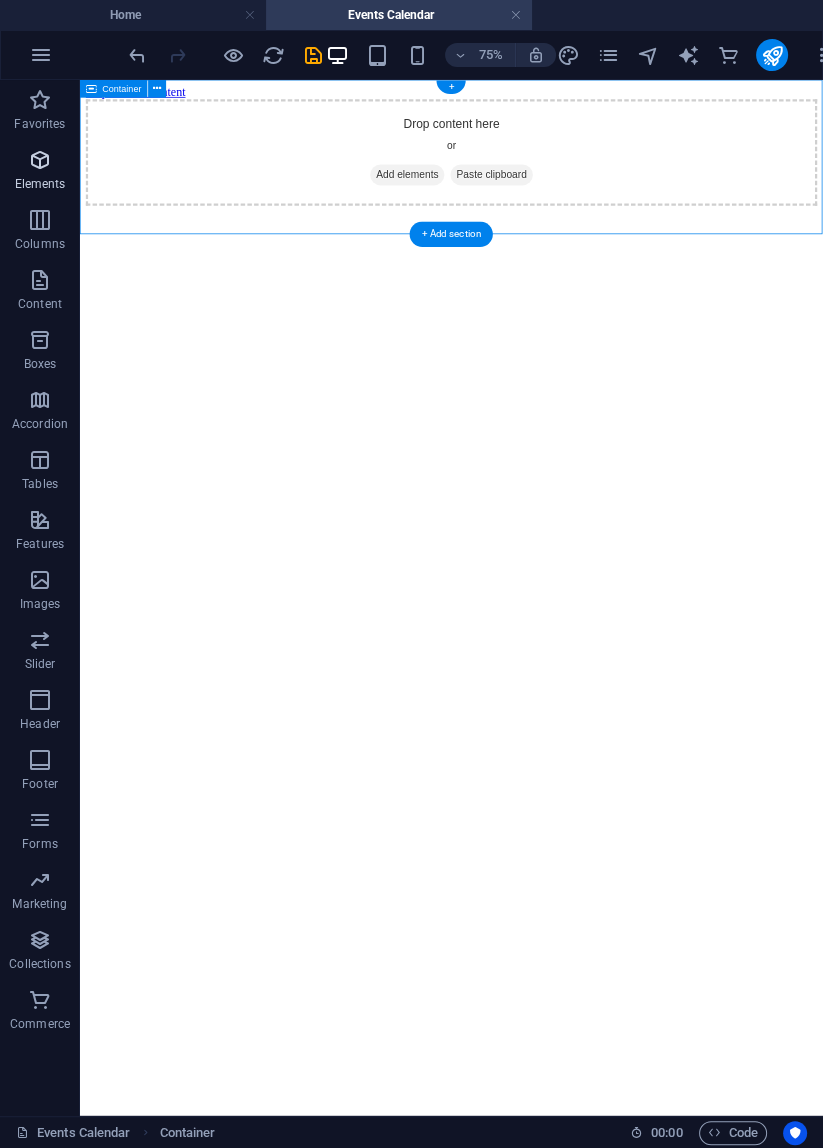 click on "Elements" at bounding box center [40, 184] 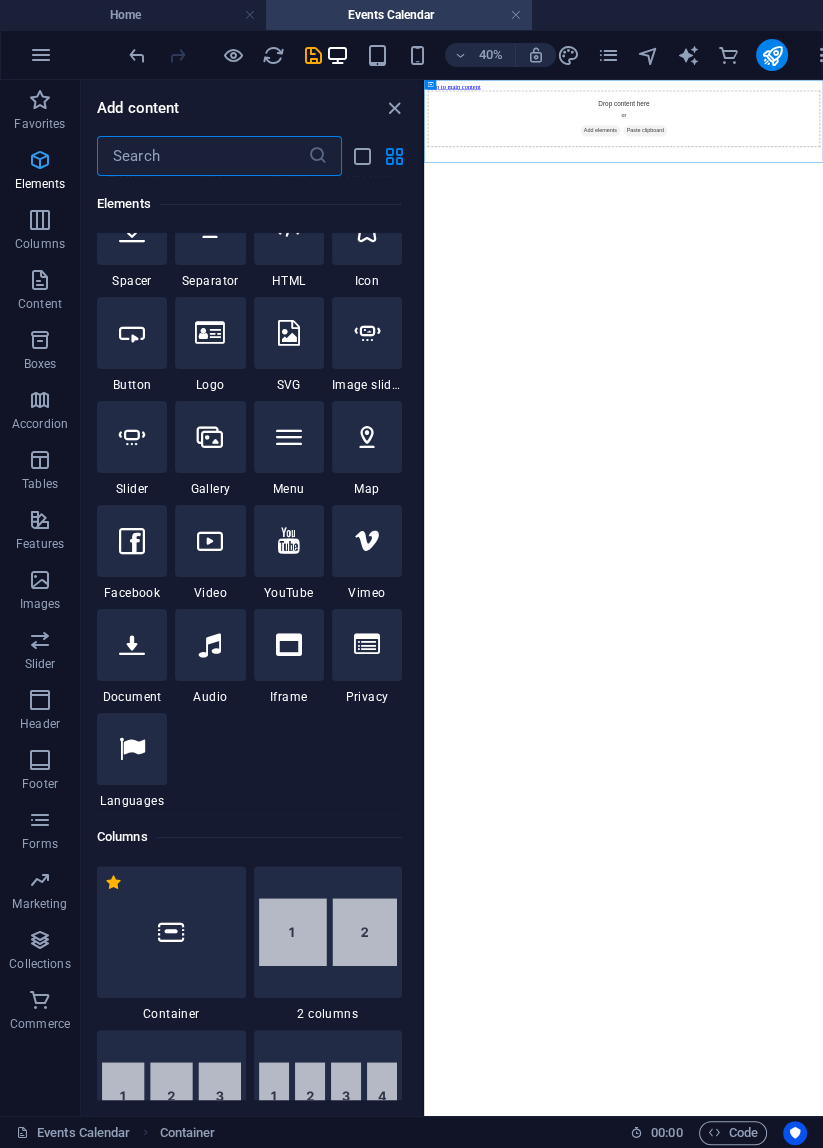 scroll, scrollTop: 0, scrollLeft: 0, axis: both 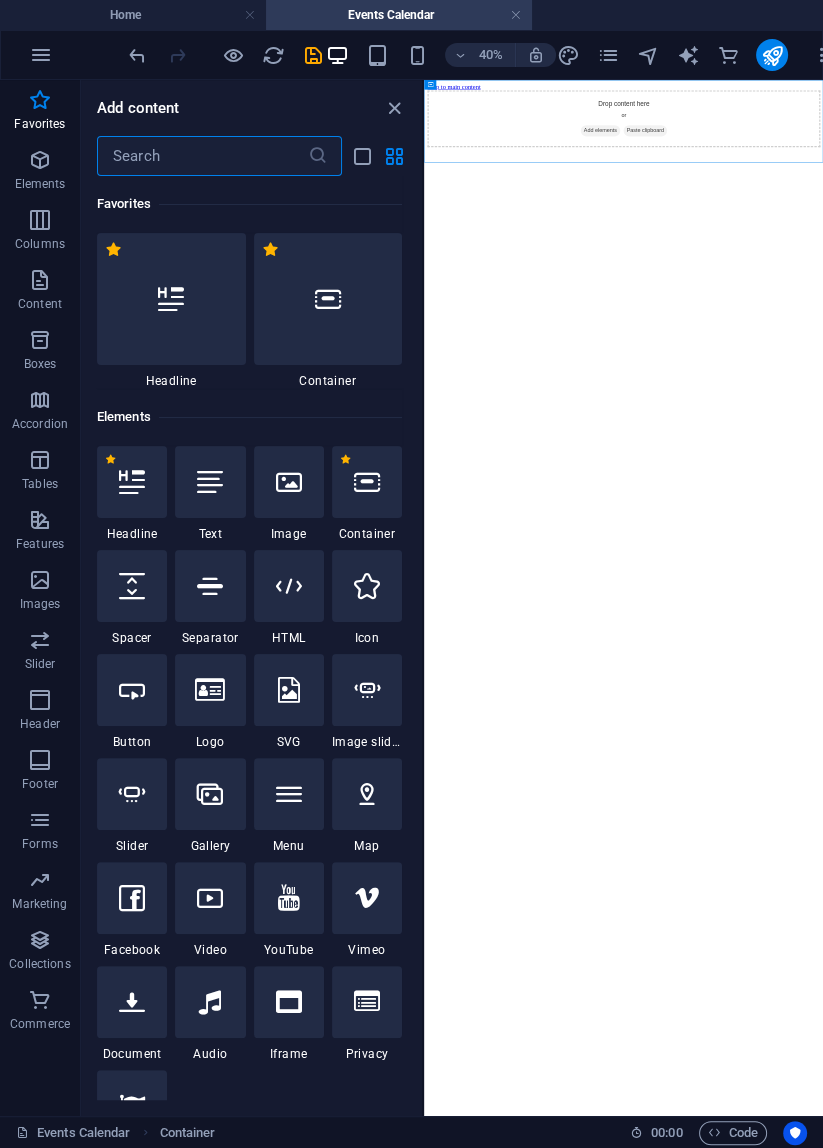 click on "Skip to main content
Drop content here or  Add elements  Paste clipboard" at bounding box center (923, 168) 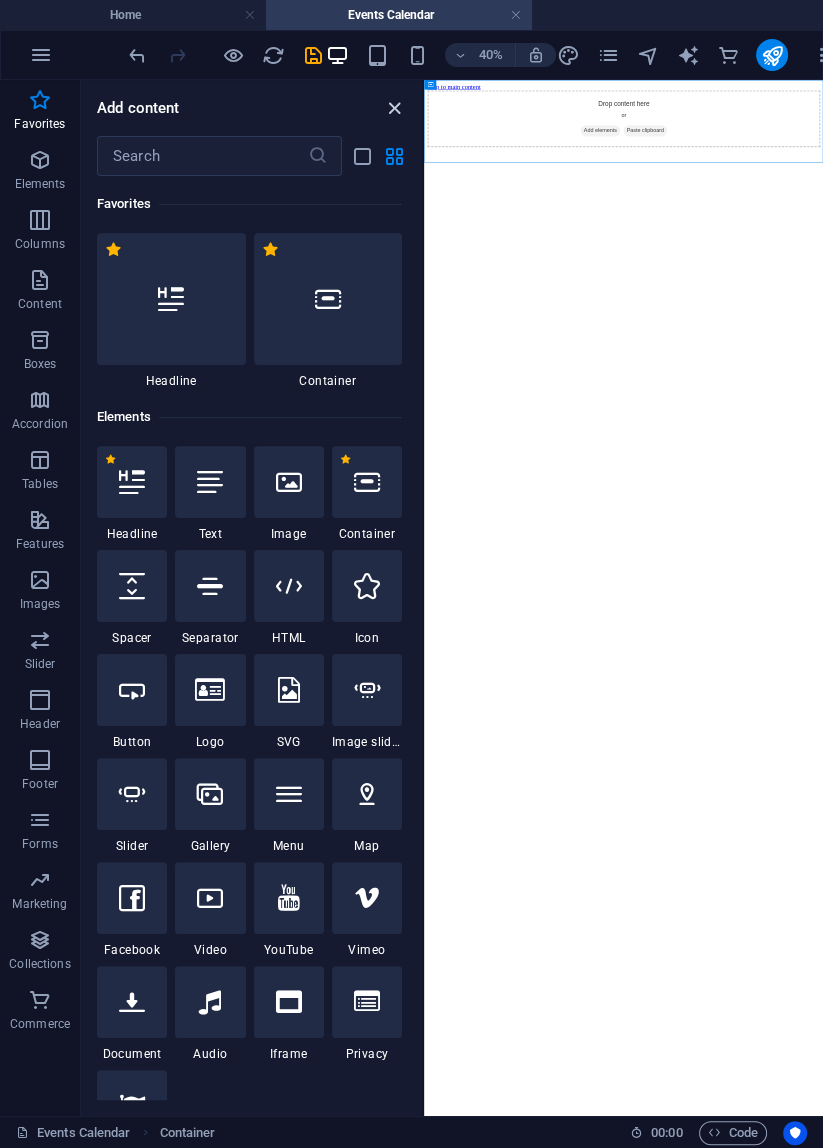 click at bounding box center (394, 108) 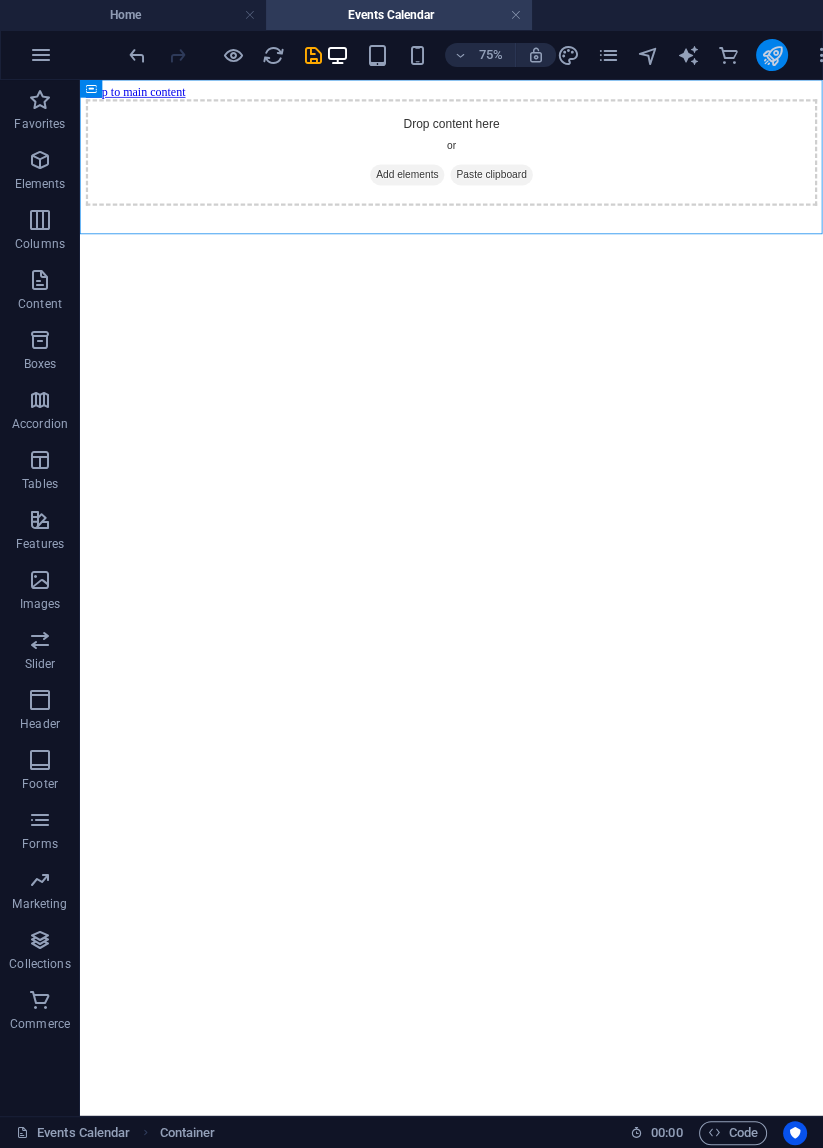 click at bounding box center (772, 55) 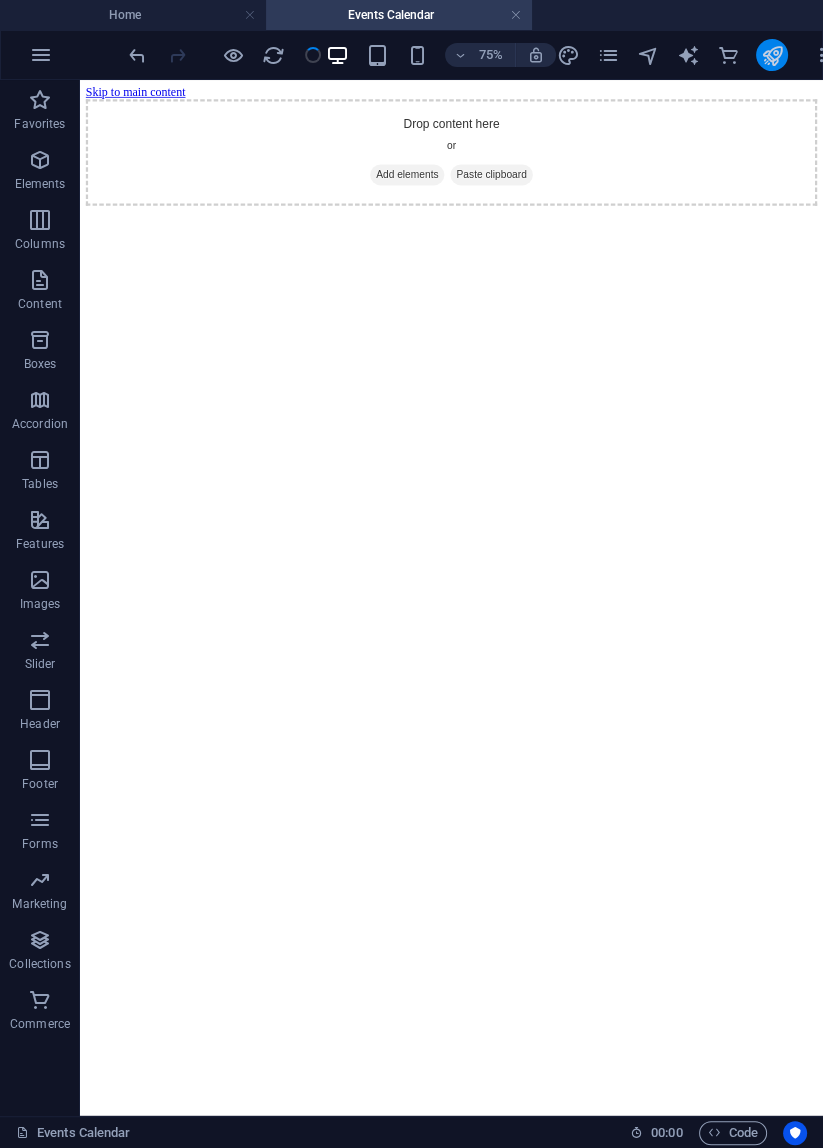 click at bounding box center [772, 55] 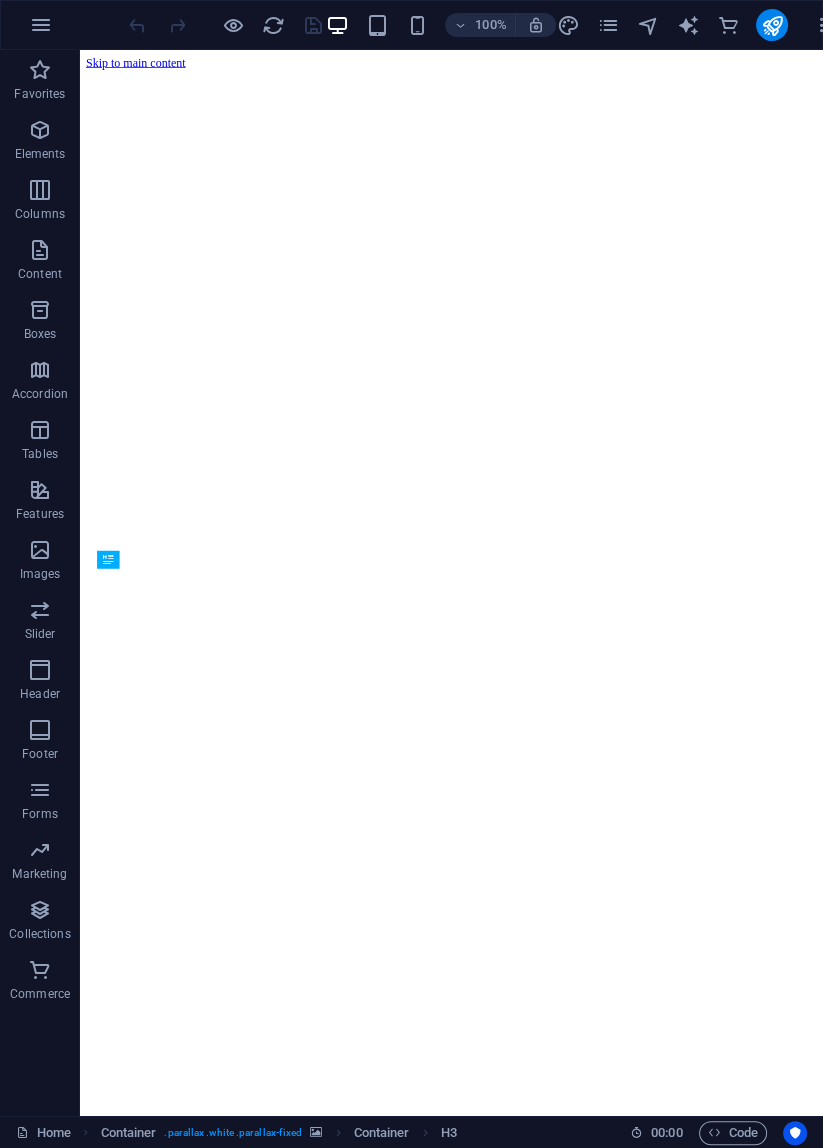 scroll, scrollTop: 842, scrollLeft: 0, axis: vertical 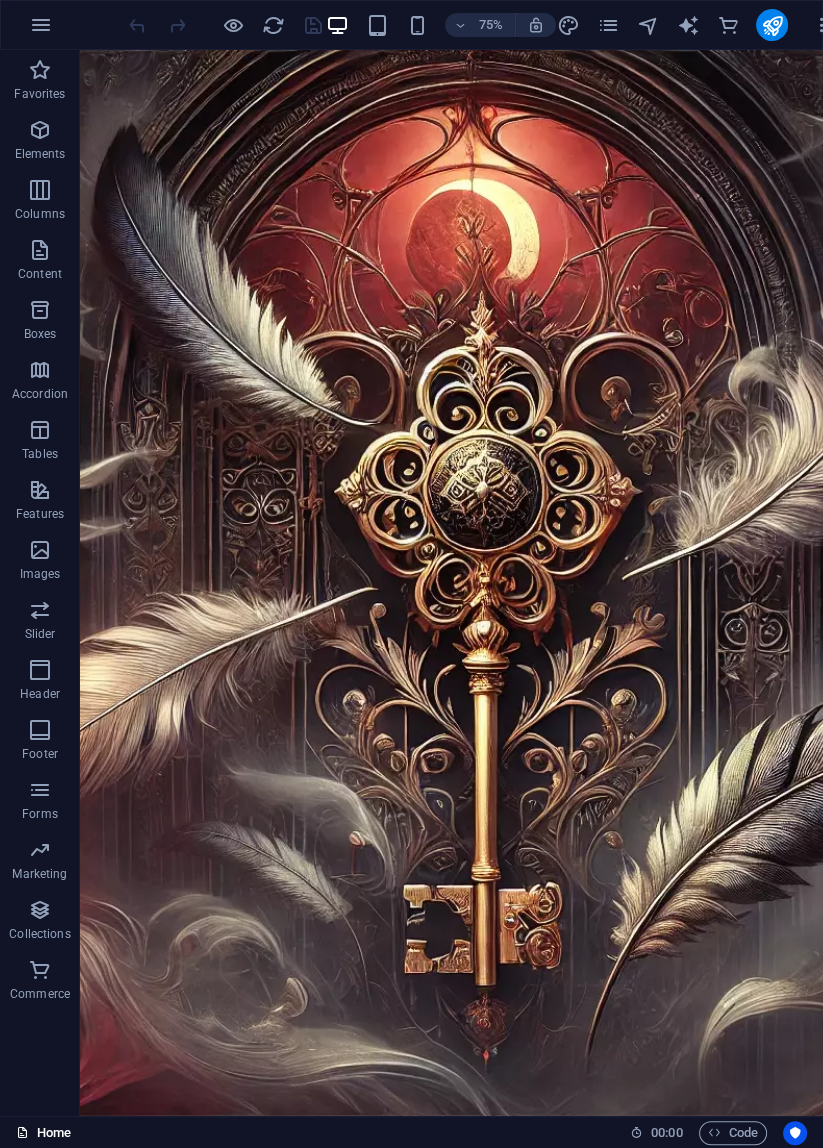 click on "Home" at bounding box center [43, 1133] 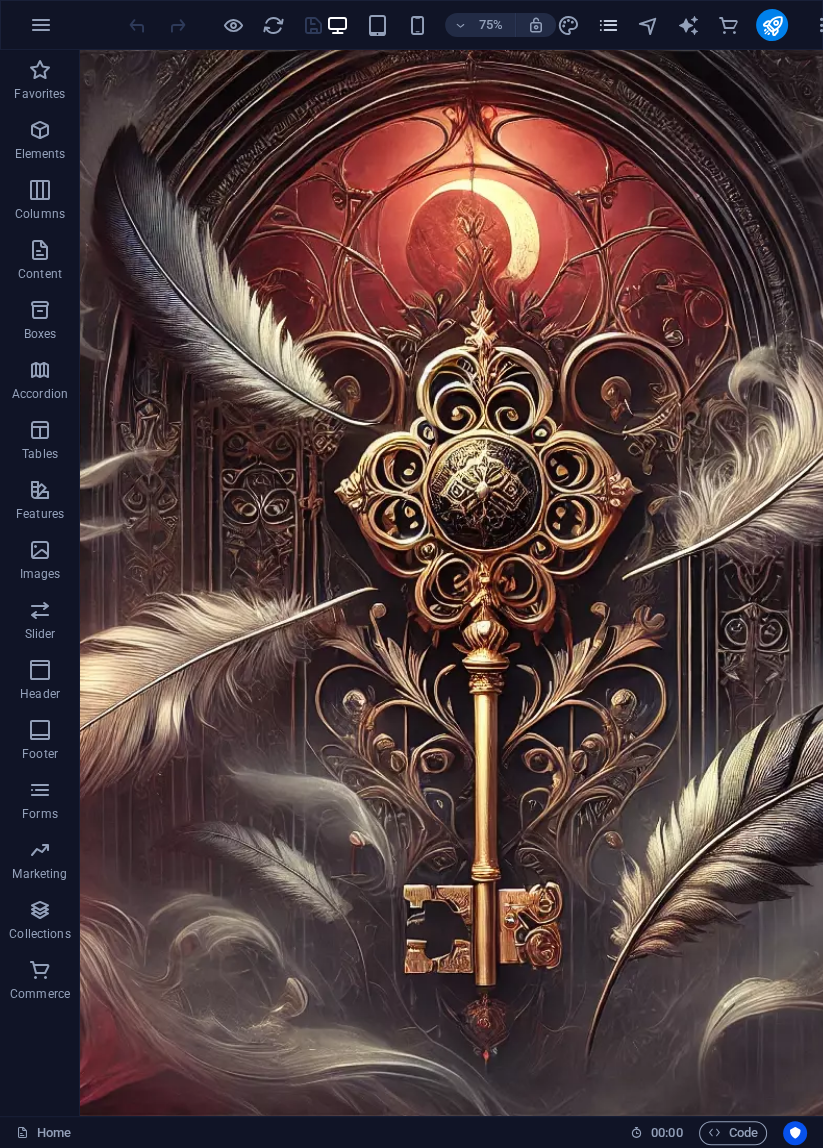click at bounding box center [608, 25] 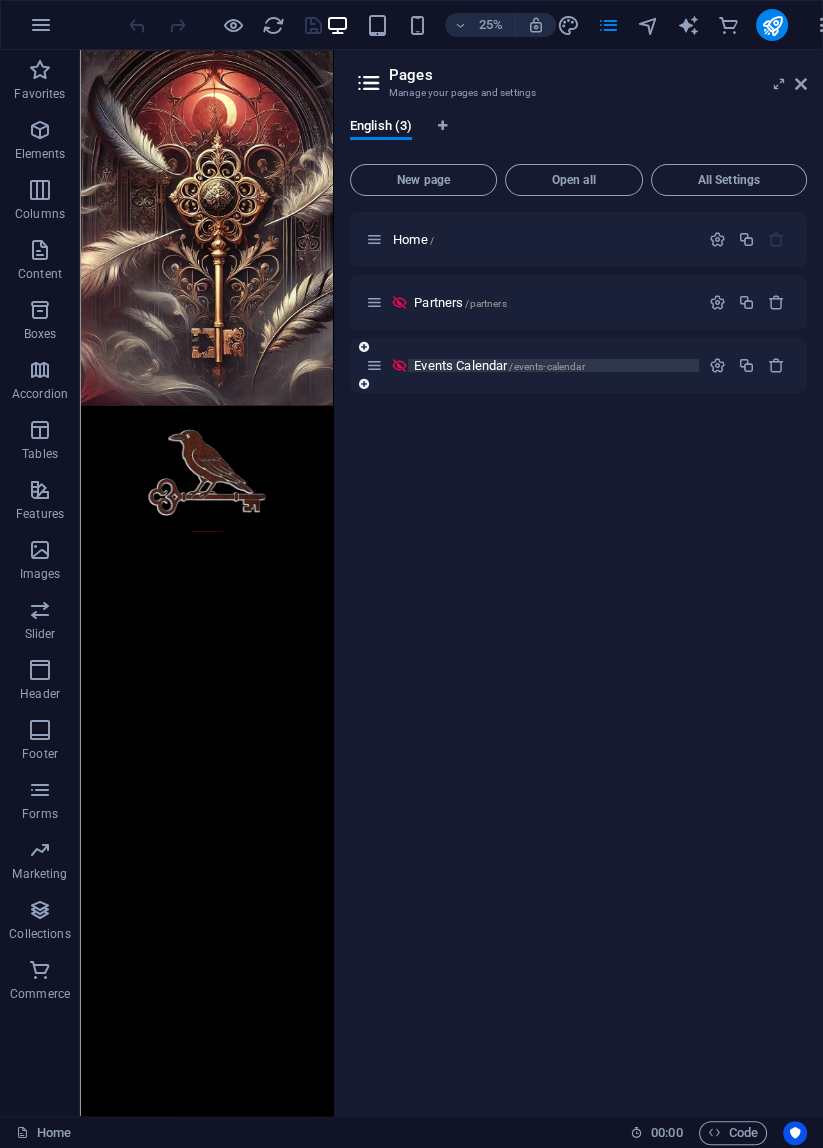 click on "/events-calendar" at bounding box center (546, 366) 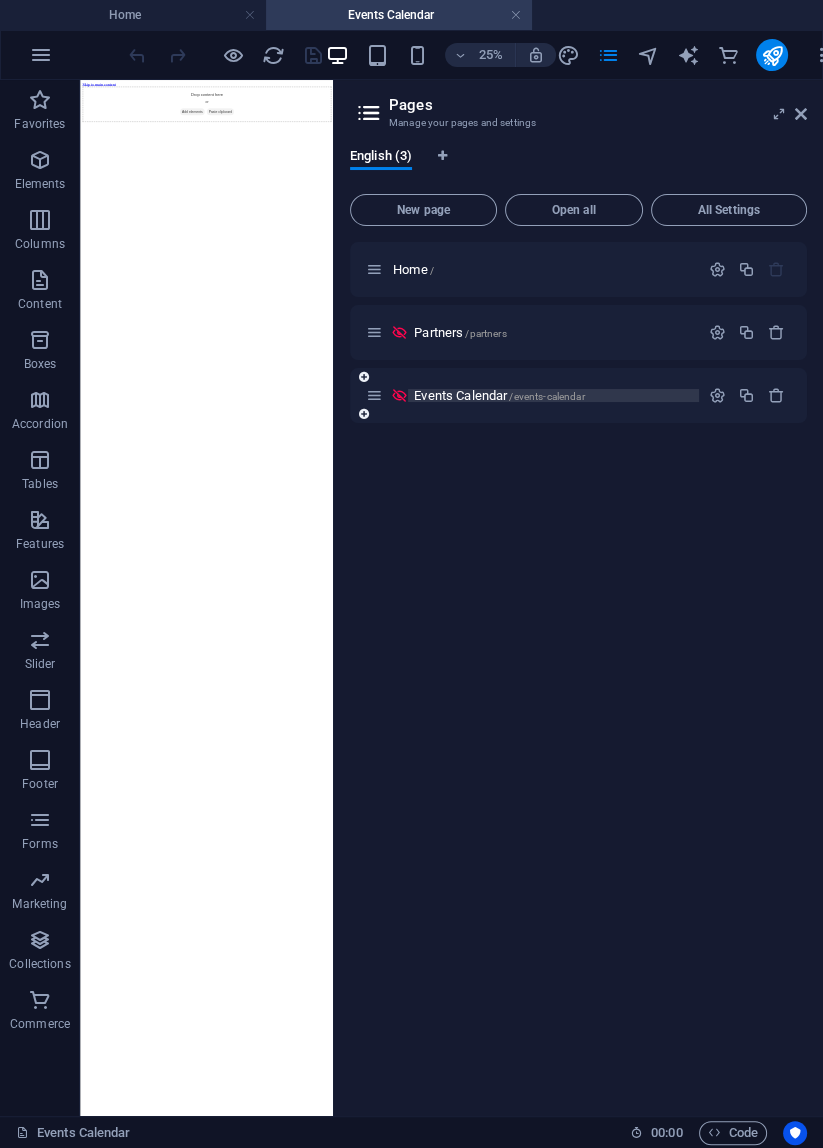 scroll, scrollTop: 0, scrollLeft: 0, axis: both 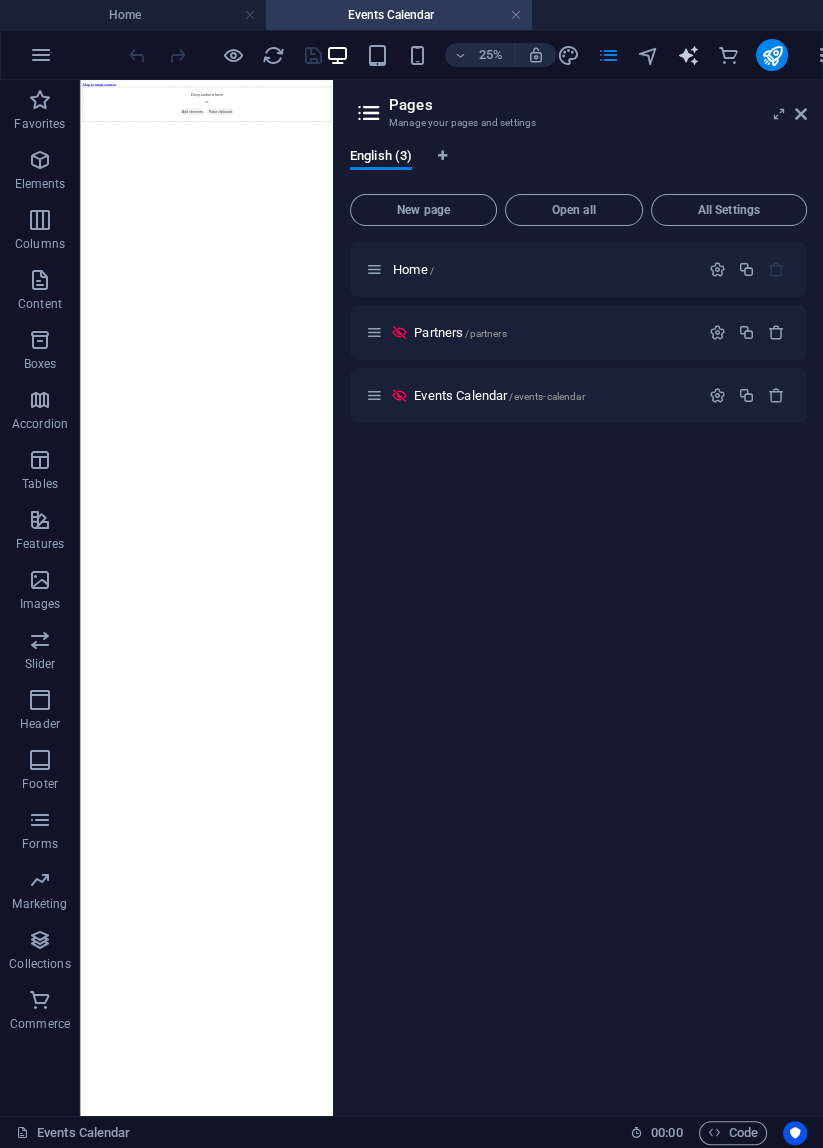 click at bounding box center [688, 55] 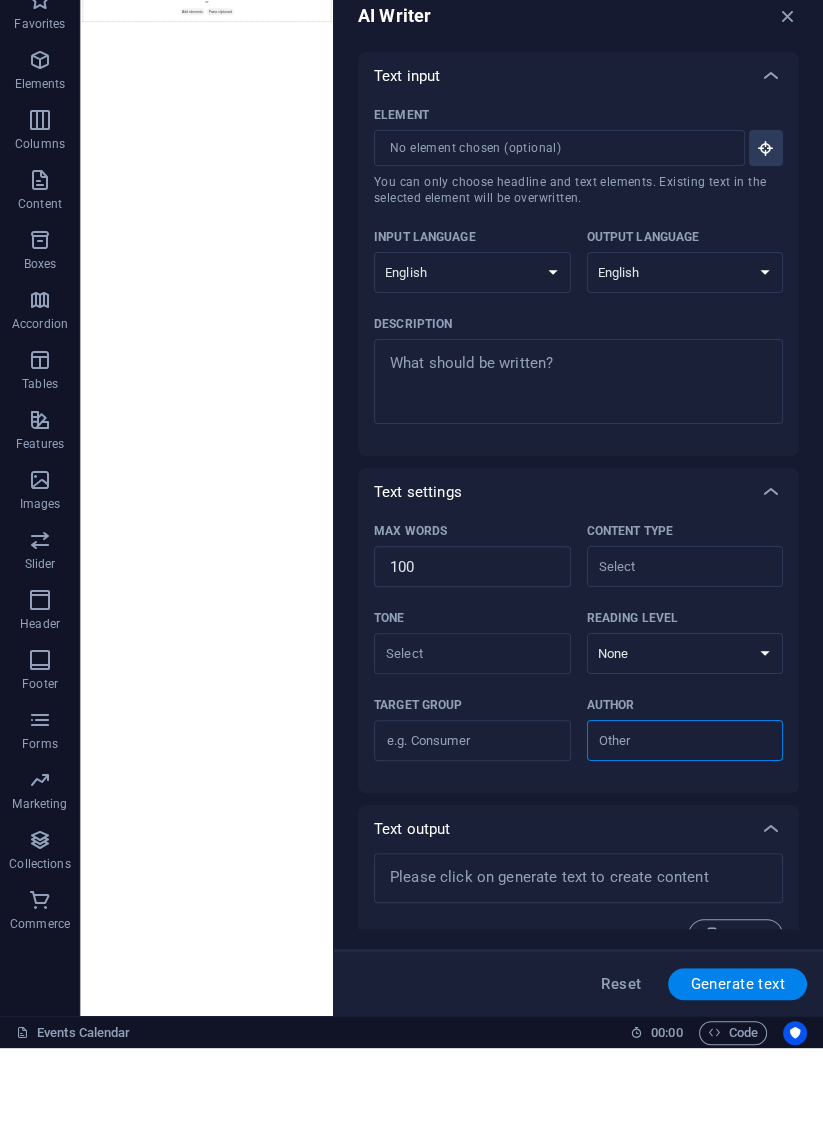 type on "x" 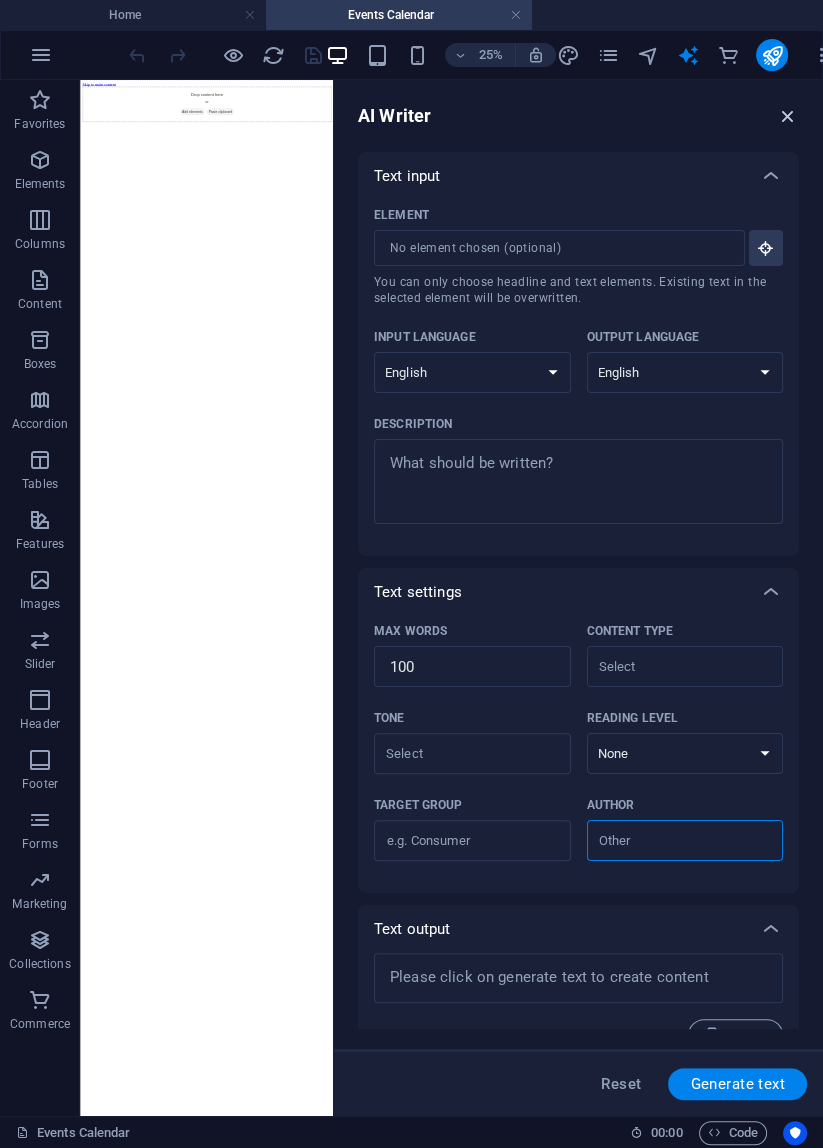 click at bounding box center (788, 116) 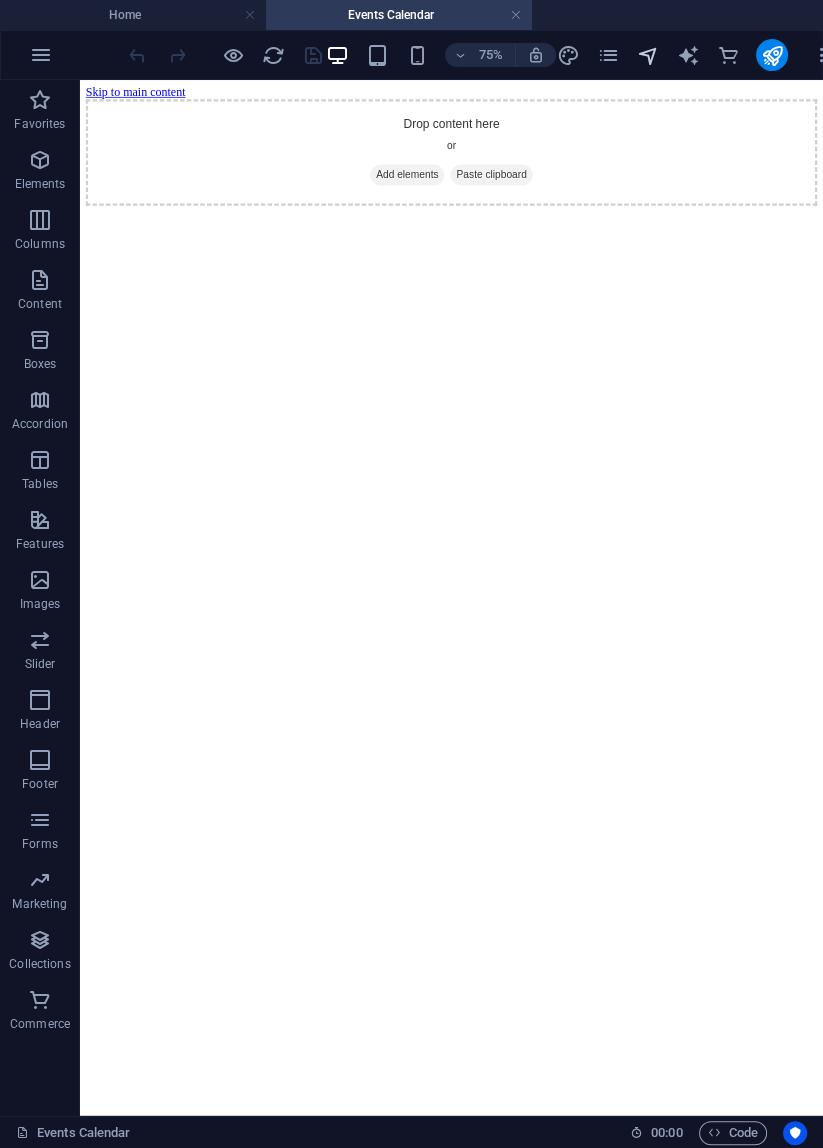 click at bounding box center (648, 55) 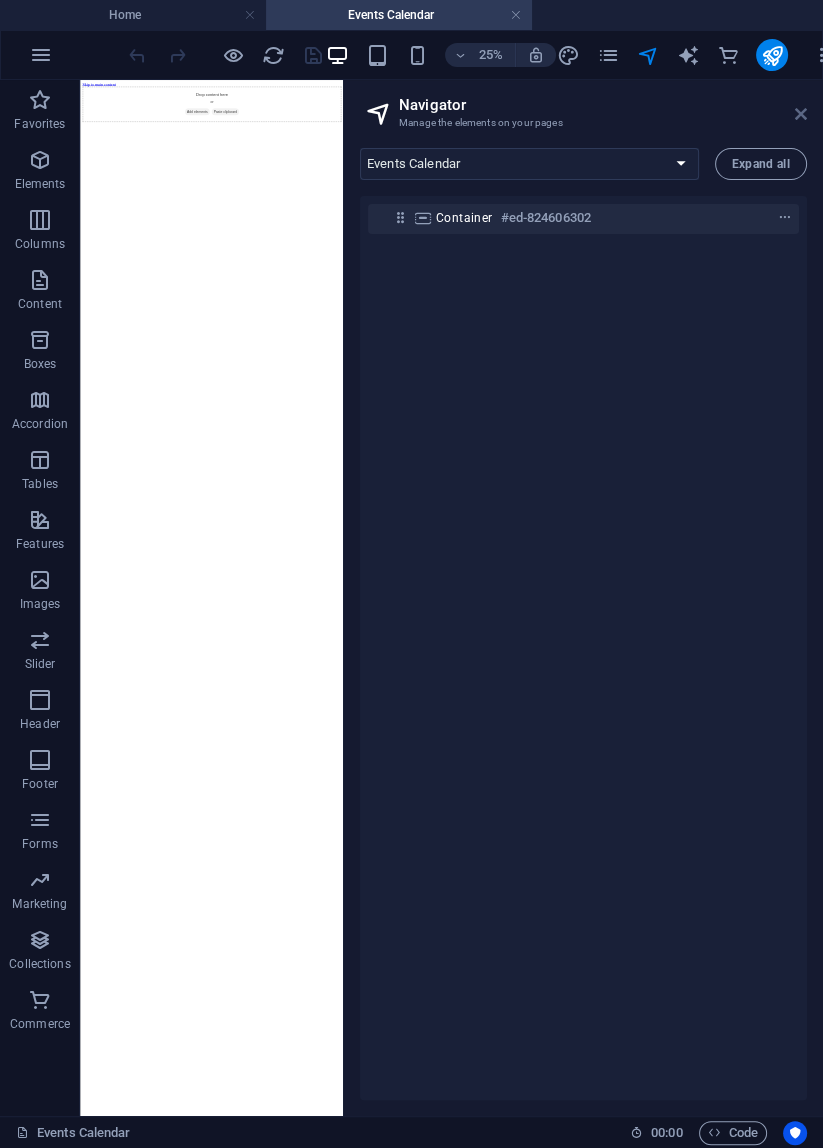 click at bounding box center (801, 114) 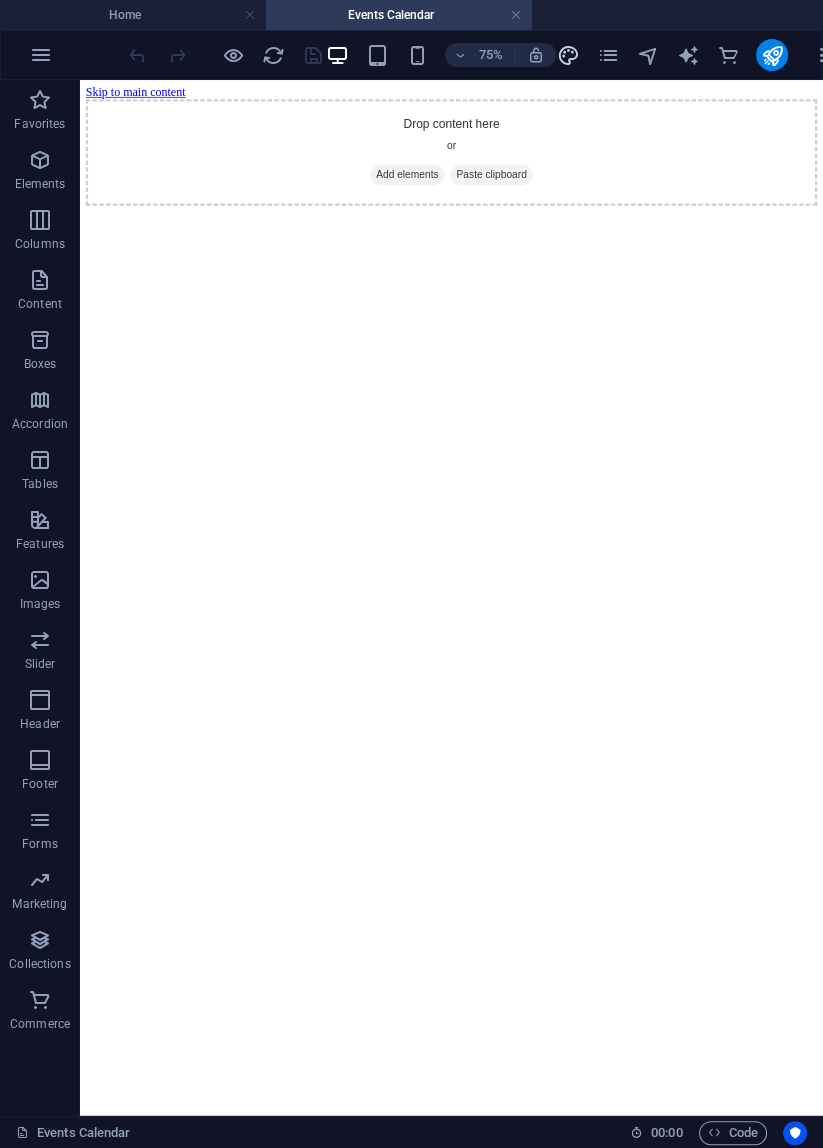 click at bounding box center [568, 55] 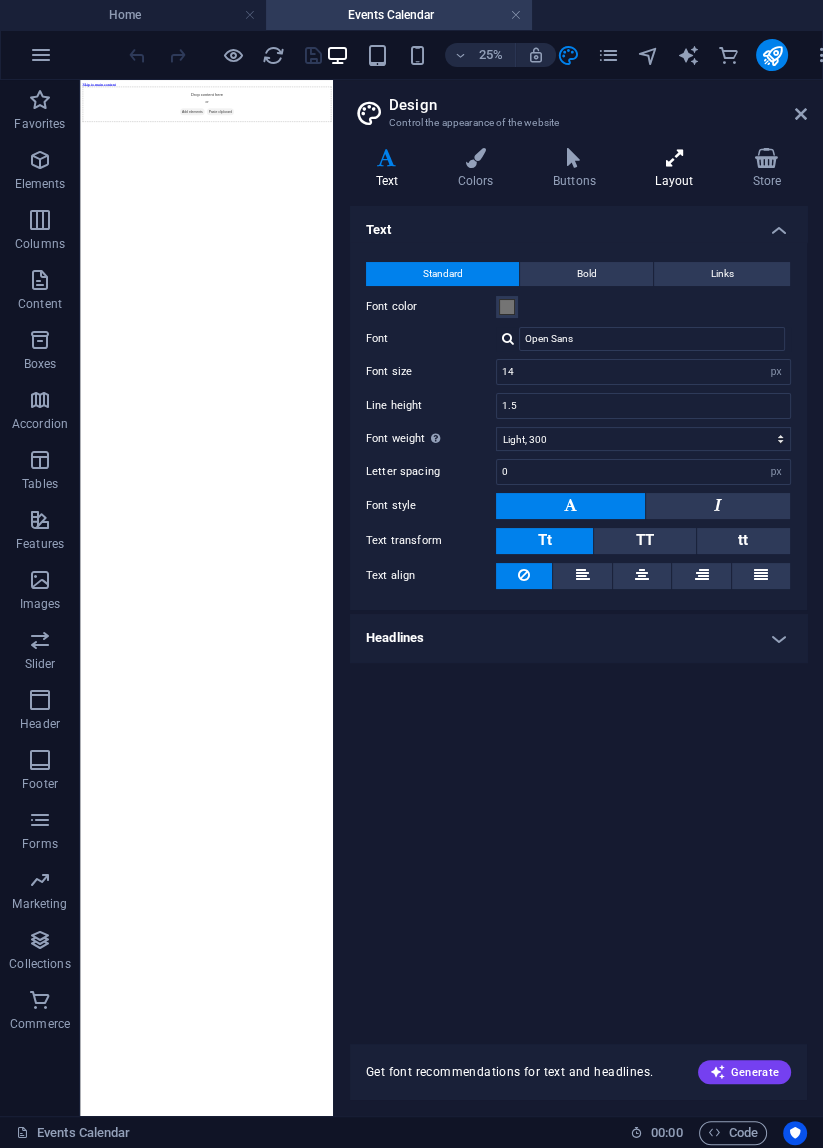 click at bounding box center [674, 158] 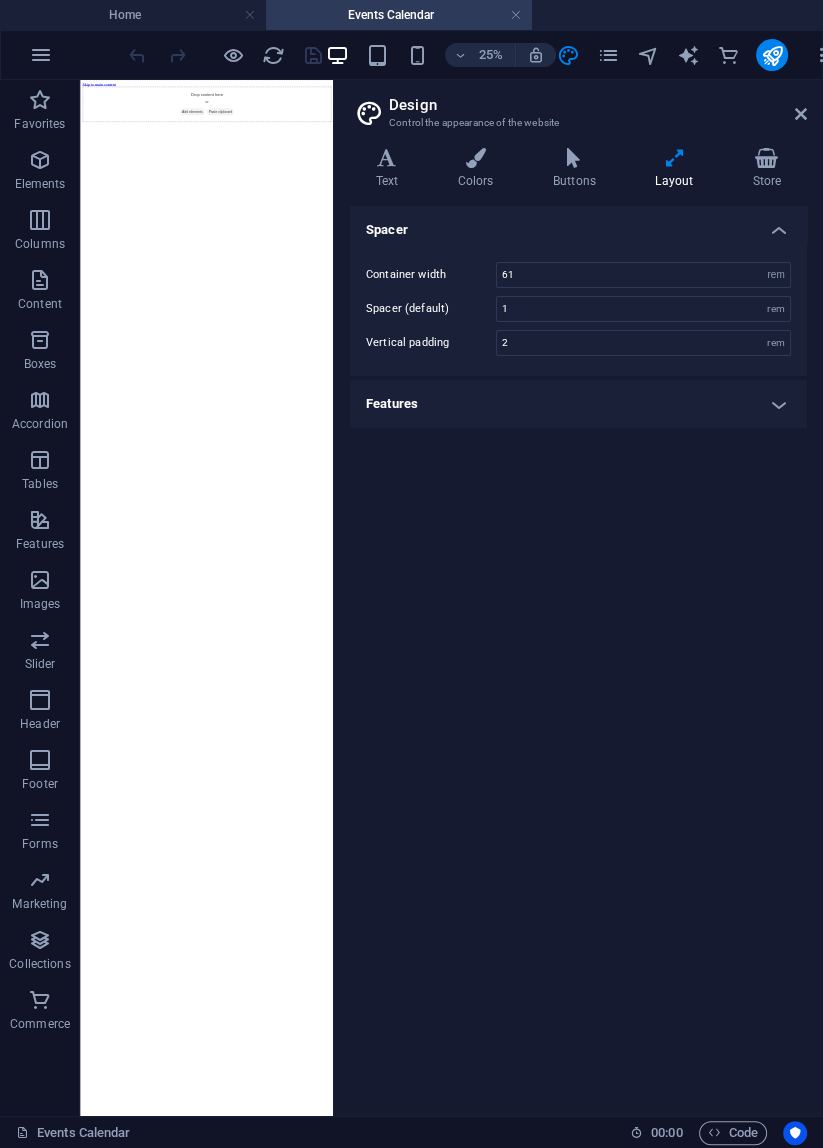 click on "Features" at bounding box center [578, 404] 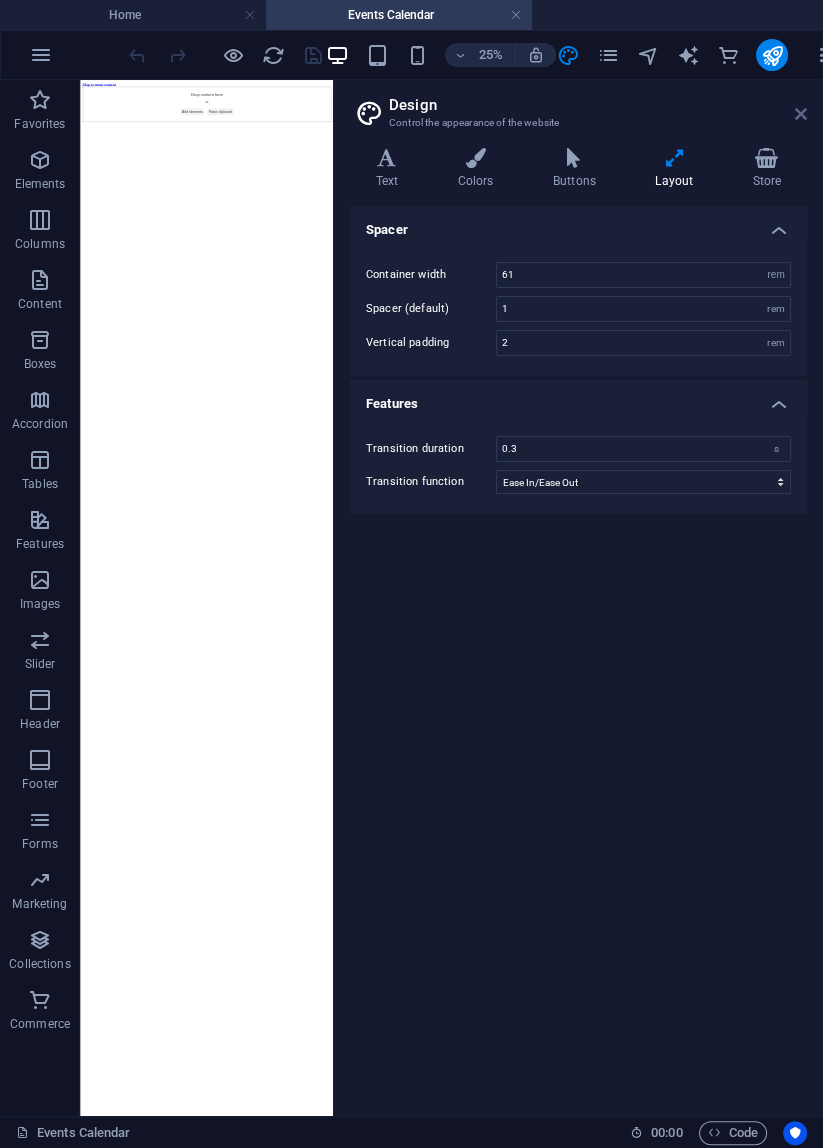 click at bounding box center [801, 114] 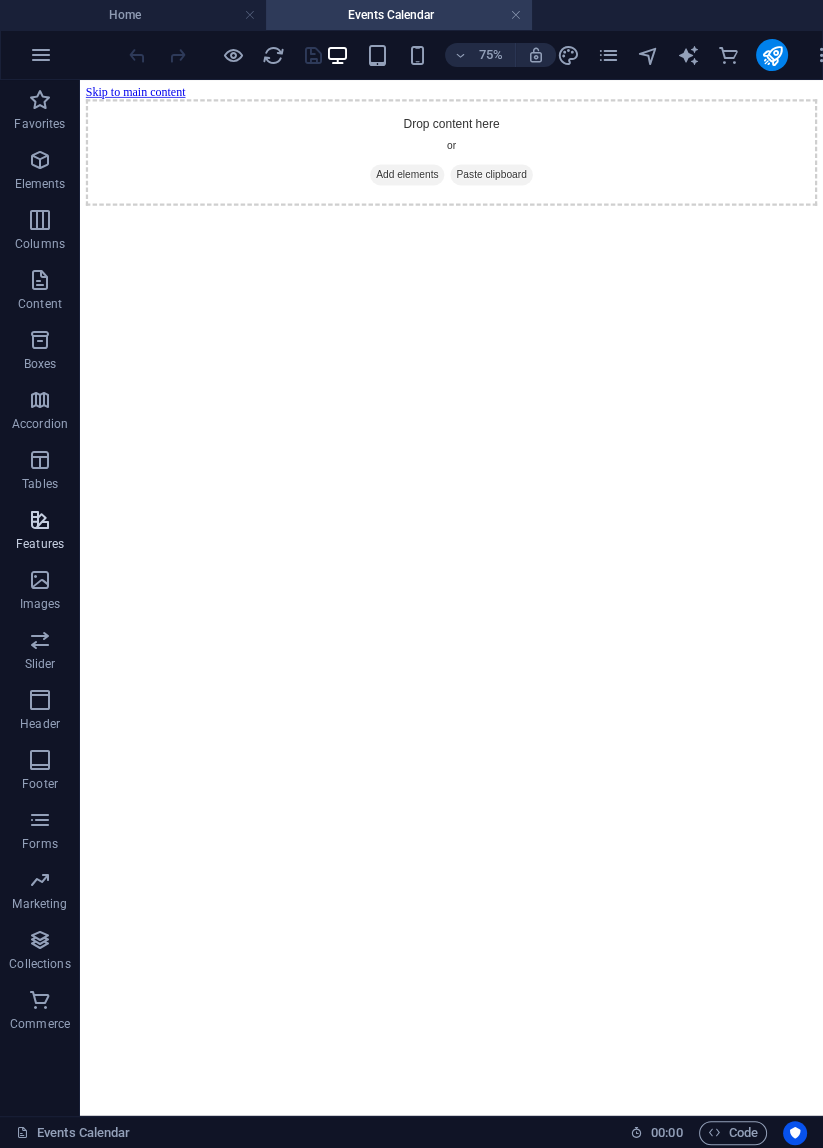 click on "Features" at bounding box center [40, 544] 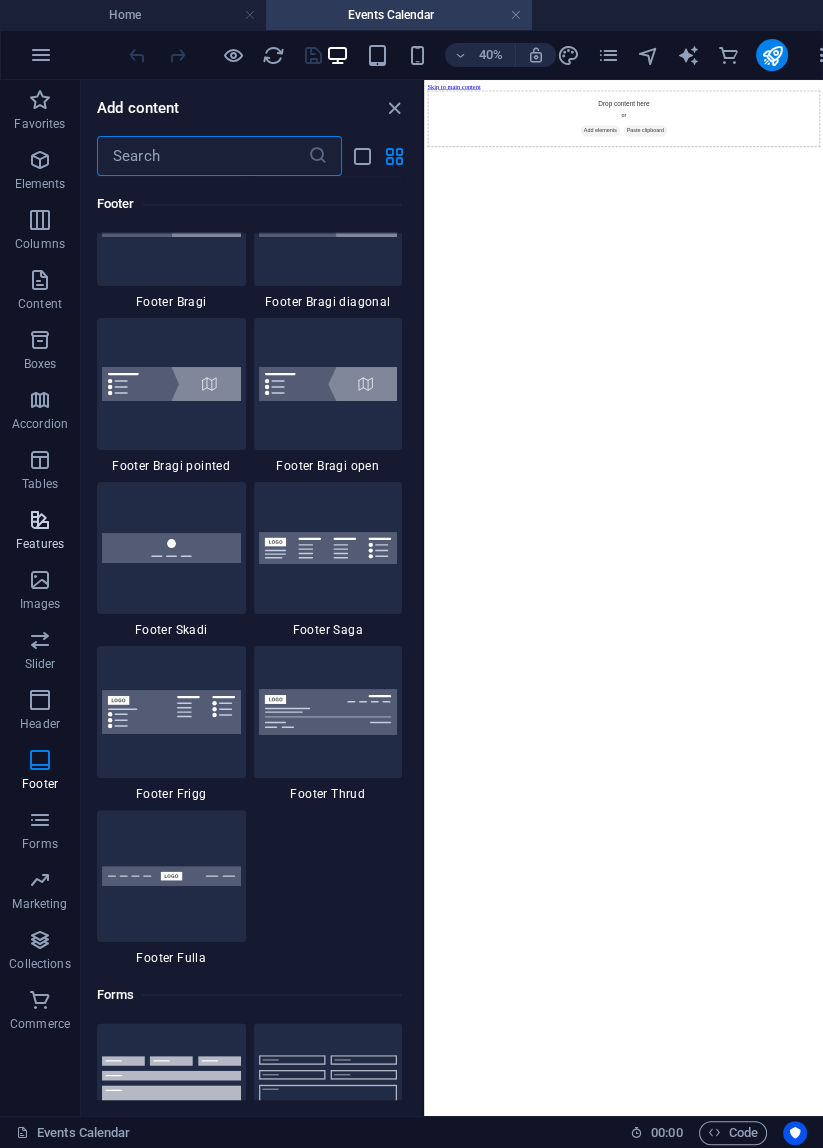 scroll, scrollTop: 13808, scrollLeft: 0, axis: vertical 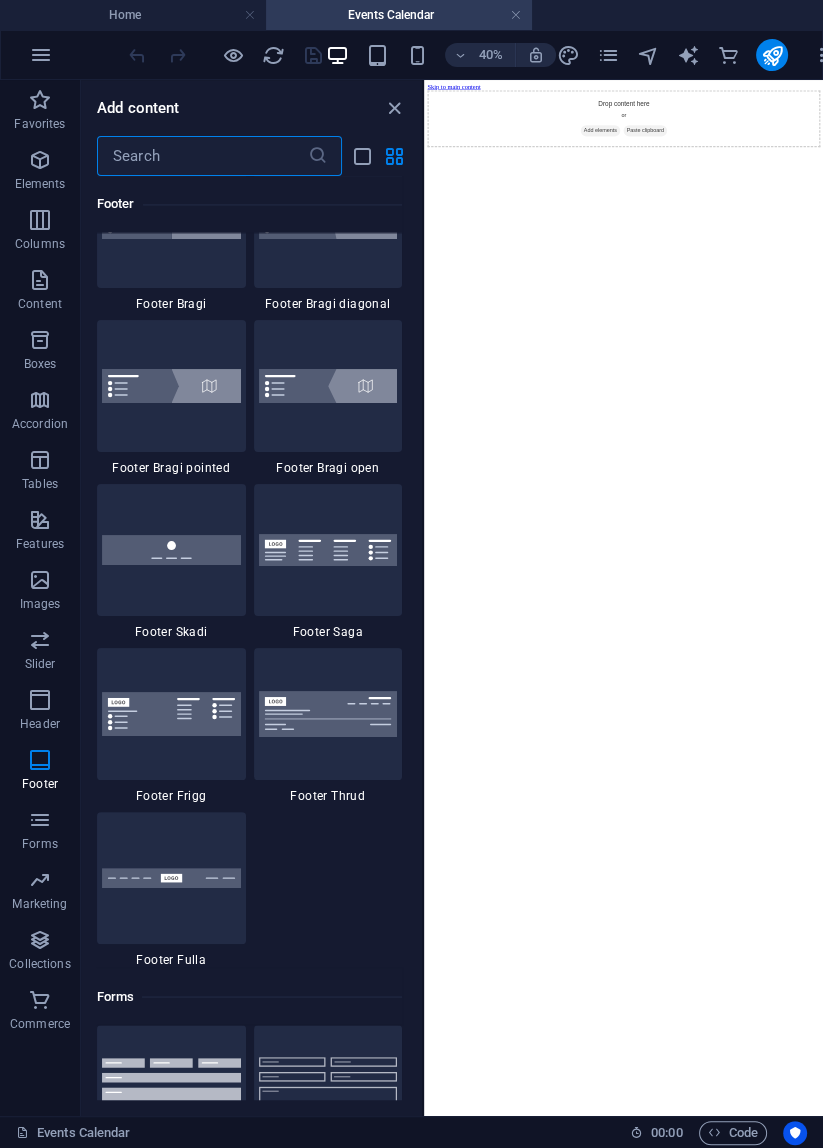 click at bounding box center [202, 156] 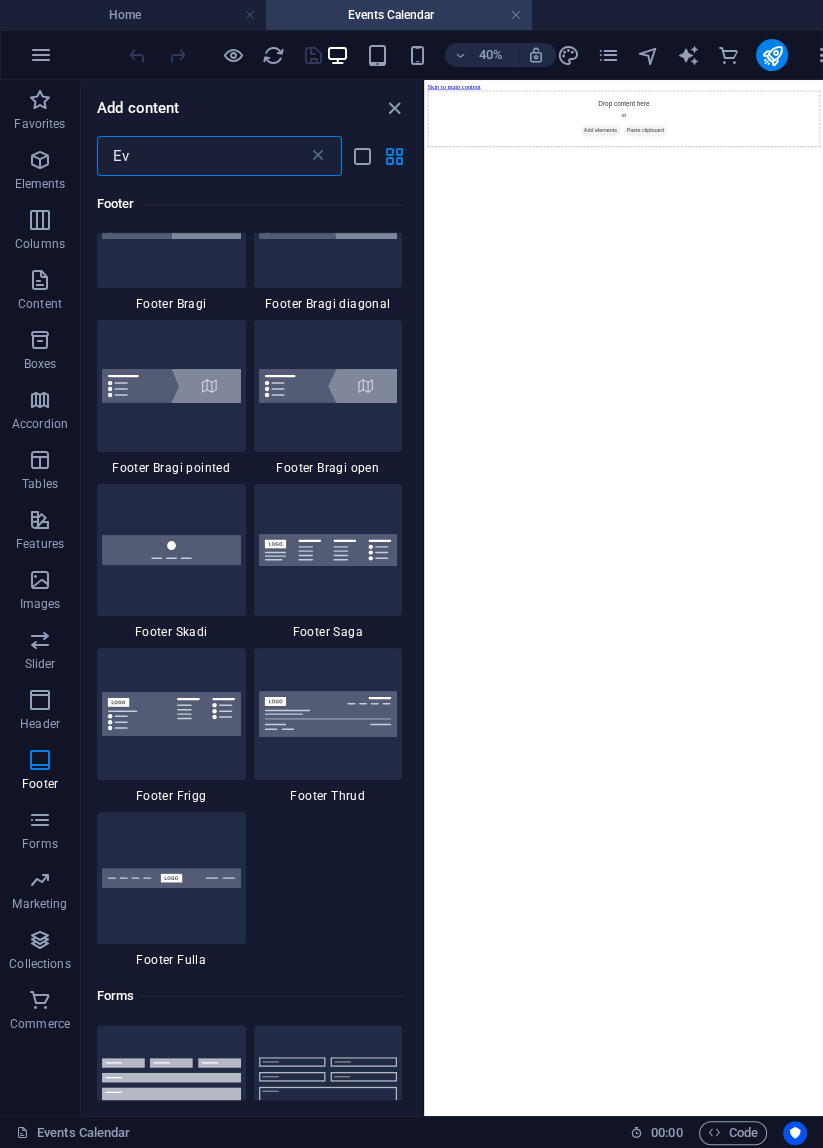 scroll, scrollTop: 213, scrollLeft: 0, axis: vertical 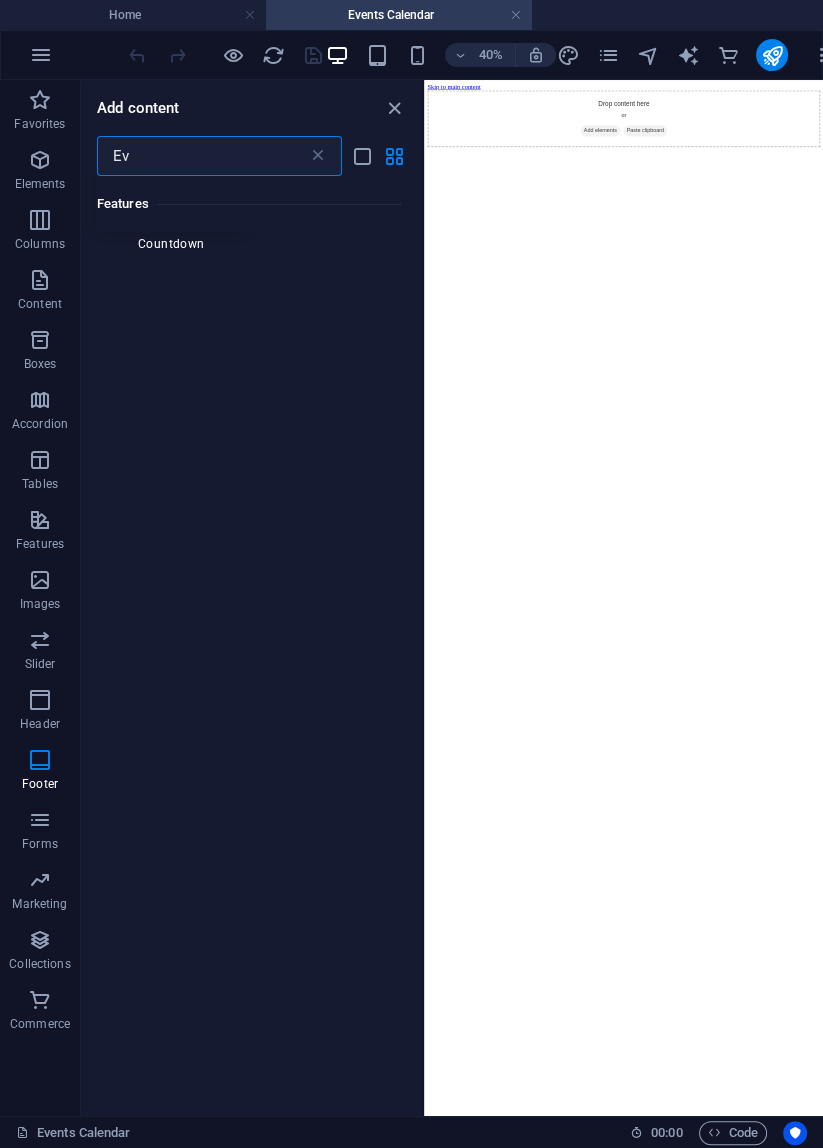 type on "E" 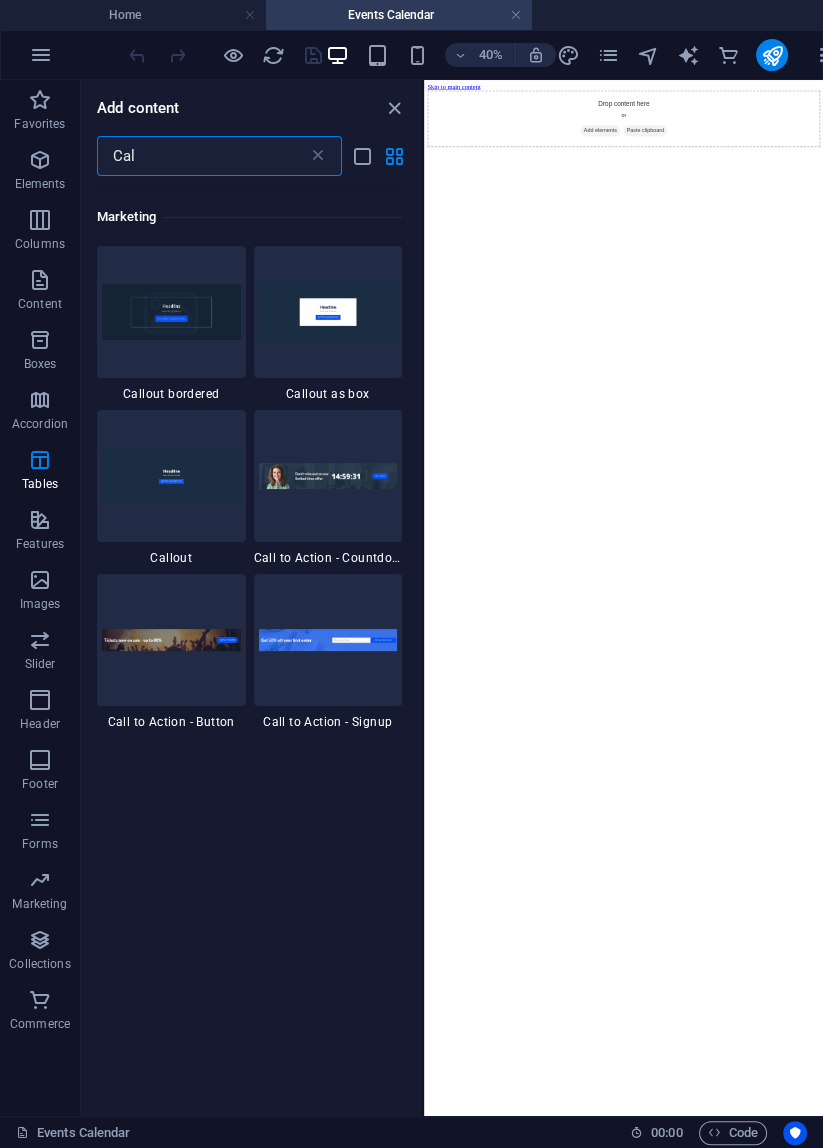 scroll, scrollTop: 412, scrollLeft: 0, axis: vertical 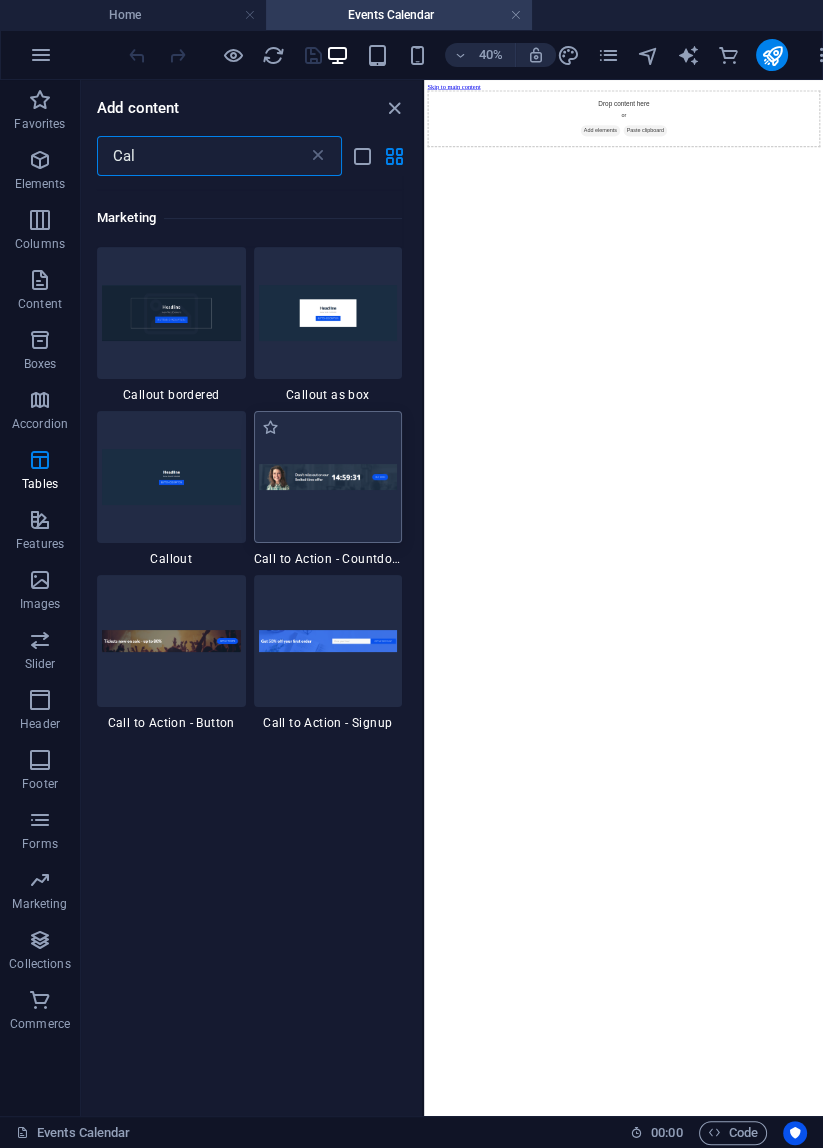 type on "Cal" 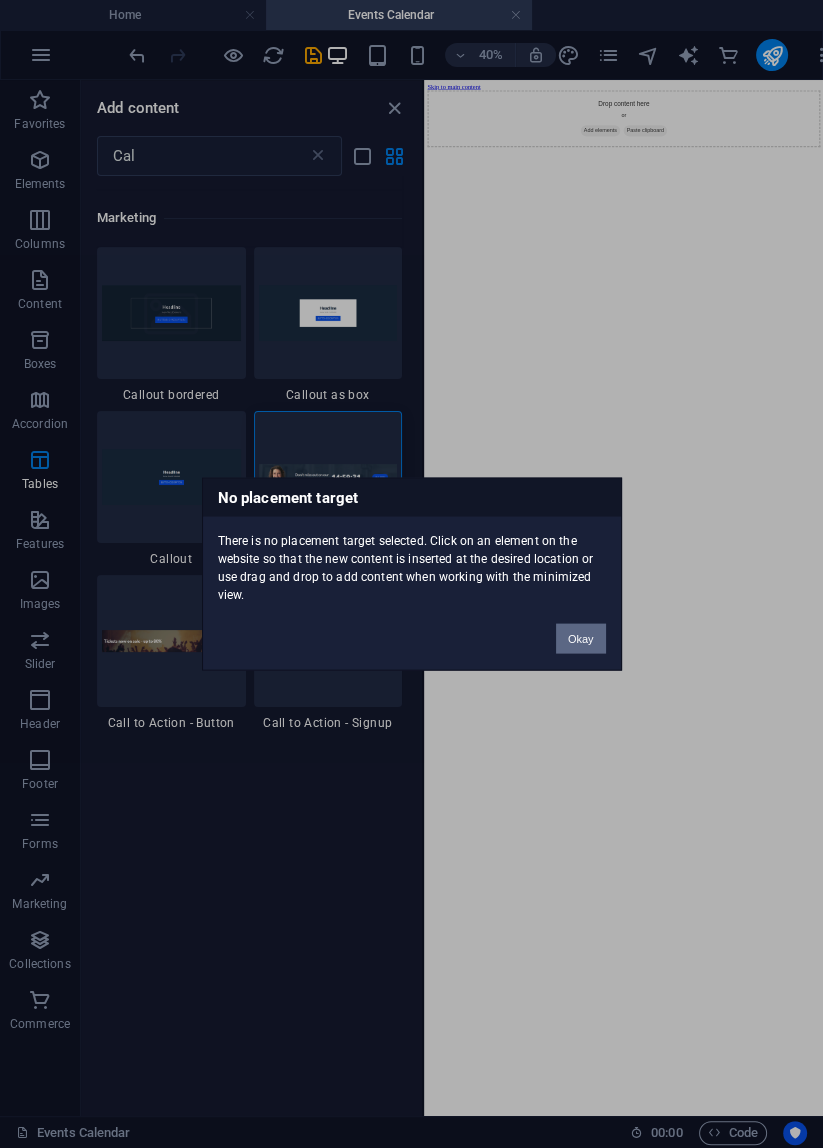 click on "Okay" at bounding box center [581, 639] 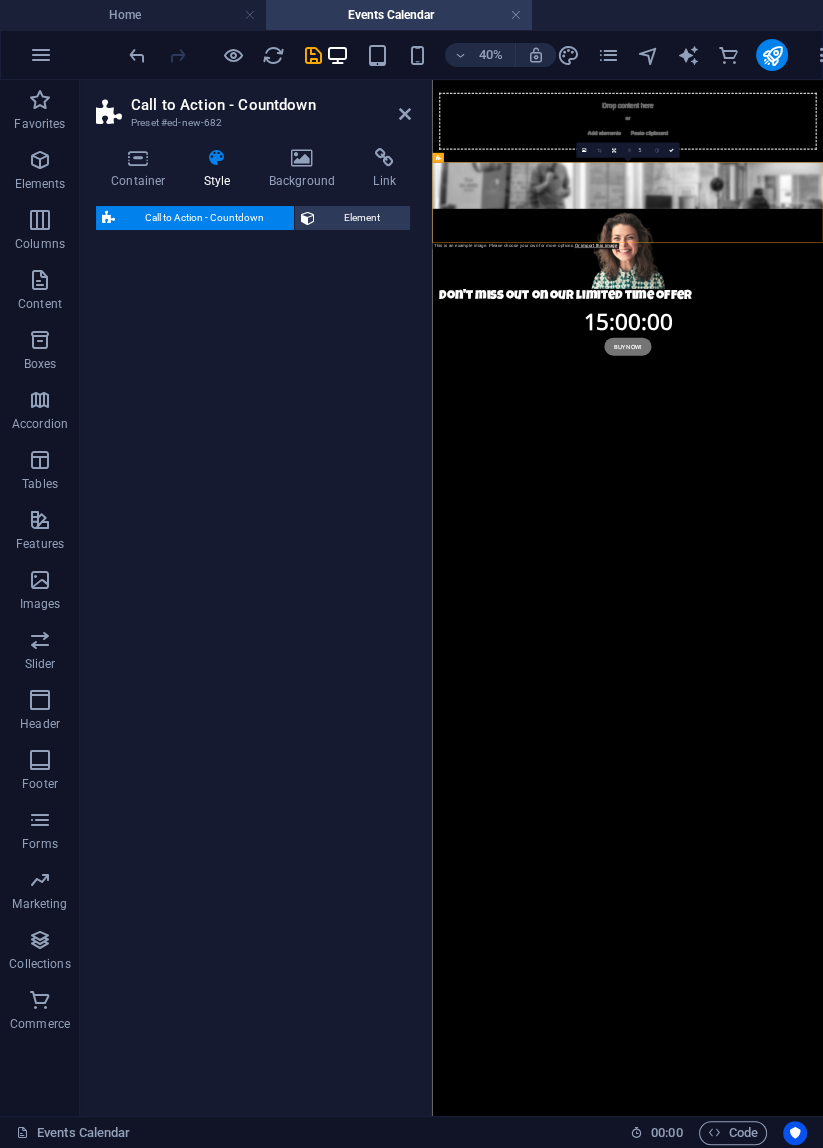 select on "rem" 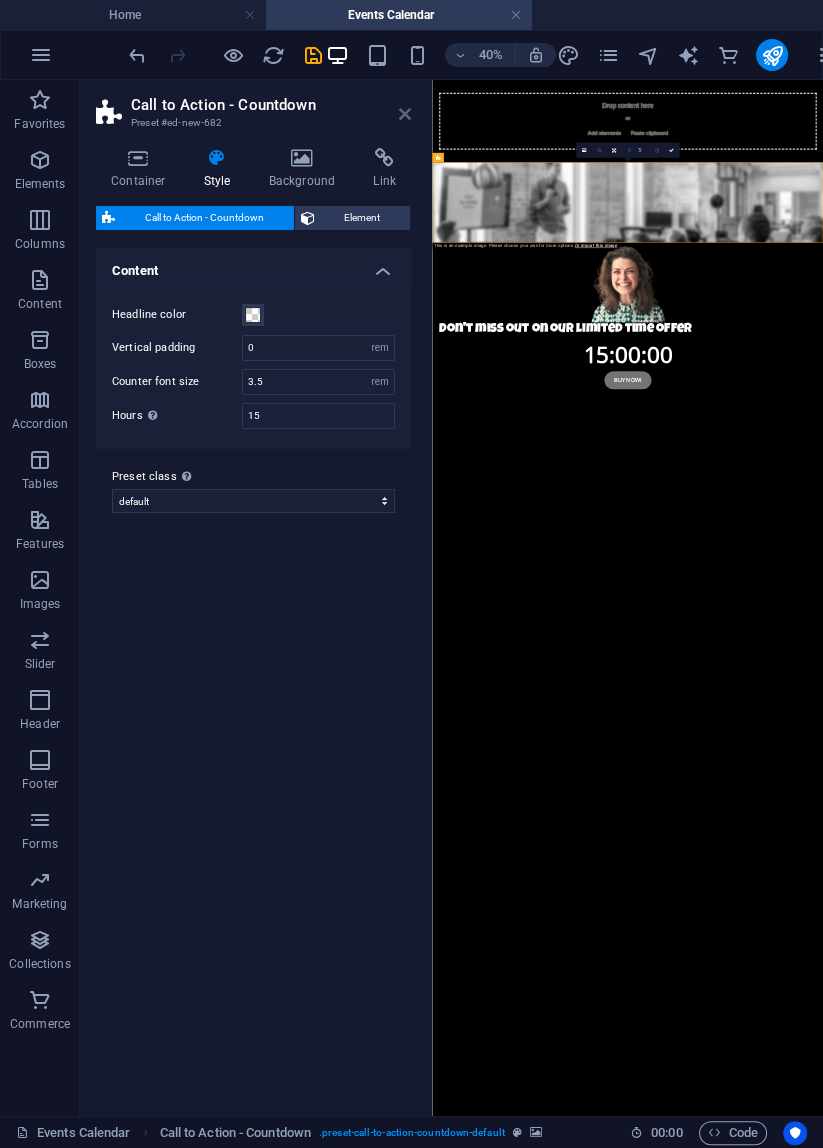 click at bounding box center (405, 114) 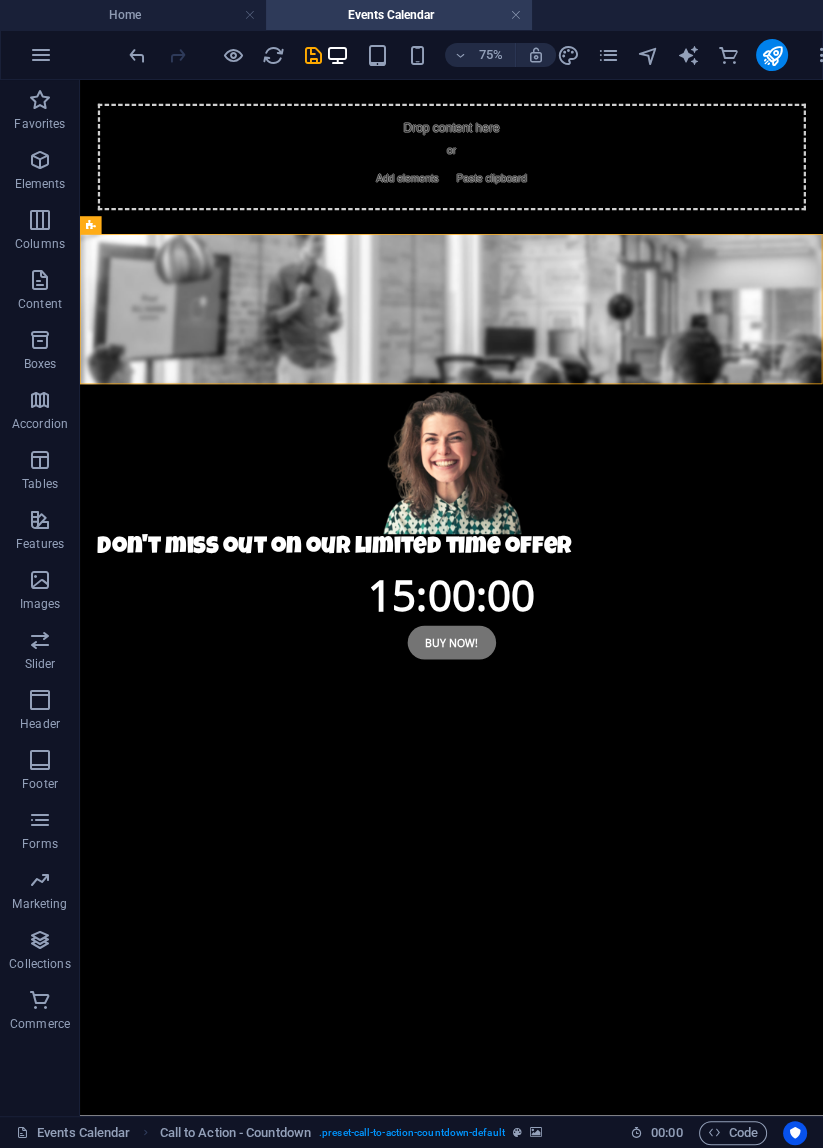 click on "Don't miss out on our limited time offer" at bounding box center [576, 705] 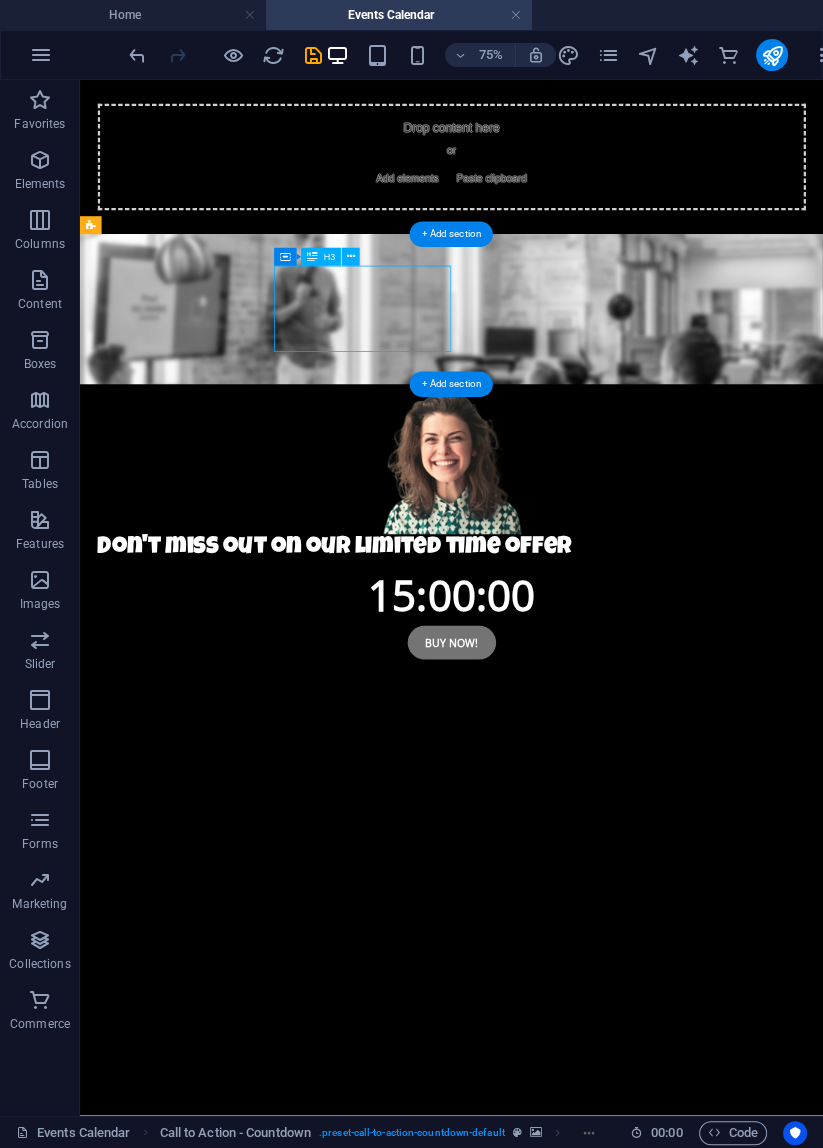 click on "Don't miss out on our limited time offer" at bounding box center (576, 705) 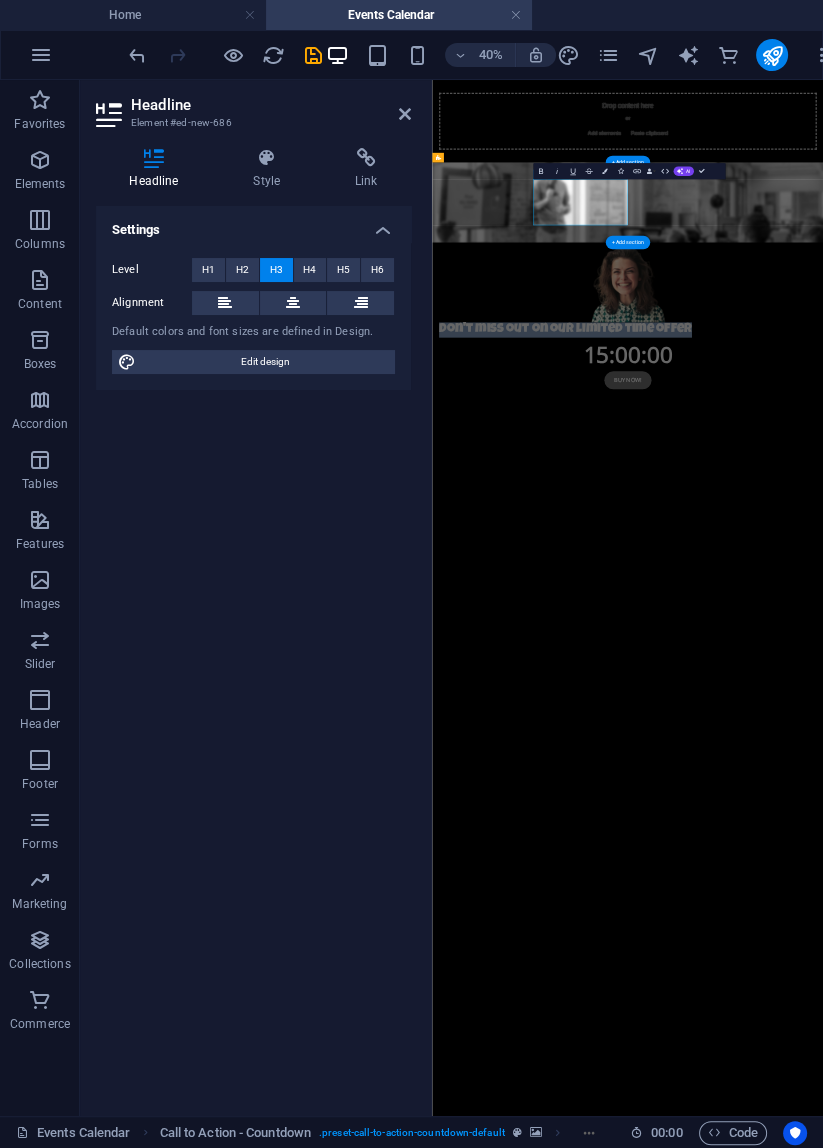 click on "Don't miss out on our limited time offer" at bounding box center [921, 705] 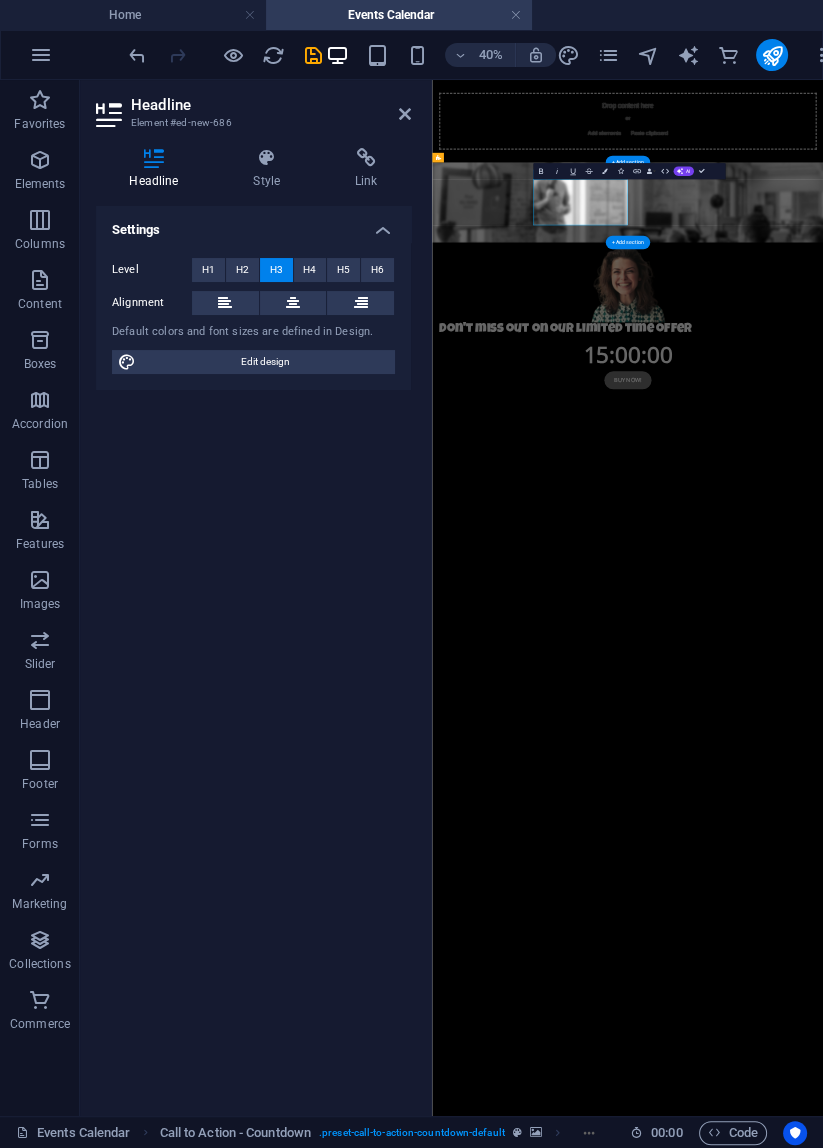 click on "Don't miss out on our limited time offer" at bounding box center [921, 705] 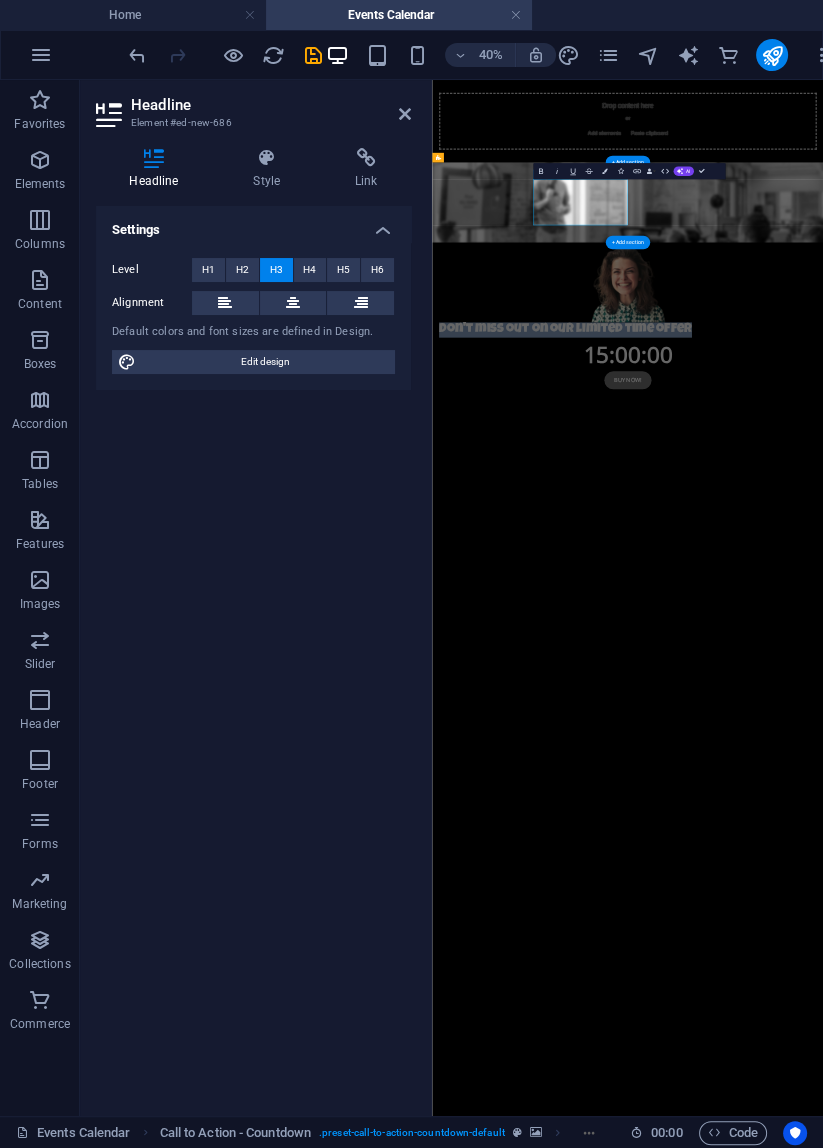 type 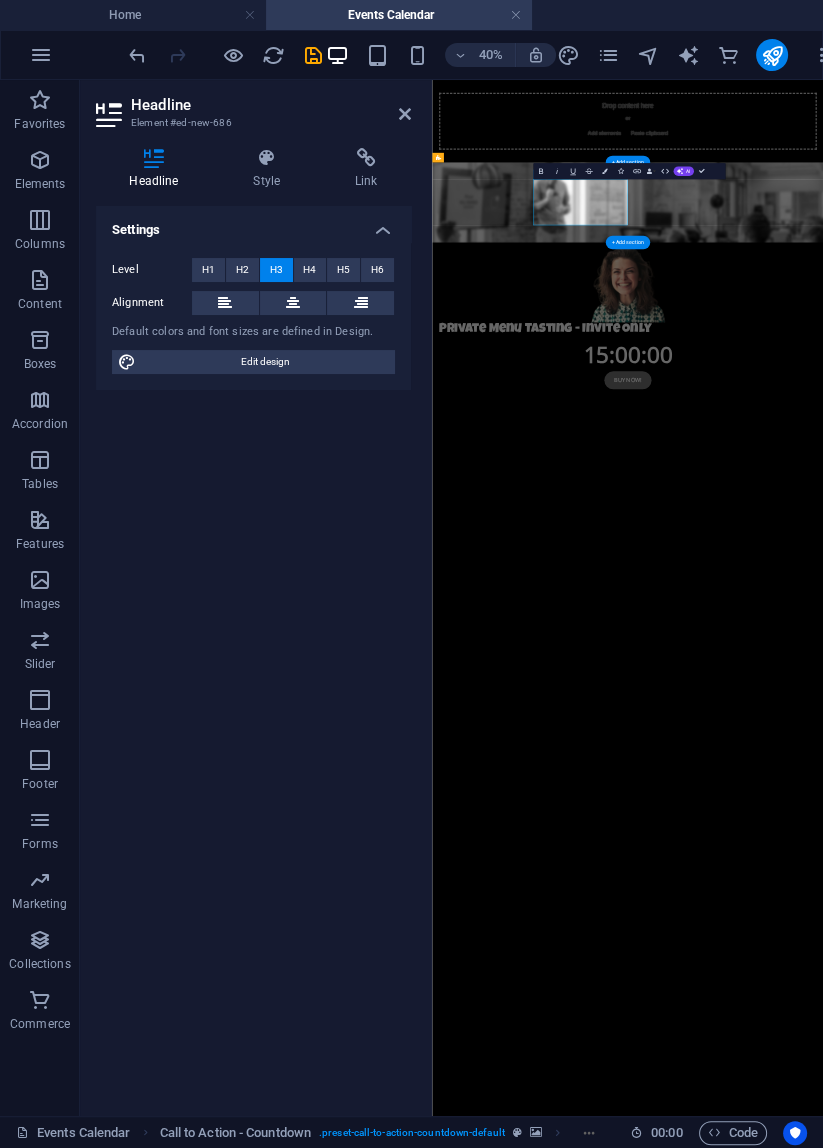 click on "15 : 00 : 00" at bounding box center (921, 766) 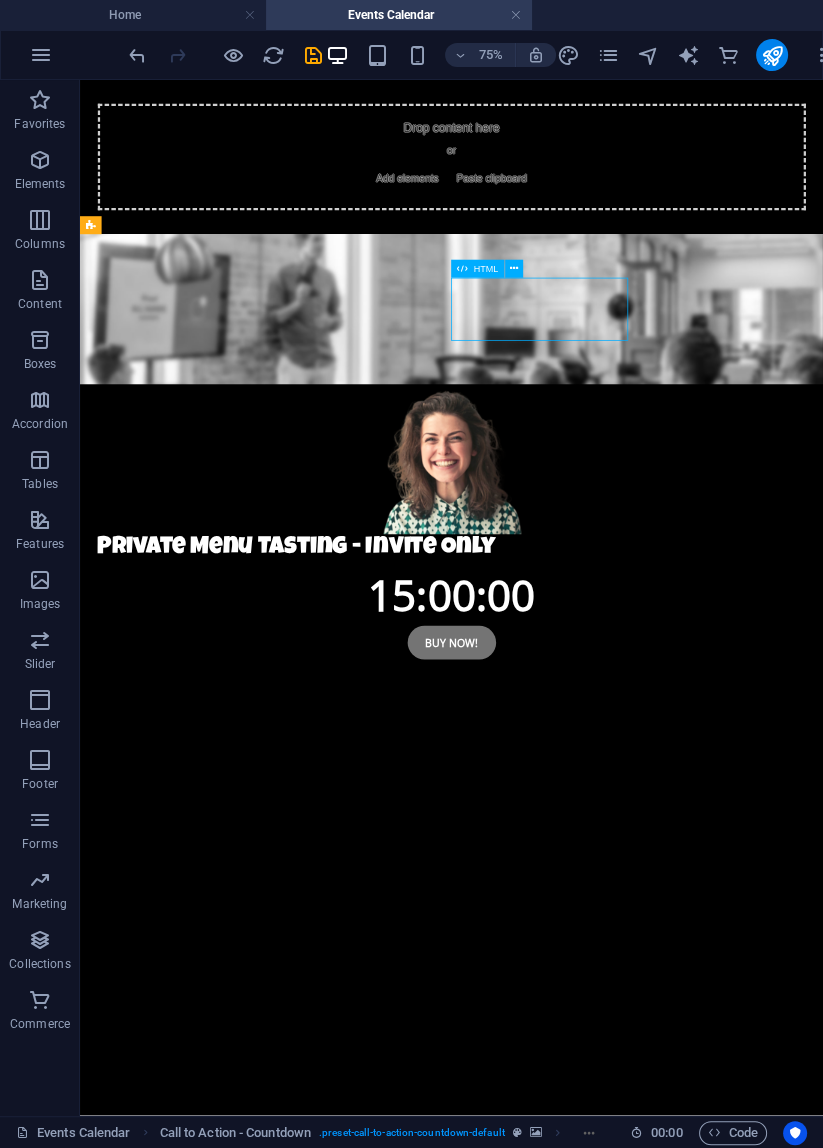 click on "15 : 00 : 00" at bounding box center [576, 766] 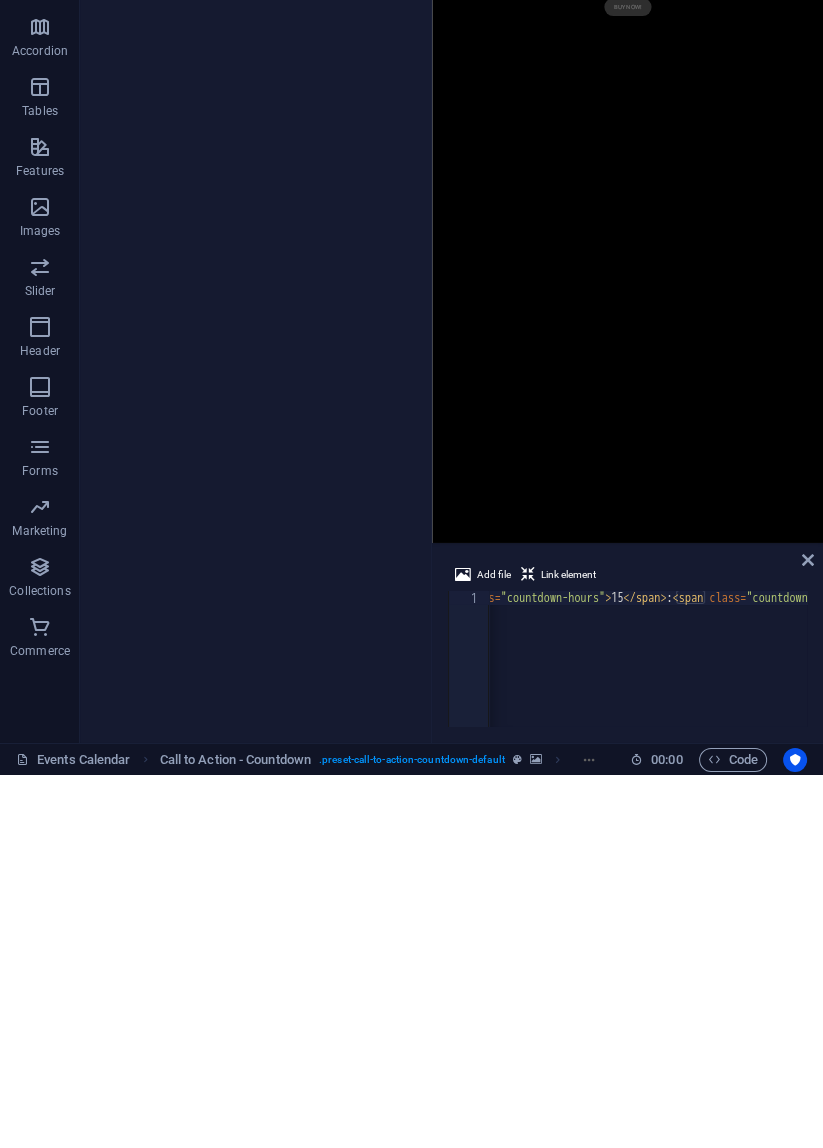scroll, scrollTop: 0, scrollLeft: 64, axis: horizontal 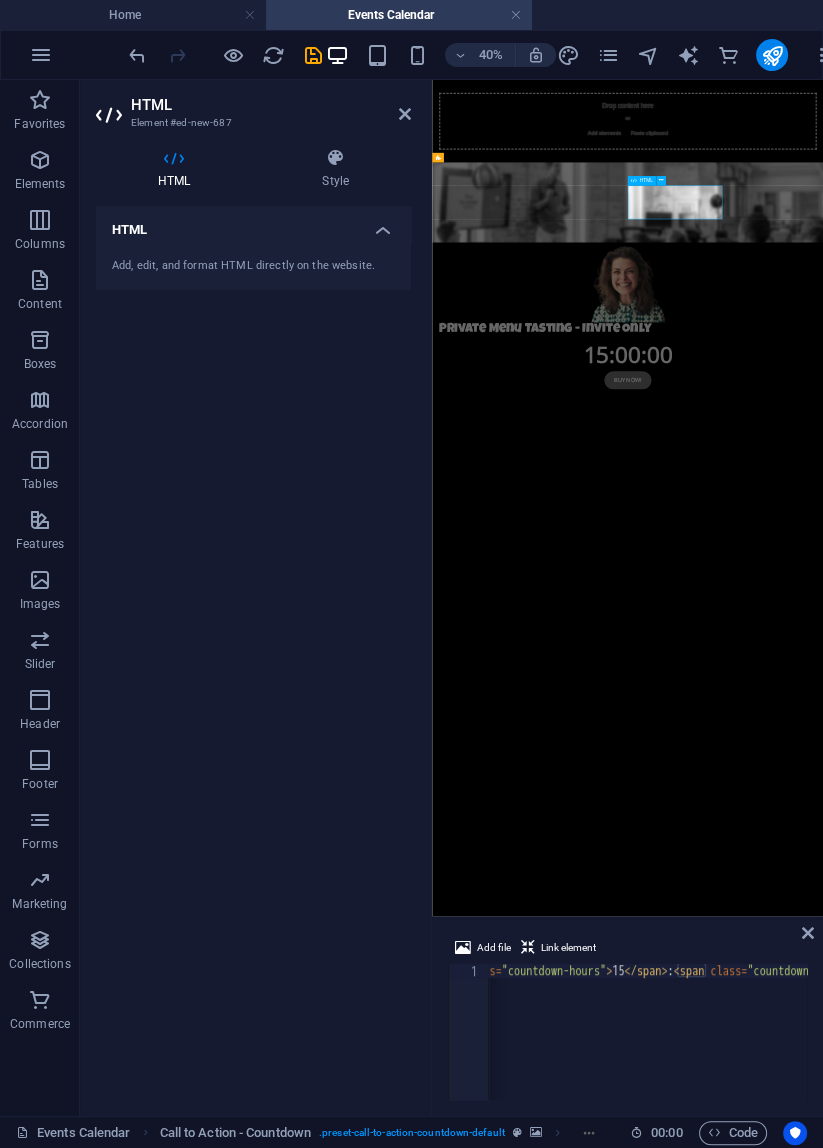 click on "< span   class = "countdown-hours" > 15 </ span > : < span   class = "countdown-minutes" > 00 </ span > : < span   class = "countdown-seconds" > 00 </ span >" at bounding box center (879, 1044) 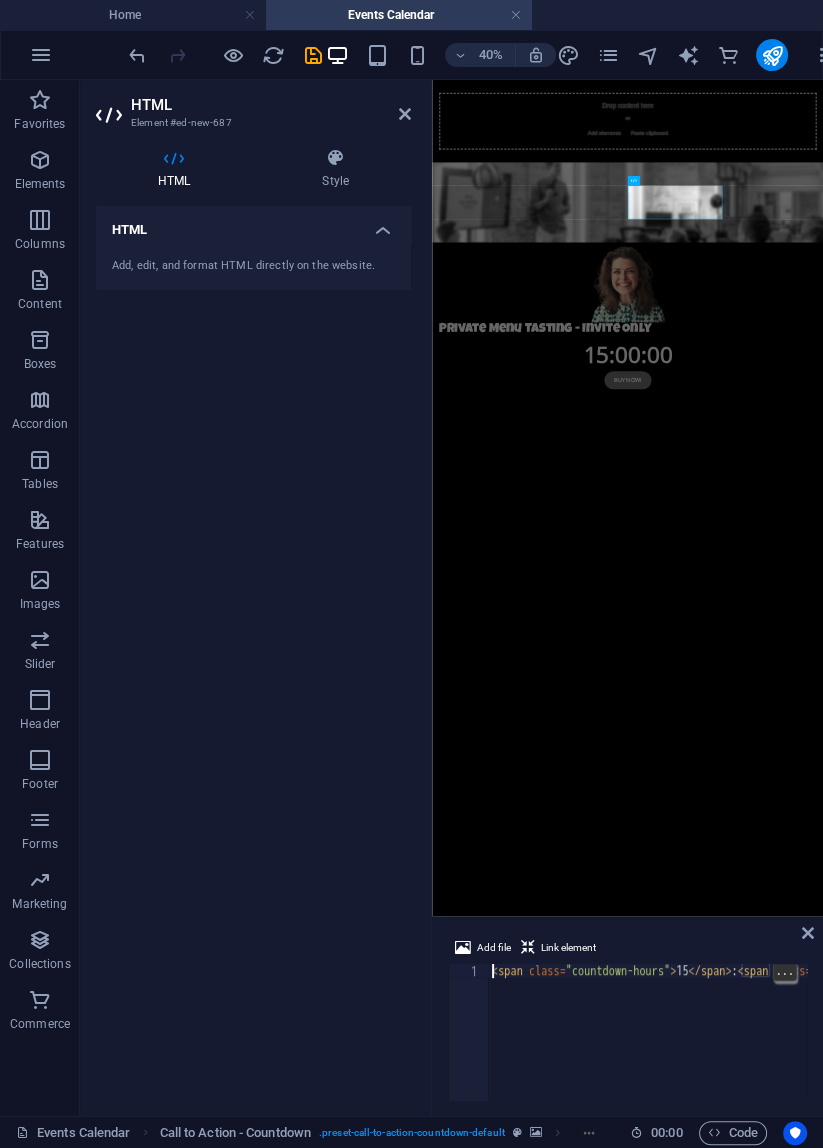 scroll, scrollTop: 0, scrollLeft: 0, axis: both 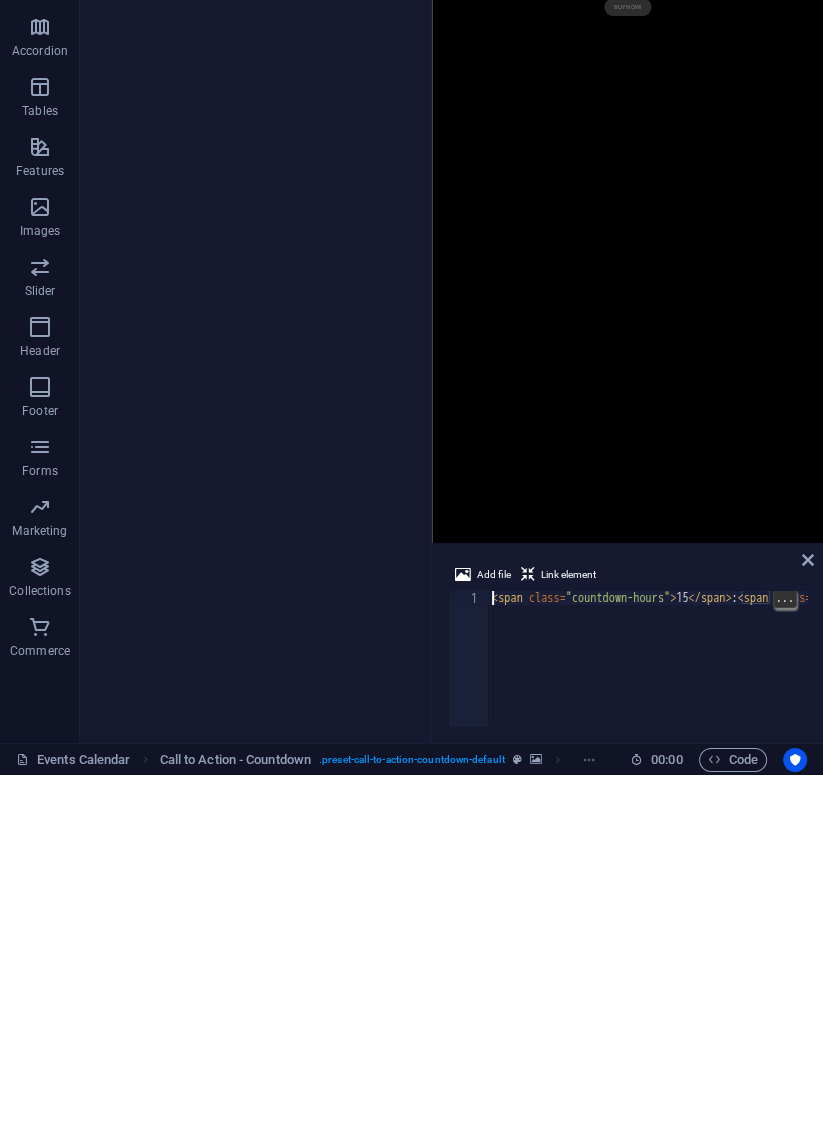 click on "< span   class = "countdown-hours" > 15 </ span > : < span   class = "countdown-minutes" > 00 </ span > : < span   class = "countdown-seconds" > 00 </ span >" at bounding box center [943, 1044] 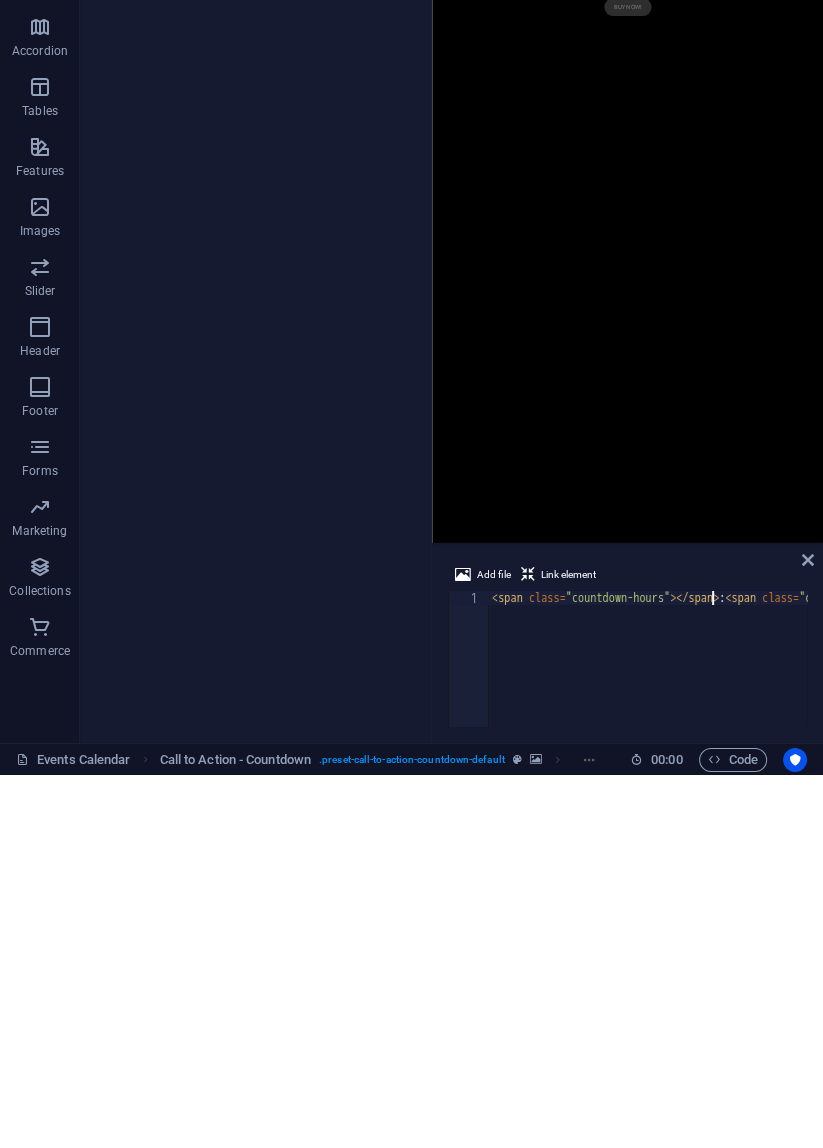 type on "<span class="countdown-hours">7</span>:<span class="countdown-minutes">00</span>:<span class="countdown-seconds">00</span>" 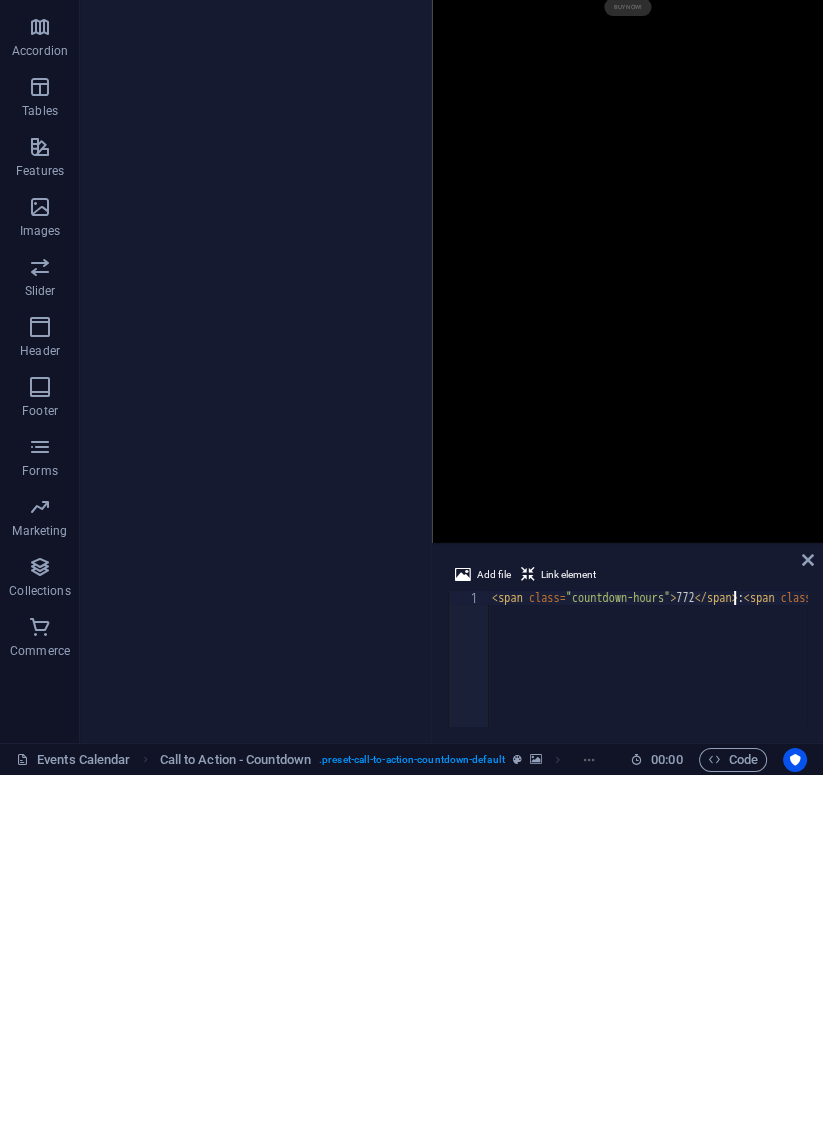 scroll, scrollTop: 0, scrollLeft: 0, axis: both 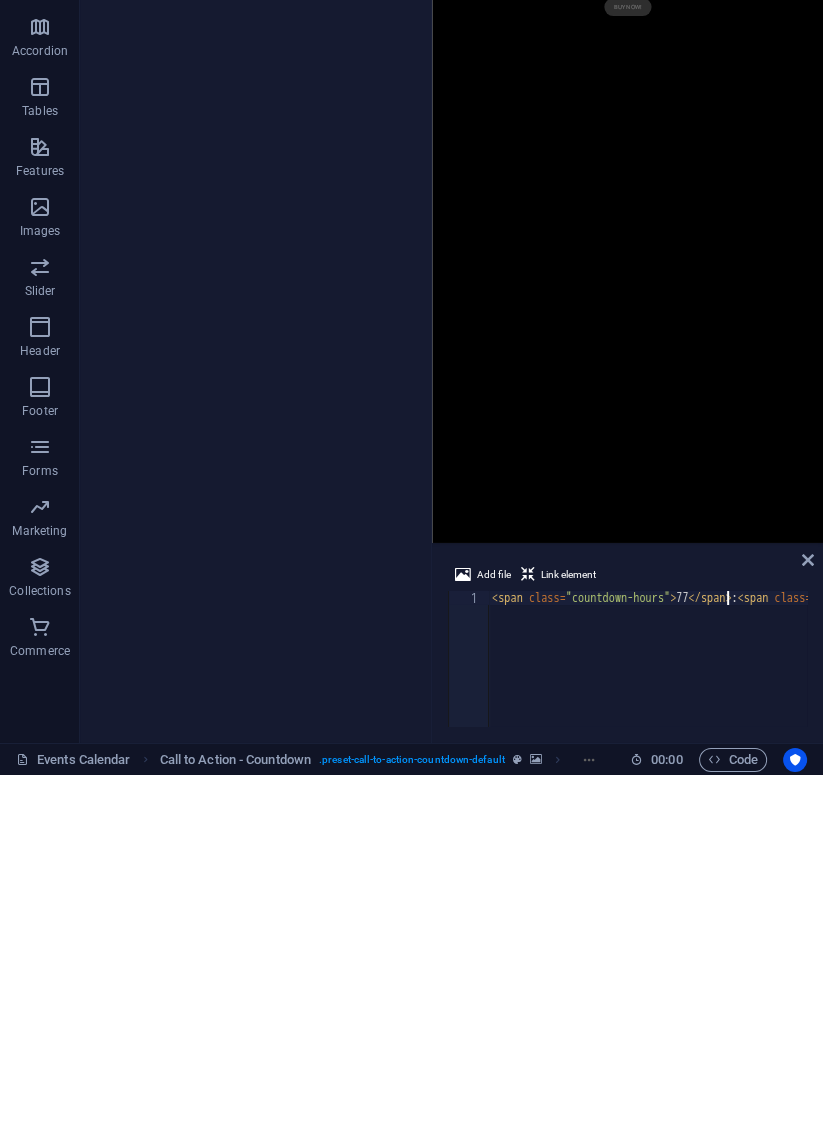 type on "<span class="countdown-hours">7</span>:<span class="countdown-minutes">00</span>:<span class="countdown-seconds">00</span>" 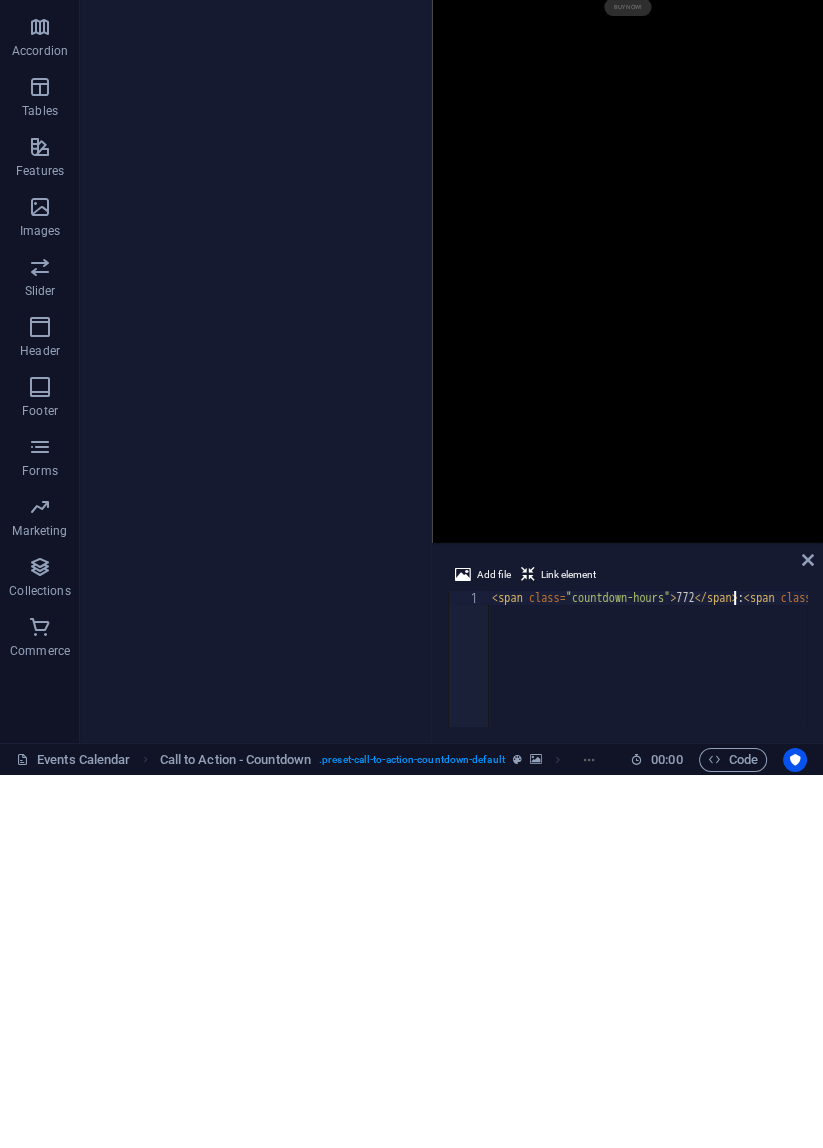 scroll, scrollTop: 0, scrollLeft: 0, axis: both 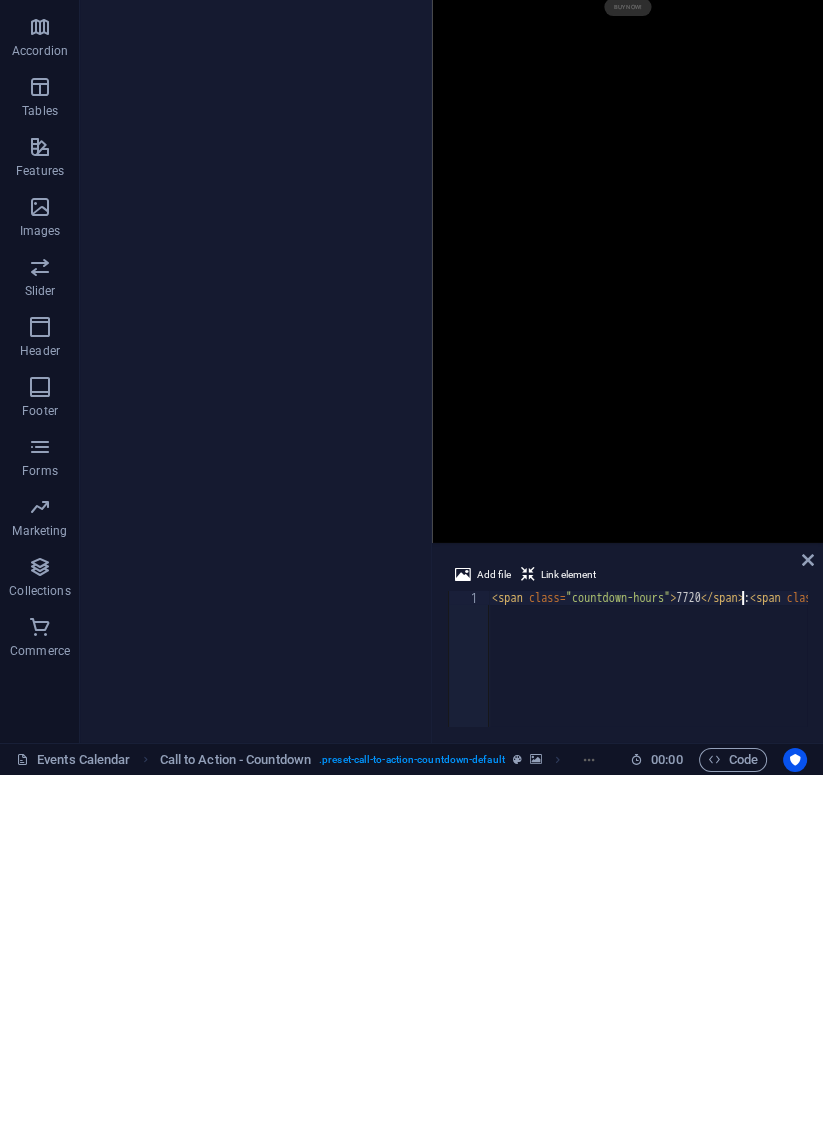 click on "HTML Add, edit, and format HTML directly on the website." at bounding box center (253, 653) 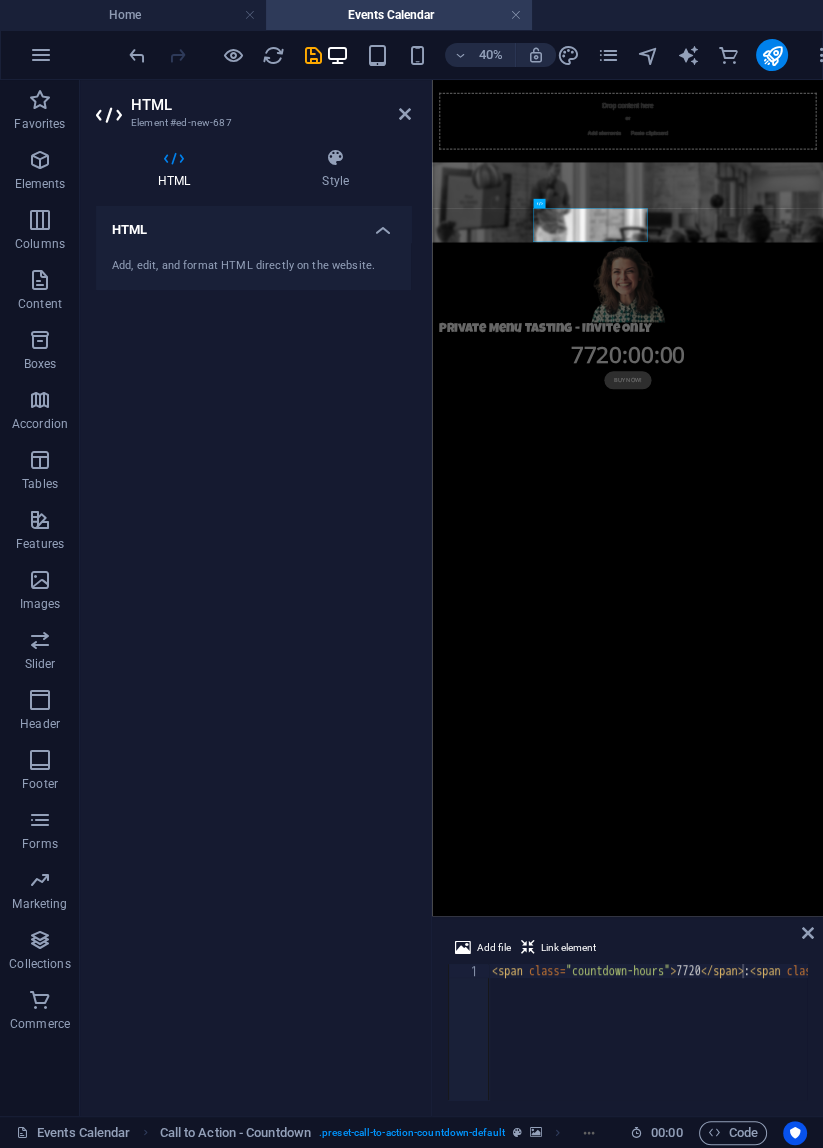 click on "< span   class = "countdown-hours" > 7720 </ span > : < span   class = "countdown-minutes" > 00 </ span > : < span   class = "countdown-seconds" > 00 </ span >" at bounding box center (950, 1044) 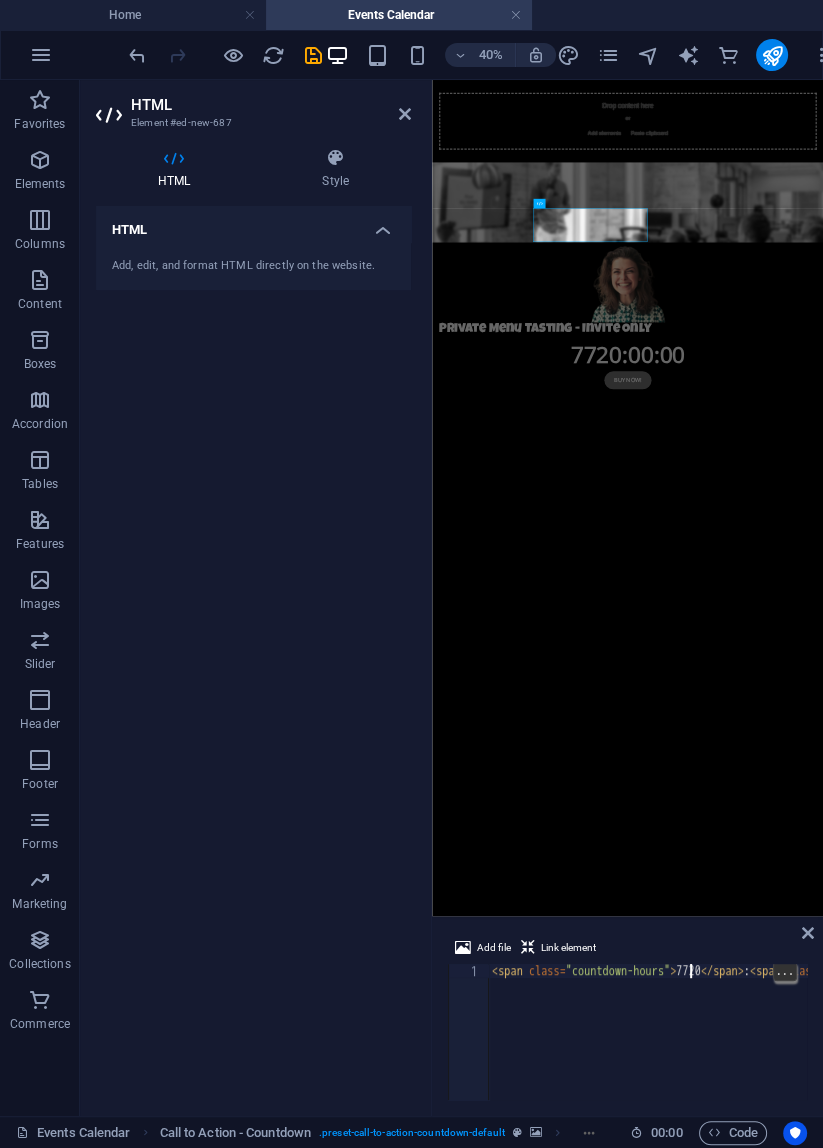 scroll, scrollTop: 0, scrollLeft: 16, axis: horizontal 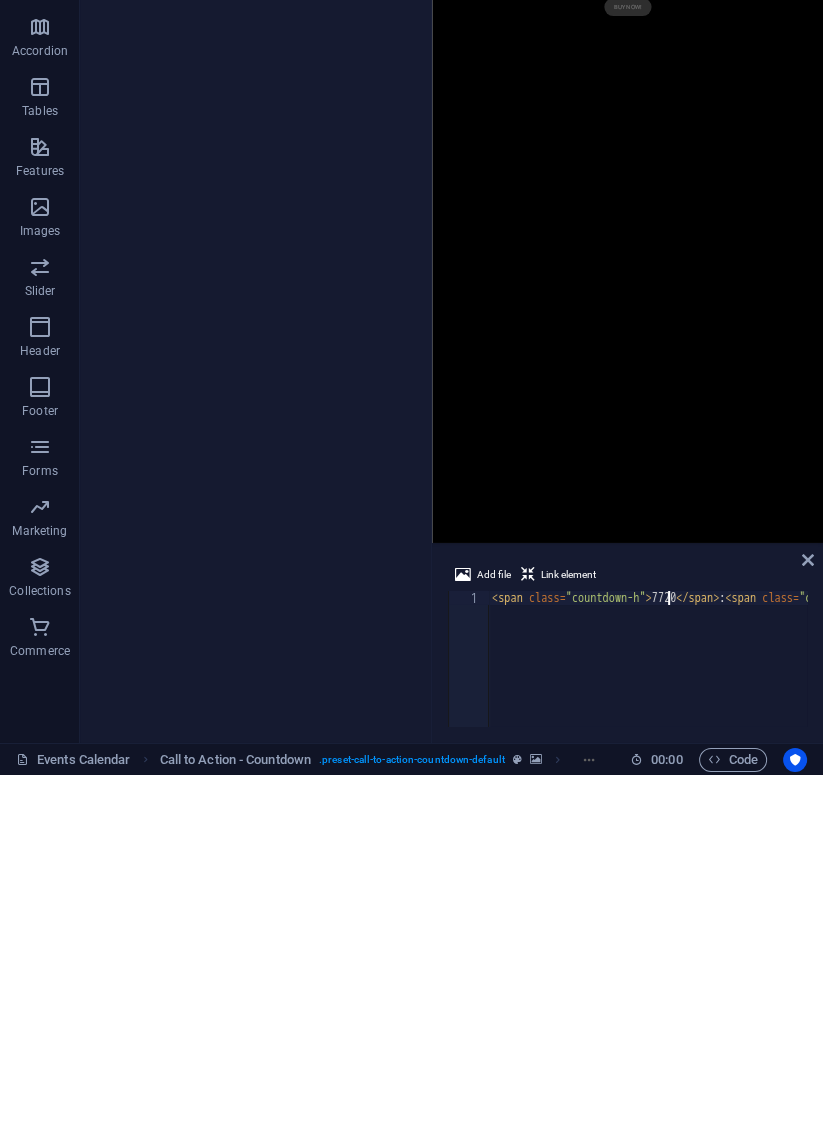 type on "<span class="countdown-">7720</span>:<span class="countdown-minutes">00</span>:<span class="countdown-seconds">00</span>" 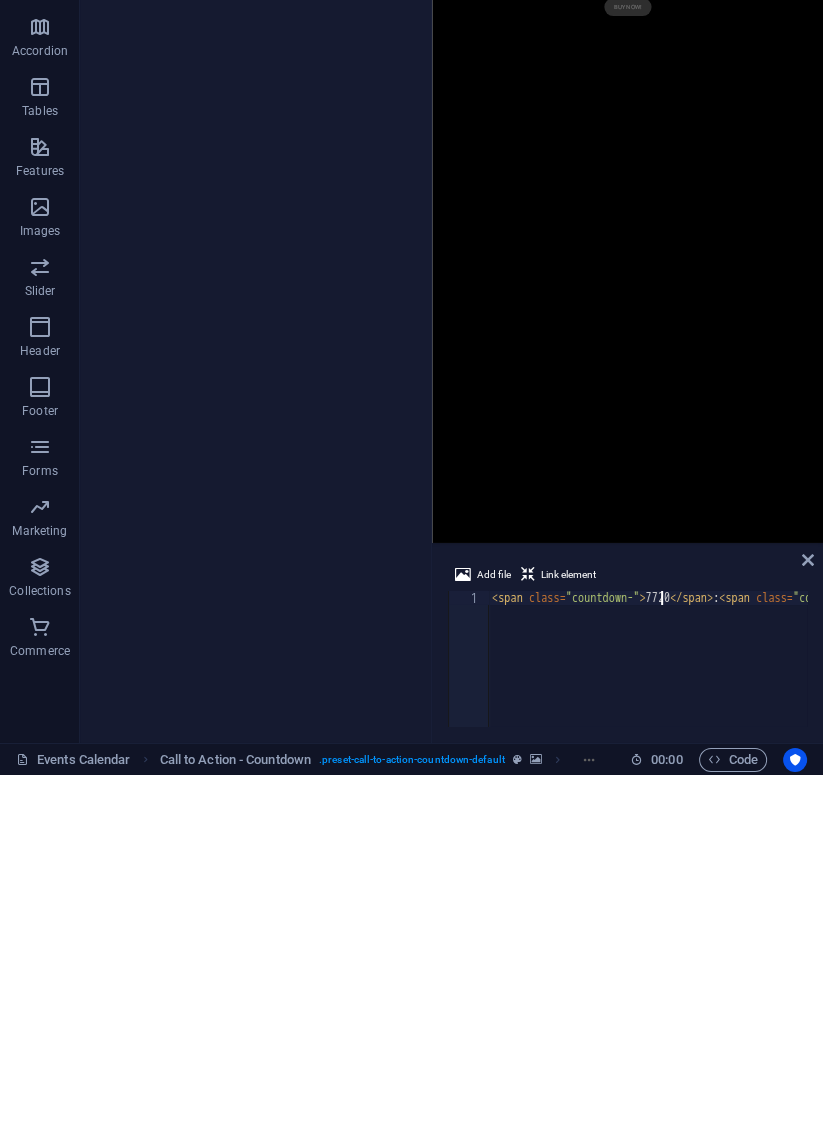 type on "countdown-d" 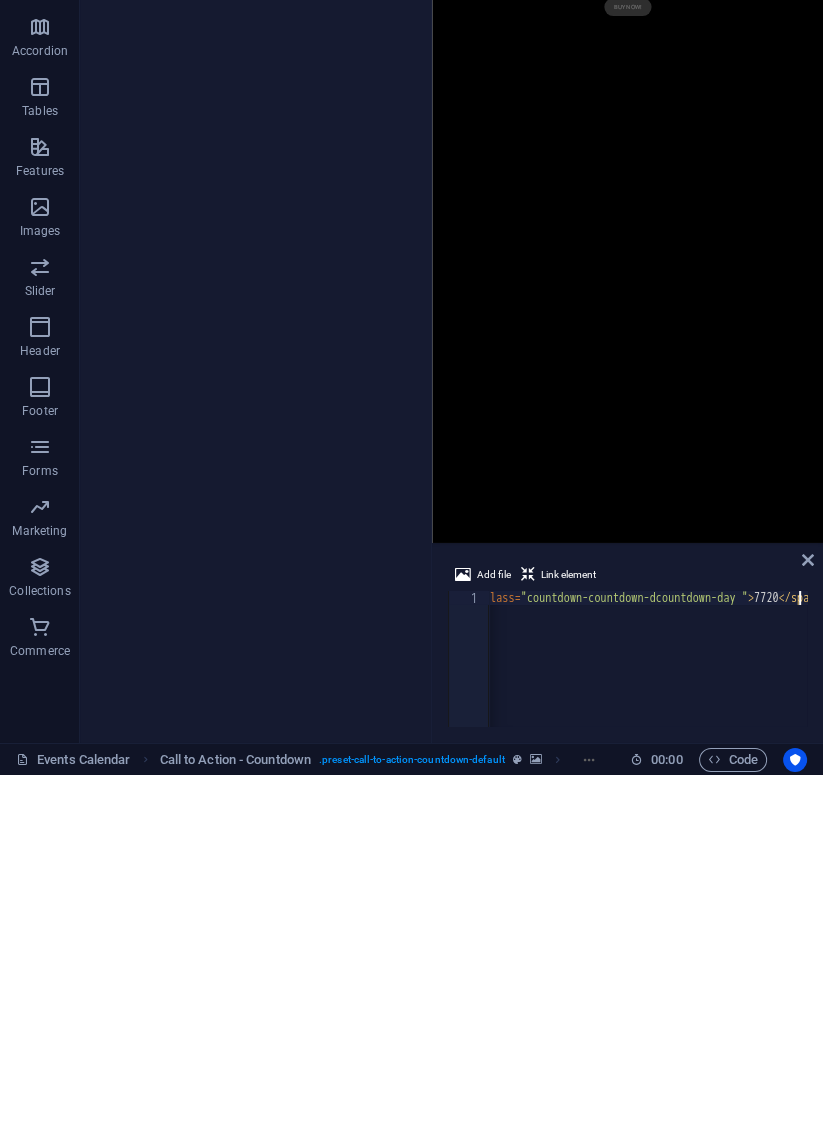 scroll, scrollTop: 0, scrollLeft: 6, axis: horizontal 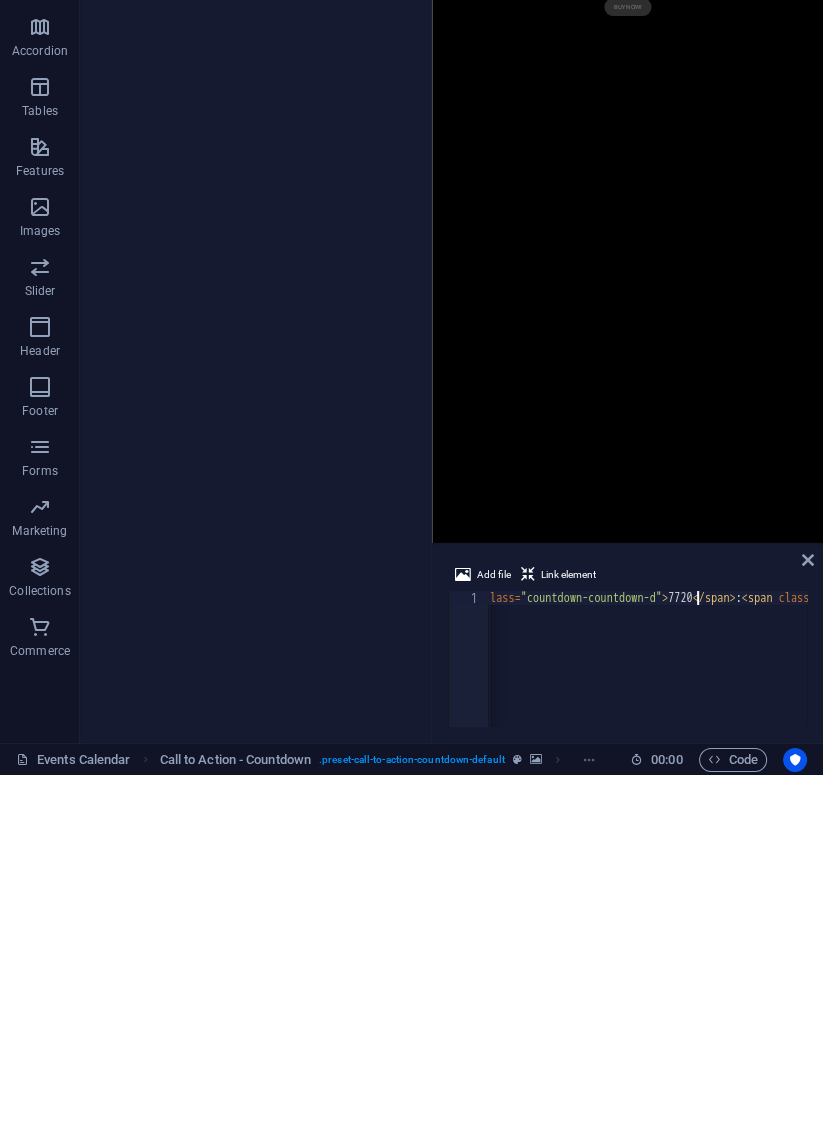 type on "<span class="countdown-">7720</span>:<span class="countdown-minutes">00</span>:<span class="countdown-seconds">00</span>" 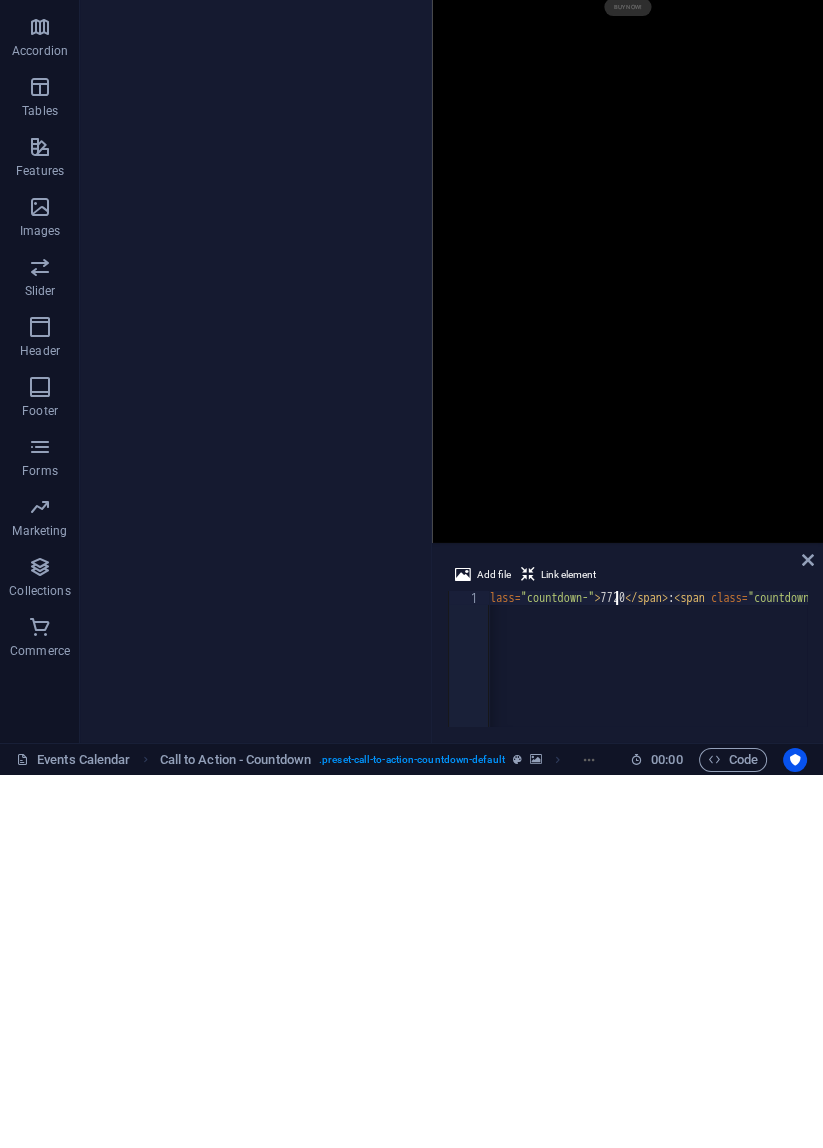 type on "countdown-d" 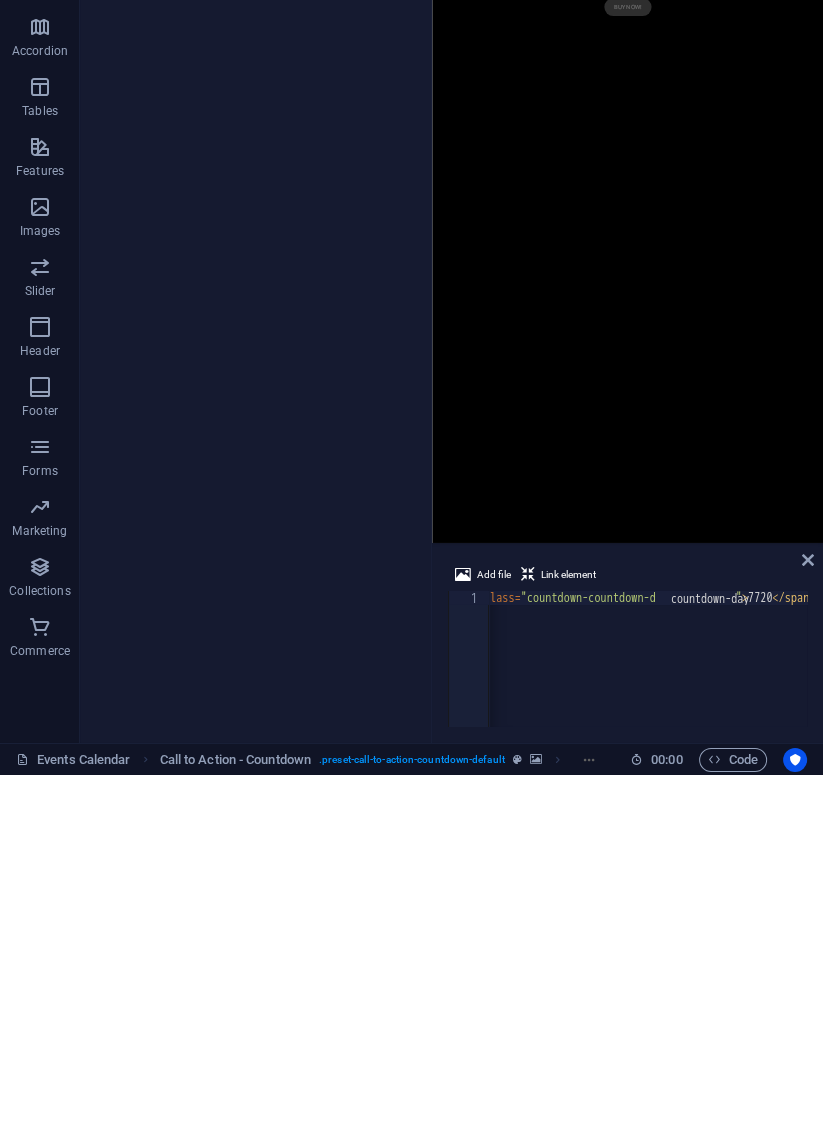 type on "<span class="countdown-">7720</span>:<span class="countdown-minutes">00</span>:<span class="countdown-seconds">00</span>" 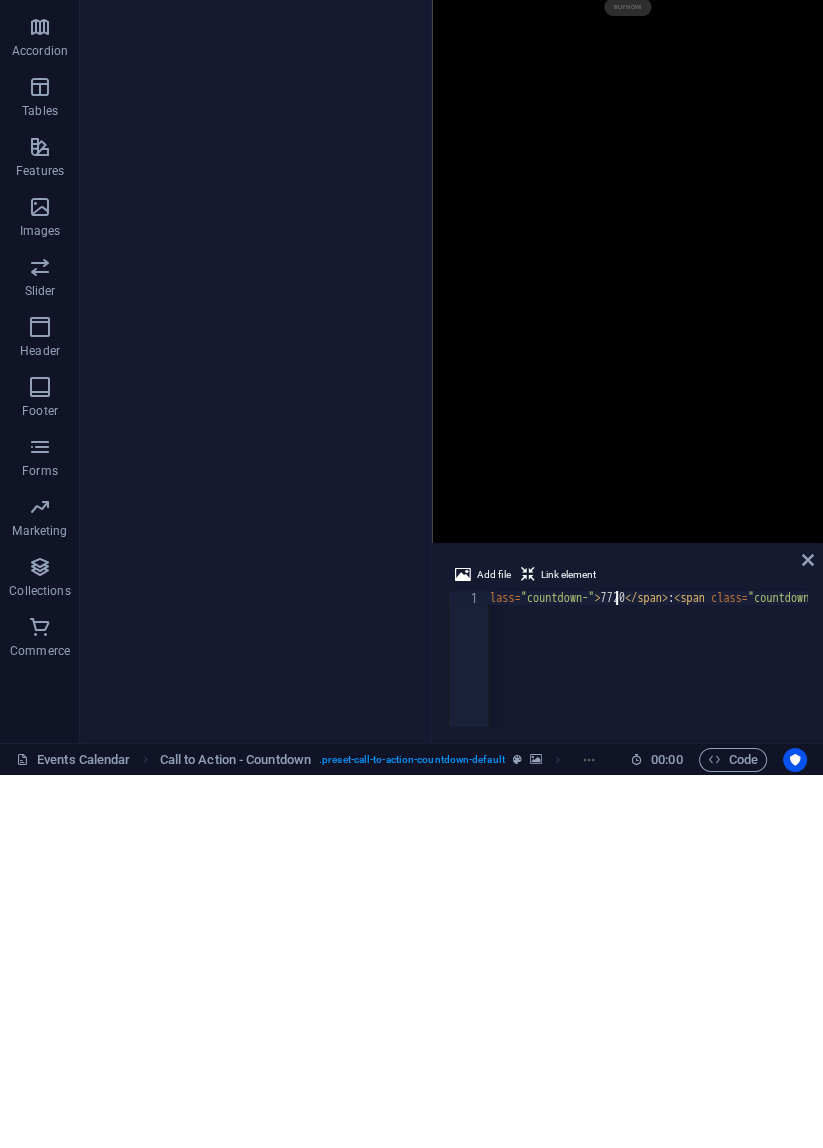type on "countdown-d" 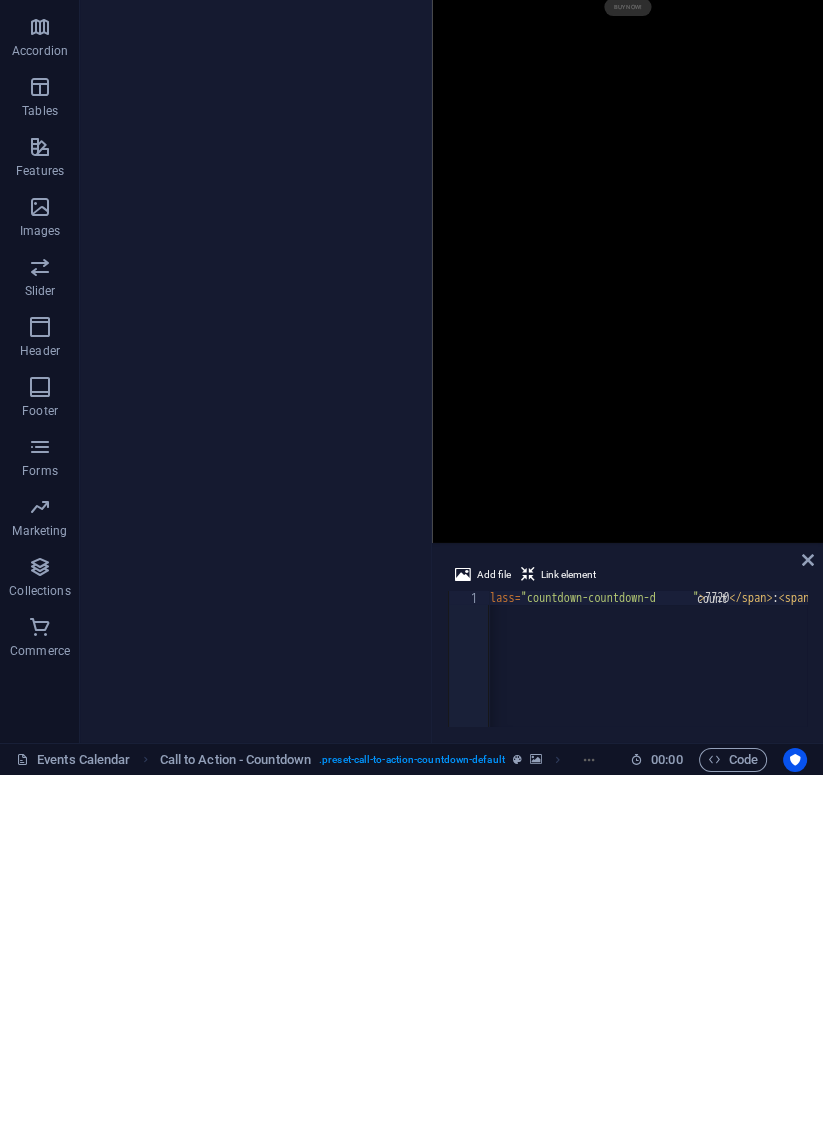 scroll, scrollTop: 0, scrollLeft: 0, axis: both 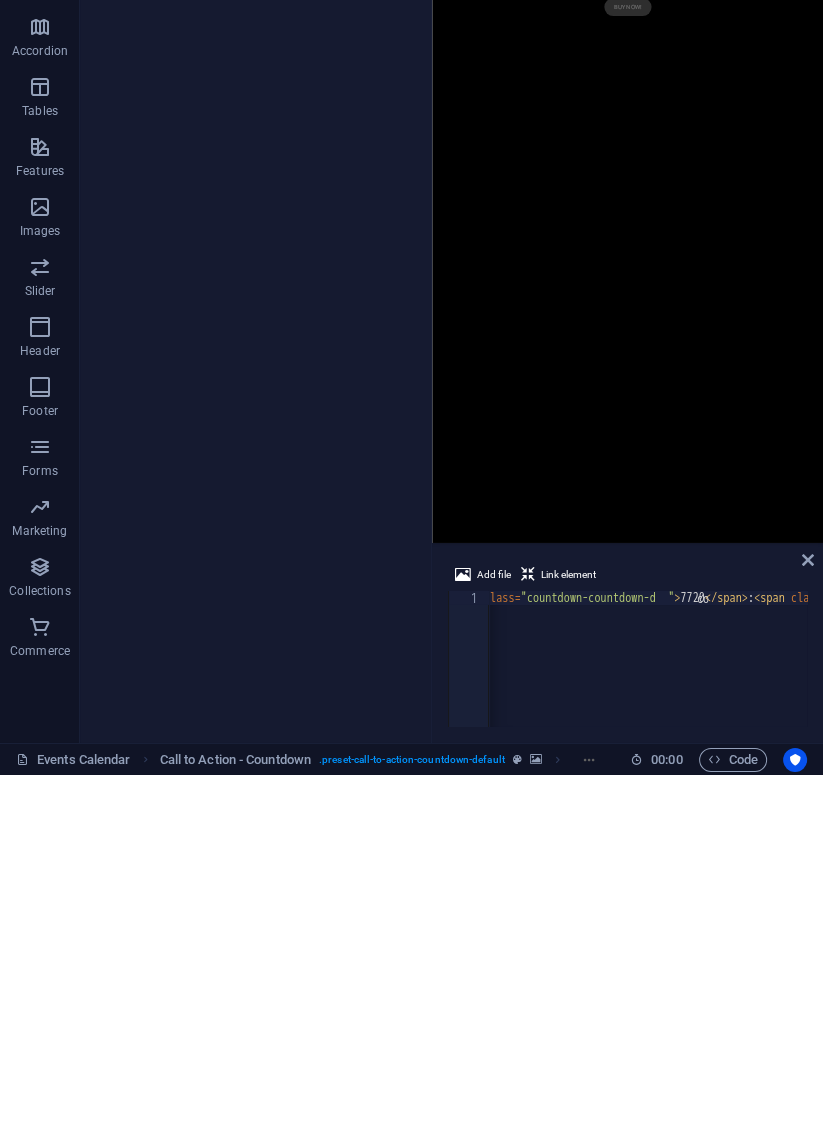 type on "c" 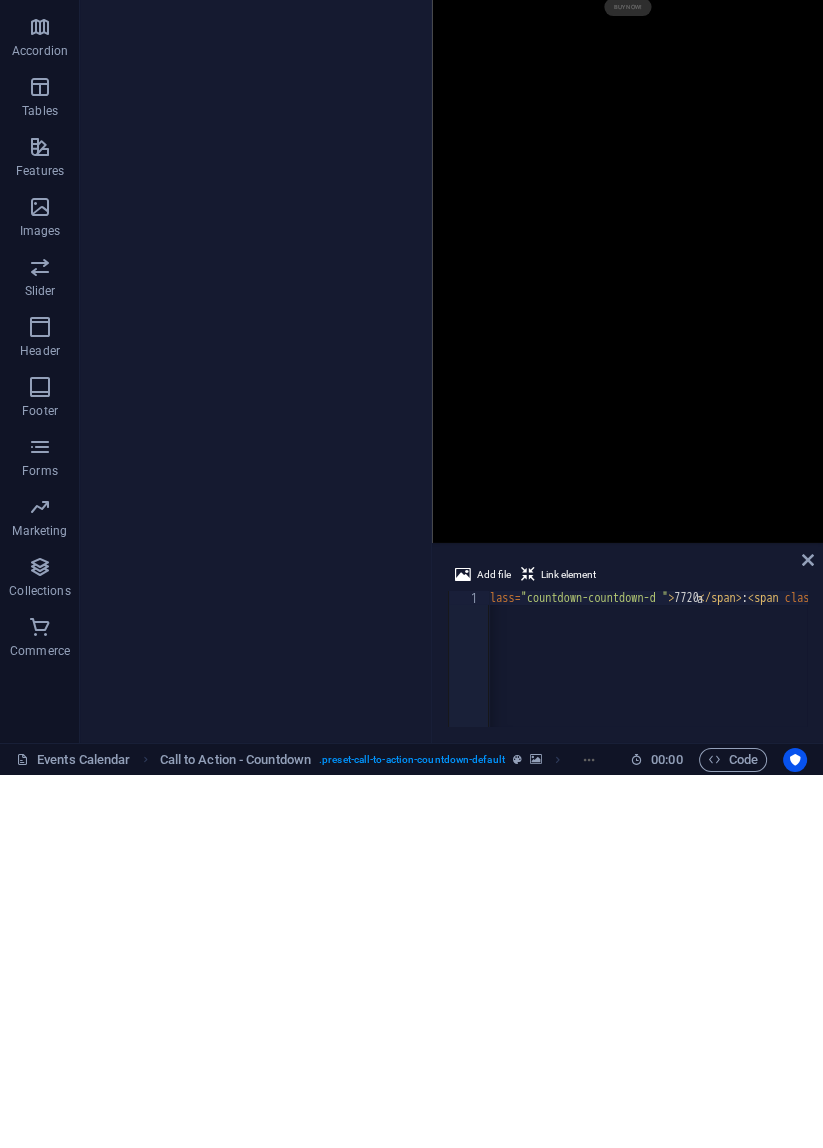 scroll, scrollTop: 0, scrollLeft: 0, axis: both 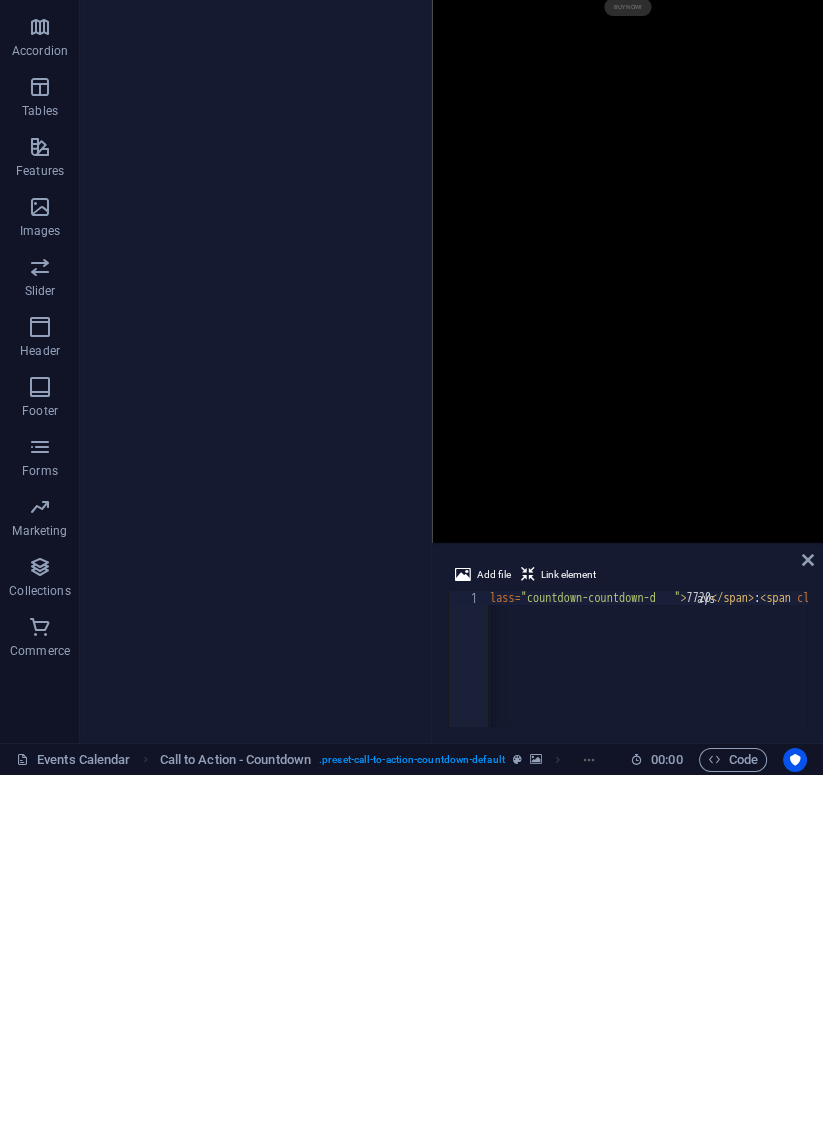click on "HTML Add, edit, and format HTML directly on the website." at bounding box center [253, 653] 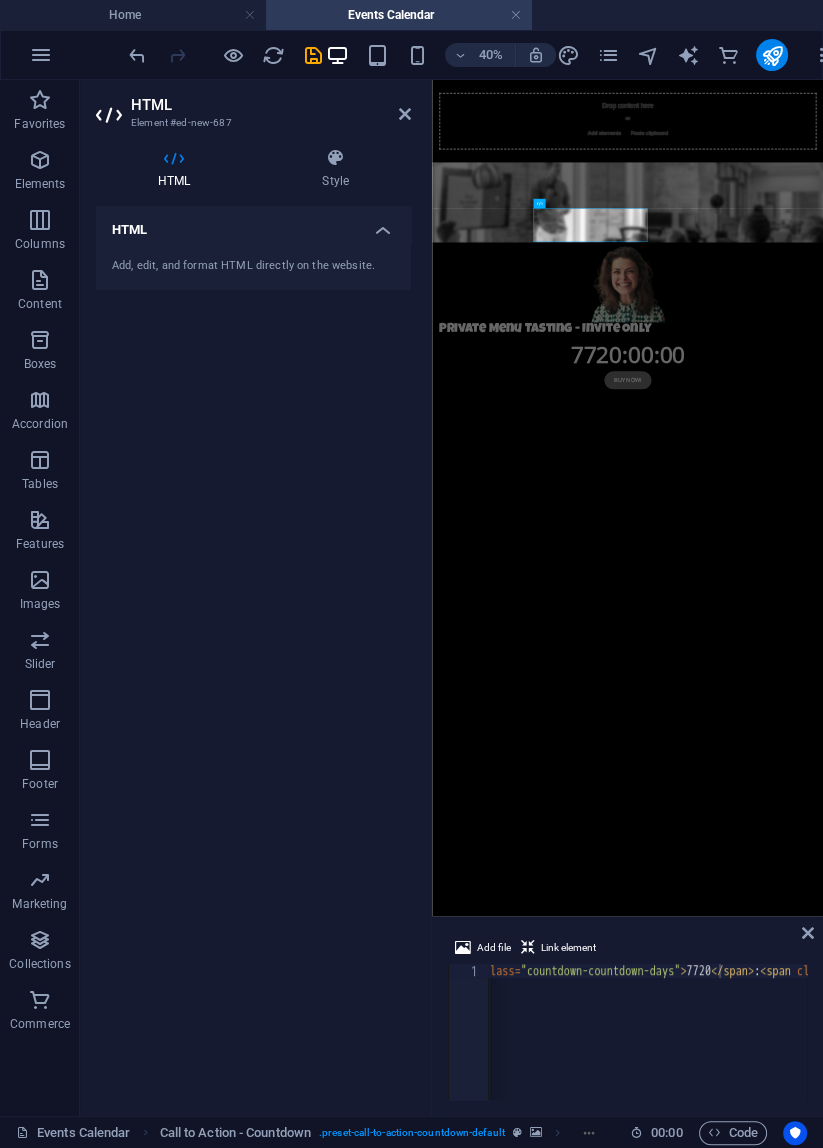 click on "< span   class = "countdown-countdown-days" > 7720 </ span > : < span   class = "countdown-minutes" > 00 </ span > : < span   class = "countdown-seconds" > 00 </ span >" at bounding box center [939, 1044] 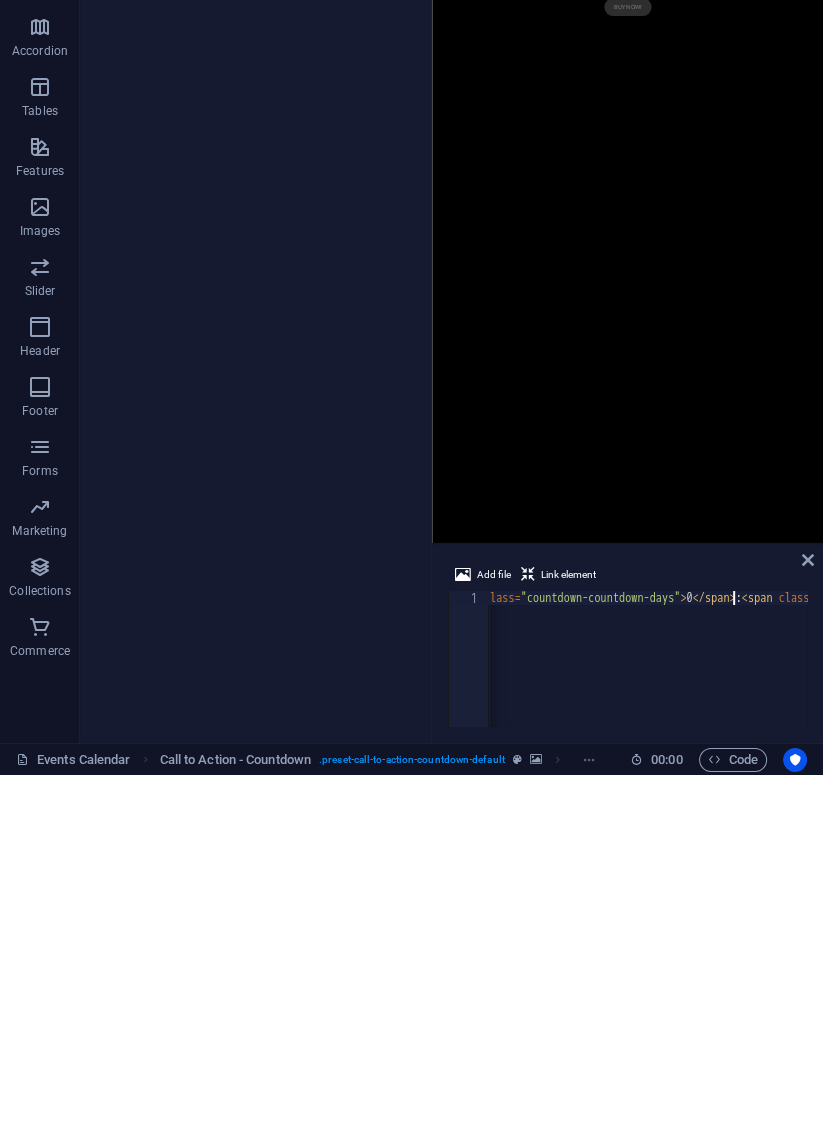scroll, scrollTop: 0, scrollLeft: 24, axis: horizontal 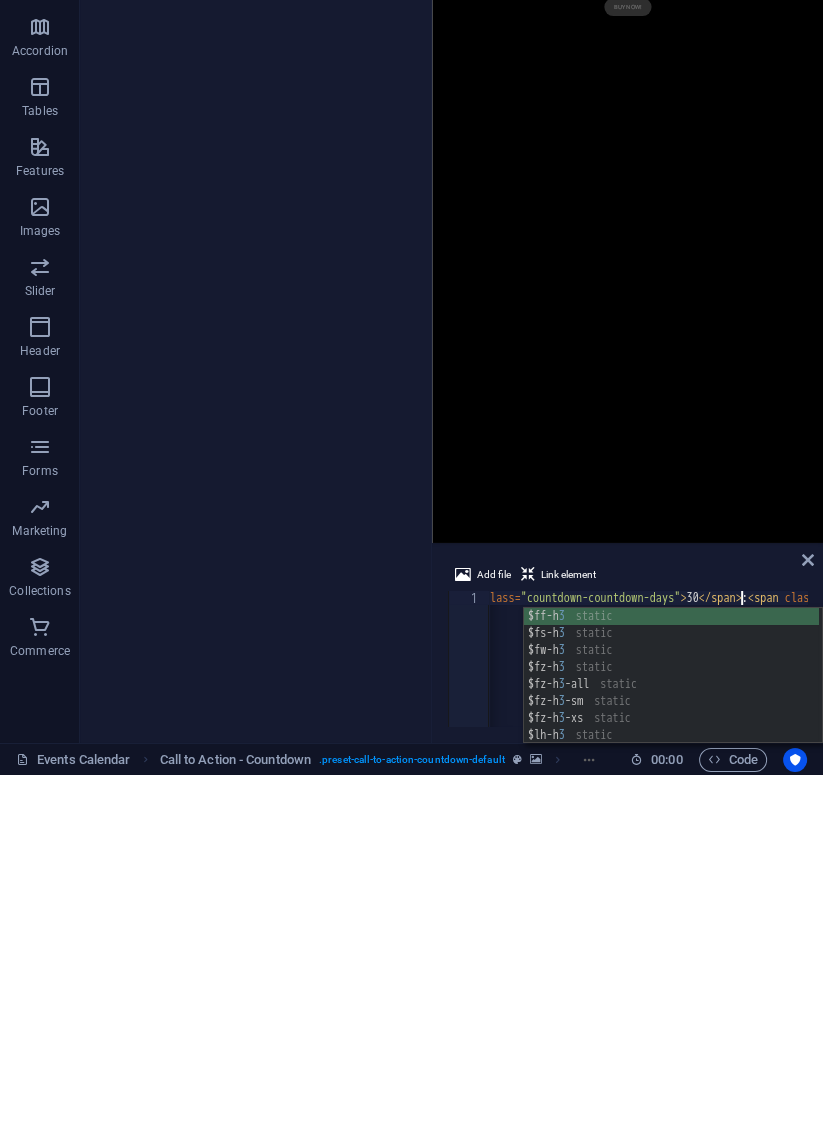 type on "<span class="countdown-countdown-days">30</span>:<span class="countdown-minutes">00</span>:<span class="countdown-seconds">00</span>" 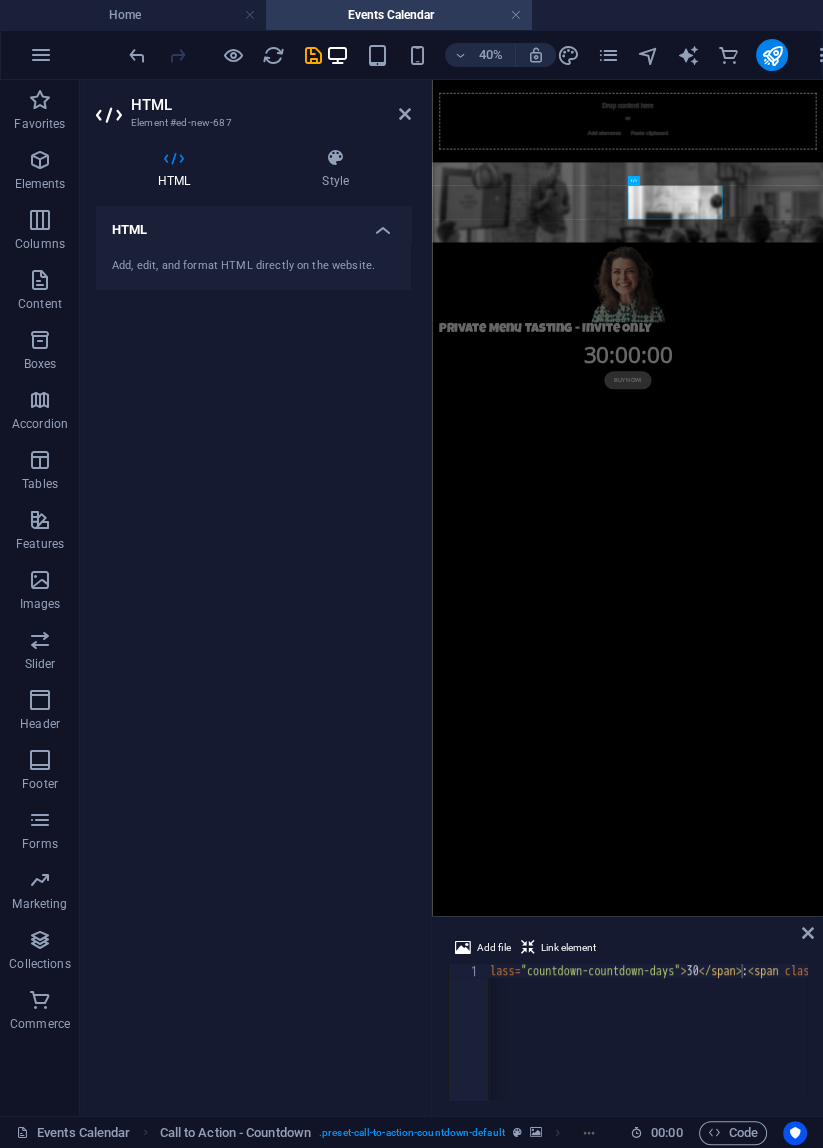 click at bounding box center [921, 586] 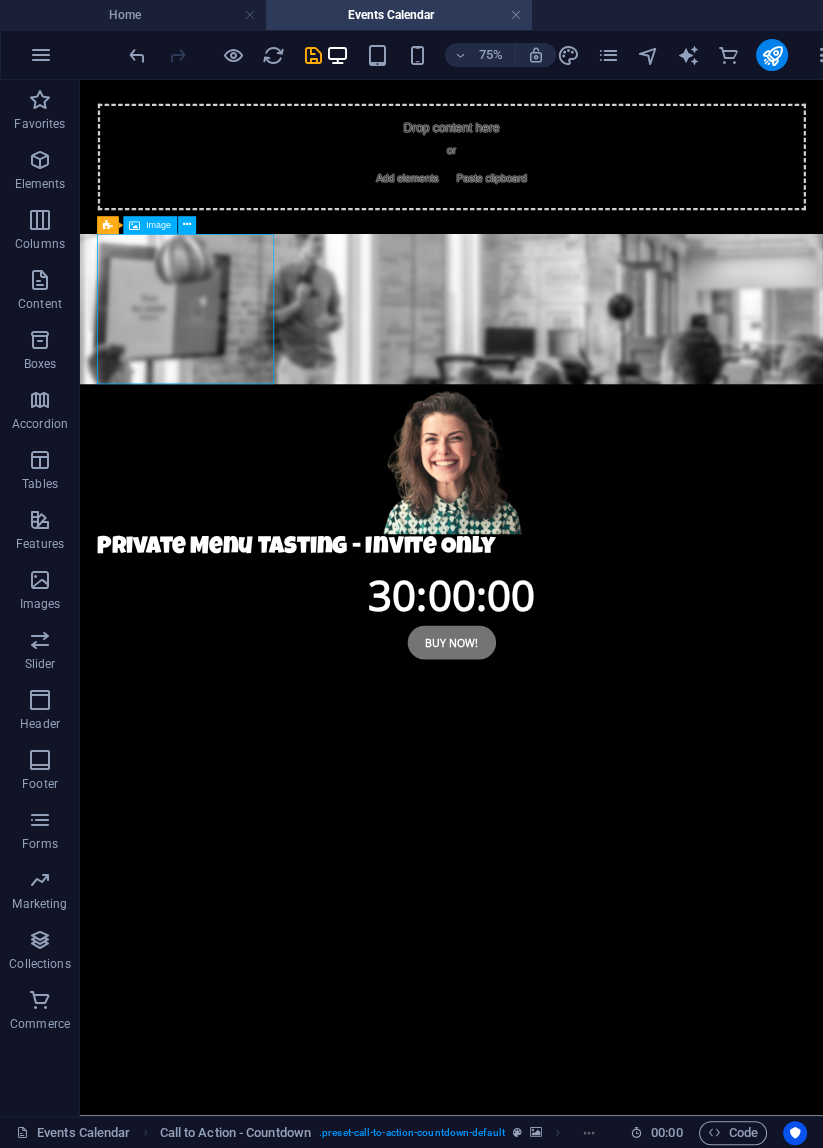 click at bounding box center (576, 586) 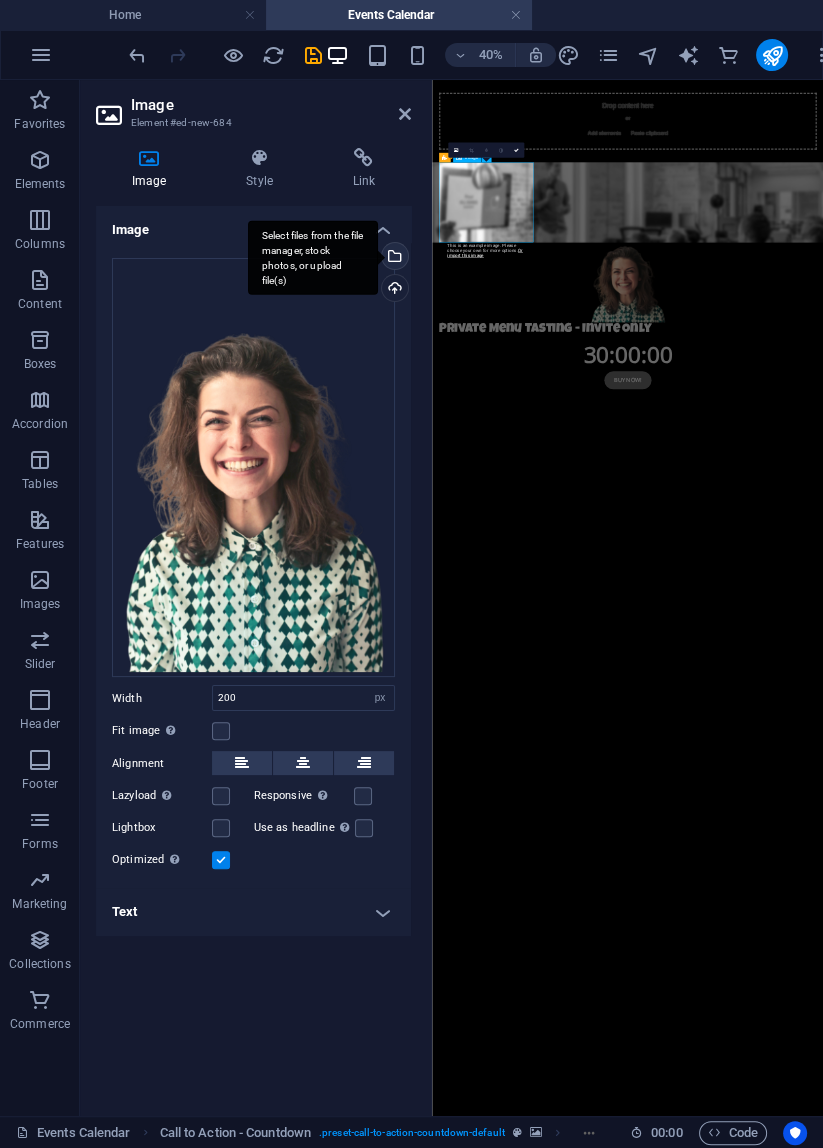 click on "Select files from the file manager, stock photos, or upload file(s)" at bounding box center (313, 257) 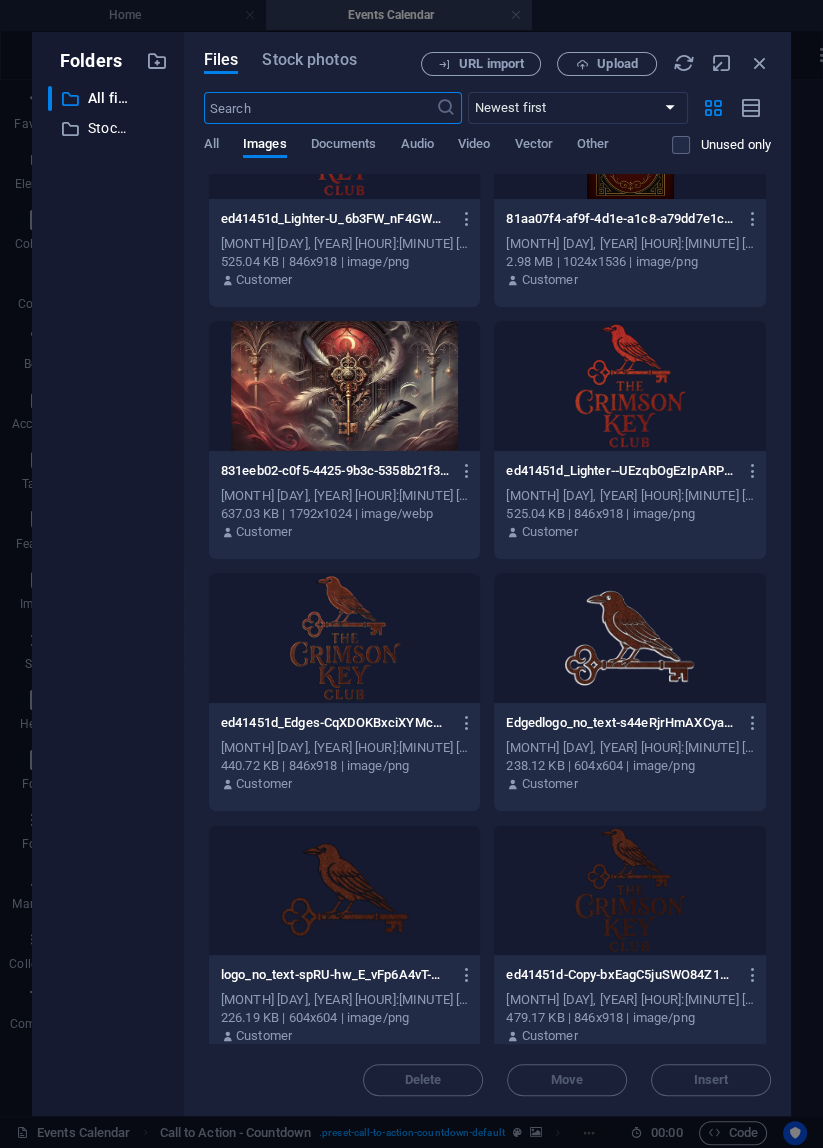 scroll, scrollTop: 0, scrollLeft: 0, axis: both 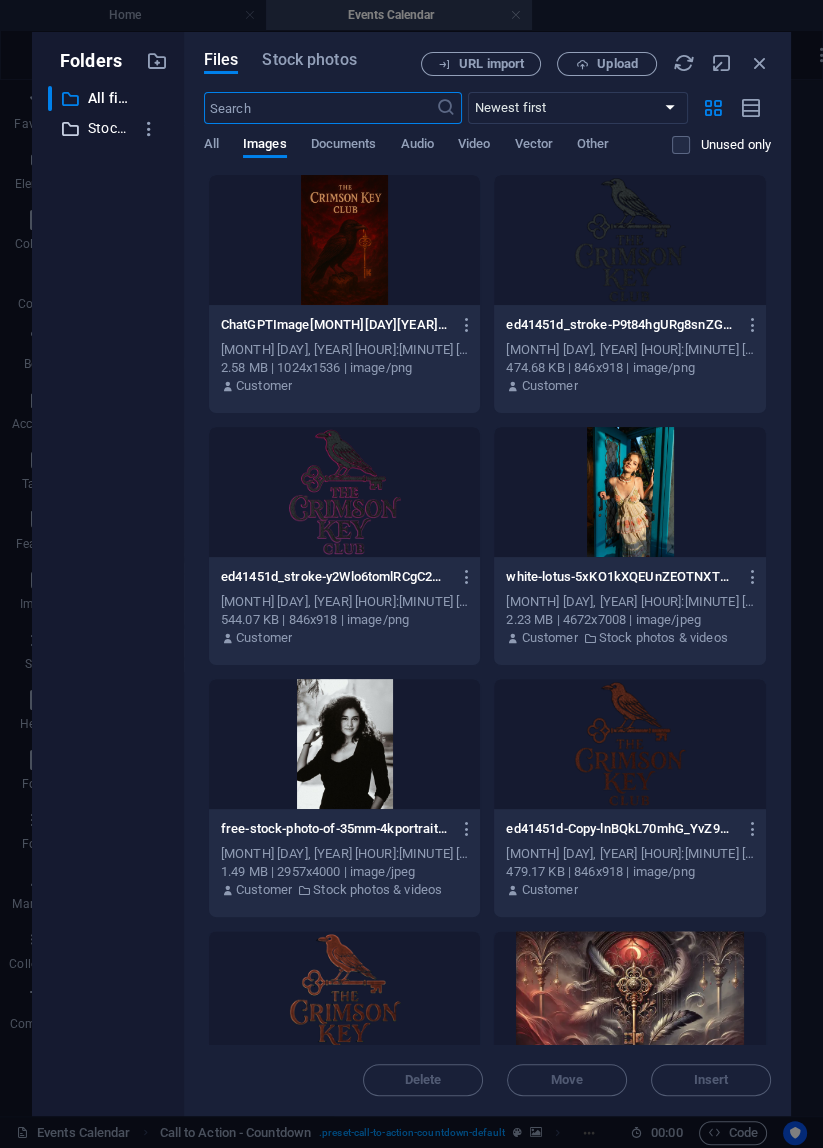 click on "Stock photos & videos" at bounding box center (109, 128) 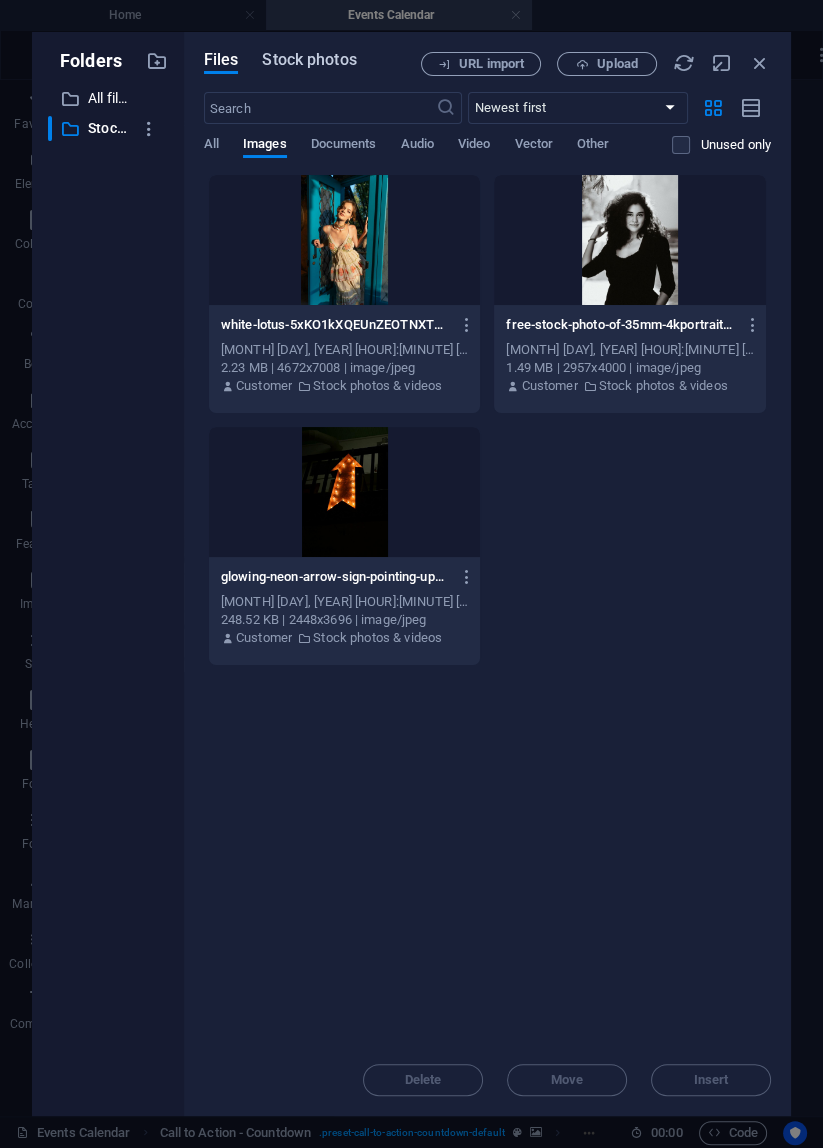 click on "Stock photos" at bounding box center (309, 60) 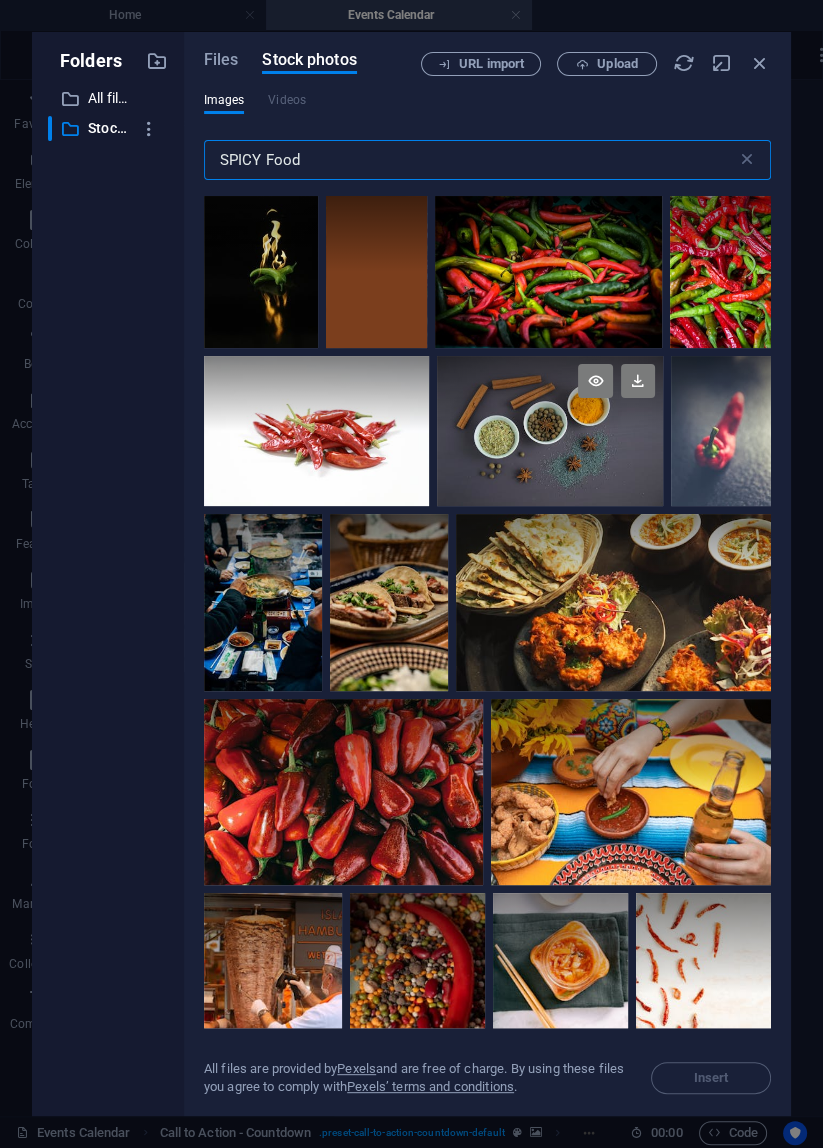 type on "SPICY Food" 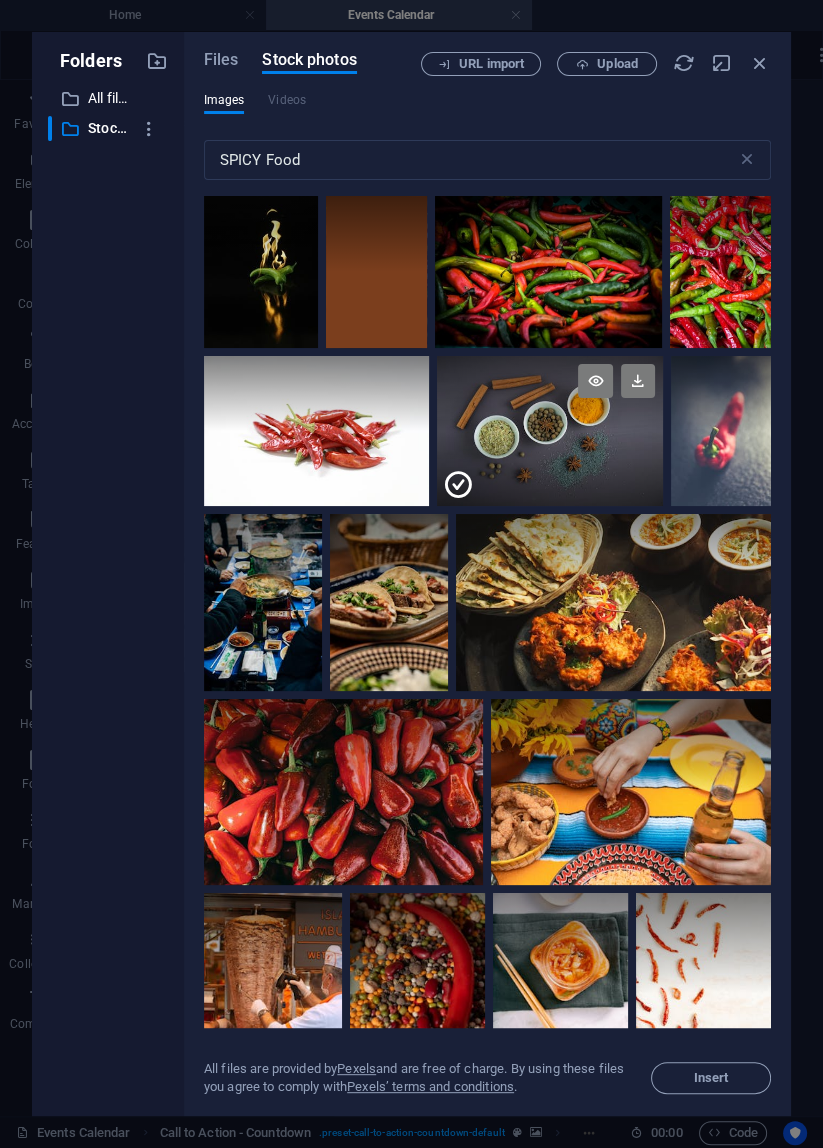 click at bounding box center [549, 468] 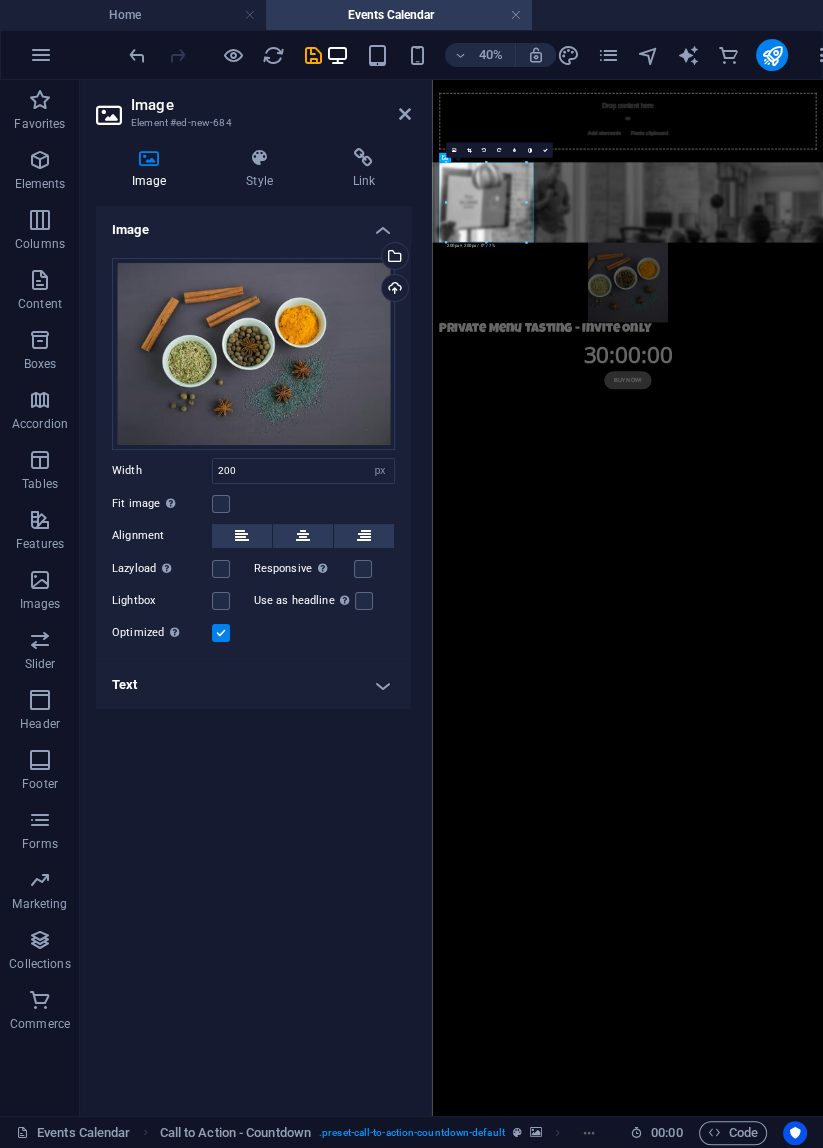 click on "Skip to main content
Drop content here or  Add elements  Paste clipboard Private Menu Tasting - Invite Only 30 : 00 : 00 Buy now!" at bounding box center [921, 466] 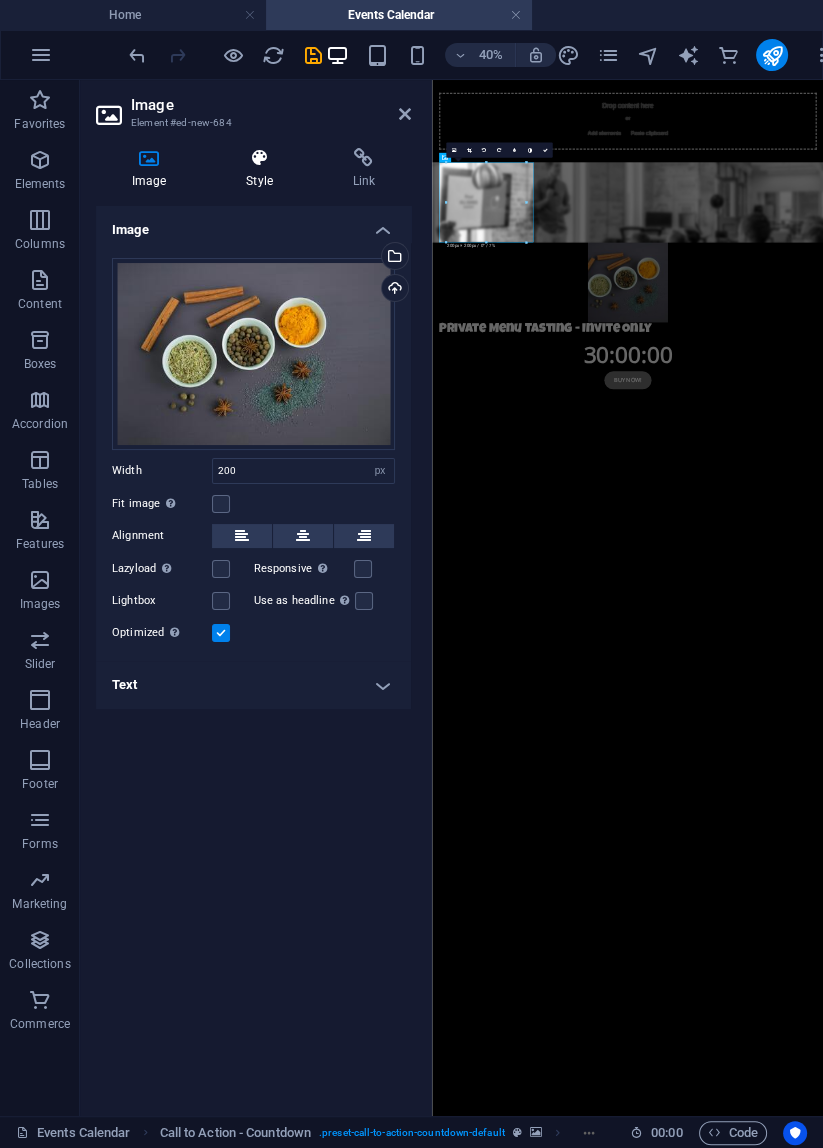 click at bounding box center (259, 158) 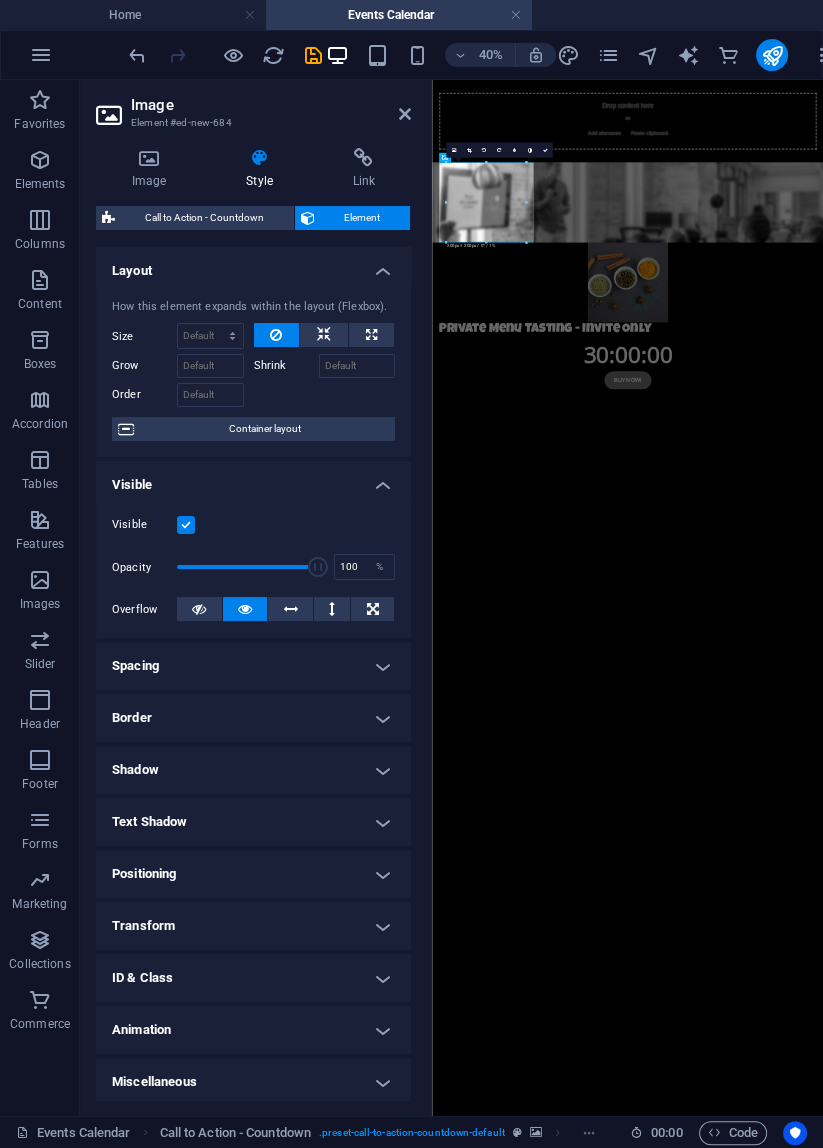 click on "Image" at bounding box center (271, 105) 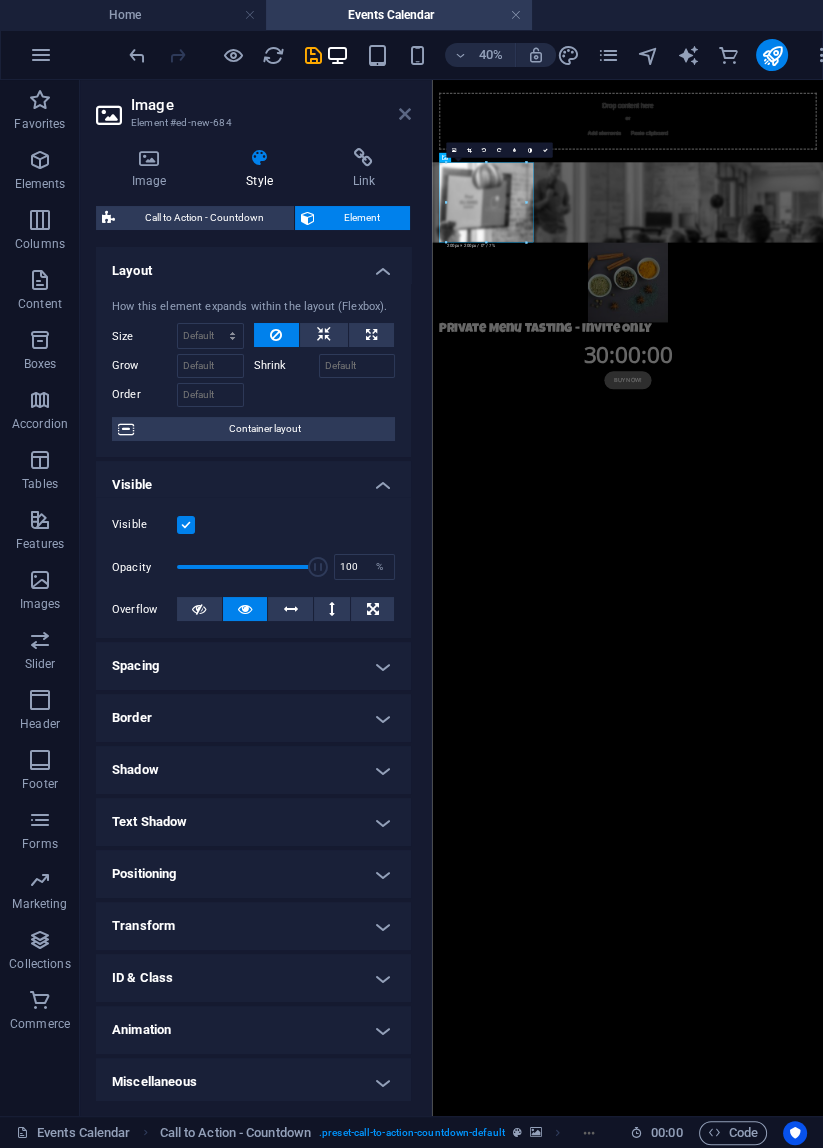click at bounding box center (405, 114) 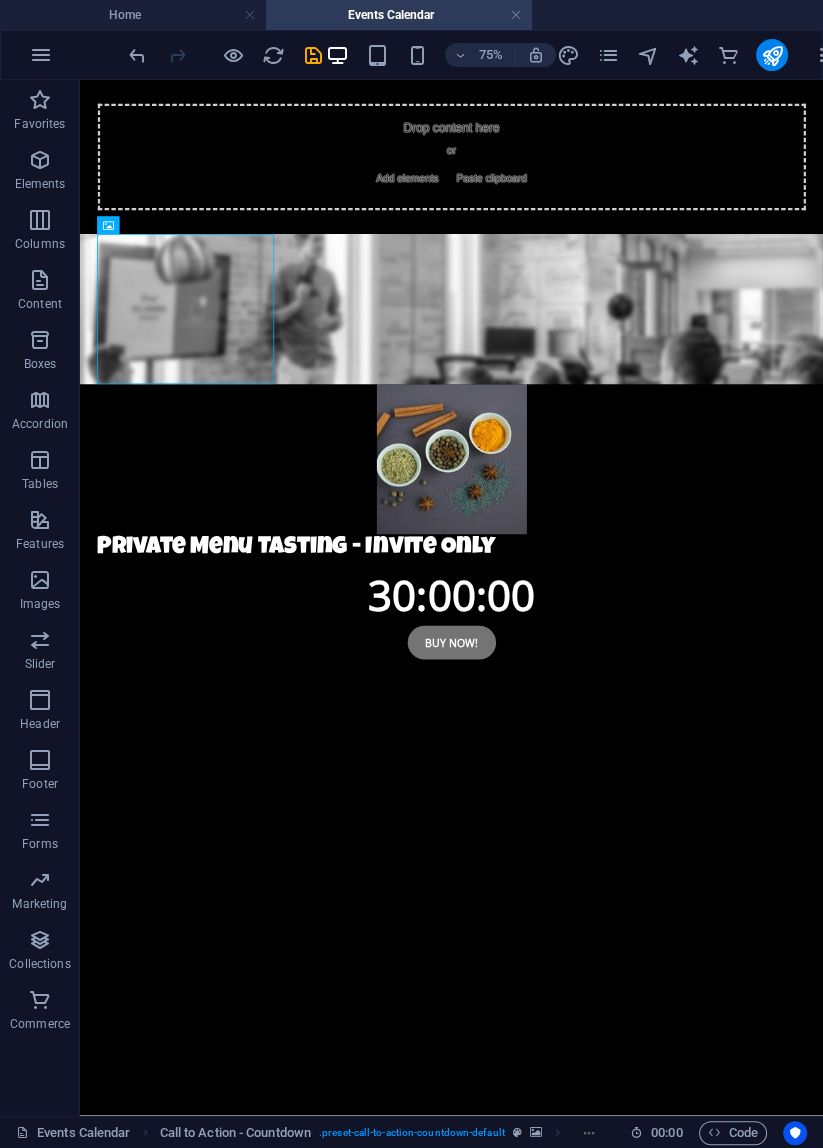 click on "Skip to main content
Drop content here or  Add elements  Paste clipboard Private Menu Tasting - Invite Only 30 : 00 : 00 Buy now!" at bounding box center (575, 466) 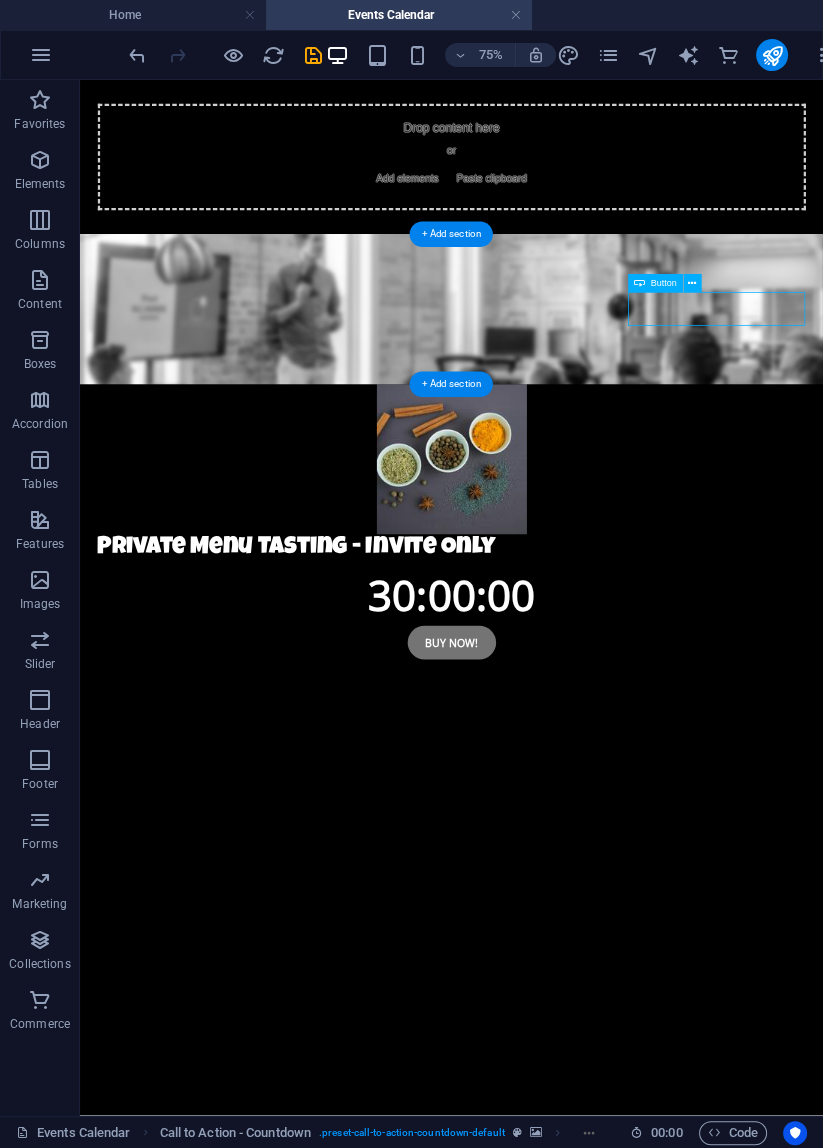 click on "Buy now!" at bounding box center (576, 830) 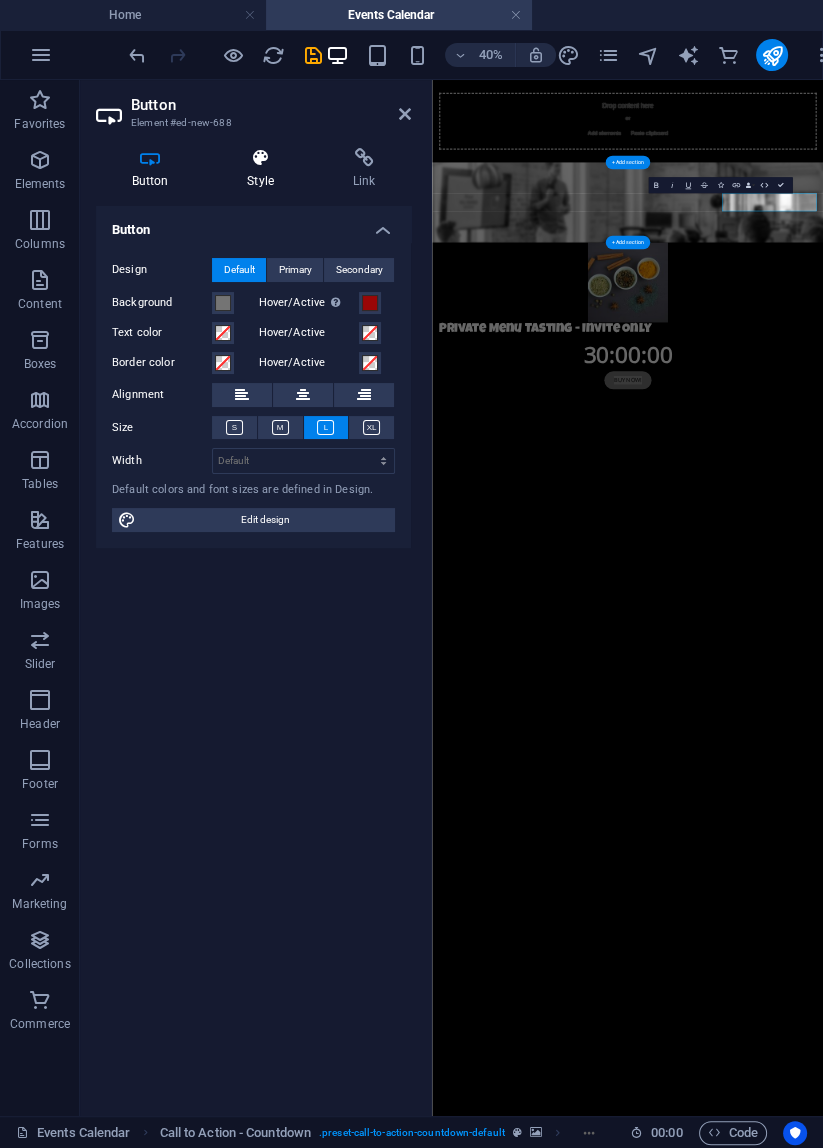 click on "Style" at bounding box center [265, 169] 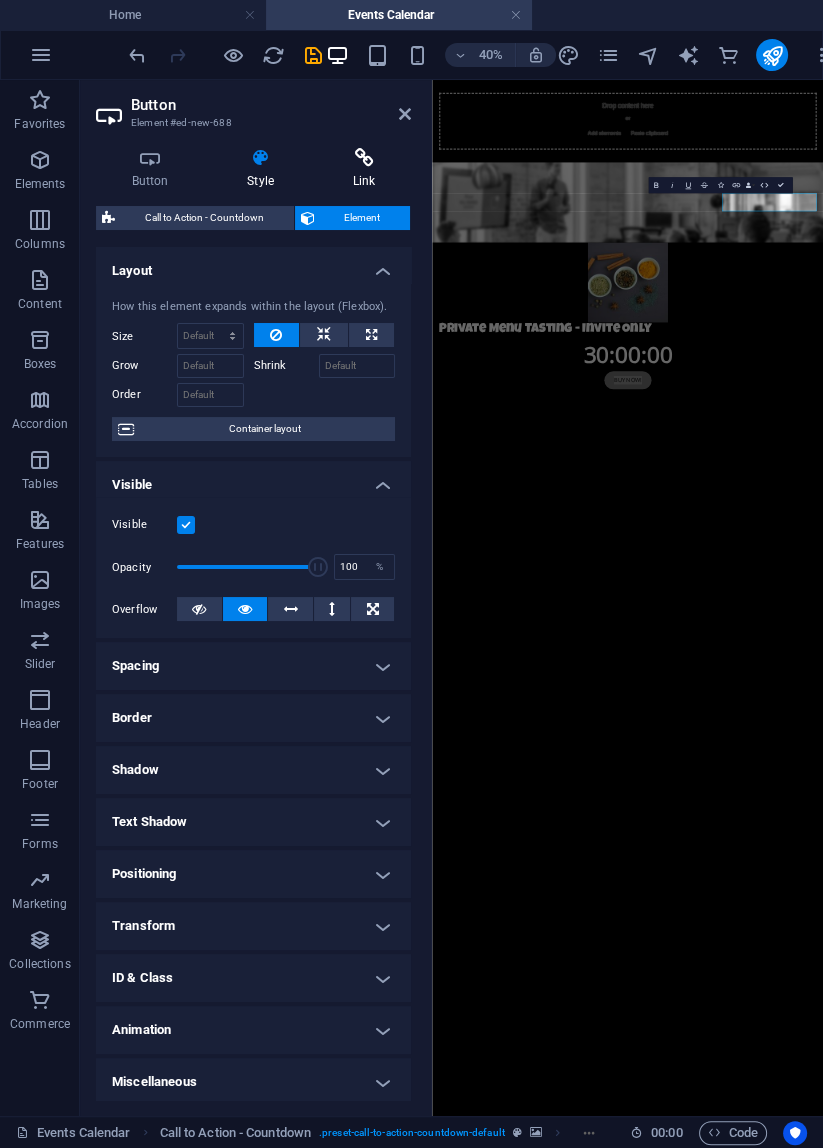 click on "Link" at bounding box center [364, 169] 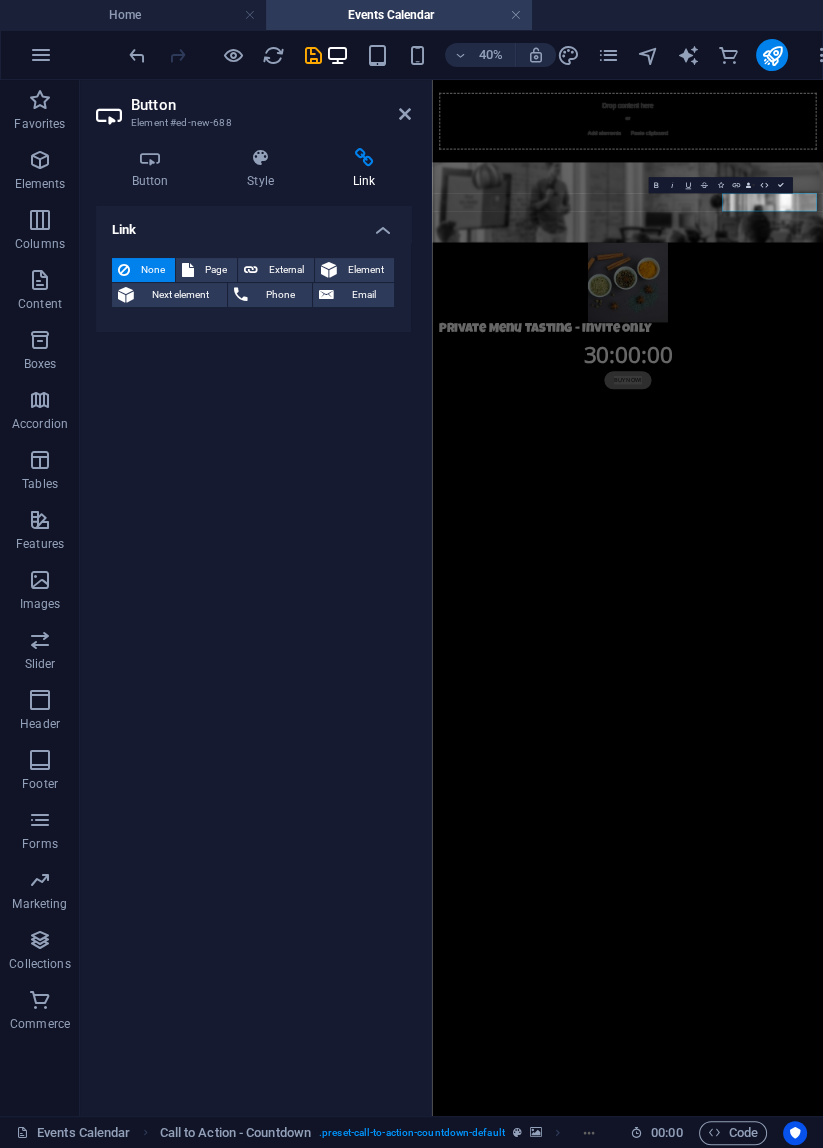 click on "Link None Page External Element Next element Phone Email Page Home Partners Events Calendar  Element
URL Phone Email Link target New tab Same tab Overlay Title Additional link description, should not be the same as the link text. The title is most often shown as a tooltip text when the mouse moves over the element. Leave empty if uncertain. Relationship Sets the  relationship of this link to the link target . For example, the value "nofollow" instructs search engines not to follow the link. Can be left empty. alternate author bookmark external help license next nofollow noreferrer noopener prev search tag" at bounding box center (253, 653) 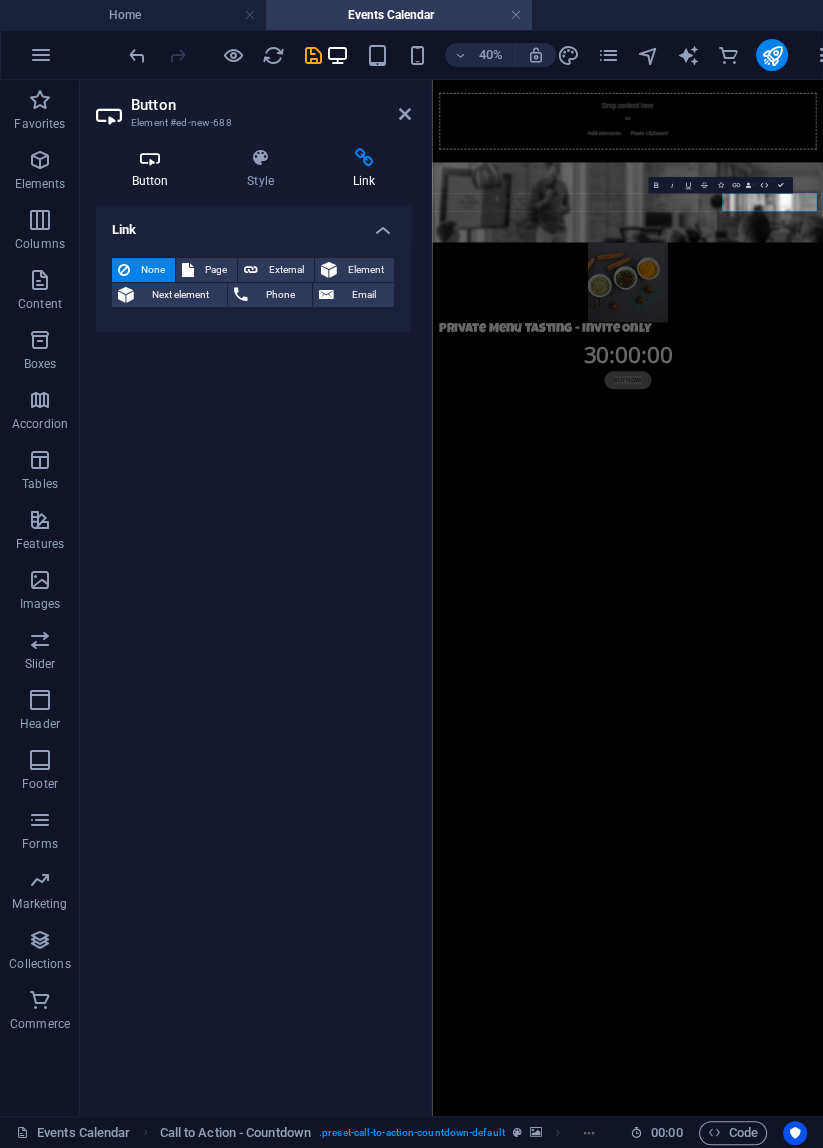 click on "Button" at bounding box center (154, 169) 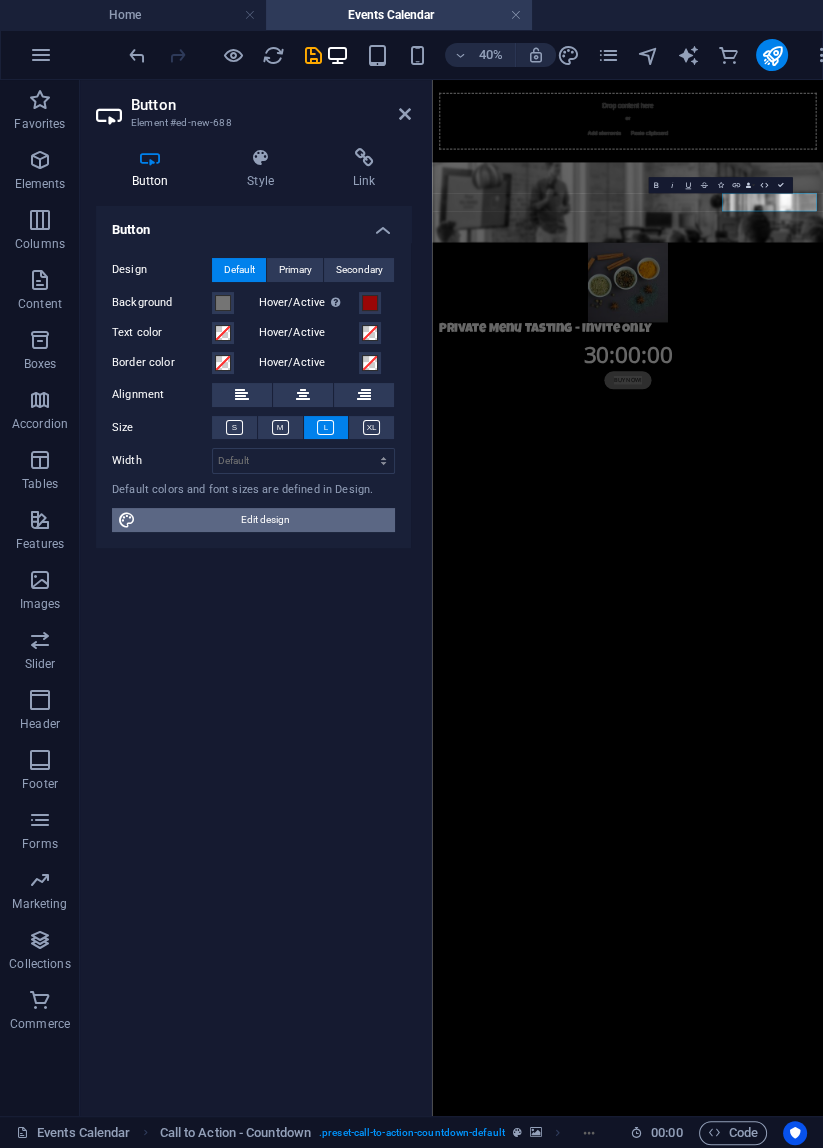 click on "Edit design" at bounding box center [265, 520] 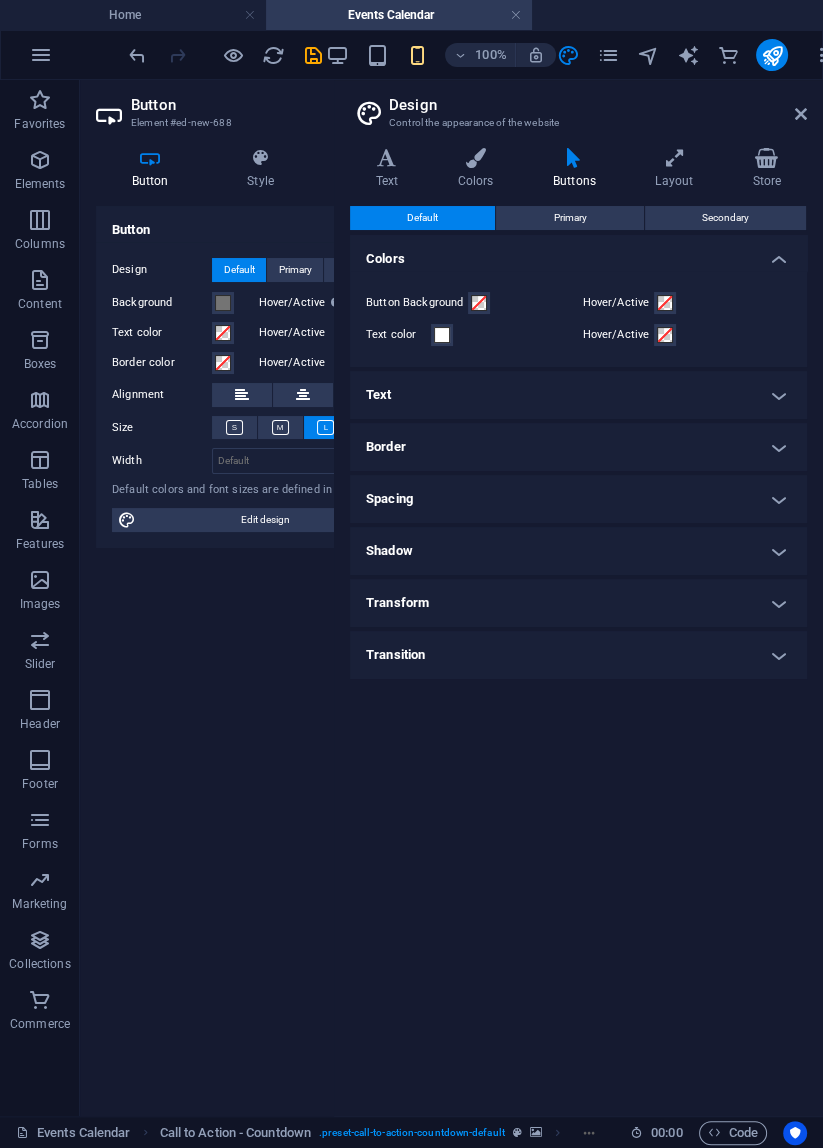 click on "Text" at bounding box center [578, 395] 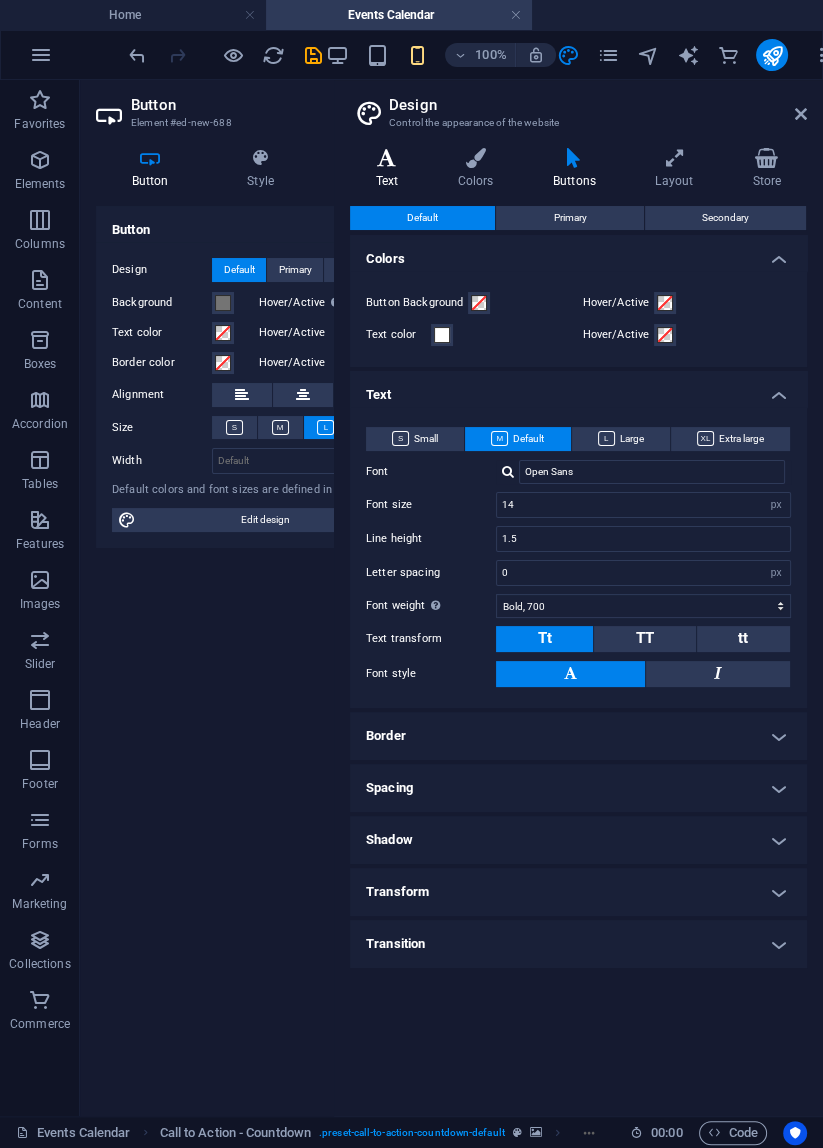 click on "Text" at bounding box center [391, 169] 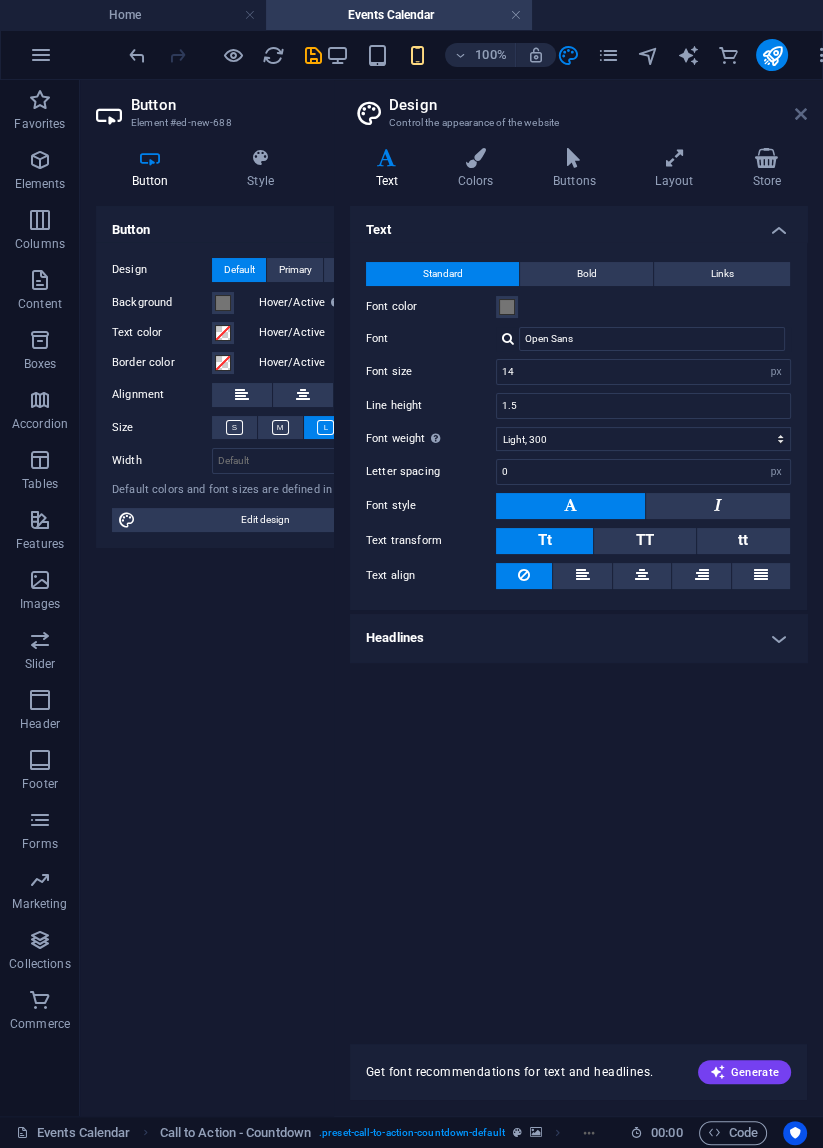 click at bounding box center [801, 114] 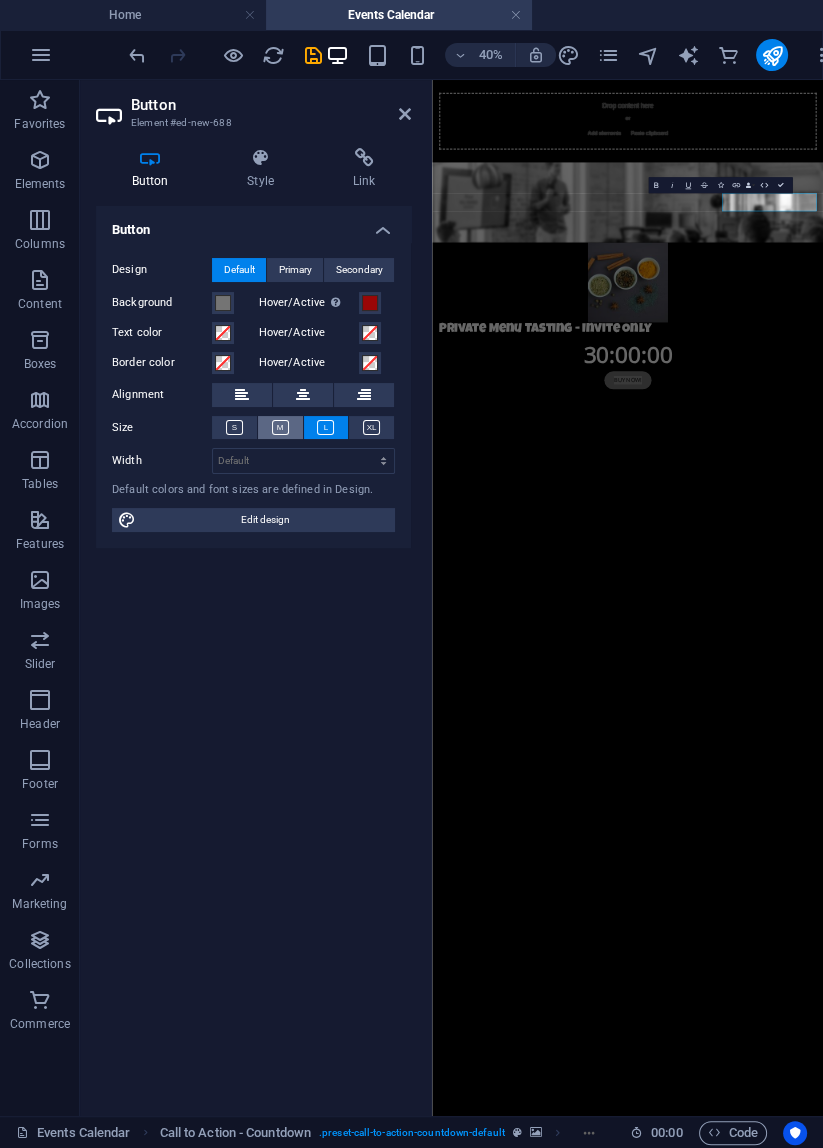 click at bounding box center (280, 427) 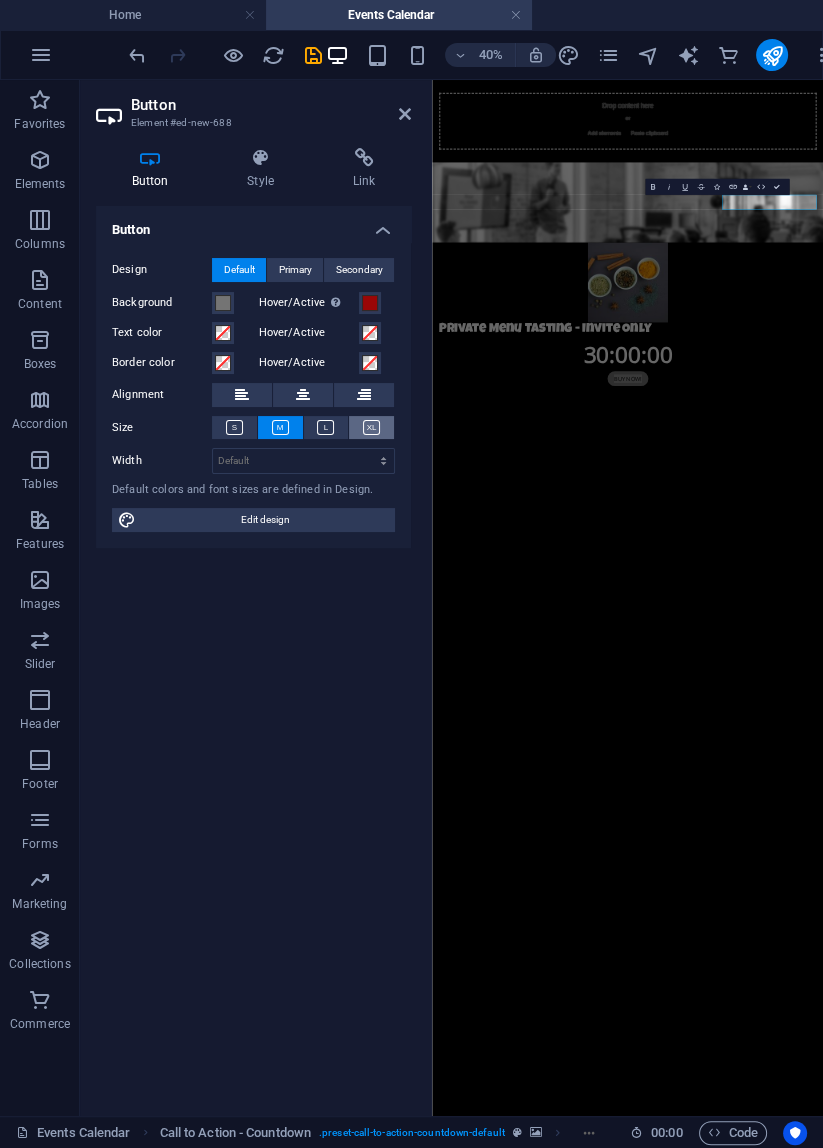 click at bounding box center (371, 427) 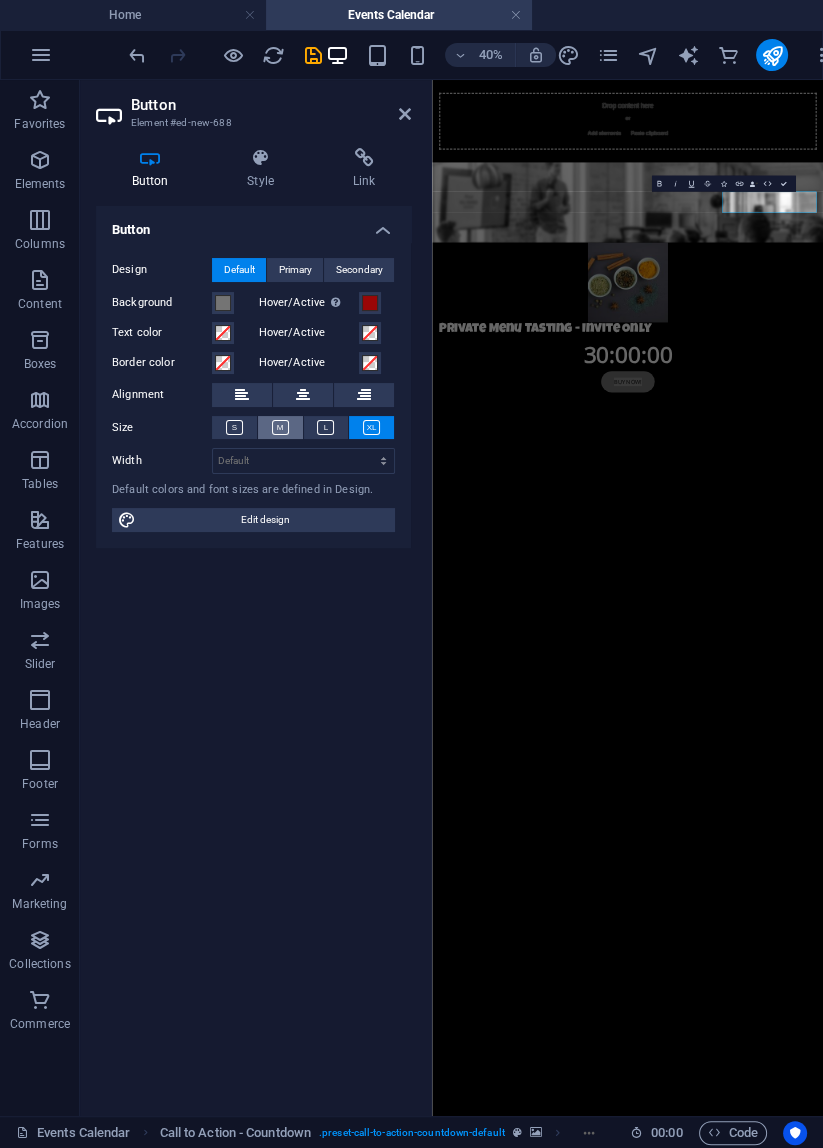 click at bounding box center [280, 427] 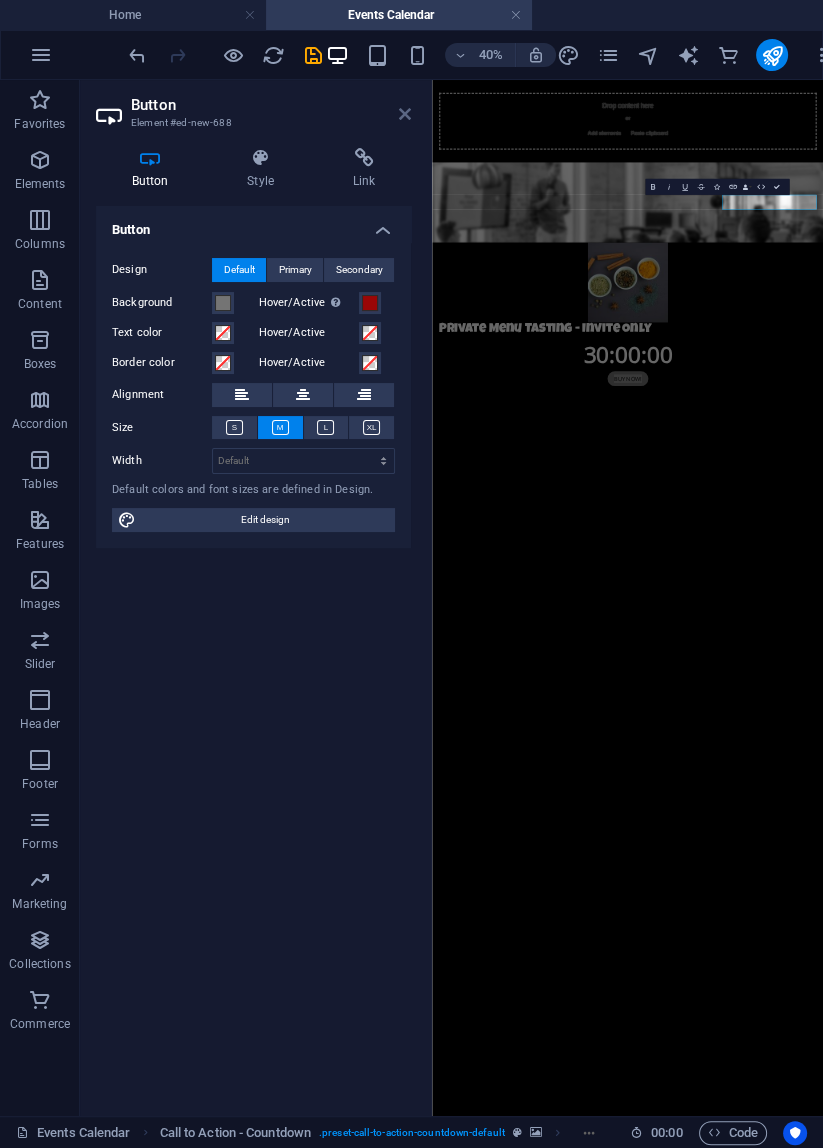 click at bounding box center [405, 114] 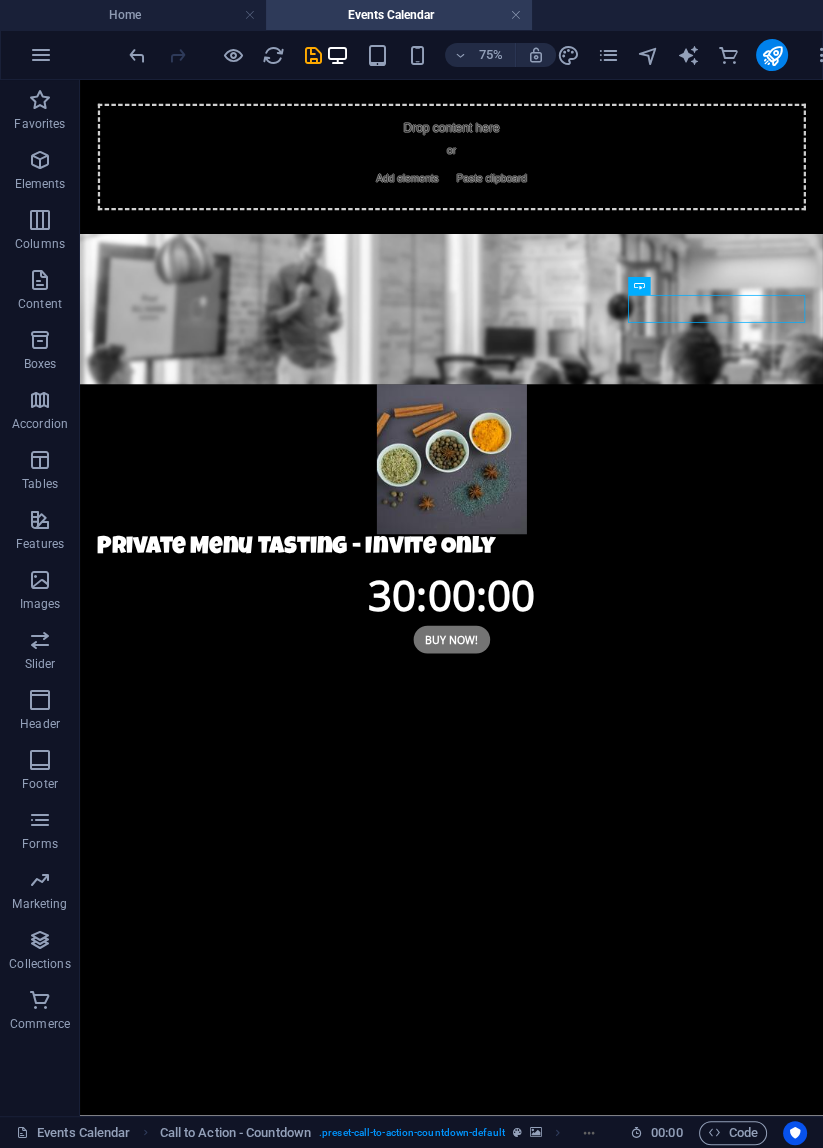 click on "Buy now!" at bounding box center [576, 826] 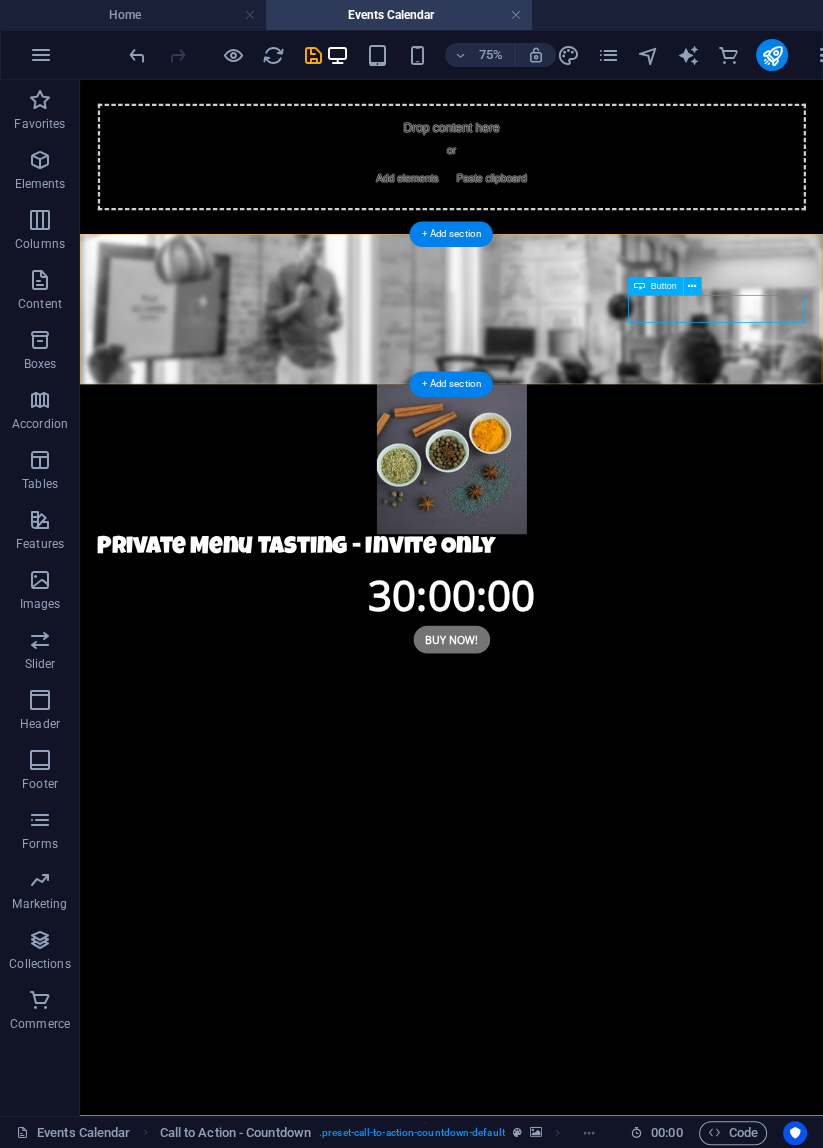 click on "Buy now!" at bounding box center [576, 826] 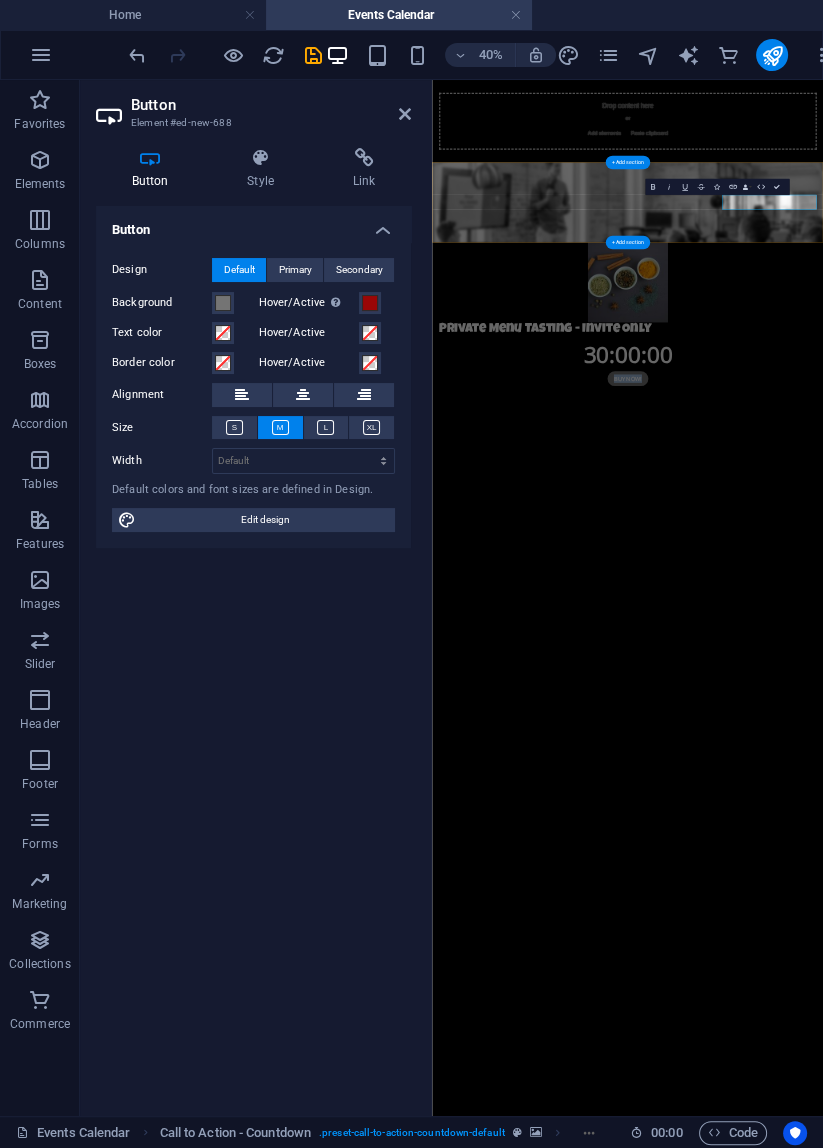 type 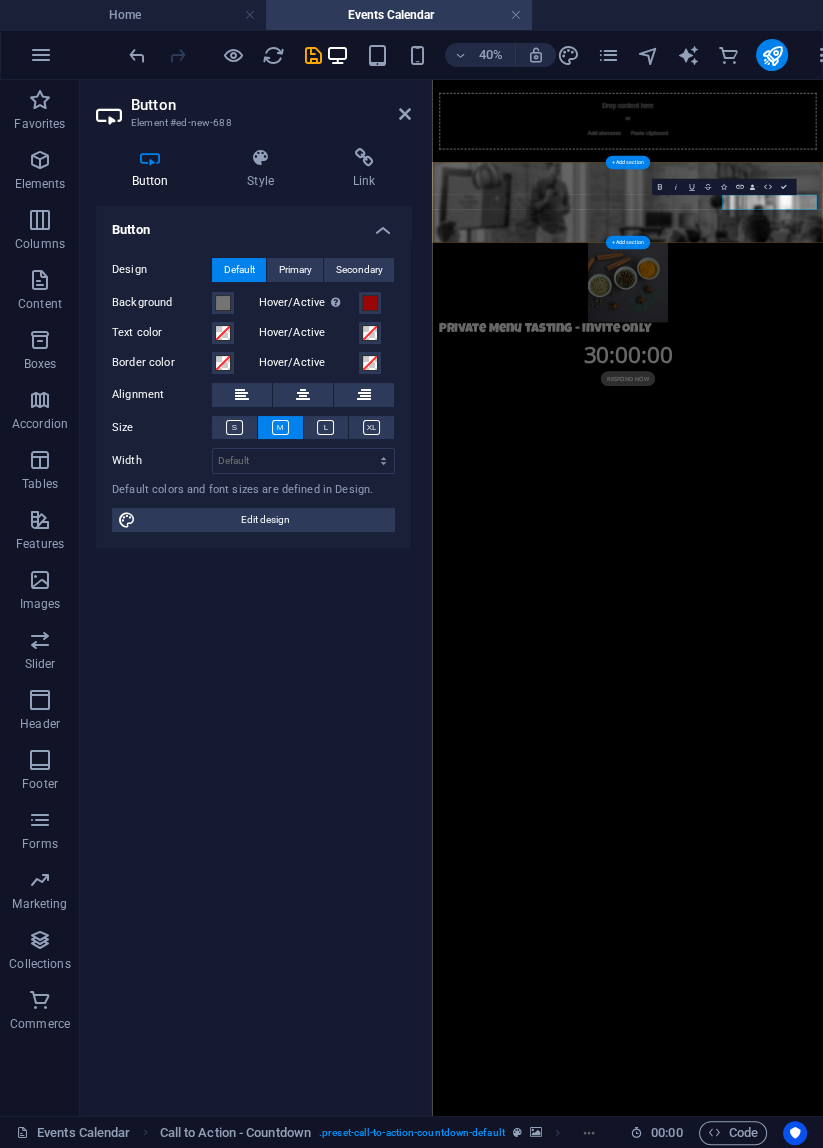 click on "Button Design Default Primary Secondary Background Hover/Active Switch to preview mode to test the active/hover state Text color Hover/Active Border color Hover/Active Alignment Size Width Default px rem % em vh vw Default colors and font sizes are defined in Design. Edit design" at bounding box center [253, 653] 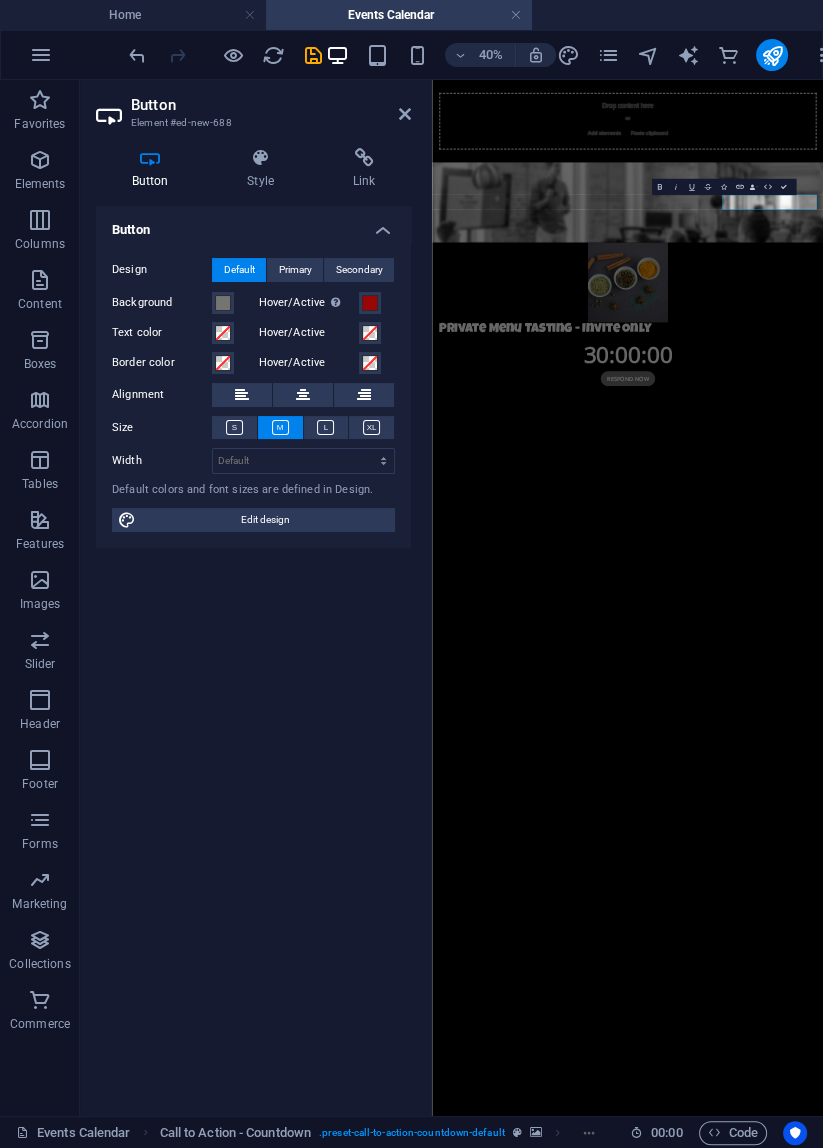 click on "Skip to main content
Drop content here or  Add elements  Paste clipboard Private Menu Tasting - Invite Only 30 : 00 : 00 Respond Now" at bounding box center (921, 462) 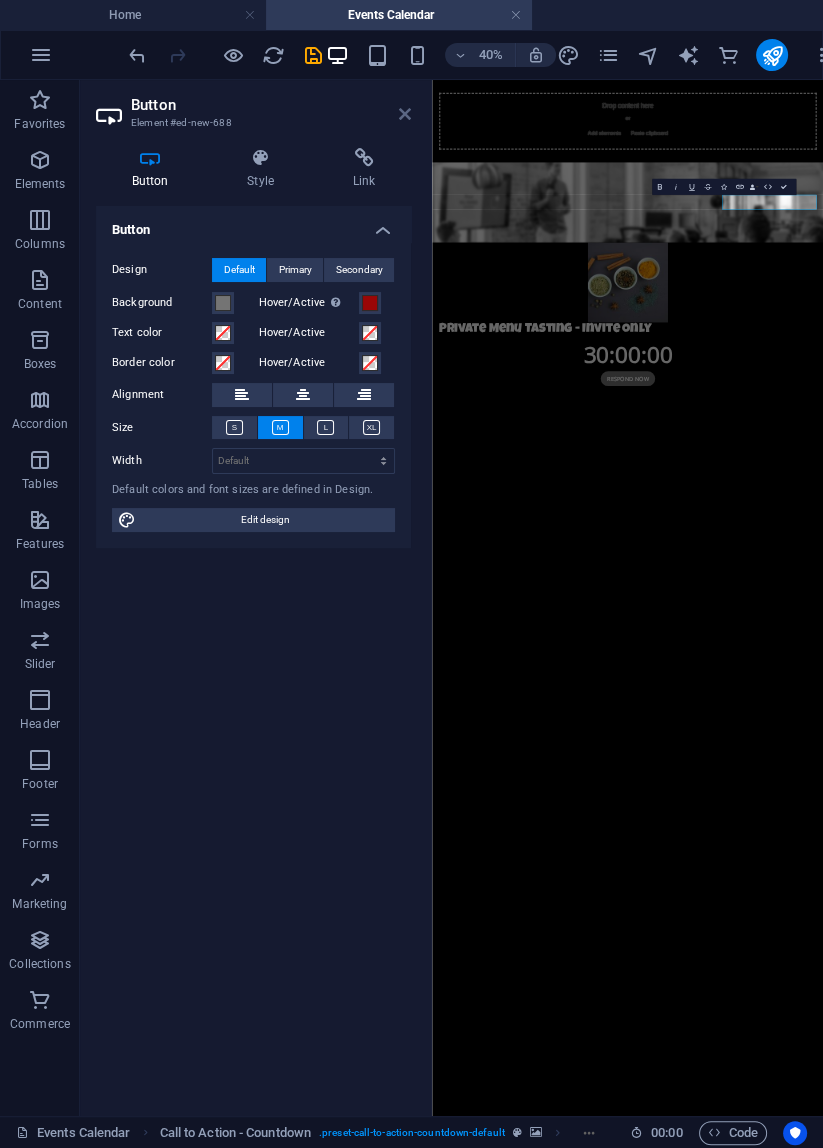 click at bounding box center (405, 114) 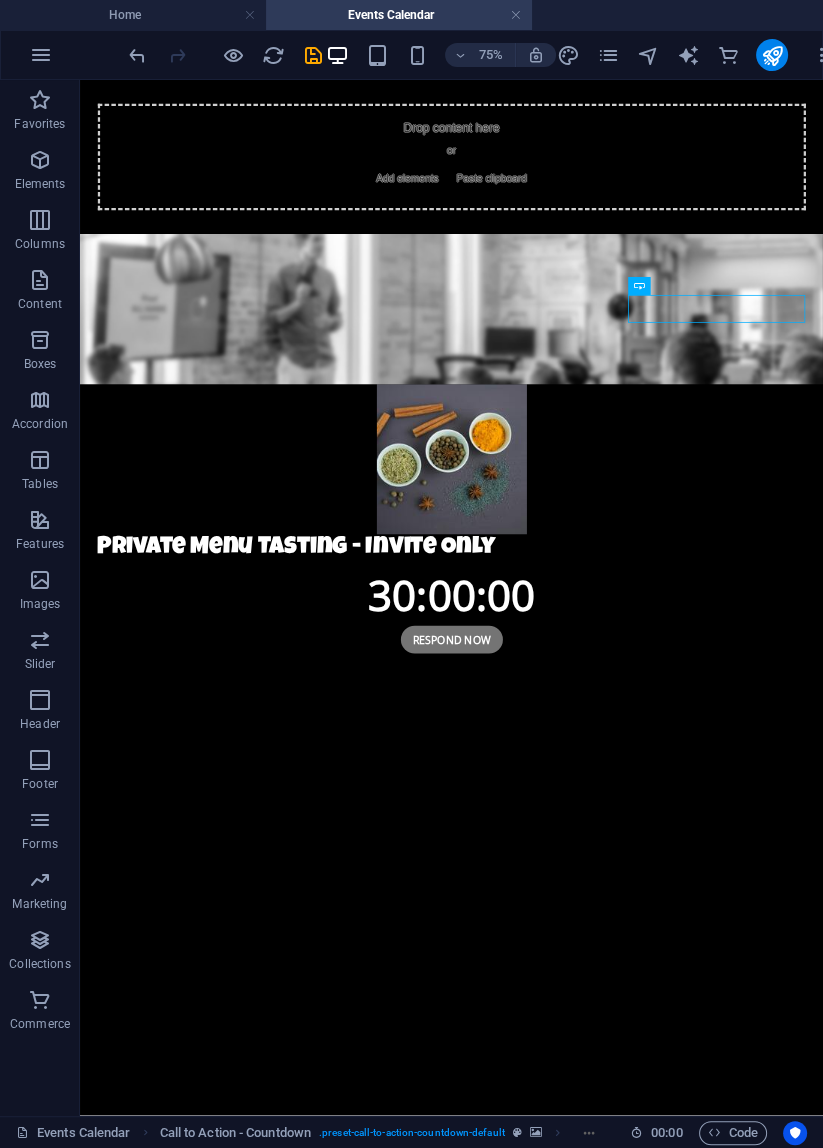 click at bounding box center [575, 386] 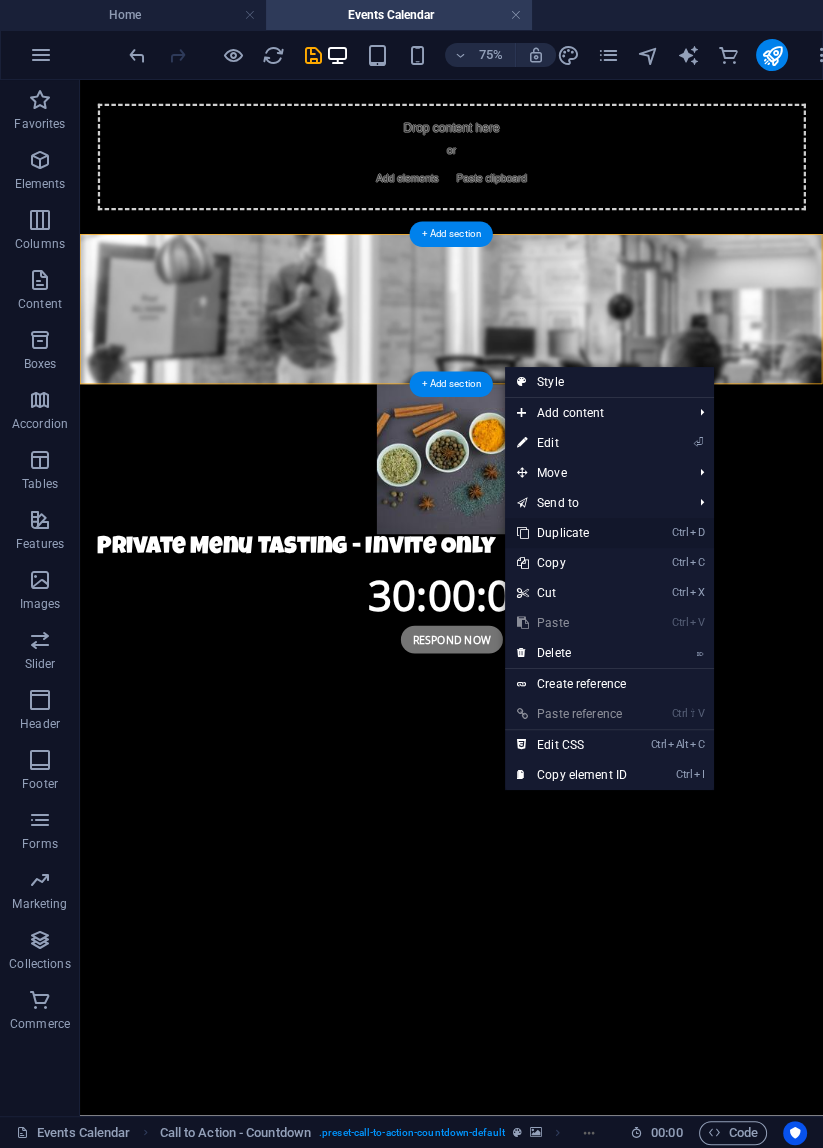 click on "Ctrl D  Duplicate" at bounding box center [572, 533] 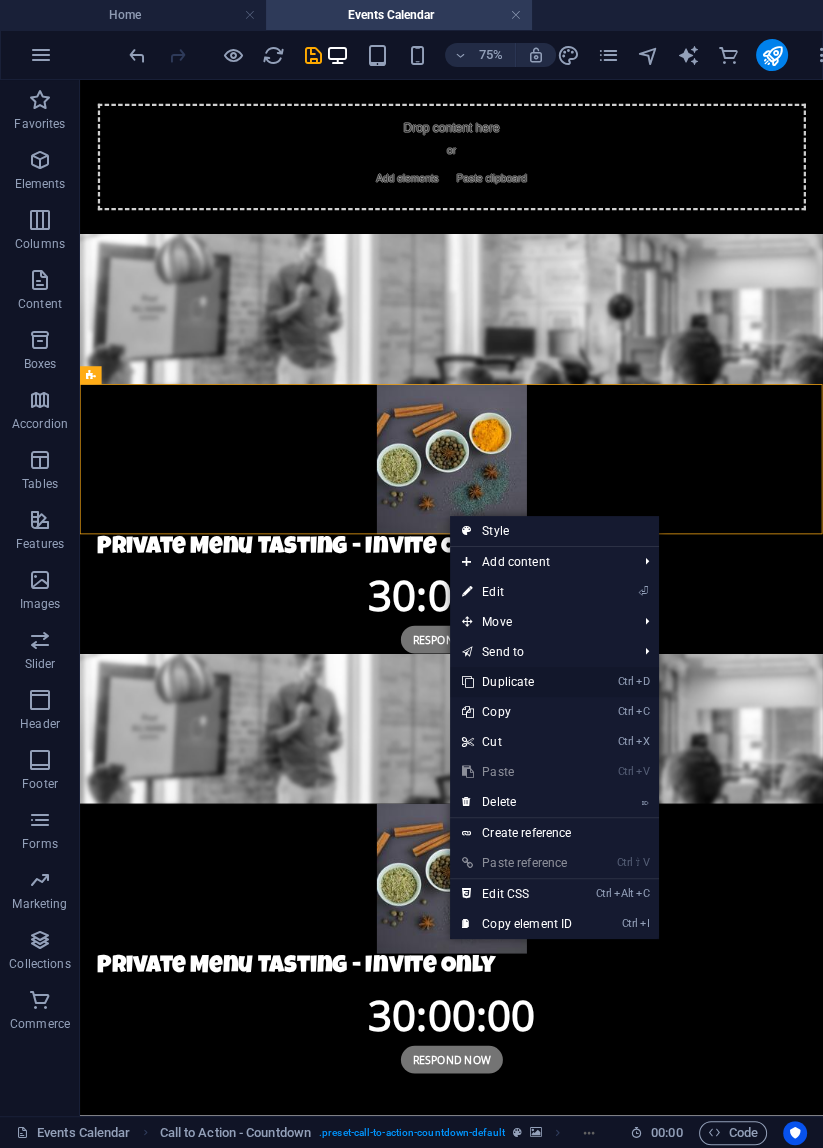 click on "Ctrl D  Duplicate" at bounding box center (517, 682) 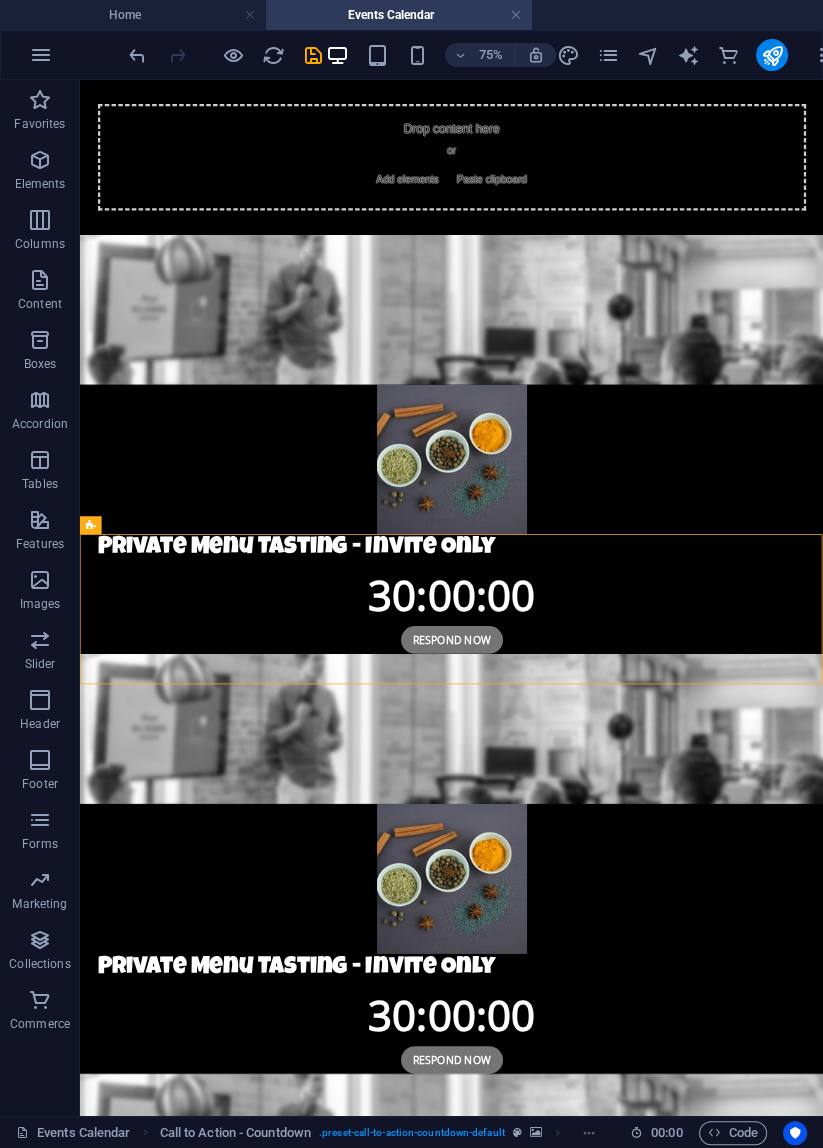 click on "30 : 00 : 00" at bounding box center [576, 1326] 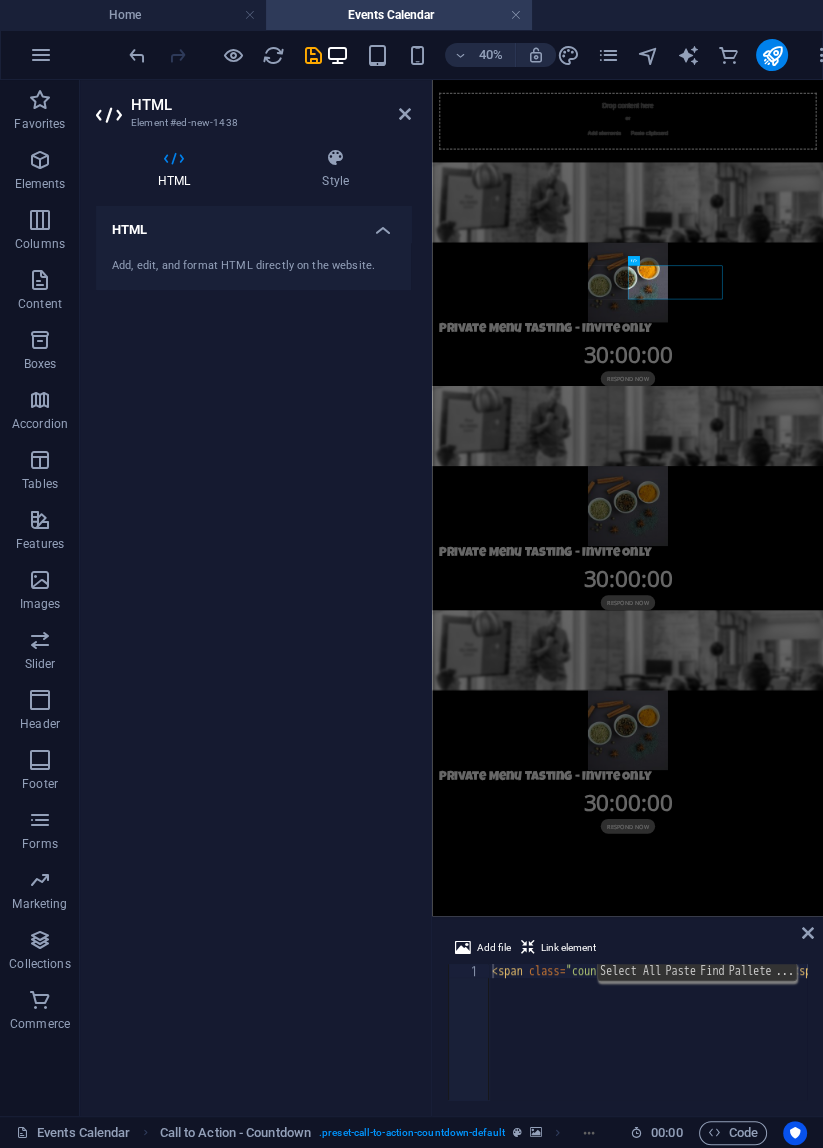 click on "< span   class = "countdown-countdown-days" > 30 </ span > : < span   class = "countdown-minutes" > 00 </ span > : < span   class = "countdown-seconds" > 00 </ span >" at bounding box center [976, 1044] 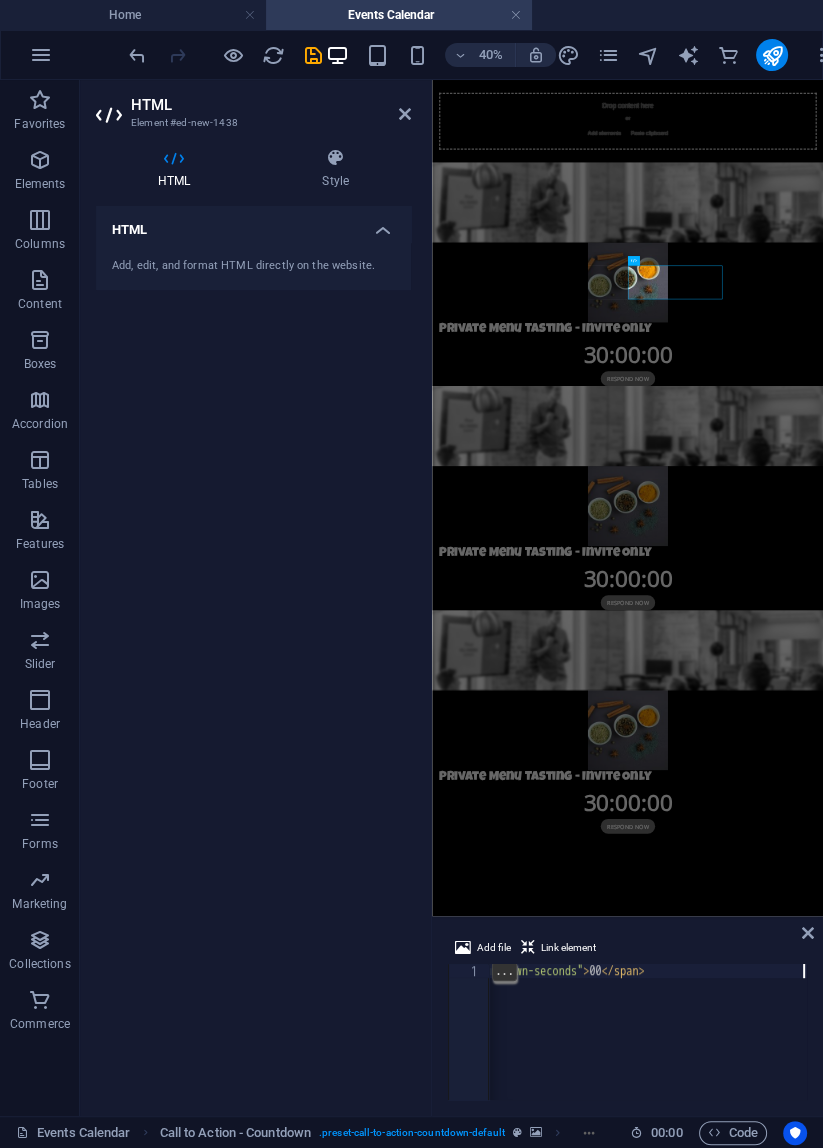 scroll, scrollTop: 0, scrollLeft: 658, axis: horizontal 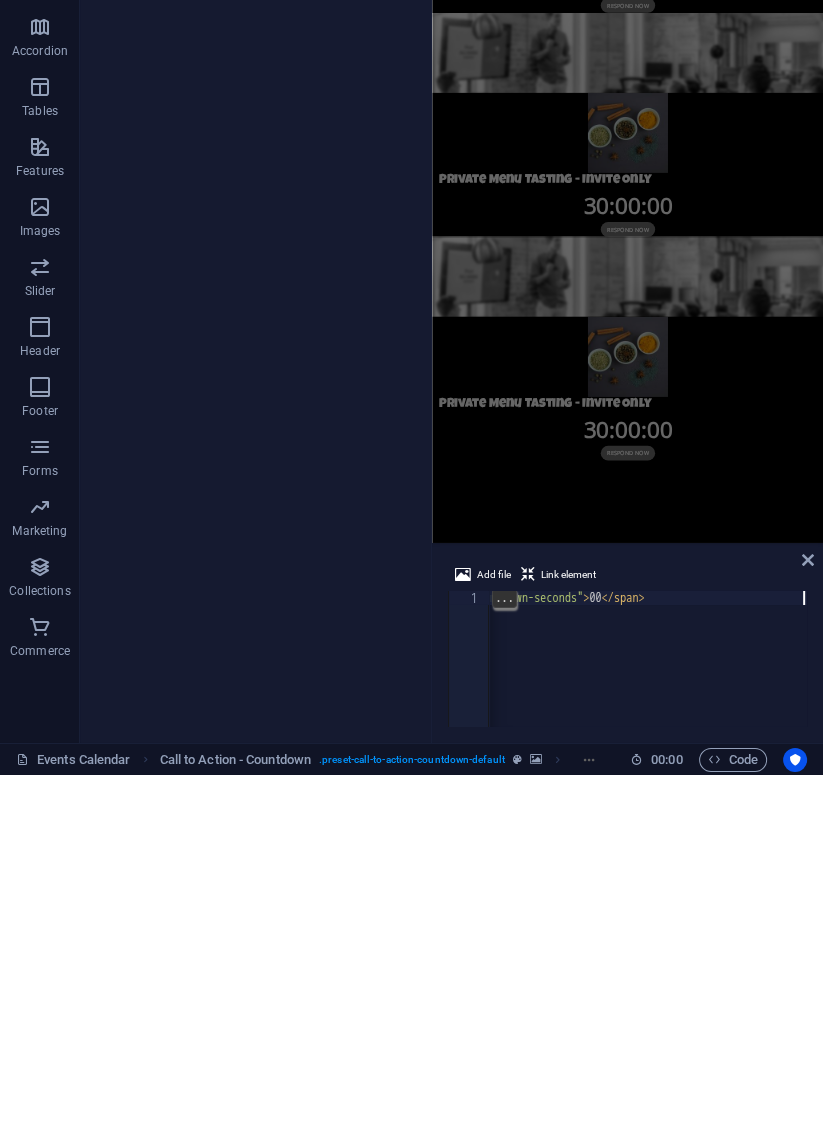 click on "< span   class = "countdown-countdown-days" > 30 </ span > : < span   class = "countdown-minutes" > 00 </ span > : < span   class = "countdown-seconds" > 00 </ span >" at bounding box center [318, 1044] 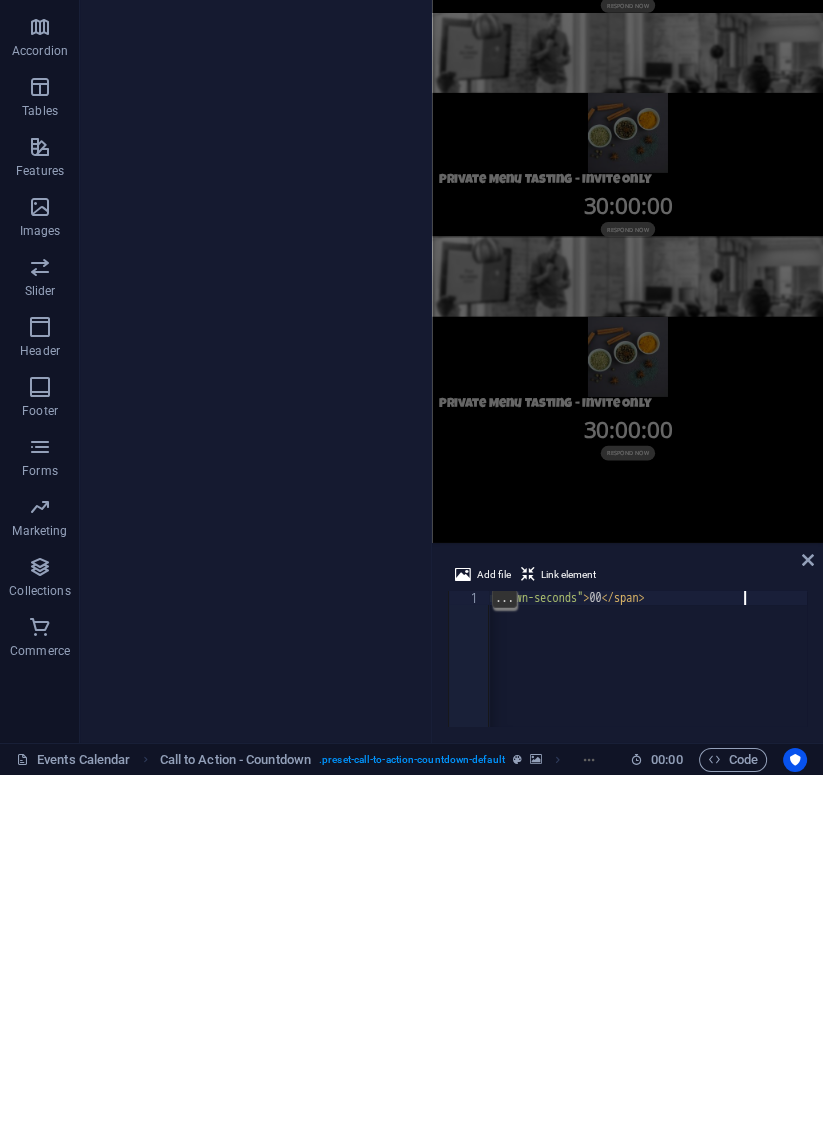 scroll, scrollTop: 0, scrollLeft: 74, axis: horizontal 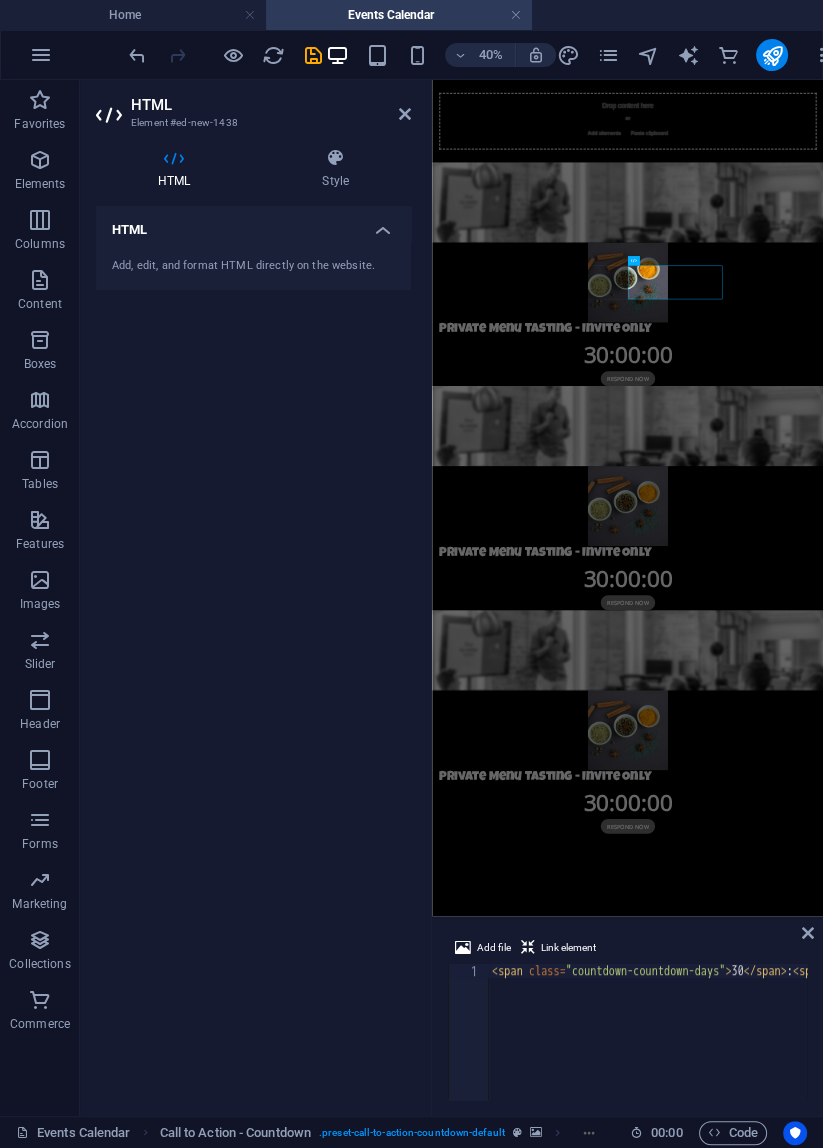 click on "< span   class = "countdown-countdown-days" > 30 </ span > : < span   class = "countdown-minutes" > 00 </ span > : < span   class = "countdown-seconds" > 00 </ span >" at bounding box center [976, 1044] 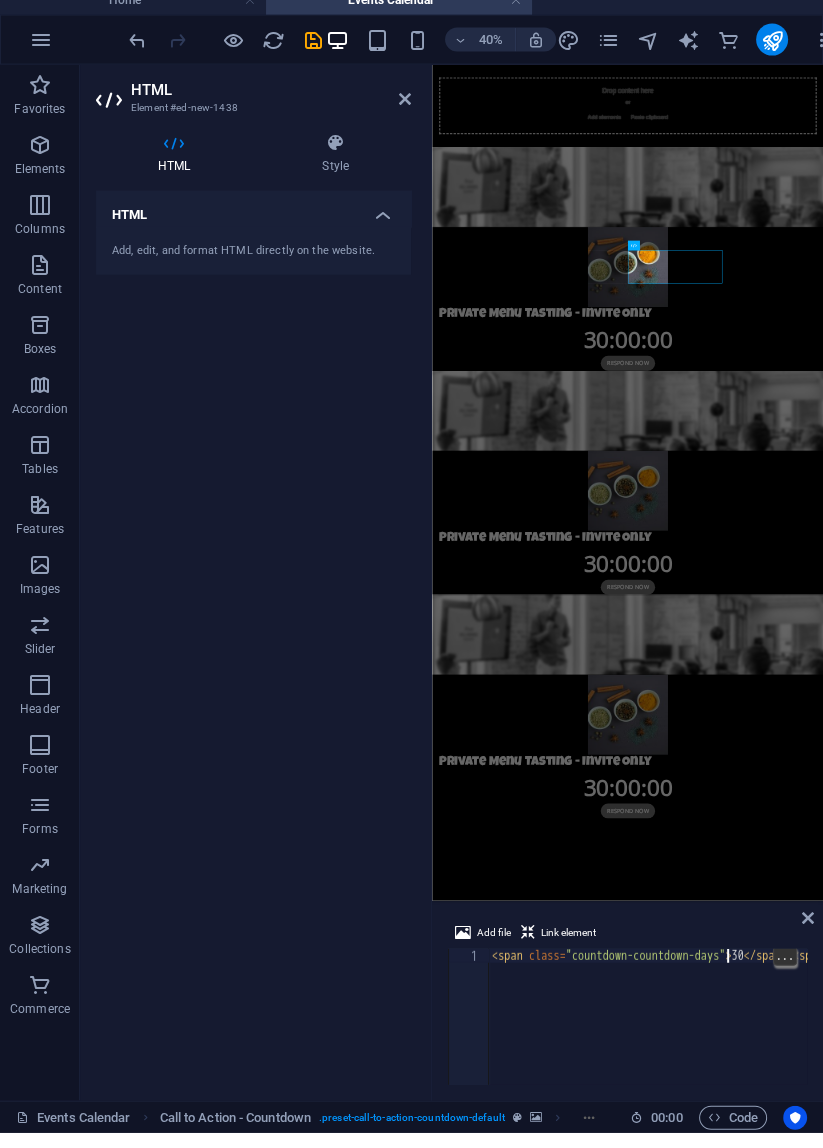 scroll, scrollTop: 0, scrollLeft: 19, axis: horizontal 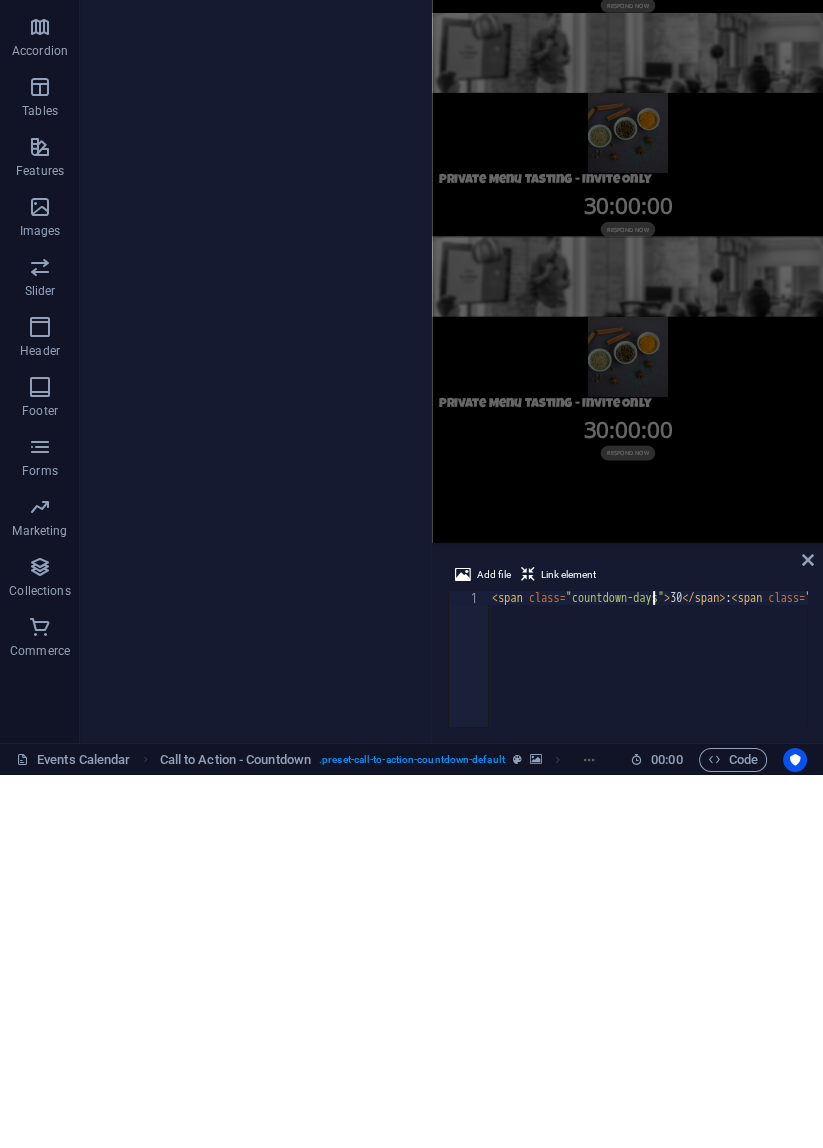 click on "< span   class = "countdown-days" > 30 </ span > : < span   class = "countdown-minutes" > 00 </ span > : < span   class = "countdown-seconds" > 00 </ span >" at bounding box center [939, 1044] 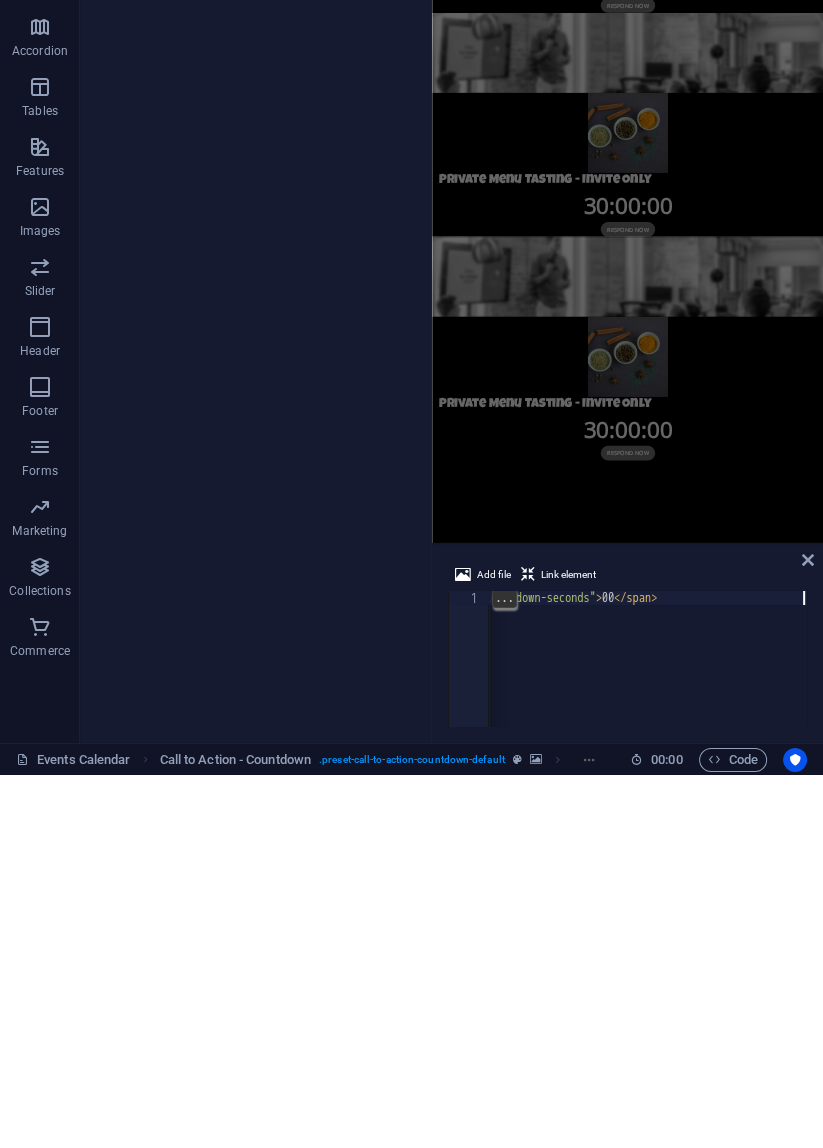 scroll, scrollTop: 0, scrollLeft: 584, axis: horizontal 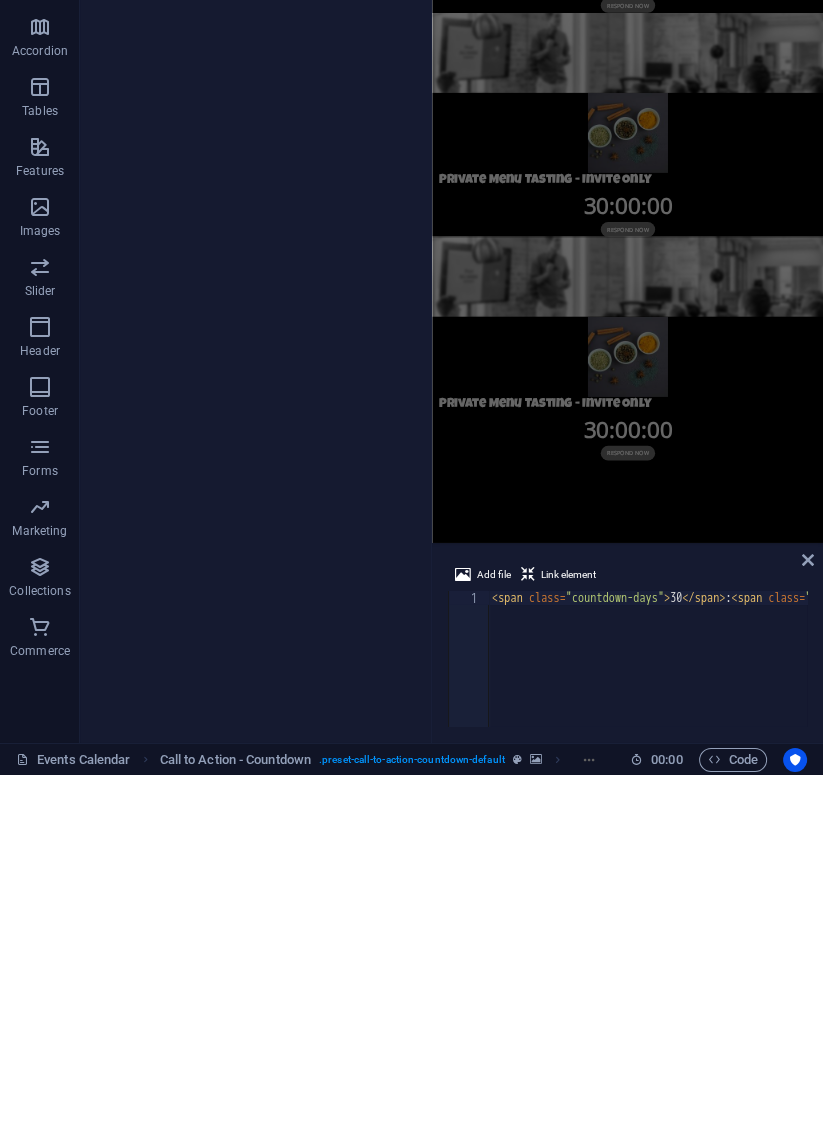 click on "< span   class = "countdown-days" > 30 </ span > : < span   class = "countdown-minutes" > 00 </ span > : < span   class = "countdown-seconds" > 00 </ span >" at bounding box center [939, 1044] 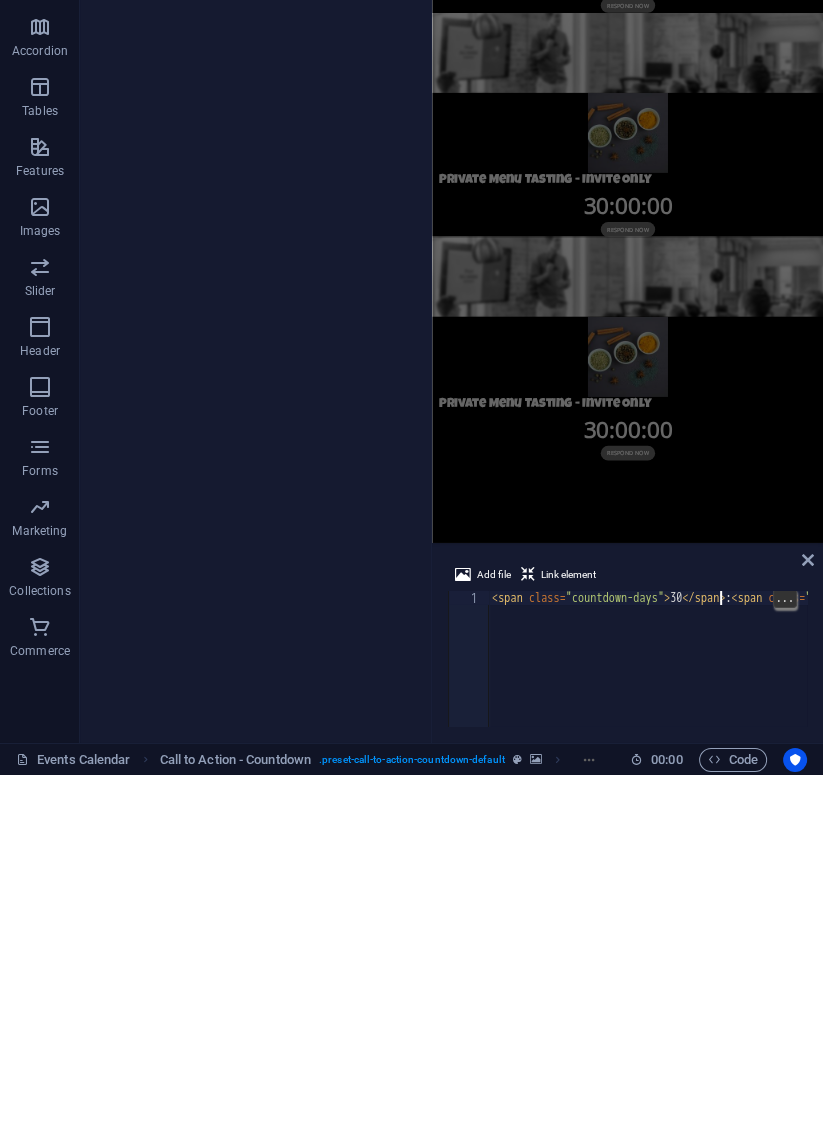 scroll, scrollTop: 0, scrollLeft: 18, axis: horizontal 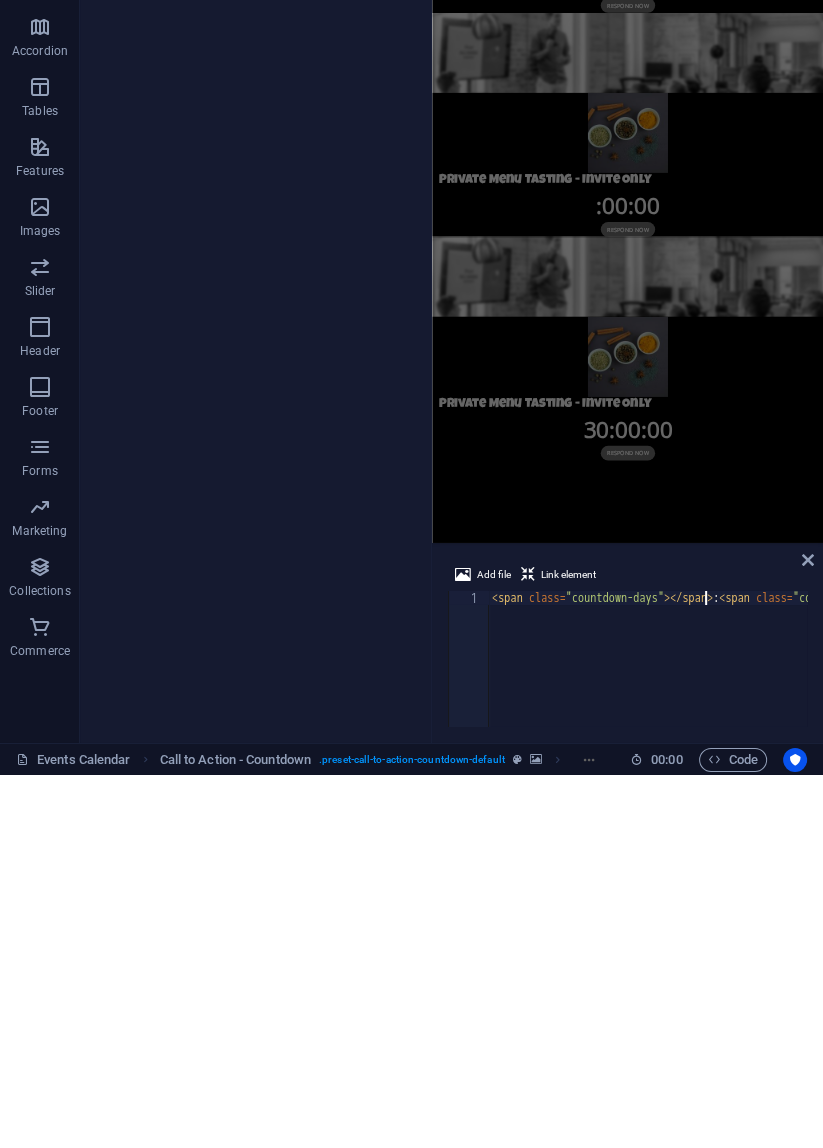 type on "<span class="countdown-days">6</span>:<span class="countdown-minutes">00</span>:<span class="countdown-seconds">00</span>" 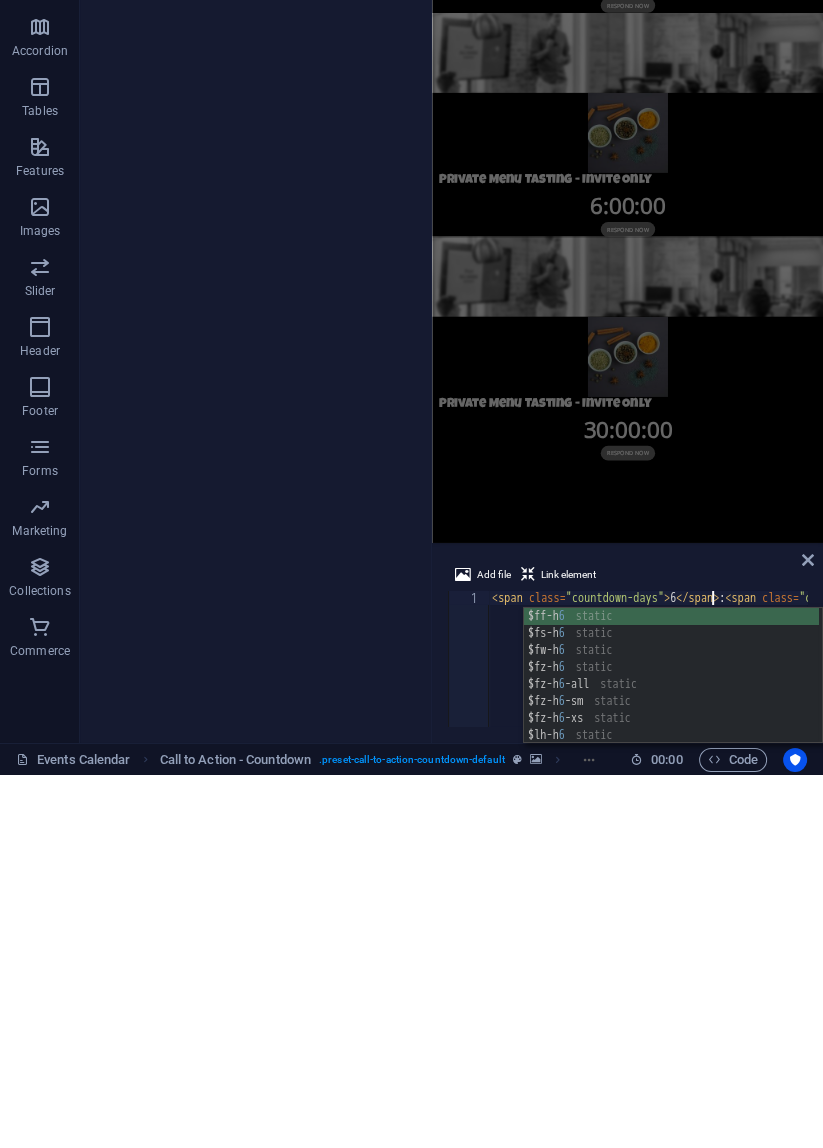 scroll, scrollTop: 0, scrollLeft: 0, axis: both 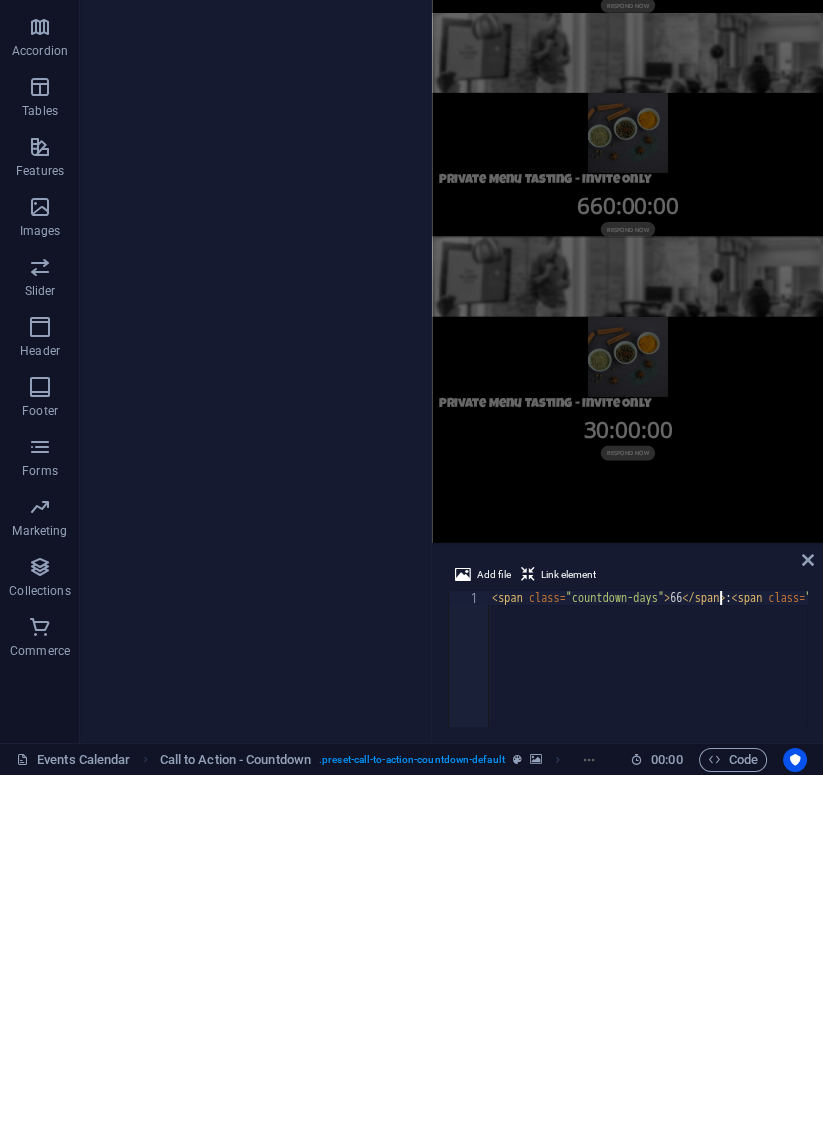 type on "<span class="countdown-days">6</span>:<span class="countdown-minutes">00</span>:<span class="countdown-seconds">00</span>" 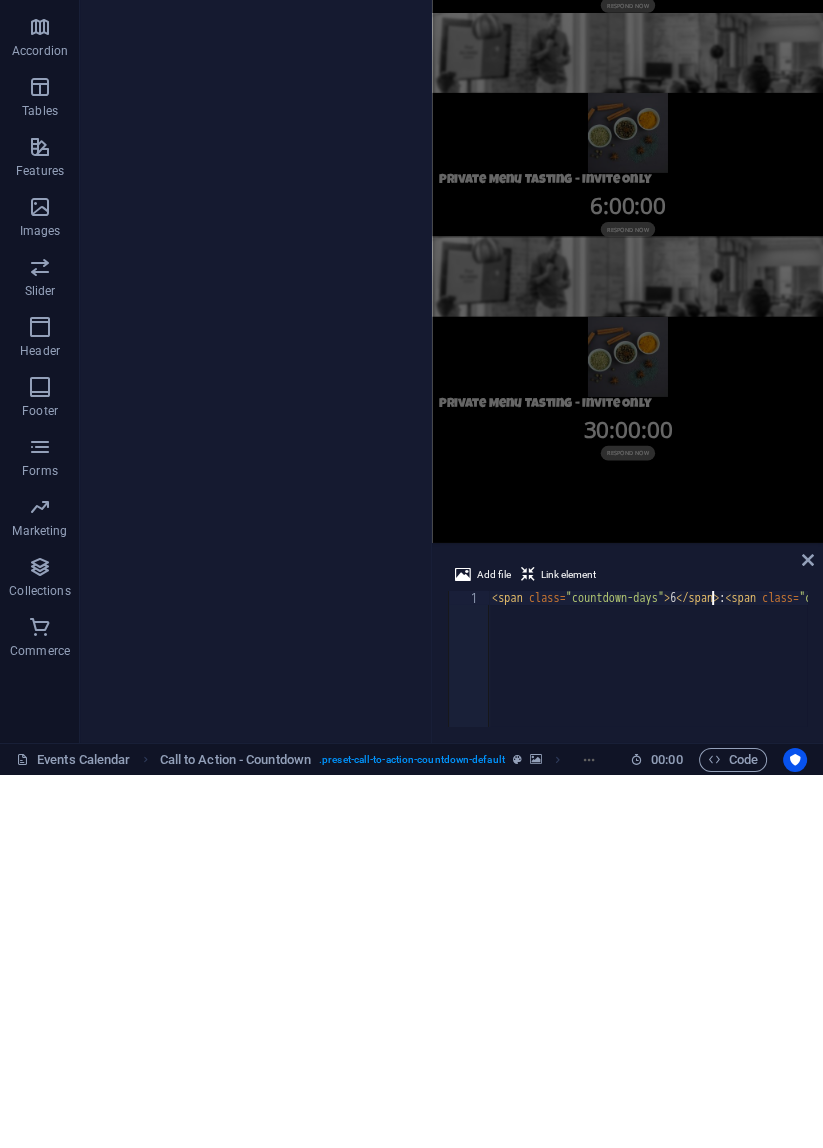 scroll, scrollTop: 0, scrollLeft: 0, axis: both 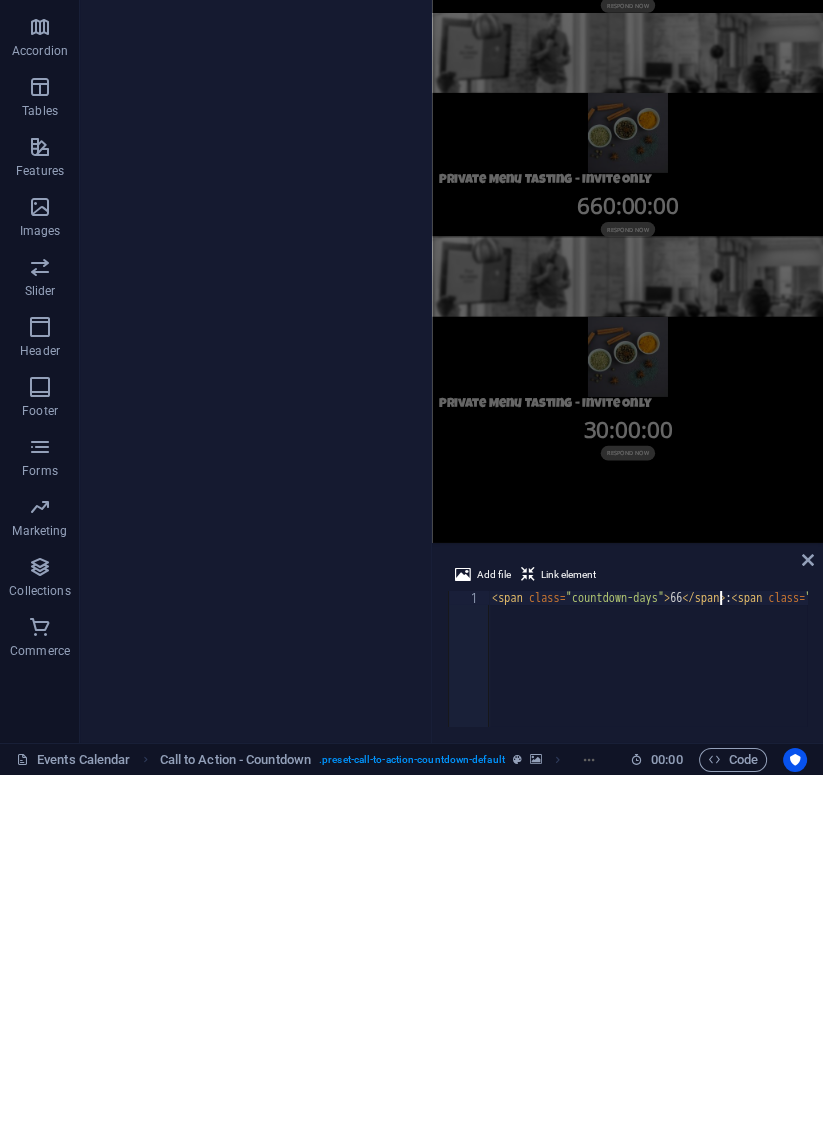 type on "<span class="countdown-days">6</span>:<span class="countdown-minutes">00</span>:<span class="countdown-seconds">00</span>" 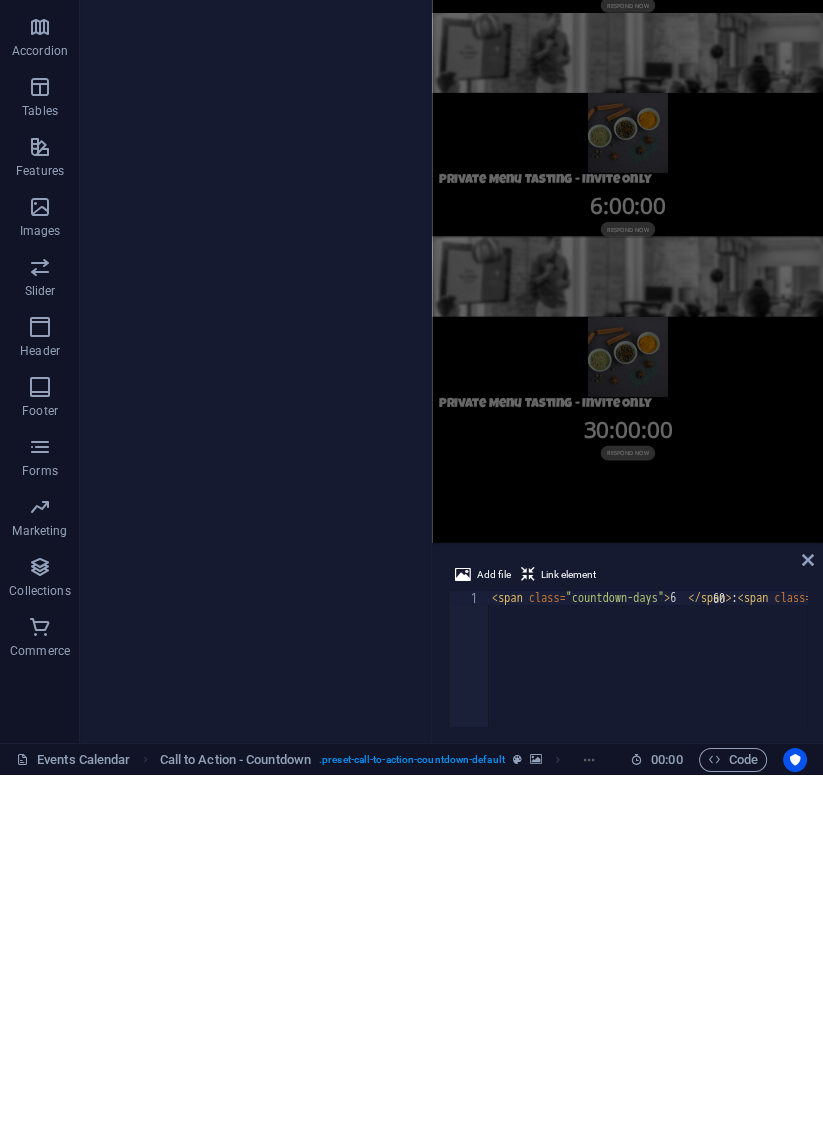 scroll, scrollTop: 0, scrollLeft: 0, axis: both 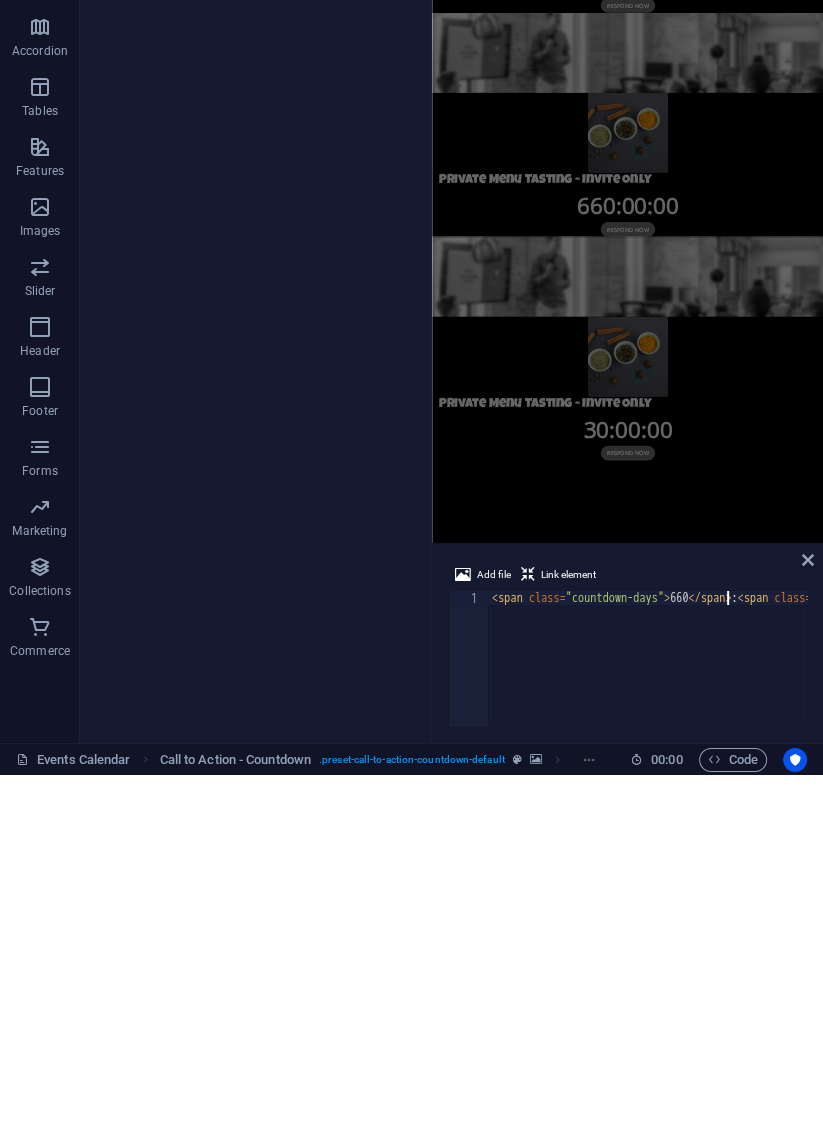 click on "< span   class = "countdown-days" > 660 </ span > : < span   class = "countdown-minutes" > 00 </ span > : < span   class = "countdown-seconds" > 00 </ span >" at bounding box center [943, 1044] 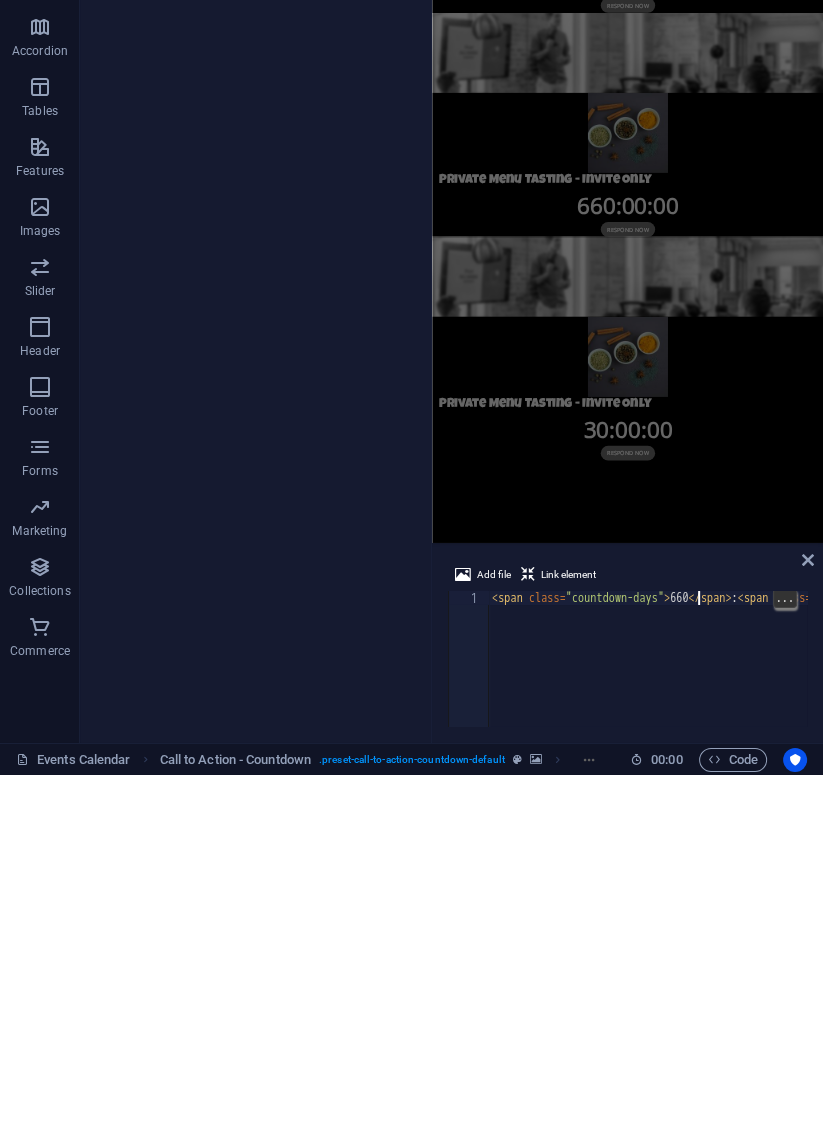 scroll, scrollTop: 0, scrollLeft: 17, axis: horizontal 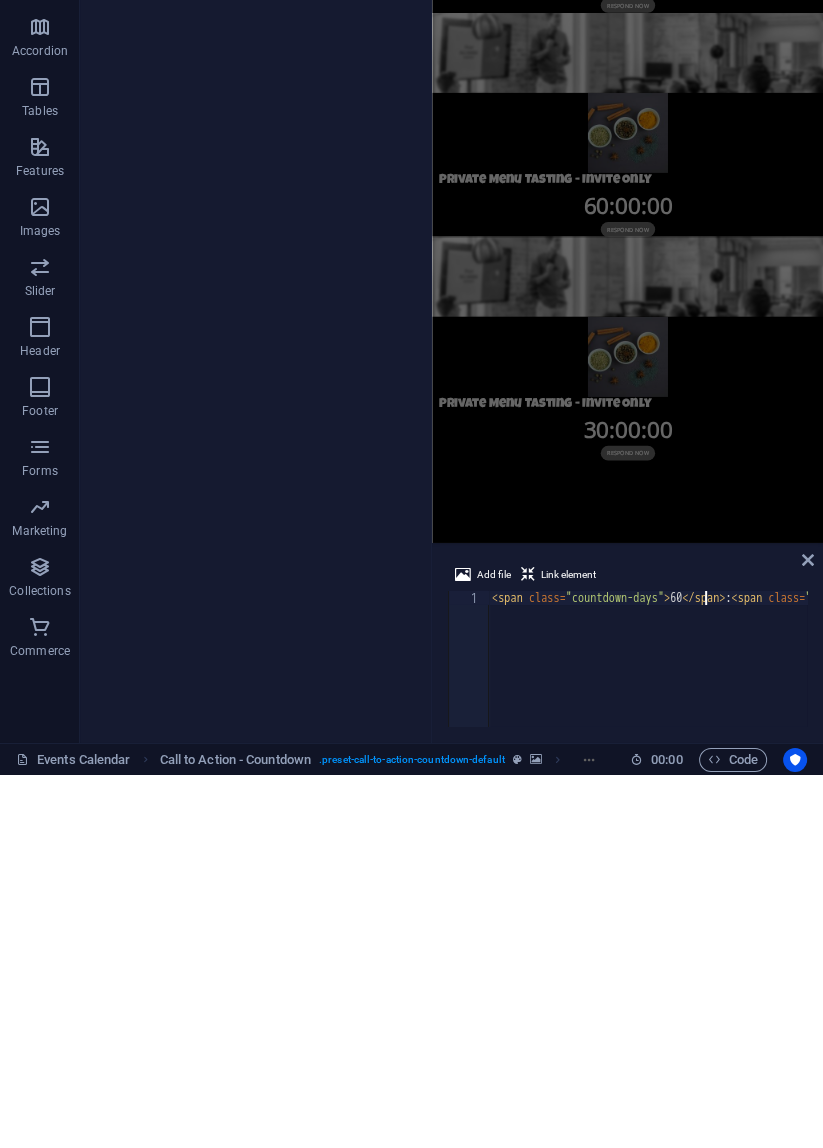 type on "<span class="countdown-days">60</span>:<span class="countdown-minutes">00</span>:<span class="countdown-seconds">00</span>" 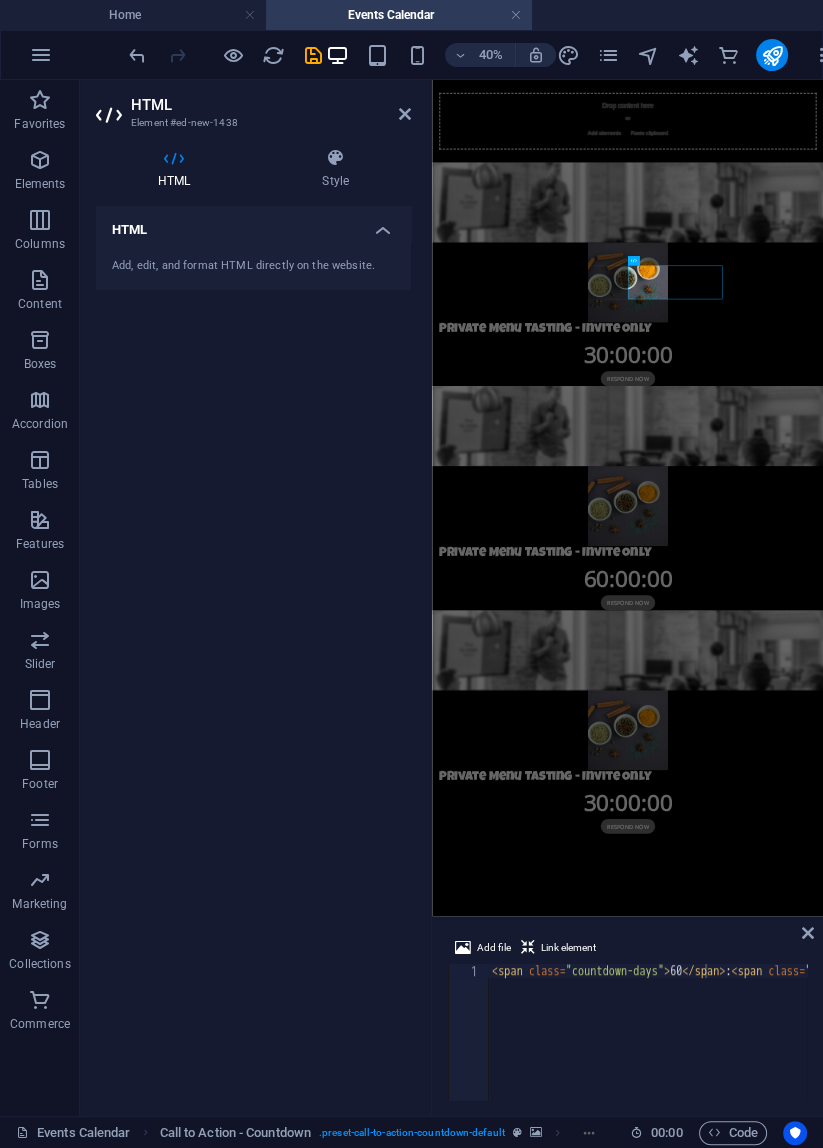 click on "30 : 00 : 00" at bounding box center (921, 1885) 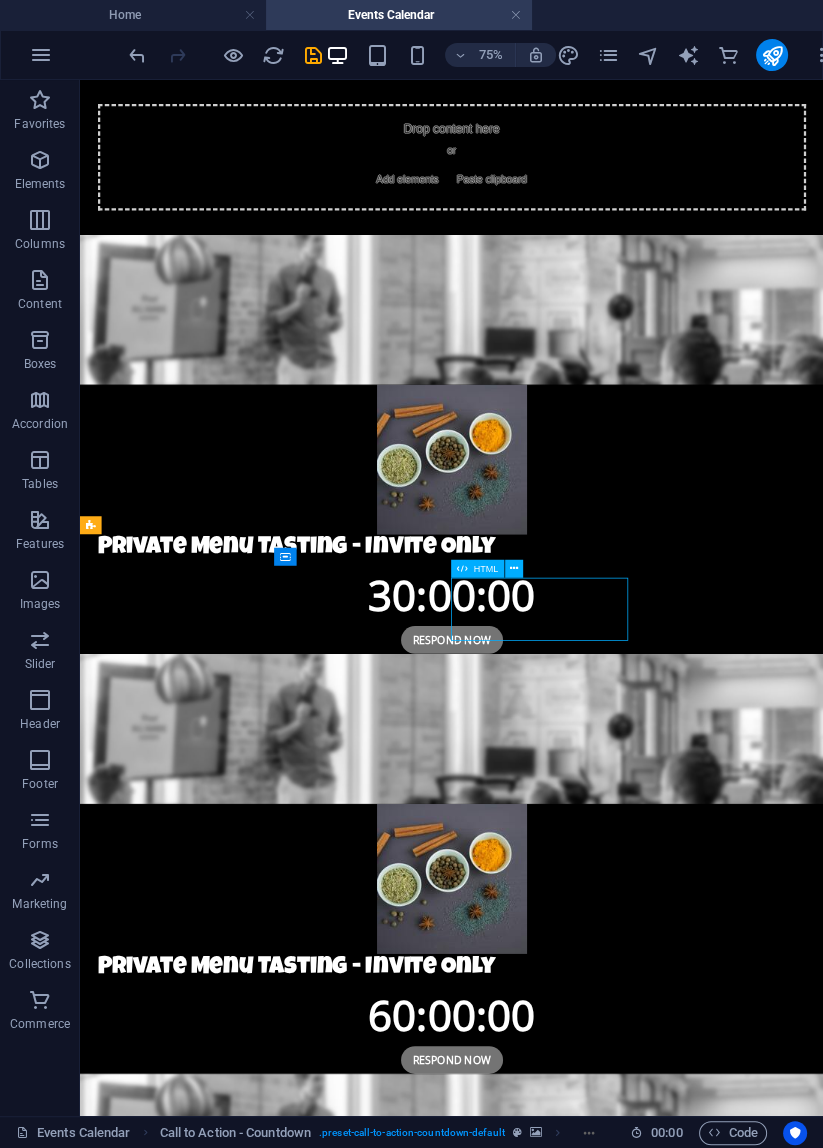 click on "30 : 00 : 00" at bounding box center [576, 1885] 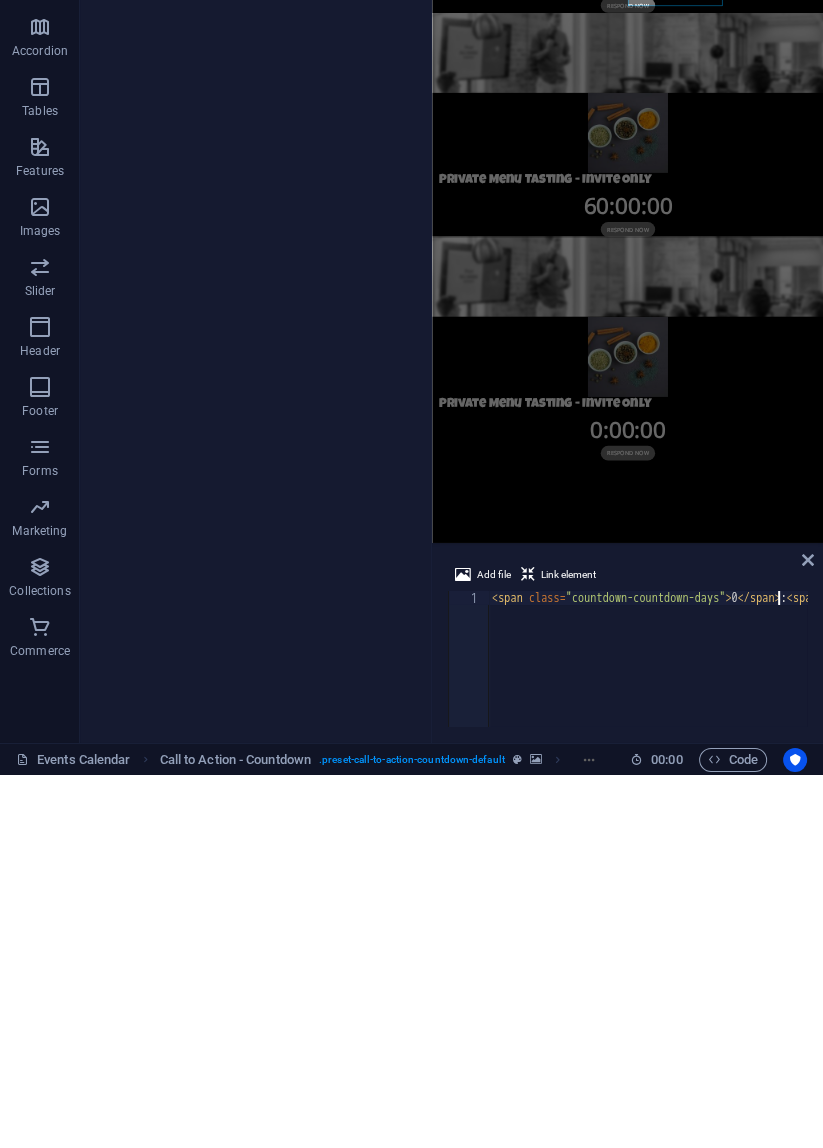 scroll, scrollTop: 0, scrollLeft: 24, axis: horizontal 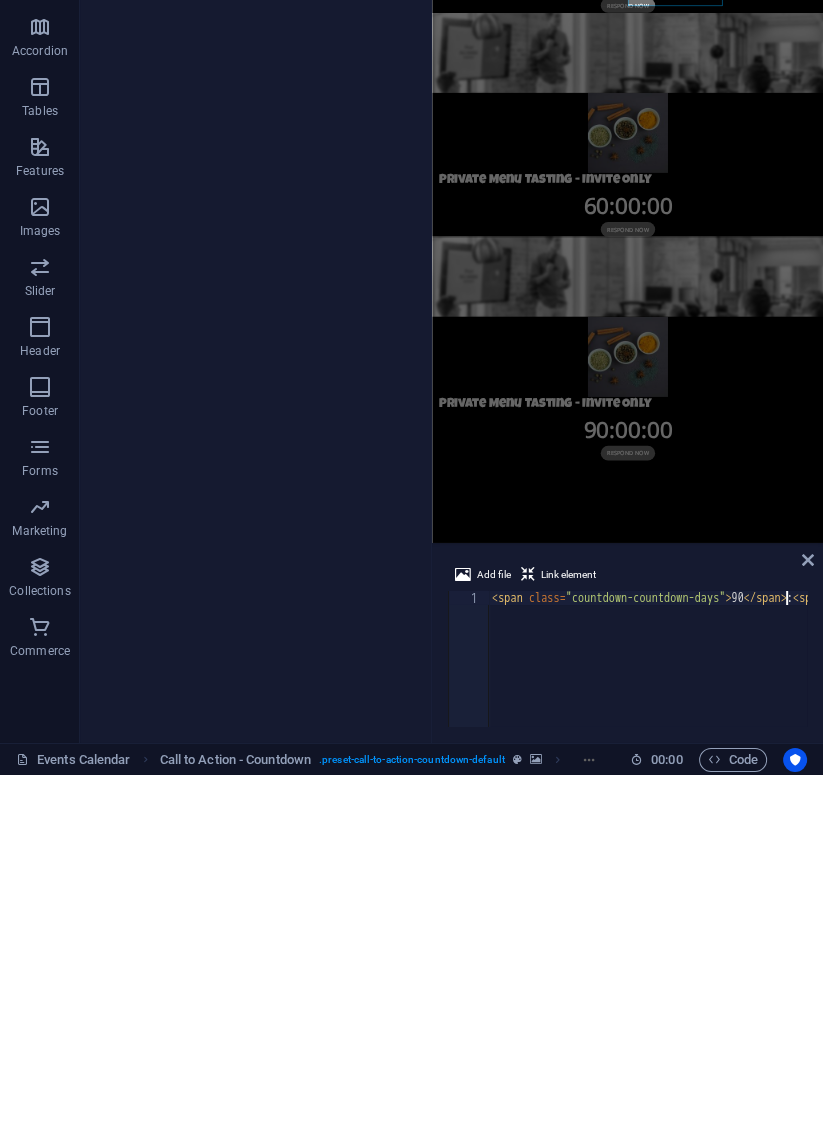 type on "<span class="countdown-countdown-days">90</span>:<span class="countdown-minutes">00</span>:<span class="countdown-seconds">00</span>" 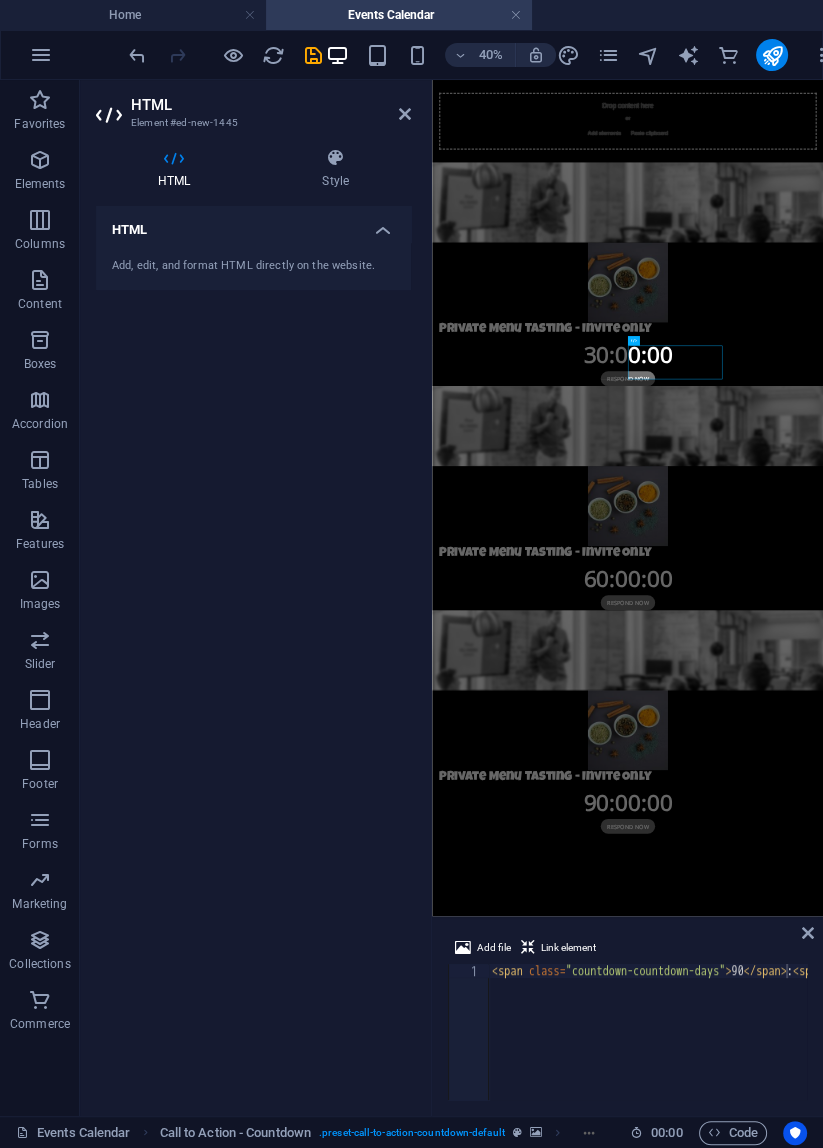 click on "Skip to main content
Drop content here or  Add elements  Paste clipboard Private Menu Tasting - Invite Only 30 : 00 : 00 Respond Now Private Menu Tasting - Invite Only 60 : 00 : 00 Respond Now Private Menu Tasting - Invite Only 90 : 00 : 00 Respond Now" at bounding box center (921, 1022) 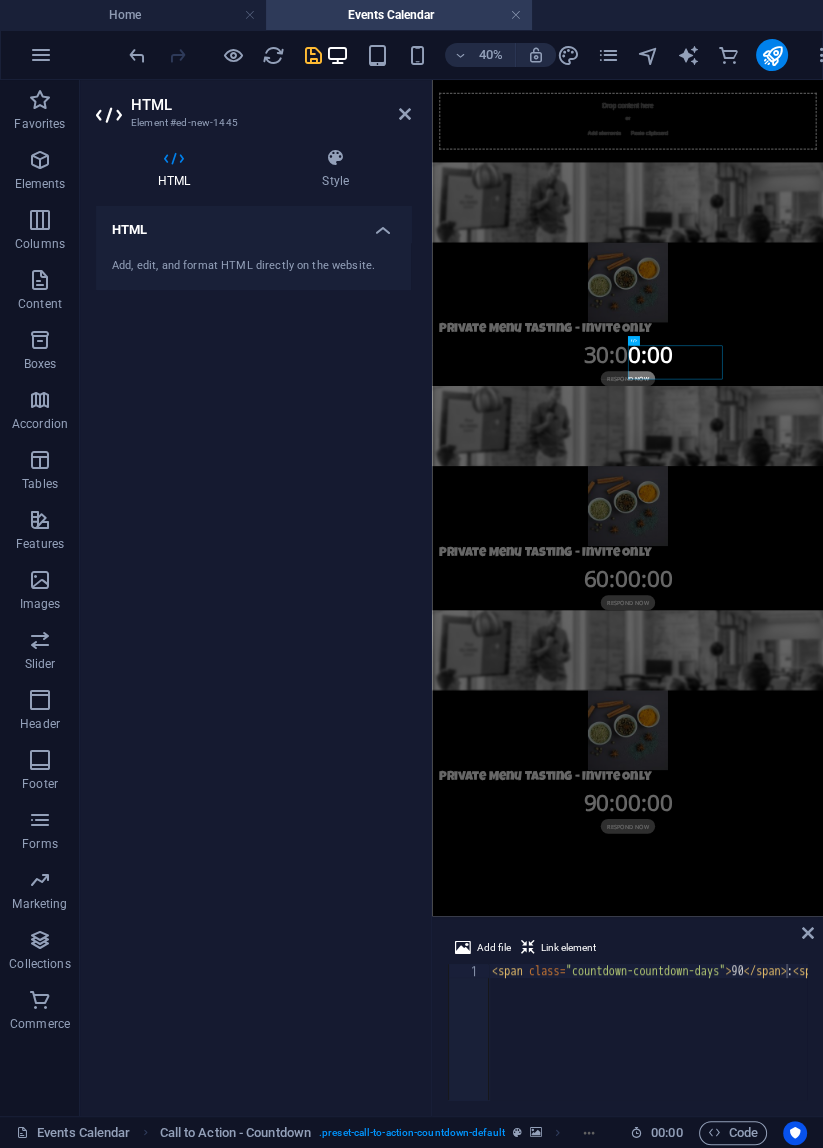 click at bounding box center [313, 55] 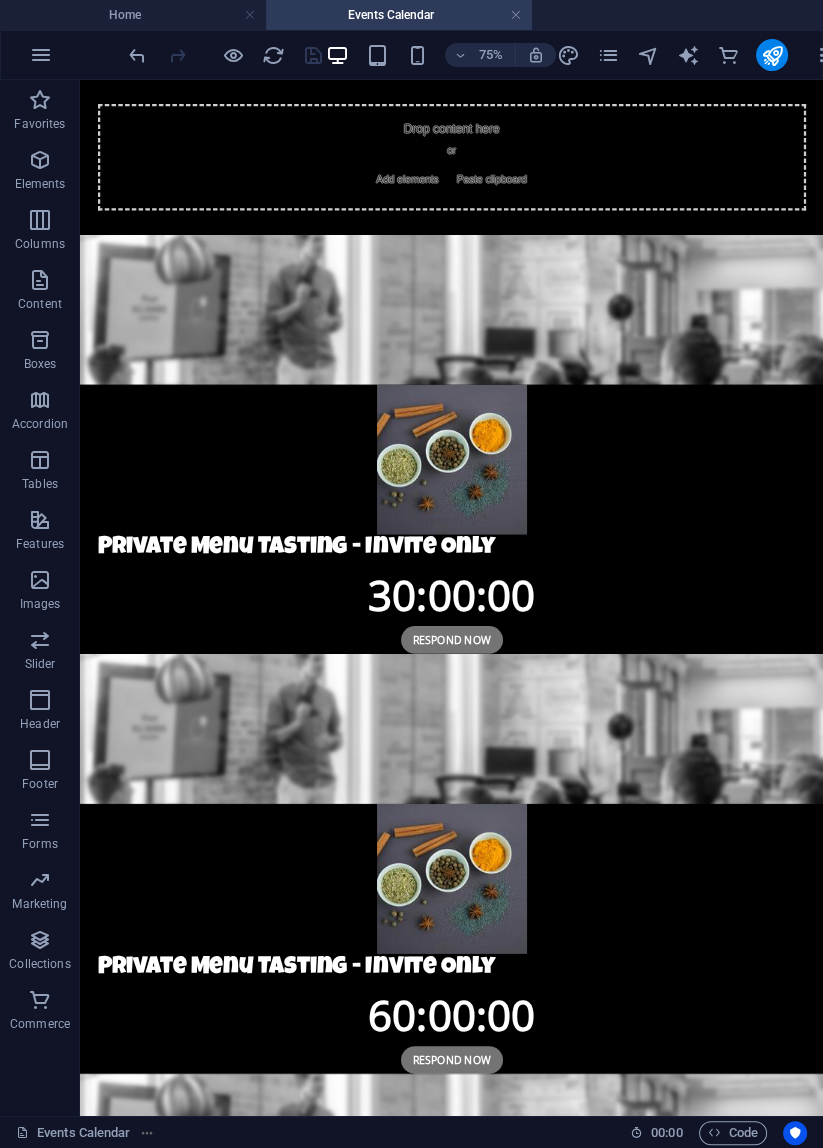 click at bounding box center (576, 1145) 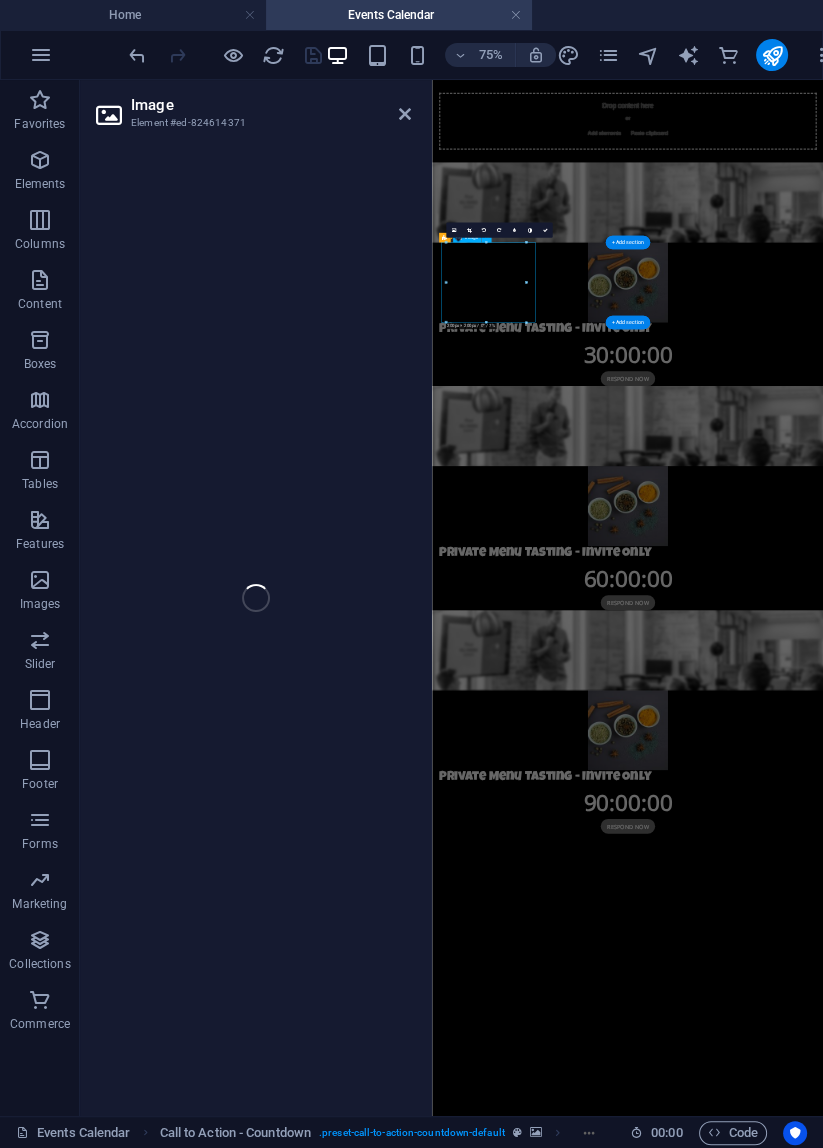 select on "px" 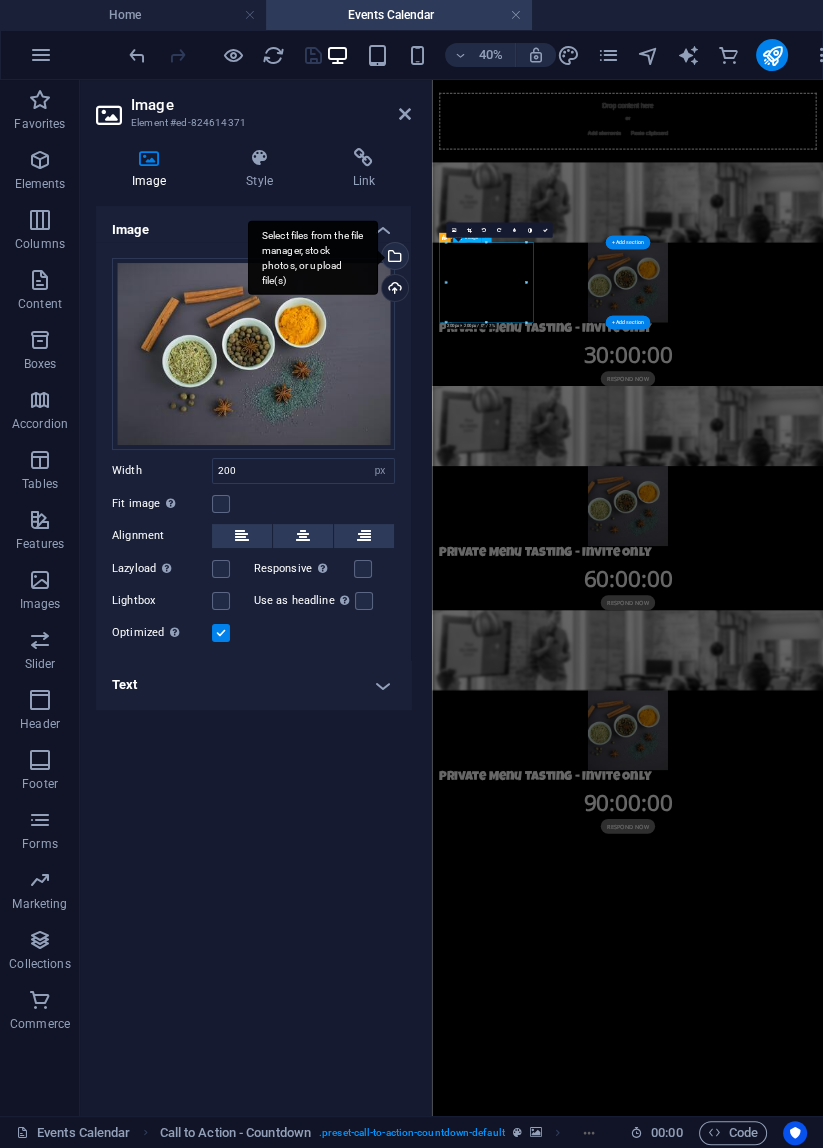 click on "Select files from the file manager, stock photos, or upload file(s)" at bounding box center [393, 258] 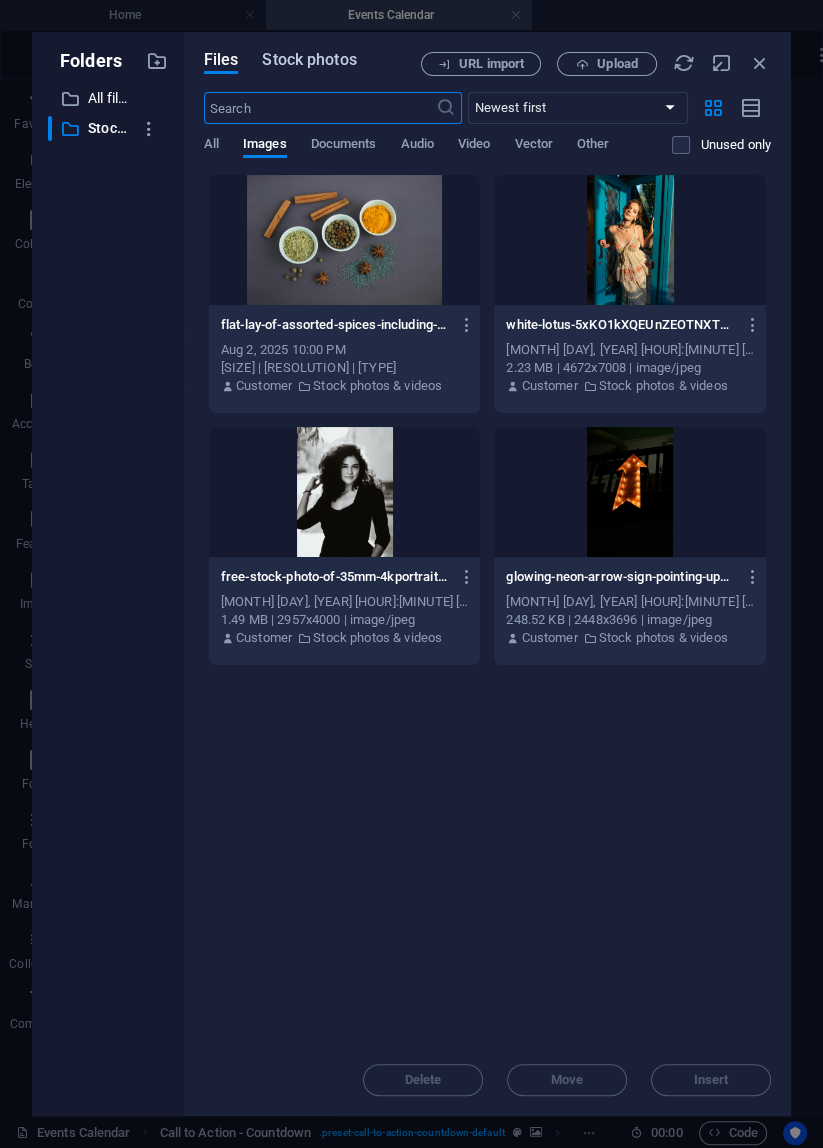 click on "Stock photos" at bounding box center (309, 60) 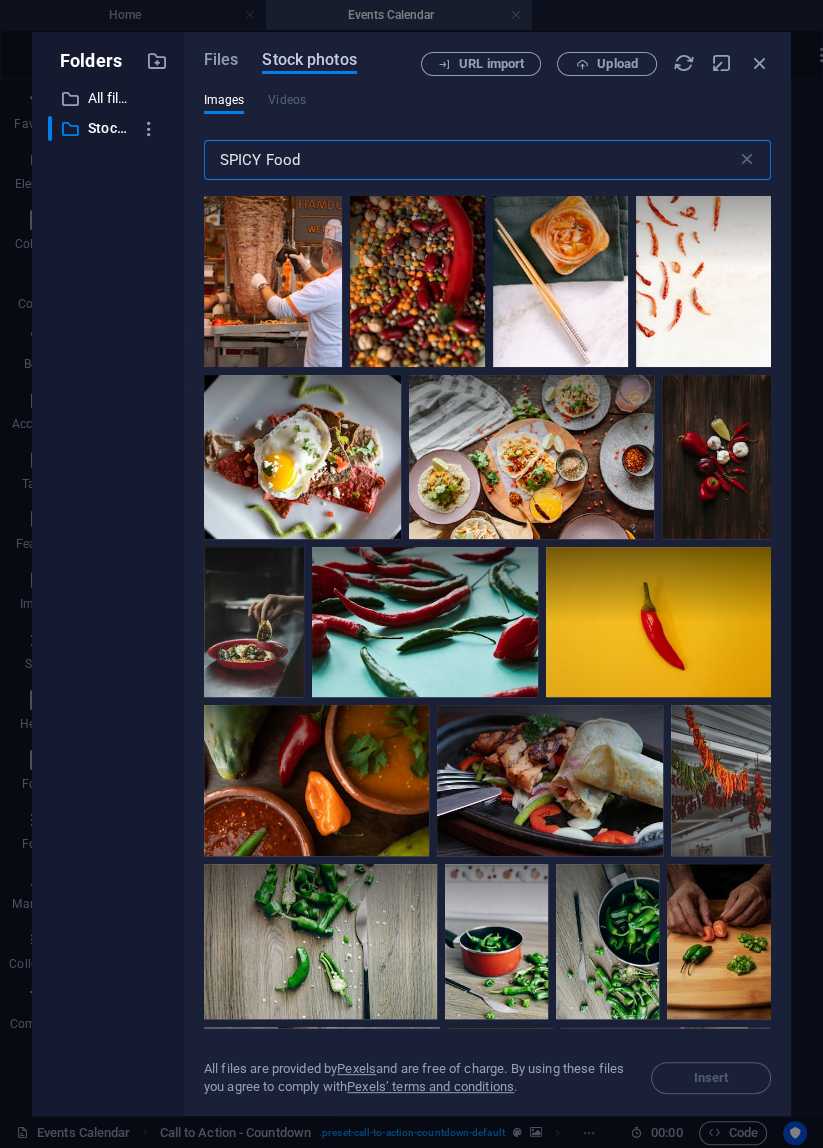 scroll, scrollTop: 736, scrollLeft: 0, axis: vertical 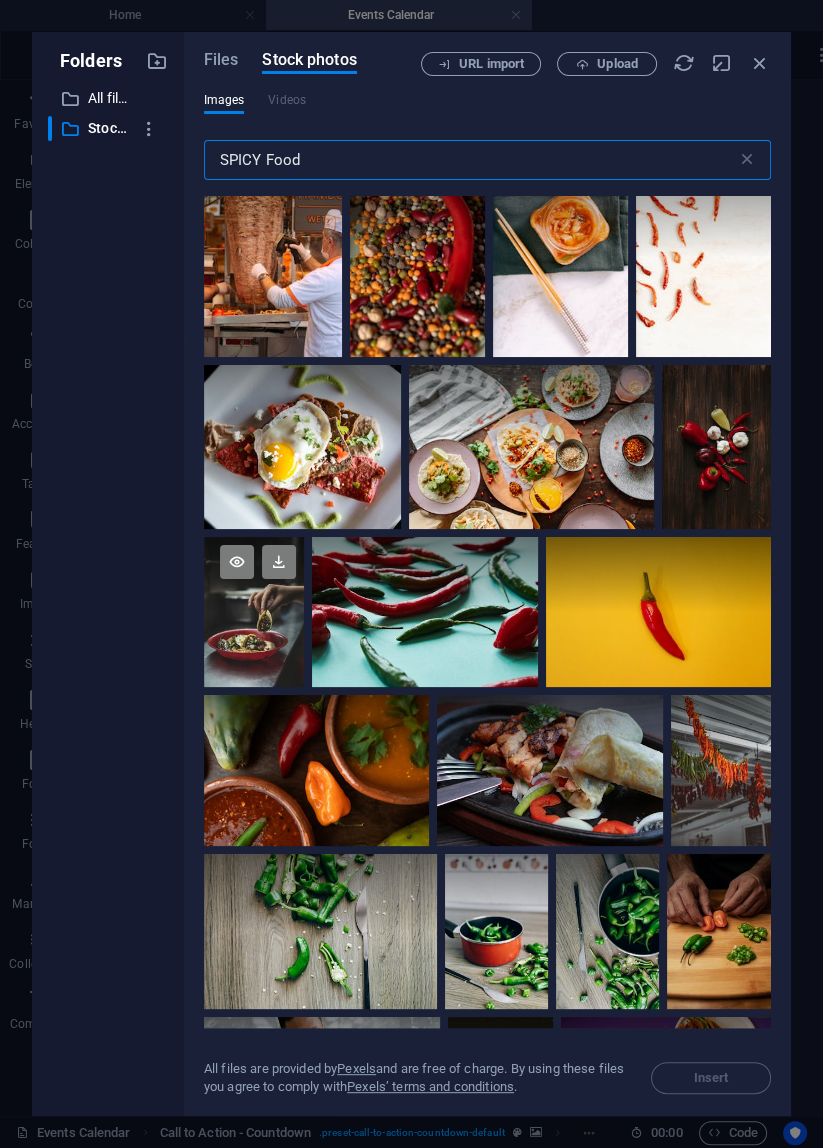 click at bounding box center (254, 574) 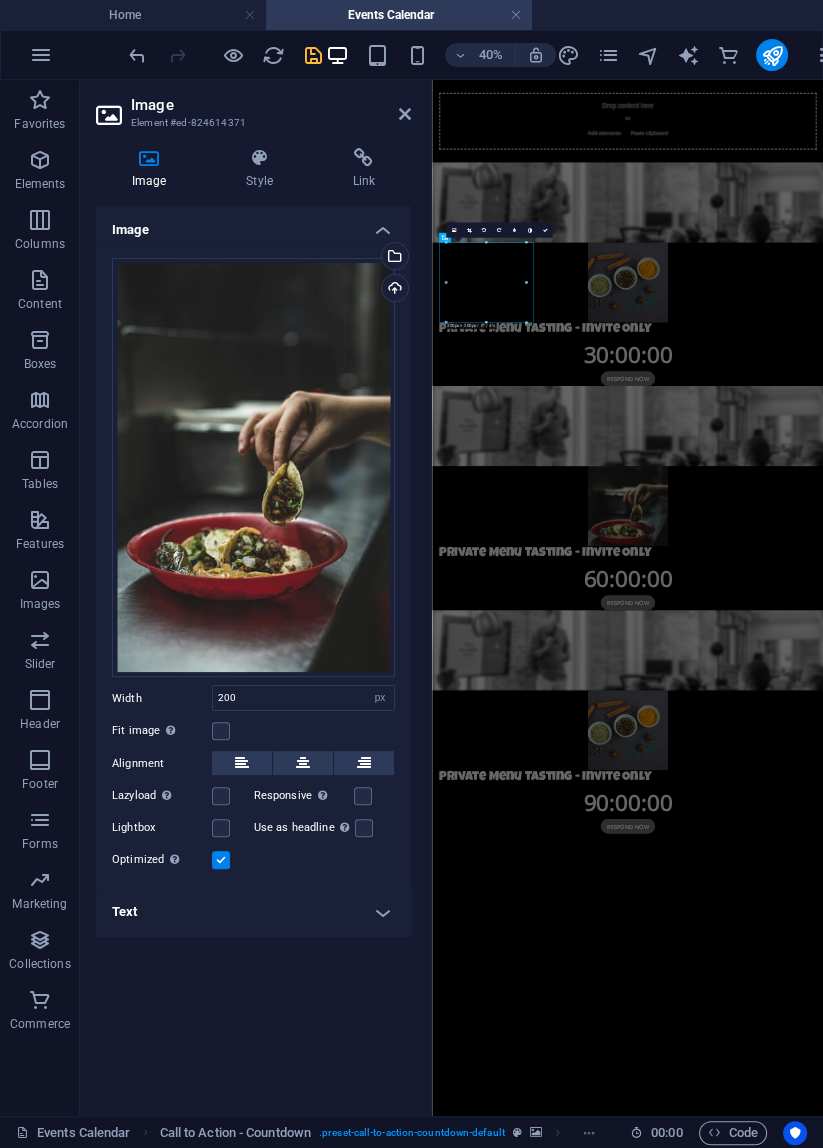click at bounding box center [921, 1705] 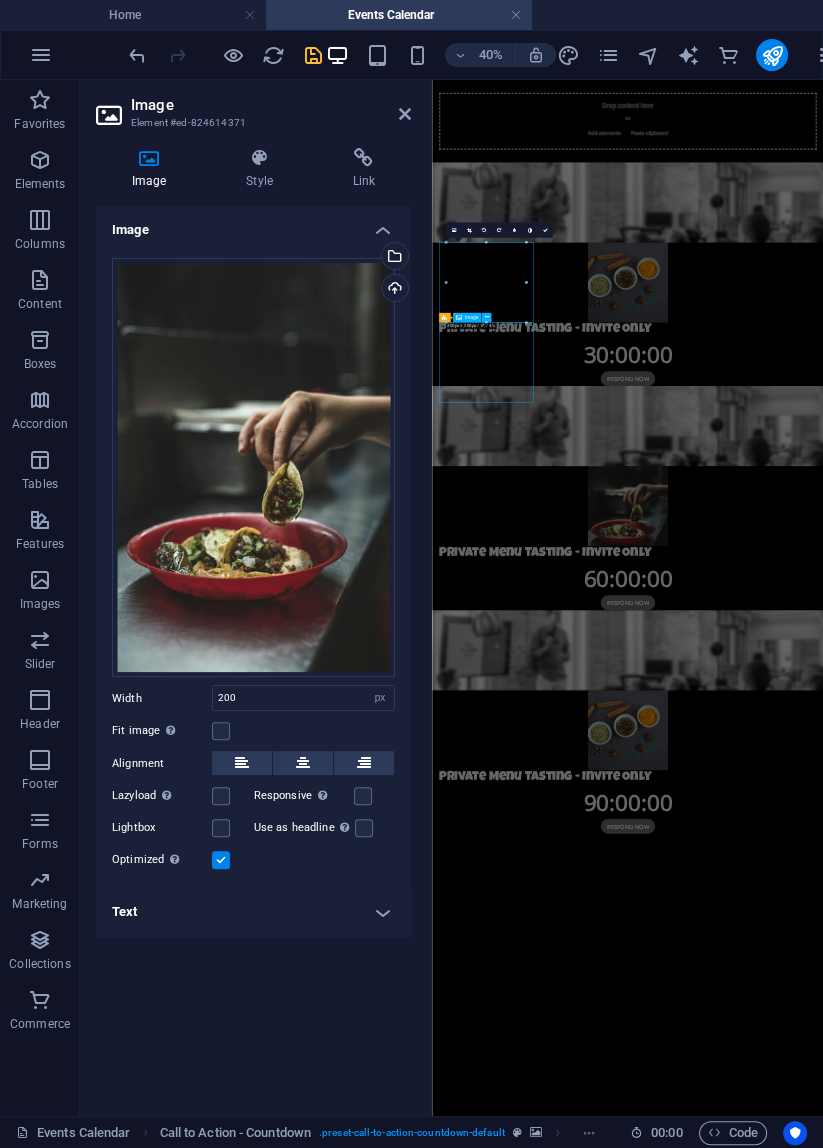 click at bounding box center [921, 1705] 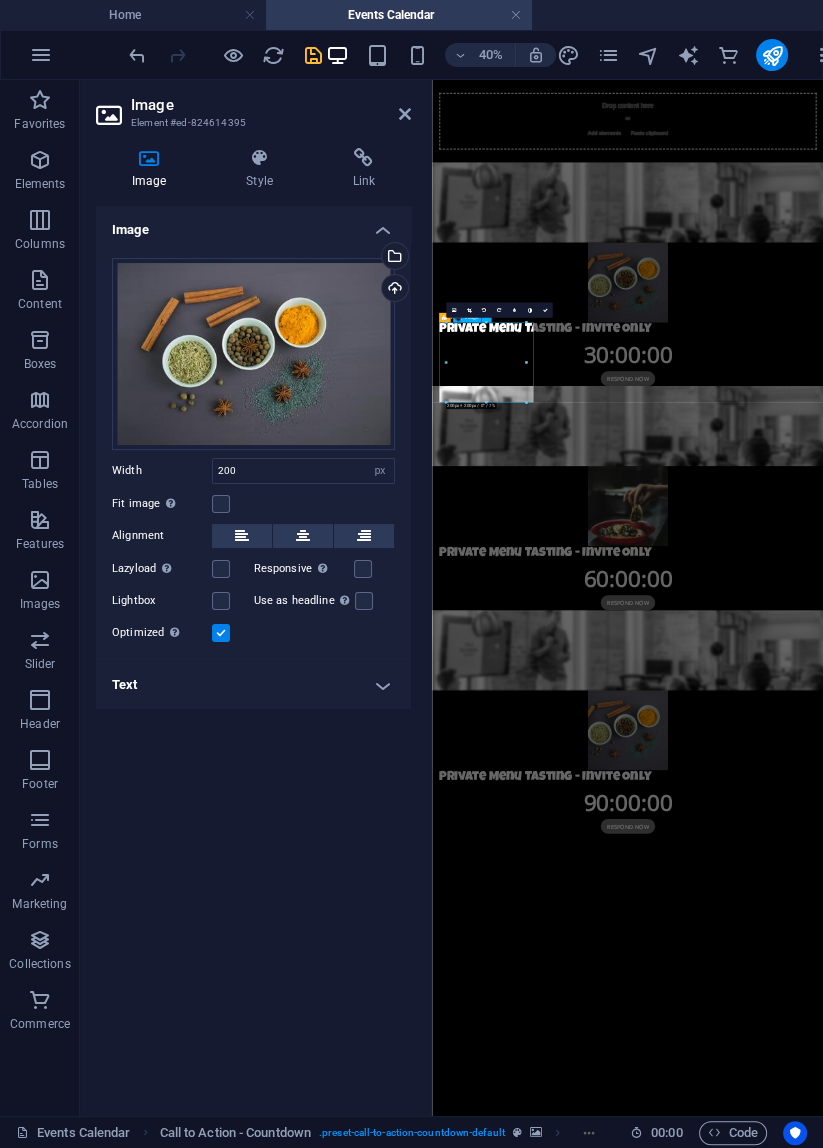 click at bounding box center [921, 1705] 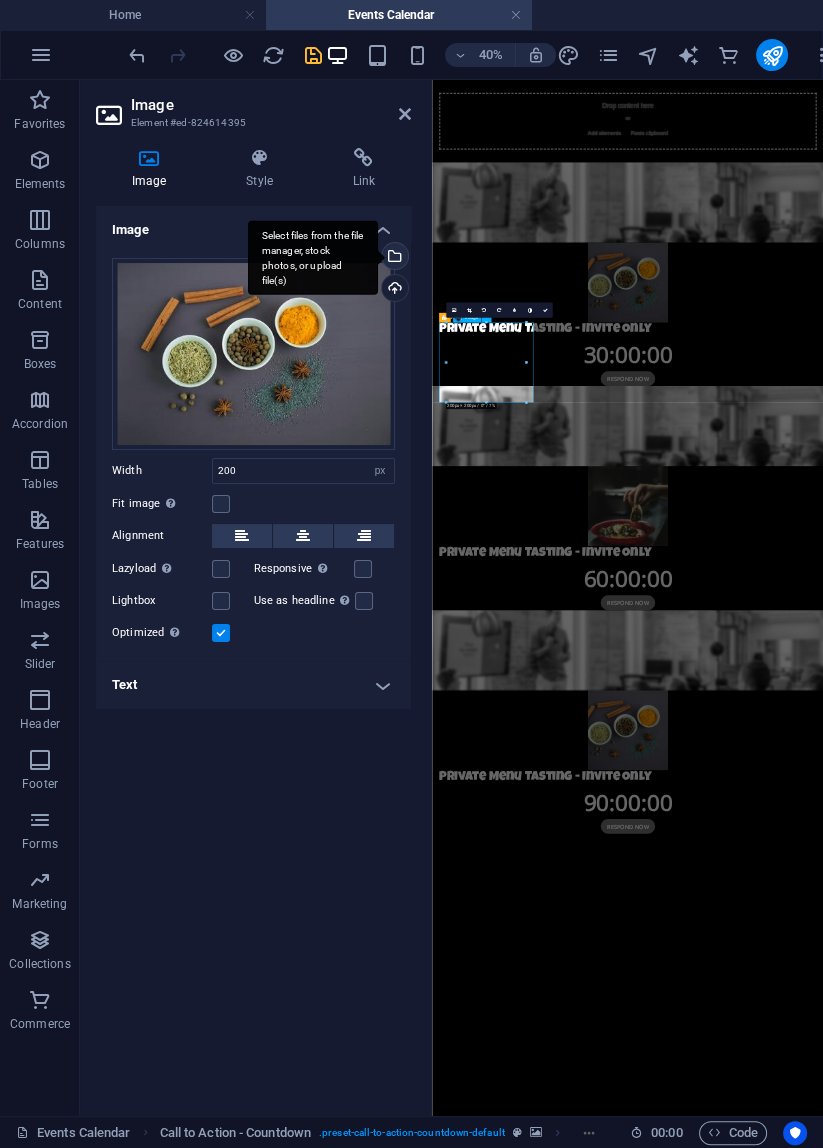 click on "Select files from the file manager, stock photos, or upload file(s)" at bounding box center (393, 258) 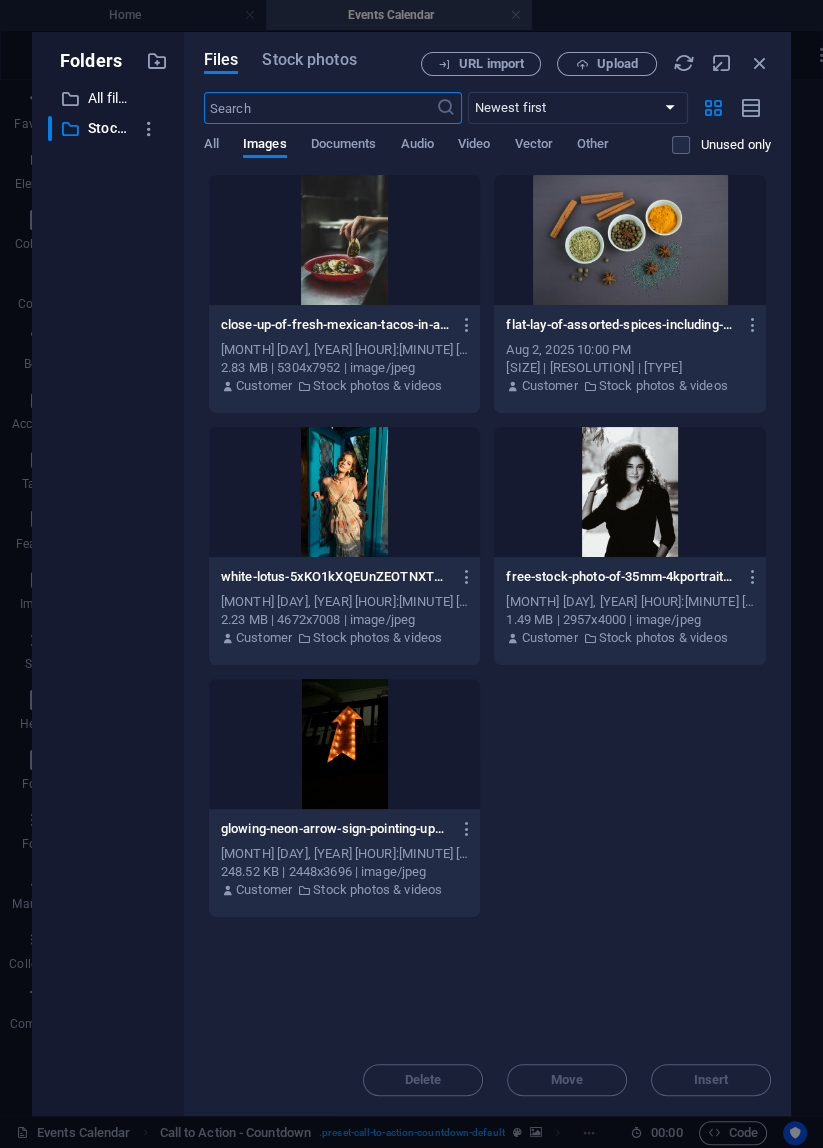 click on "Files Stock photos URL import Upload ​ Newest first Oldest first Name (A-Z) Name (Z-A) Size (0-9) Size (9-0) Resolution (0-9) Resolution (9-0) All Images Documents Audio Video Vector Other Unused only Drop files here to upload them instantly close-up-of-fresh-mexican-tacos-in-a-red-plate-with-a-hand-picking-one-bRlrQML19nsn2tIwmaX_SA.jpeg close-up-of-fresh-mexican-tacos-in-a-red-plate-with-a-hand-picking-one-bRlrQML19nsn2tIwmaX_SA.jpeg Aug 2, 2025 10:05 PM 2.83 MB | 5304x7952 | image/jpeg Customer Stock photos & videos flat-lay-of-assorted-spices-including-cinnamon-turmeric-and-star-anise-on-a-dark-surface-uDlOZzEYmHoC6xtbtw3oSQ.jpeg flat-lay-of-assorted-spices-including-cinnamon-turmeric-and-star-anise-on-a-dark-surface-uDlOZzEYmHoC6xtbtw3oSQ.jpeg Aug 2, 2025 10:00 PM 1.03 MB | 4608x3072 | image/jpeg Customer Stock photos & videos white-lotus-5xKO1kXQEUnZEOTNXT8ckg.jpeg white-lotus-5xKO1kXQEUnZEOTNXT8ckg.jpeg Jul 23, 2025 3:01 AM 2.23 MB | 4672x7008 | image/jpeg Customer Stock photos & videos Customer Move" at bounding box center (487, 574) 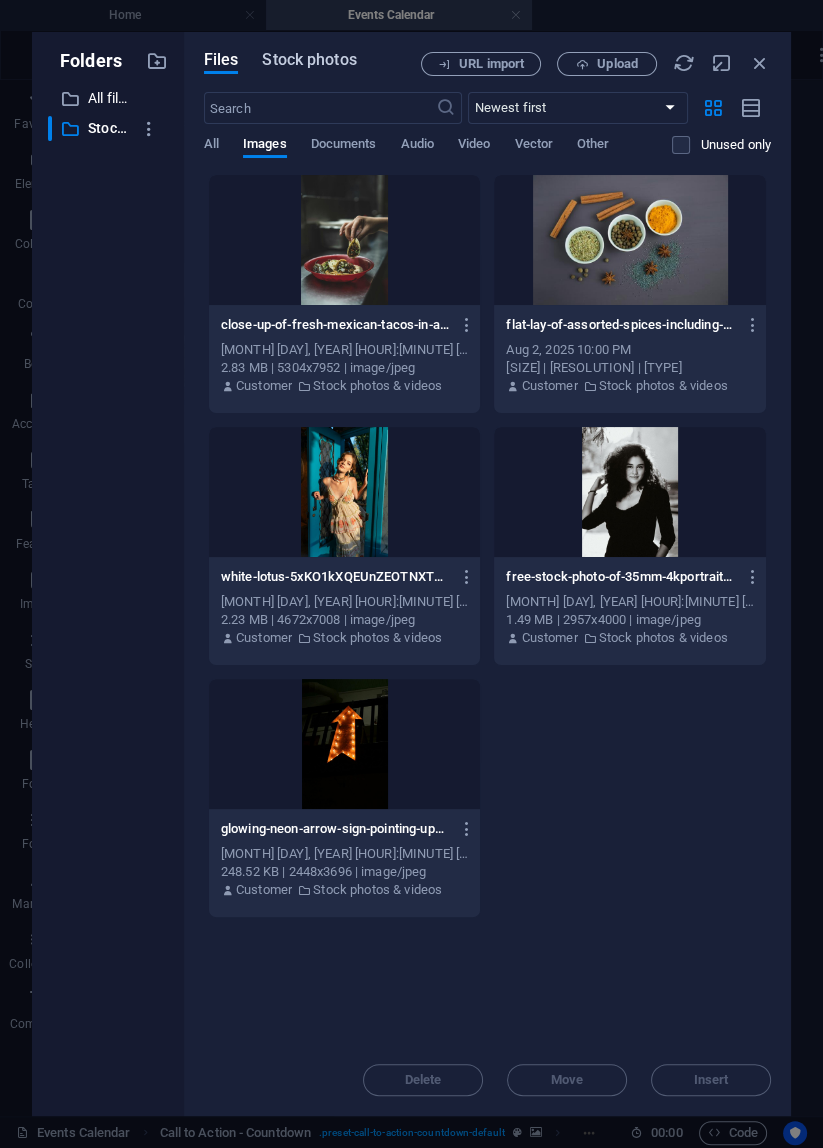 click on "Stock photos" at bounding box center [309, 60] 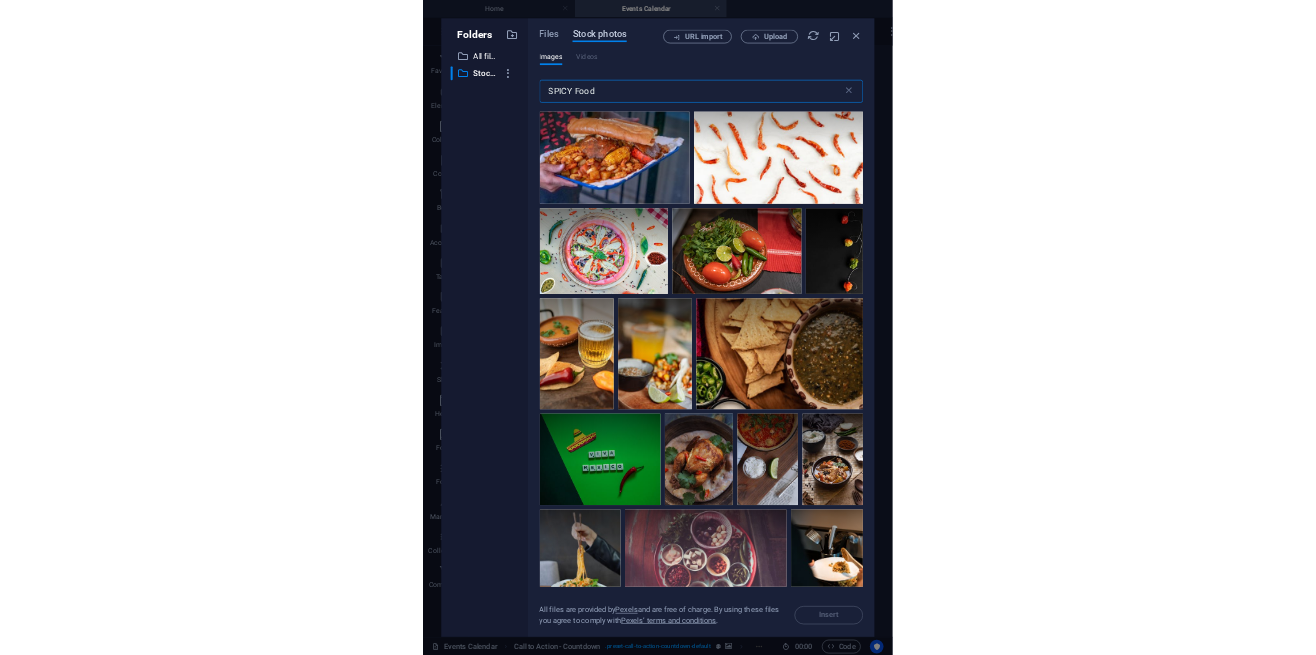 scroll, scrollTop: 2481, scrollLeft: 0, axis: vertical 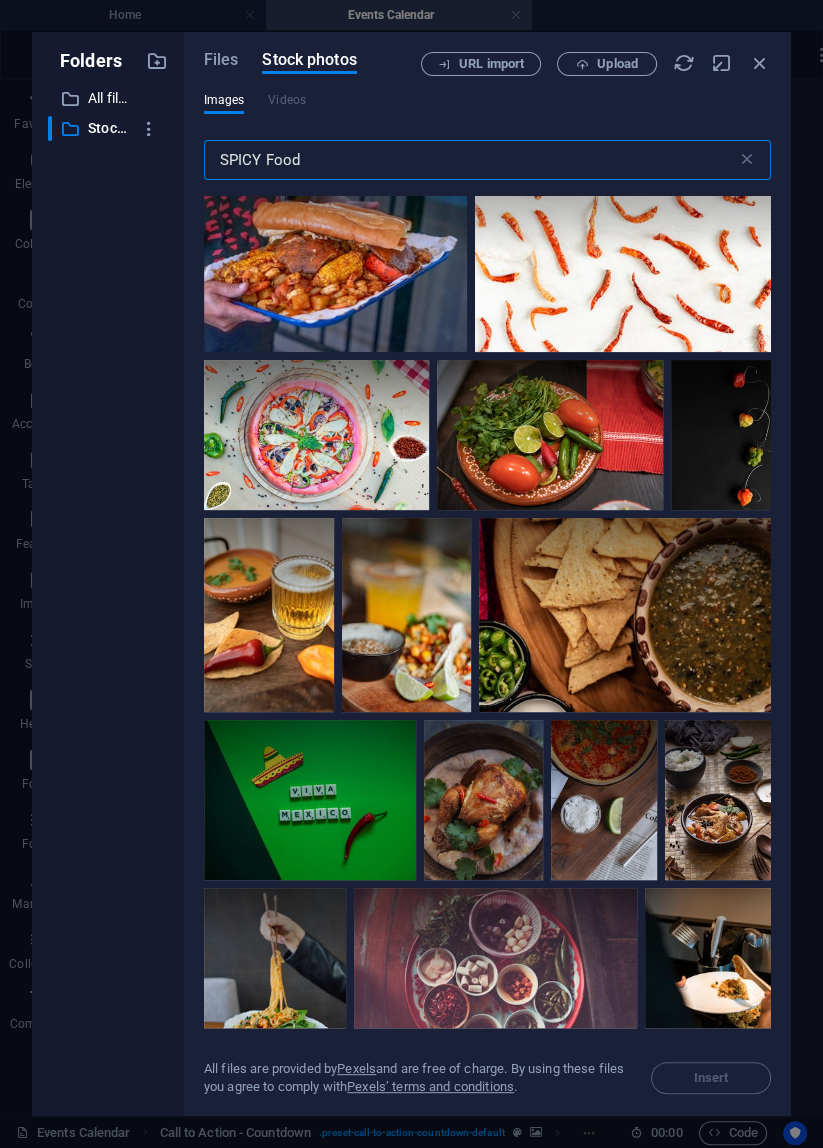 click at bounding box center [335, 253] 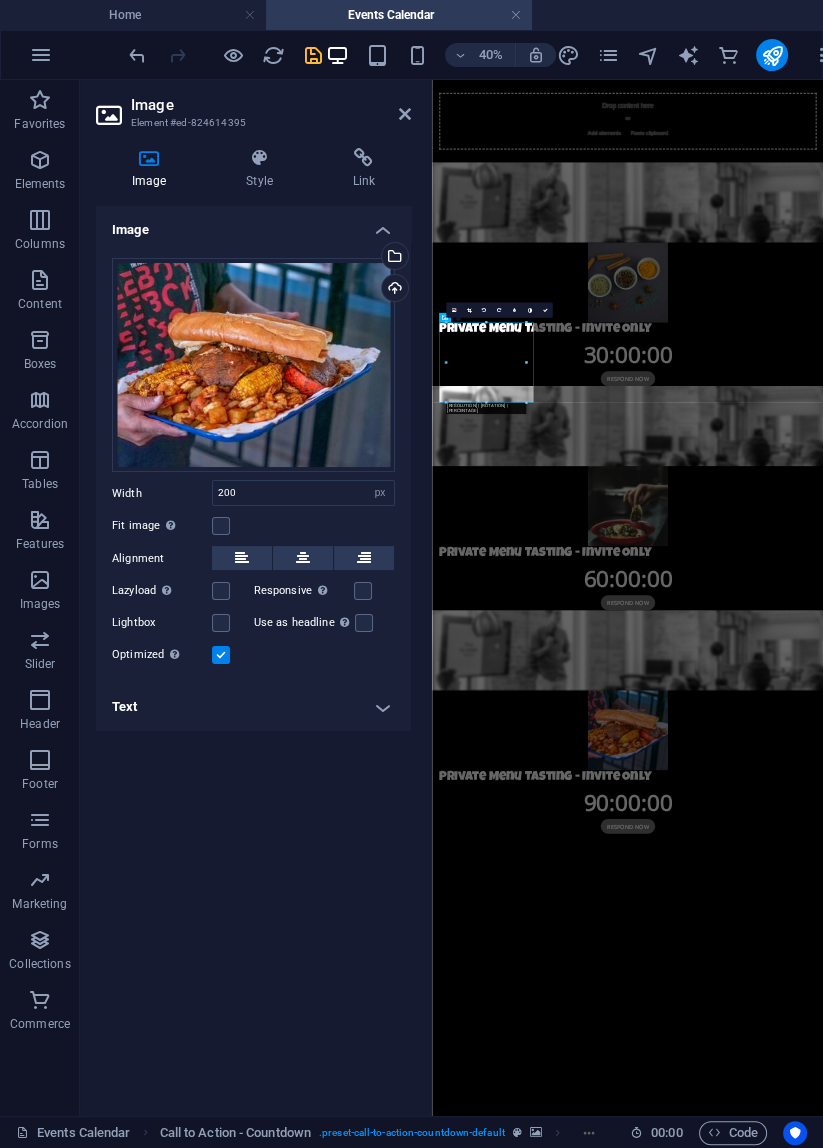 click on "Skip to main content
Drop content here or  Add elements  Paste clipboard Private Menu Tasting - Invite Only 30 : 00 : 00 Respond Now Private Menu Tasting - Invite Only 60 : 00 : 00 Respond Now Private Menu Tasting - Invite Only 90 : 00 : 00 Respond Now" at bounding box center (921, 1022) 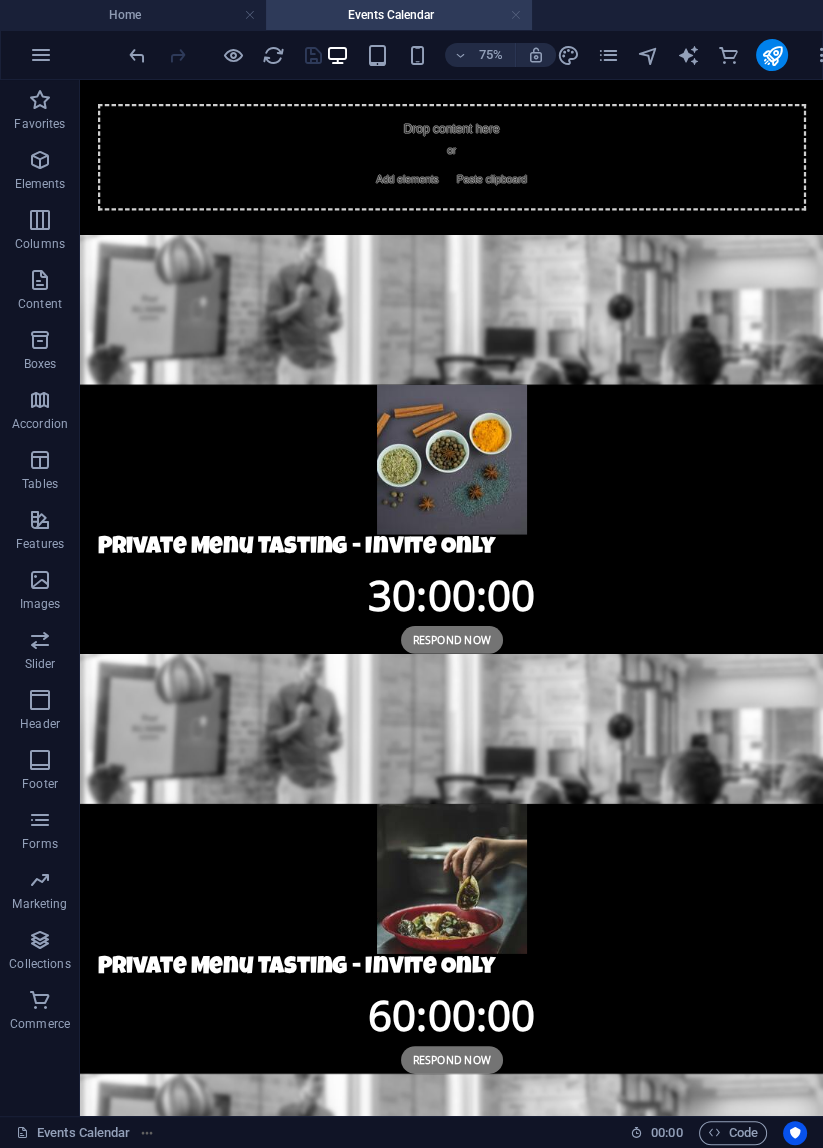 click at bounding box center (516, 15) 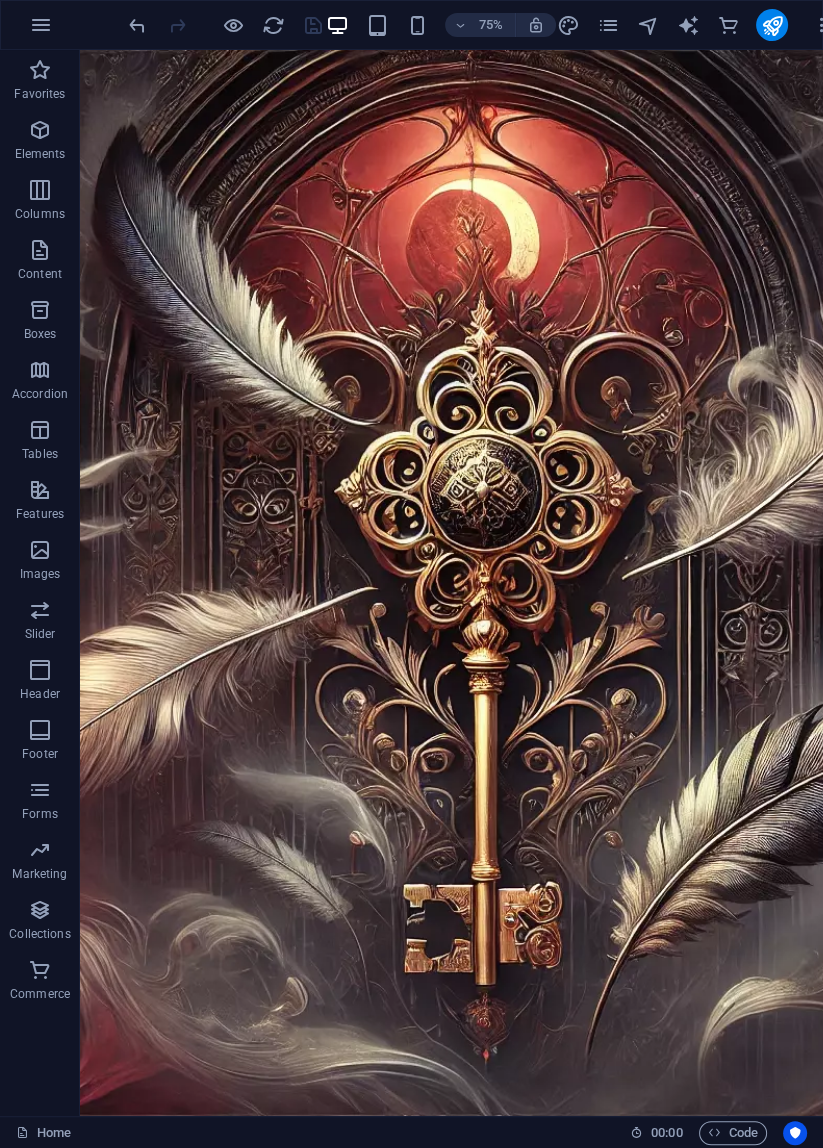 click on "75% More" at bounding box center (411, 25) 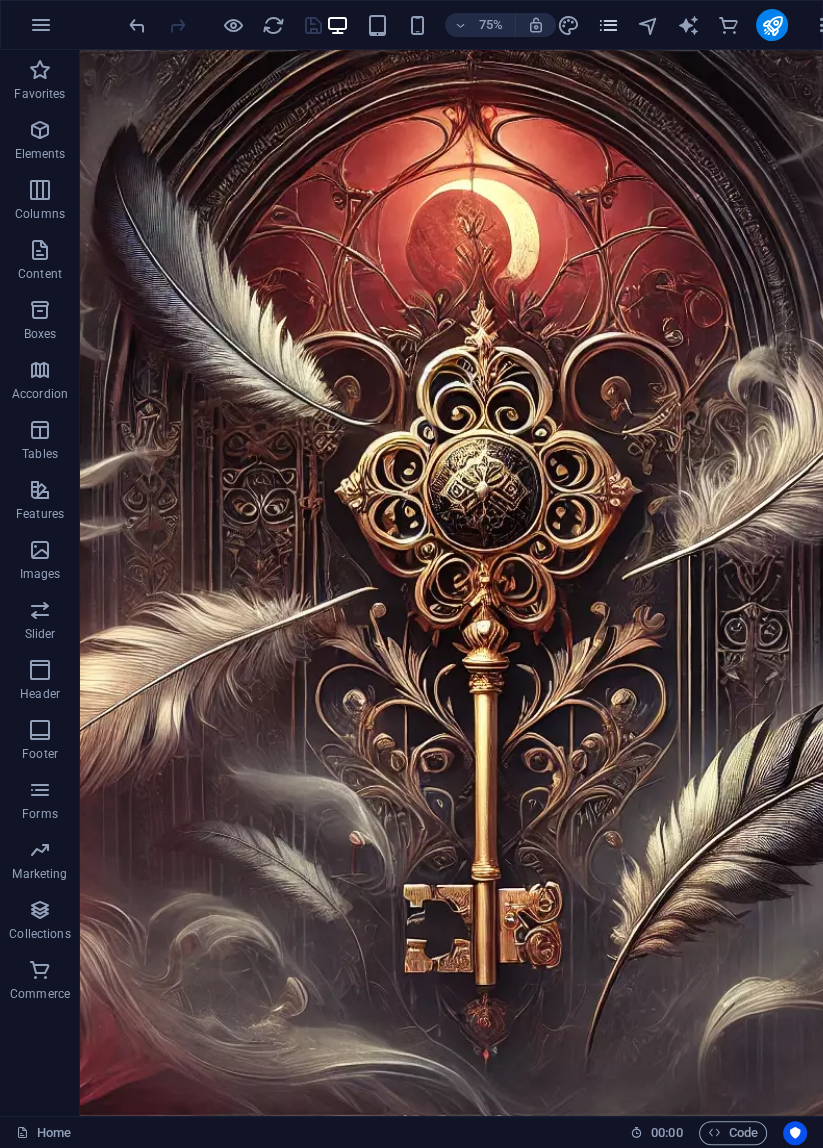 click at bounding box center (608, 25) 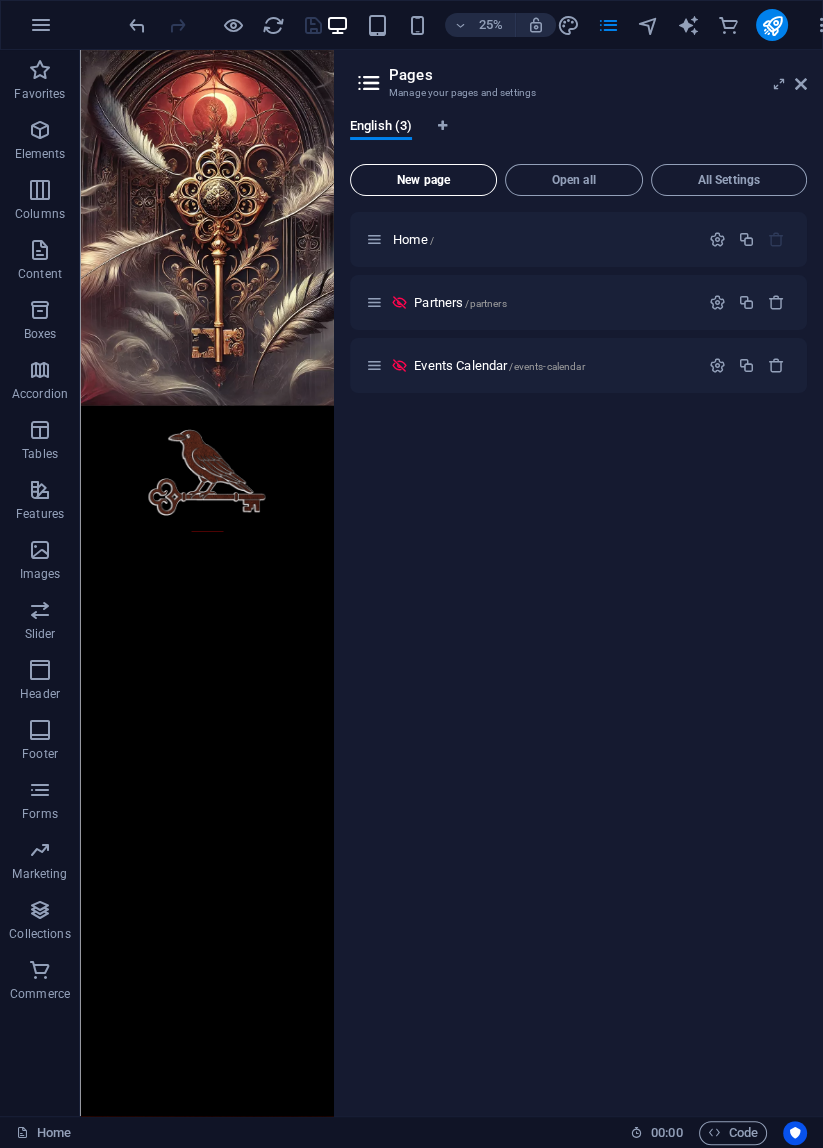 click on "New page" at bounding box center (423, 180) 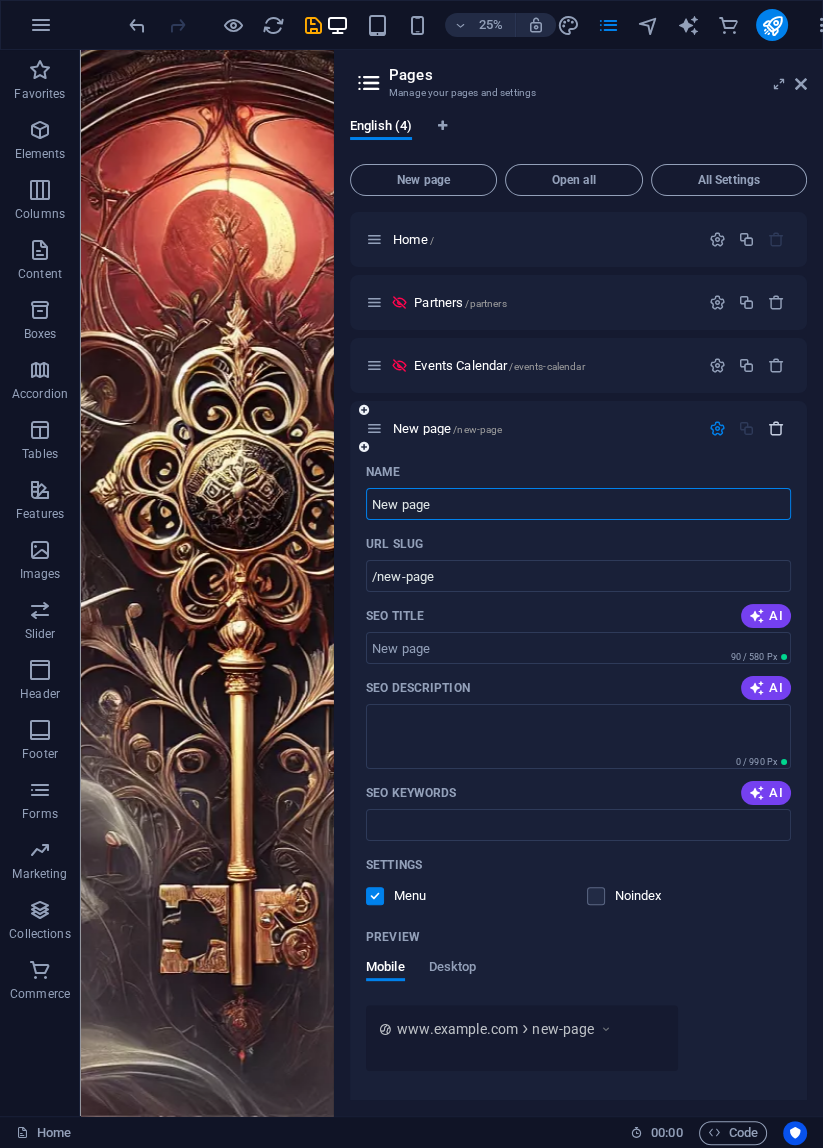 click at bounding box center [776, 428] 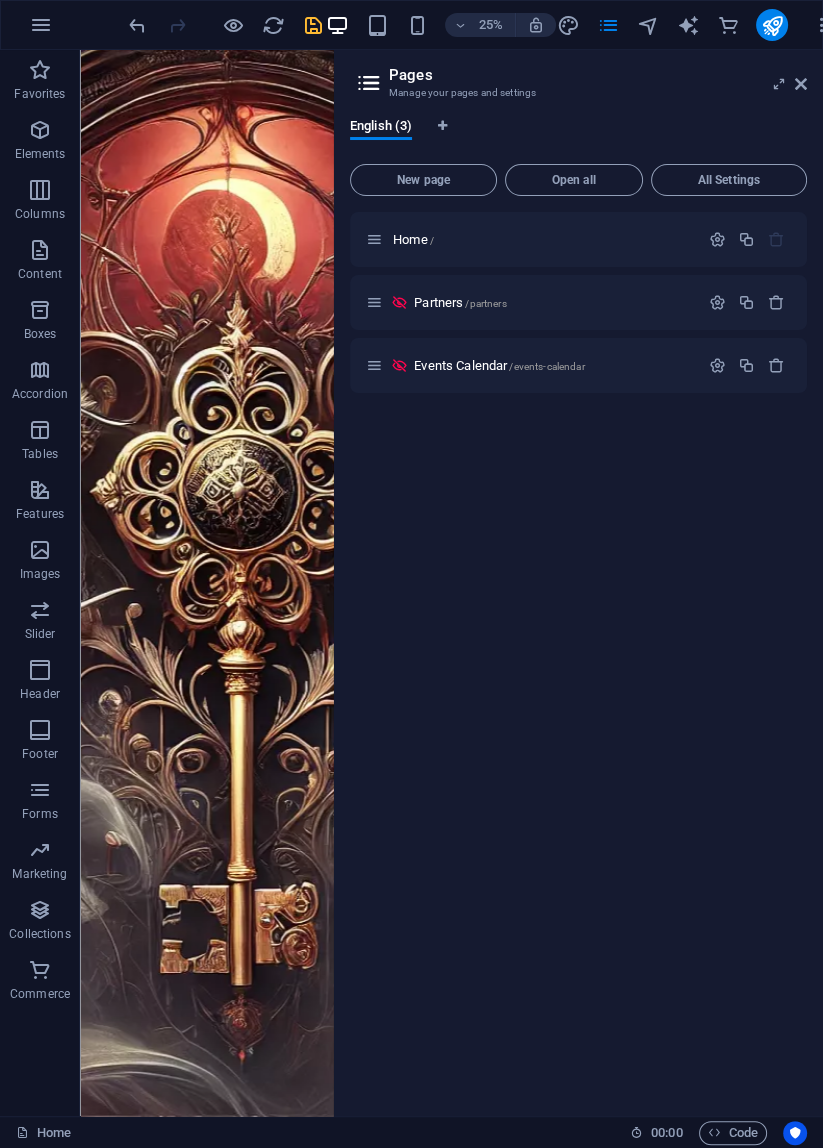 click at bounding box center (313, 25) 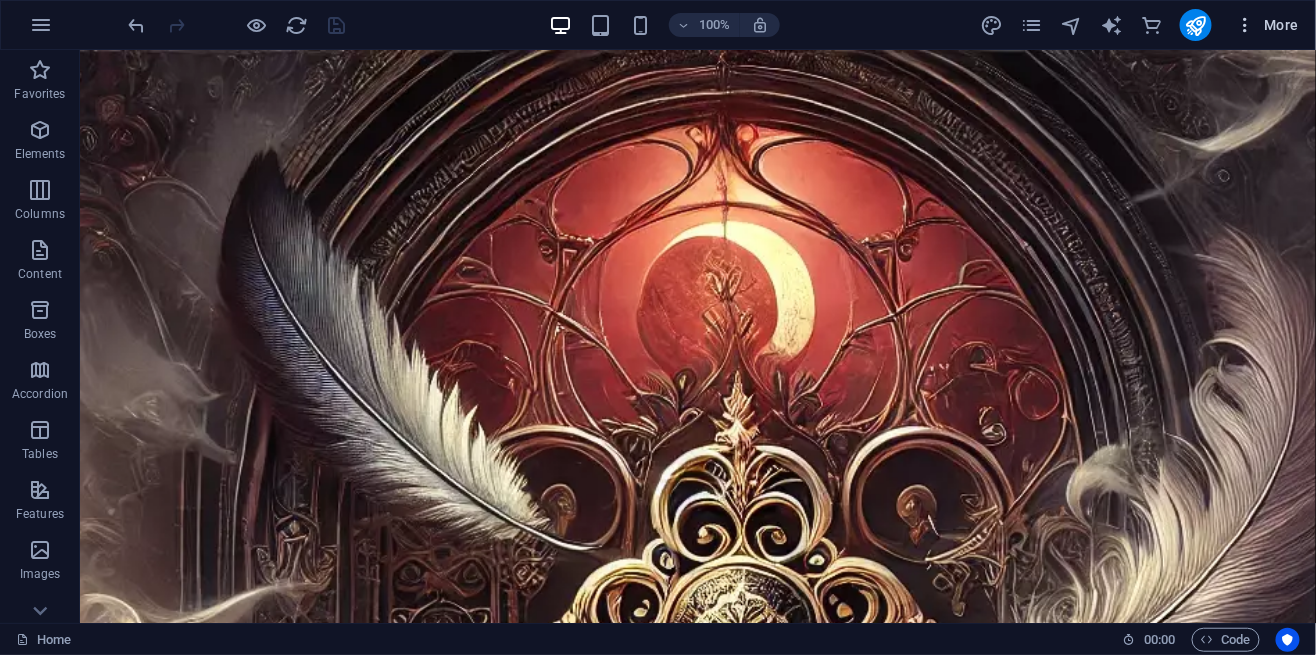 click on "More" at bounding box center [1267, 25] 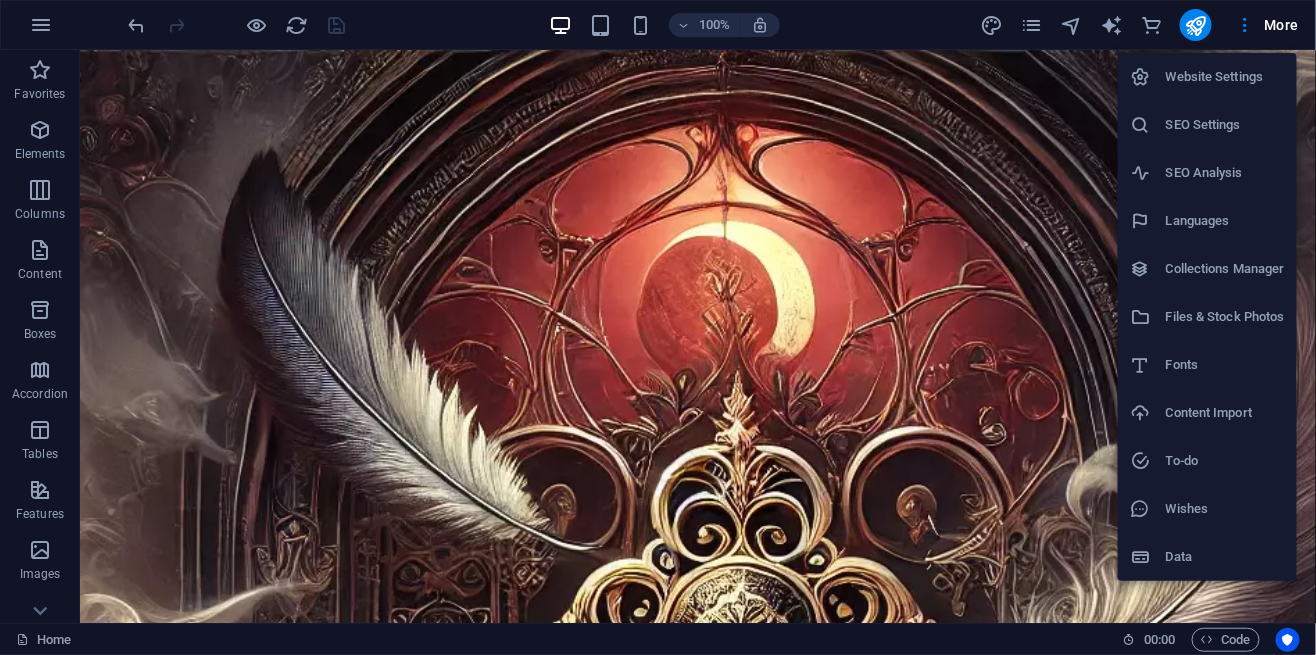 click on "Collections Manager" at bounding box center (1225, 269) 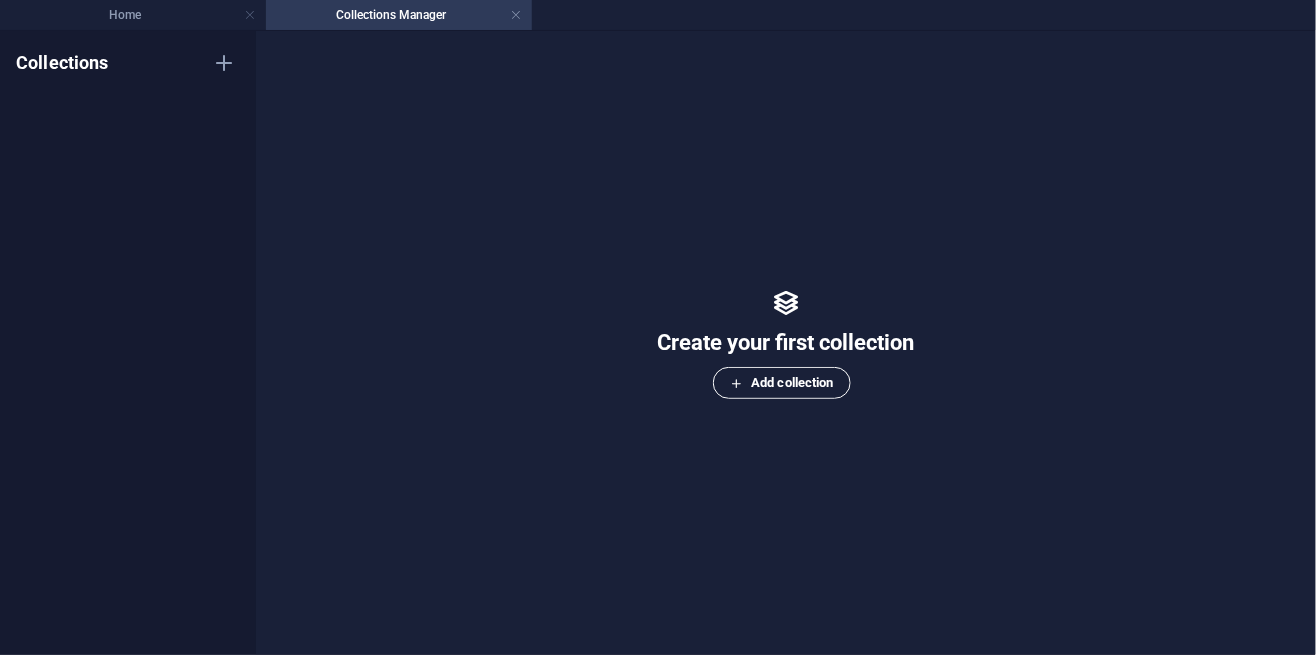 click on "Add collection" at bounding box center [781, 383] 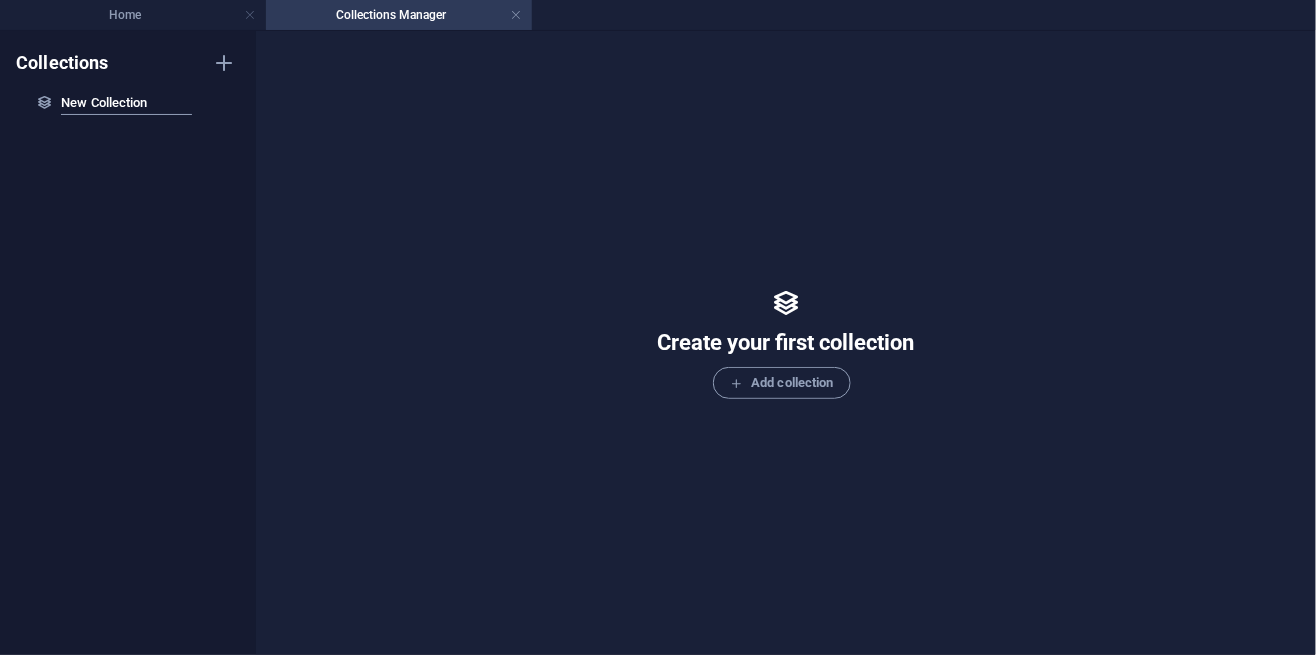 click on "New Collection" at bounding box center [126, 103] 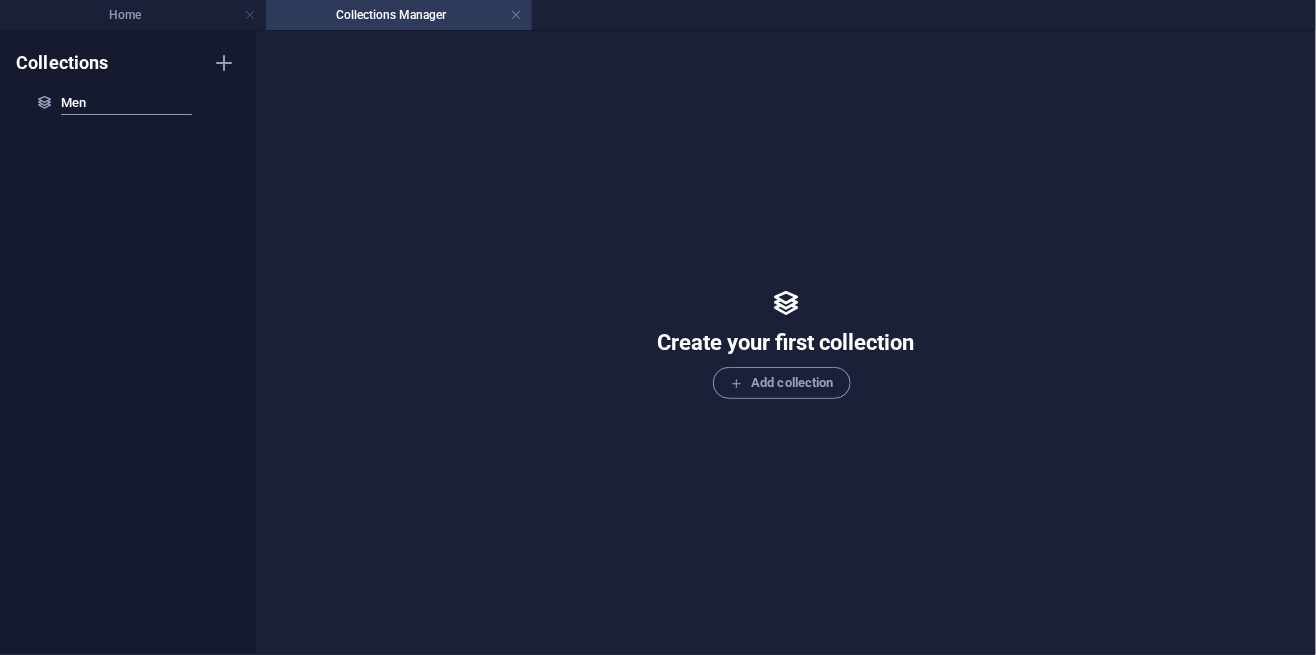type on "Menu" 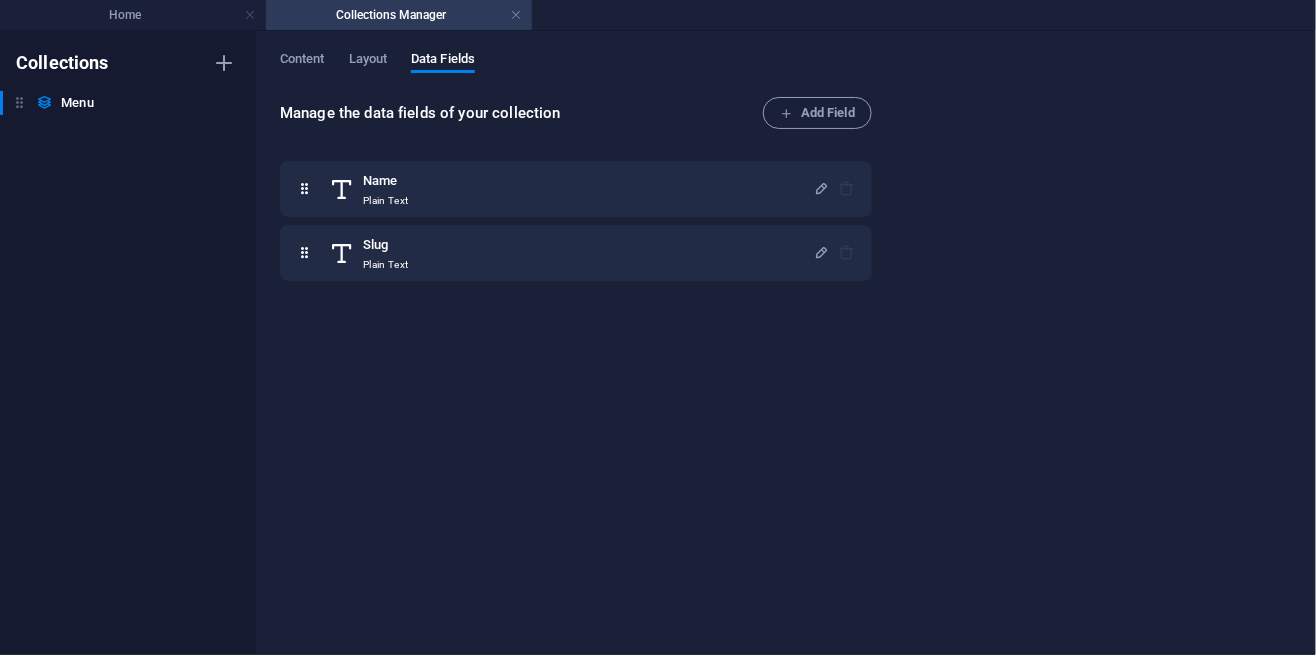 click on "Name Plain Text Slug Plain Text" at bounding box center (580, 390) 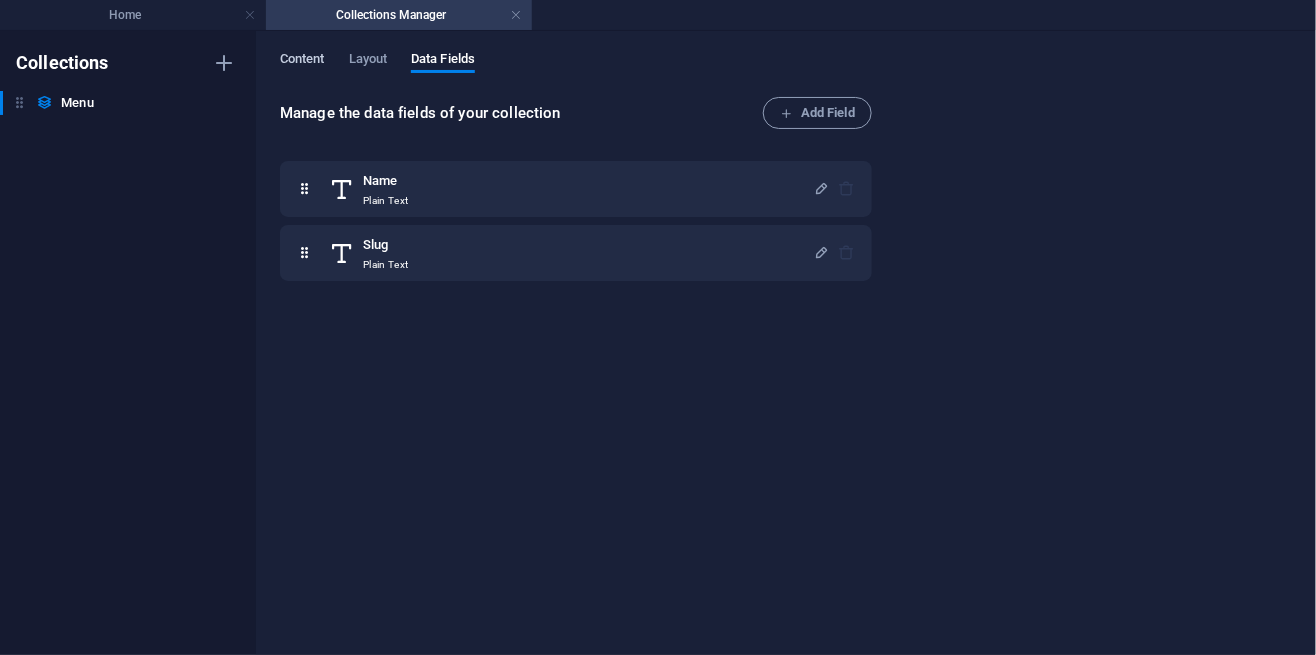 click on "Content" at bounding box center (302, 61) 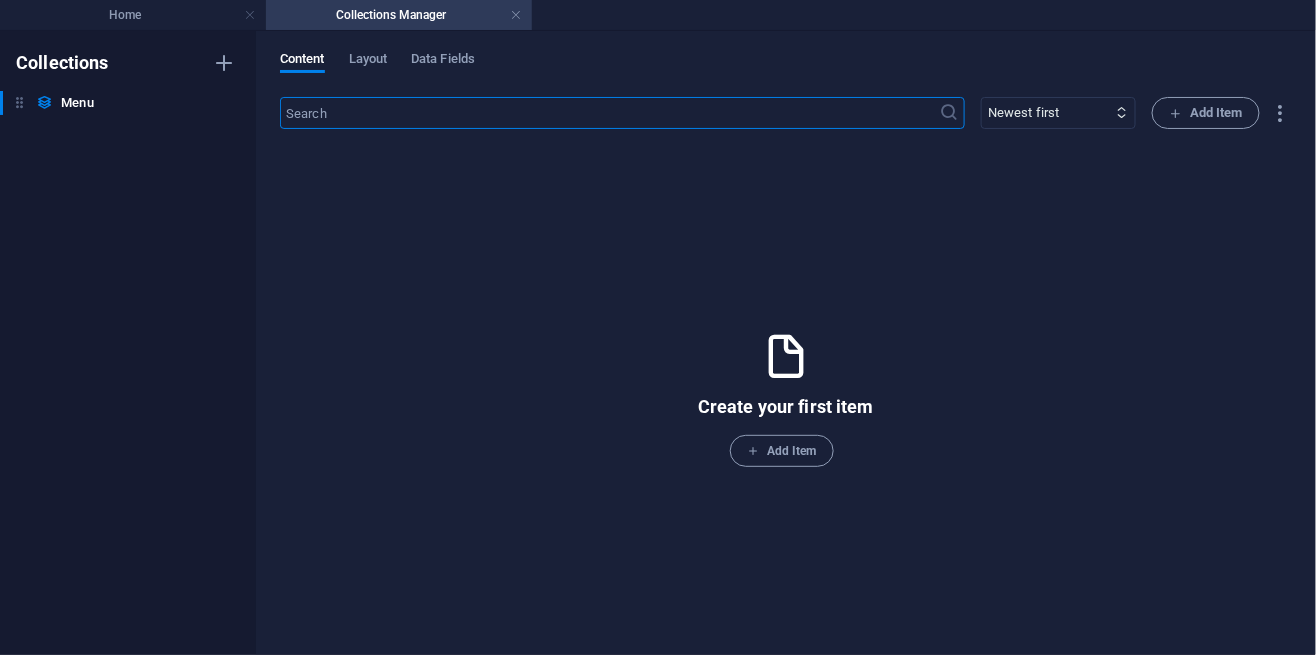 click on "Create your first item Add Item" at bounding box center (786, 398) 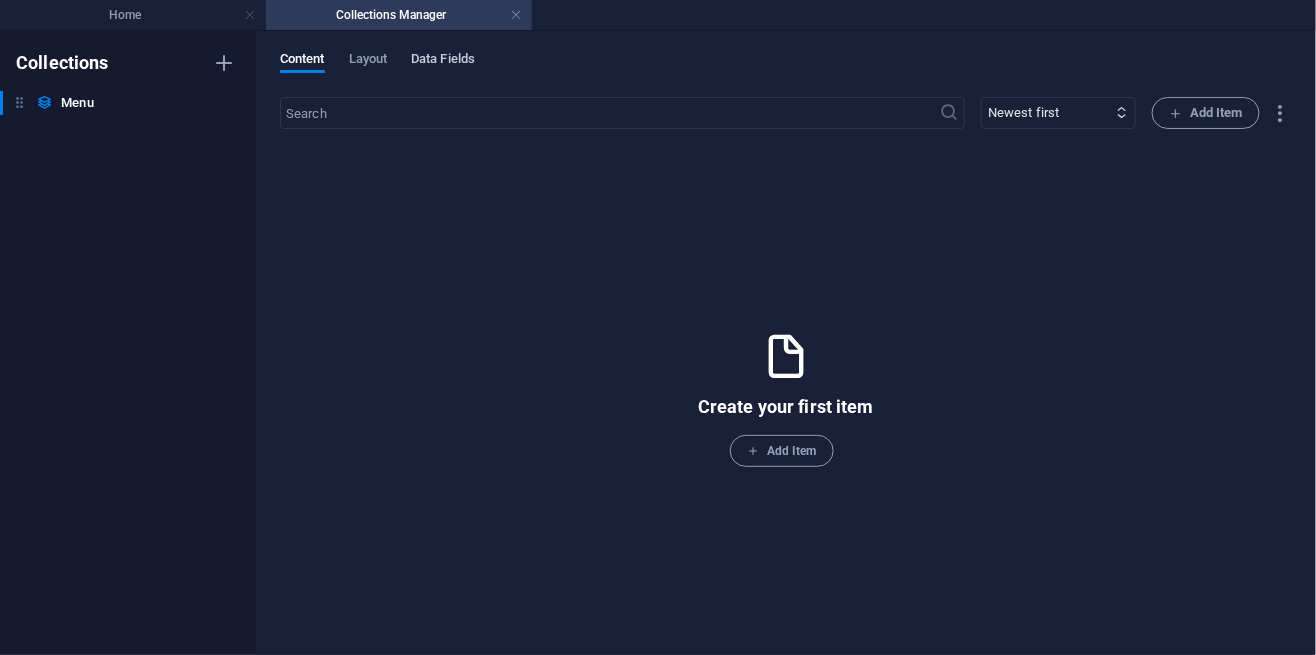 click on "Data Fields" at bounding box center [443, 62] 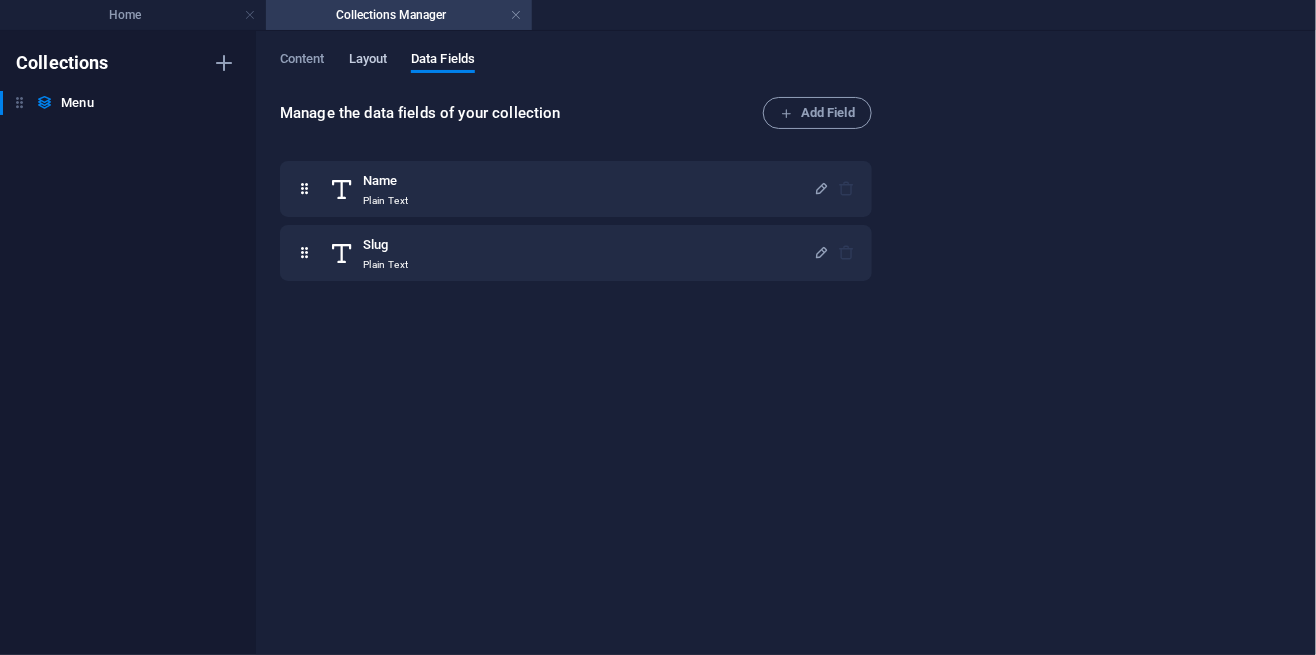 click on "Layout" at bounding box center [368, 62] 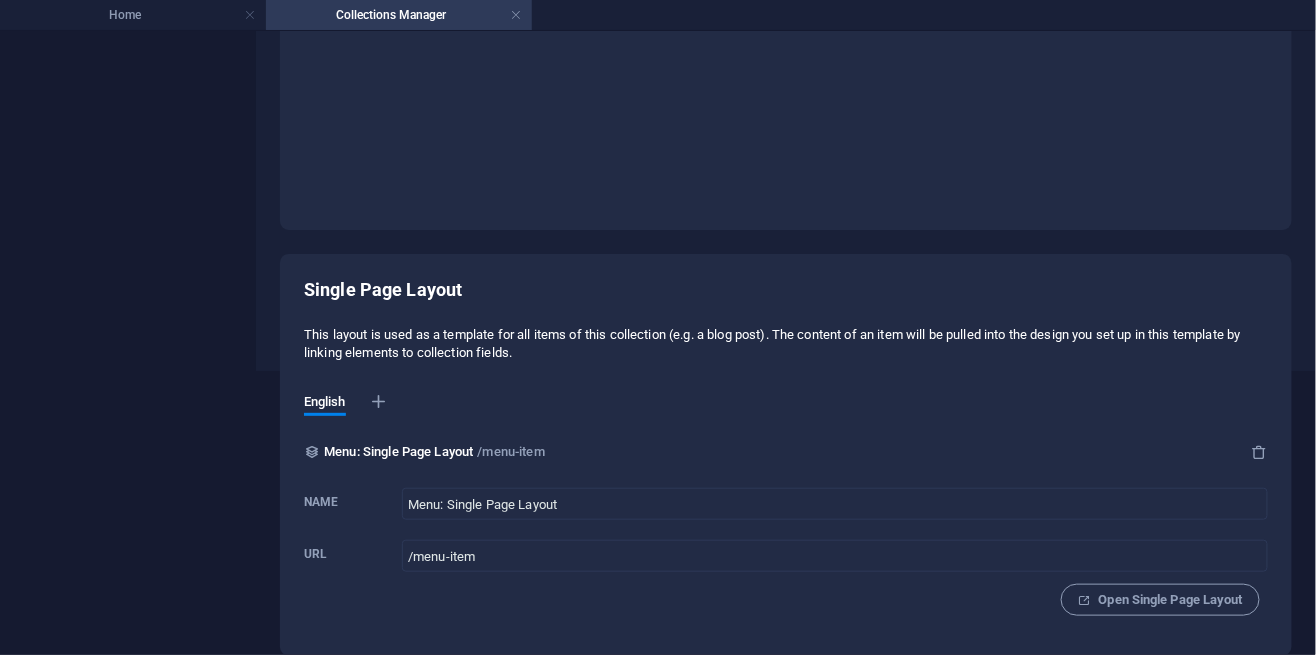 scroll, scrollTop: 0, scrollLeft: 0, axis: both 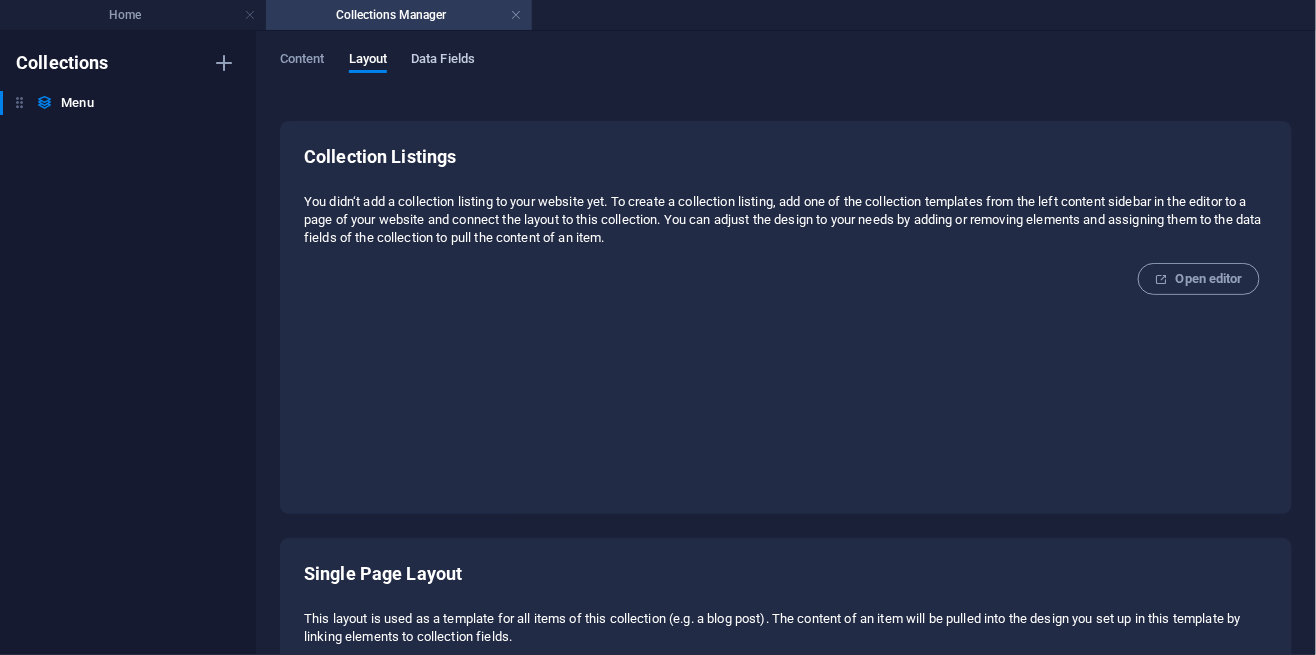click on "Data Fields" at bounding box center [443, 61] 